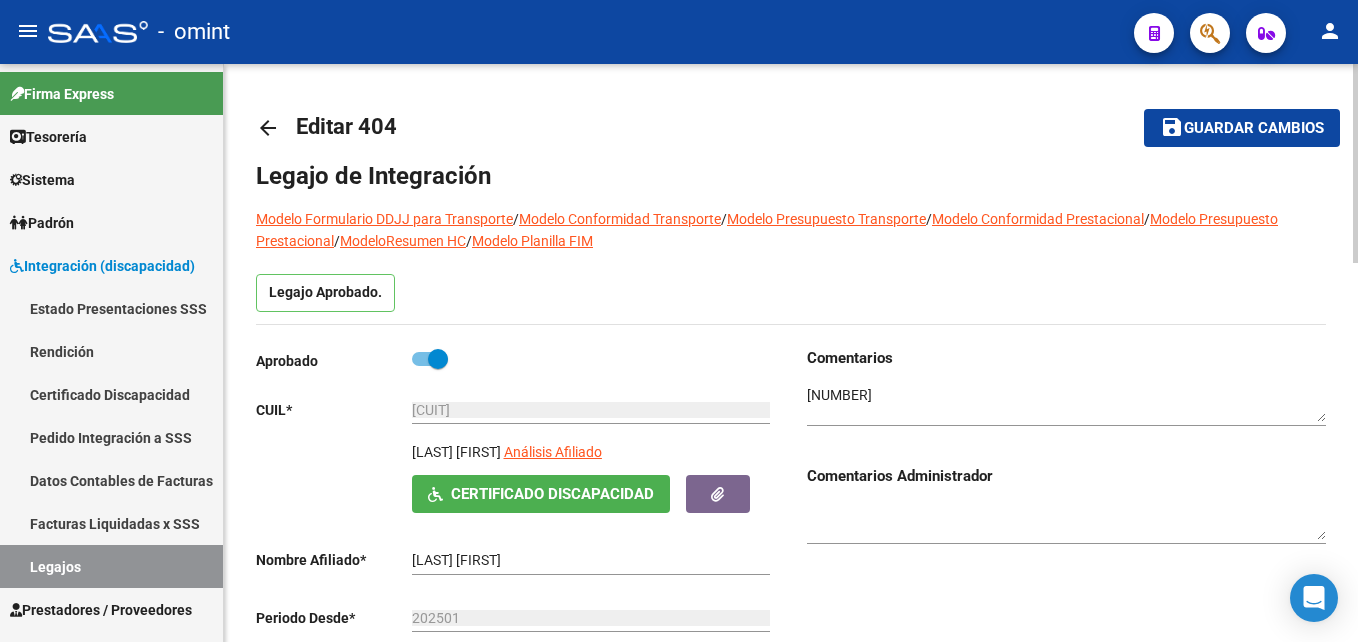 scroll, scrollTop: 0, scrollLeft: 0, axis: both 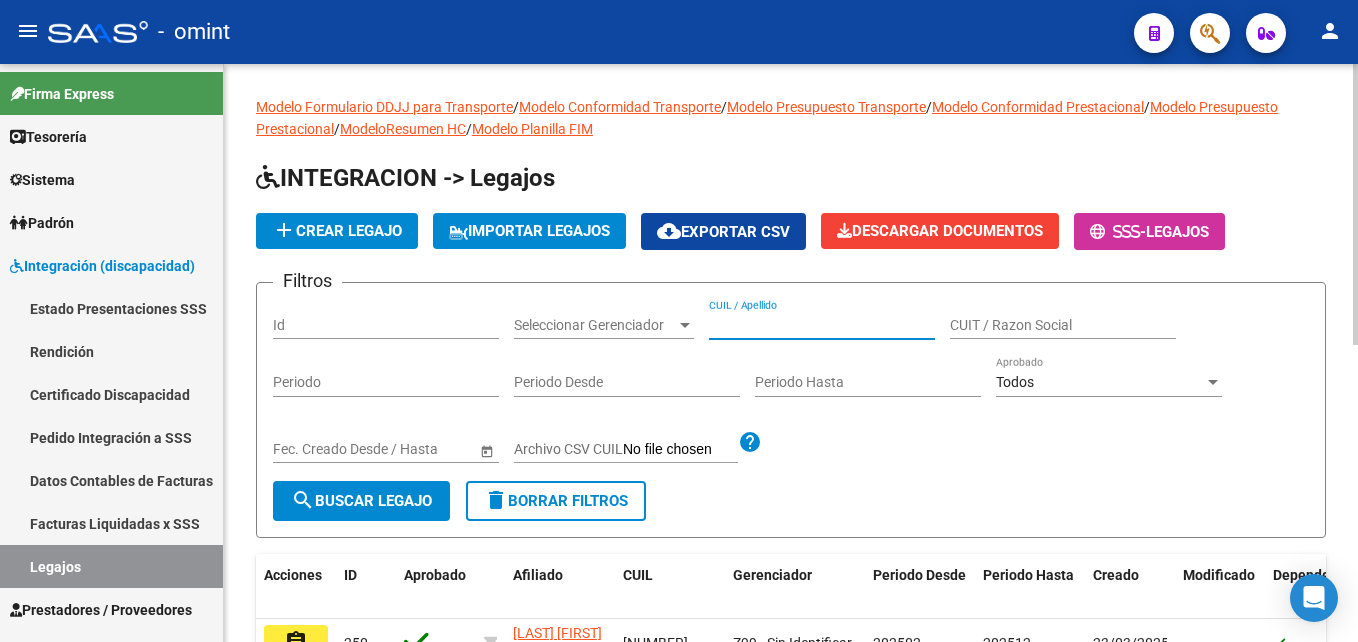 click on "CUIL / Apellido" at bounding box center [822, 325] 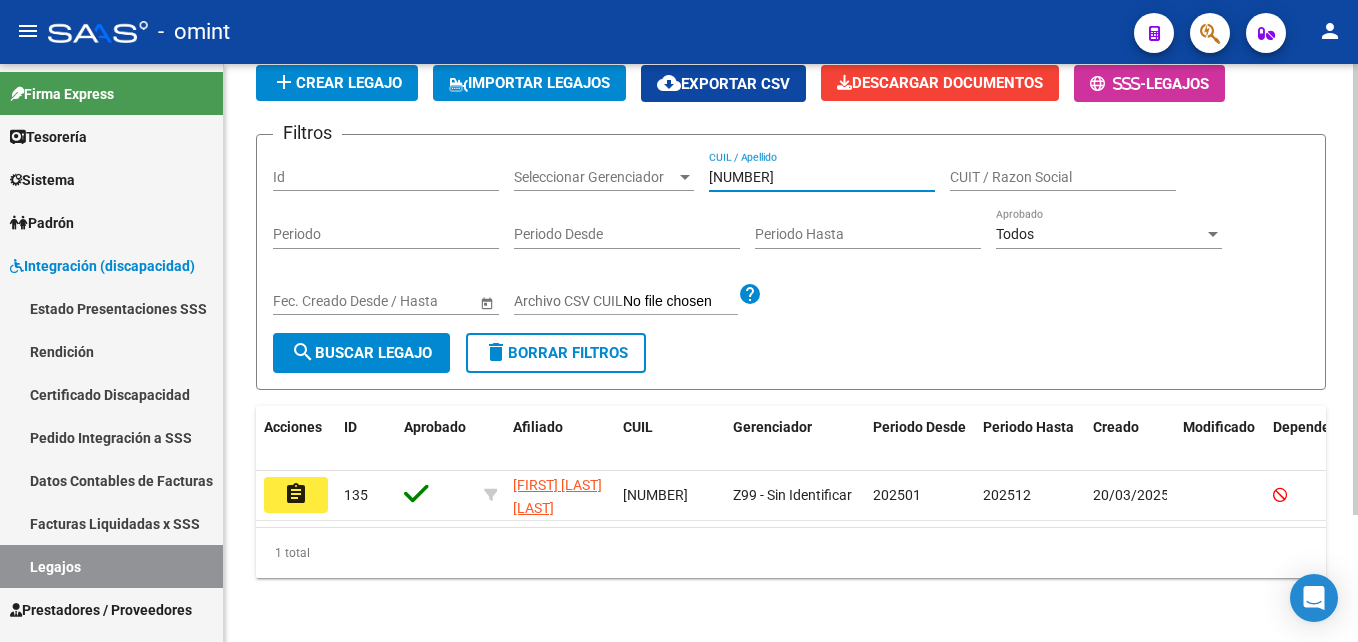 scroll, scrollTop: 161, scrollLeft: 0, axis: vertical 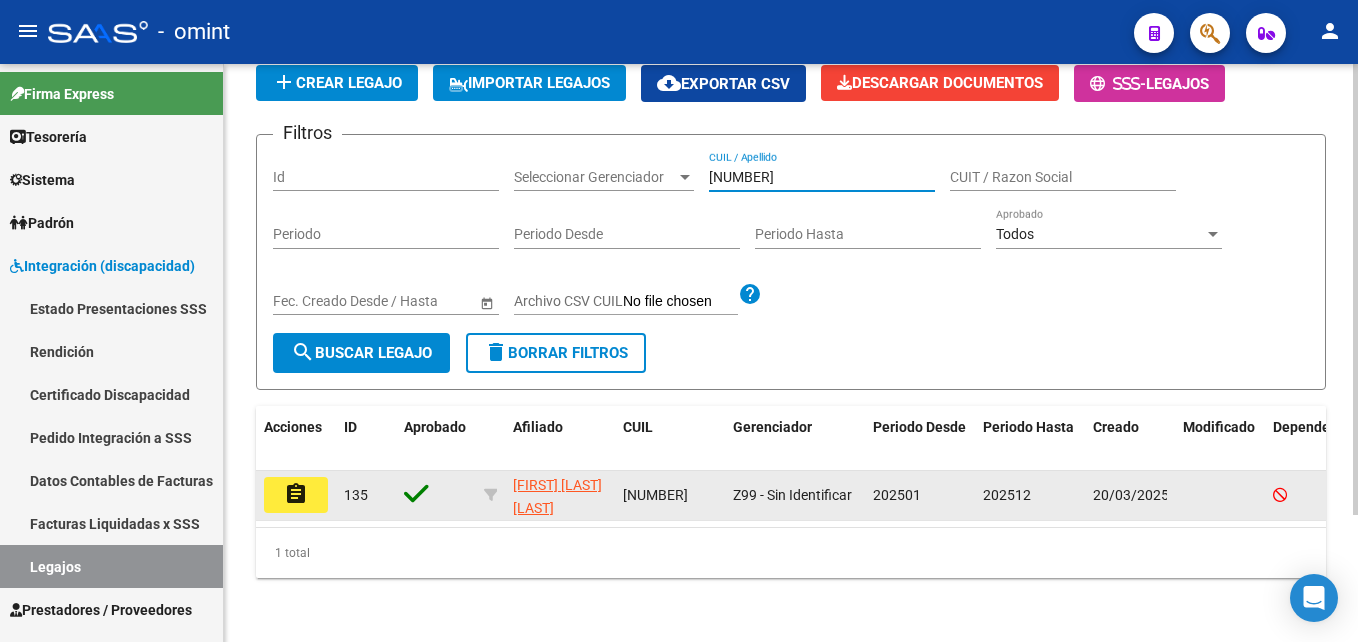 type on "[NUMBER]" 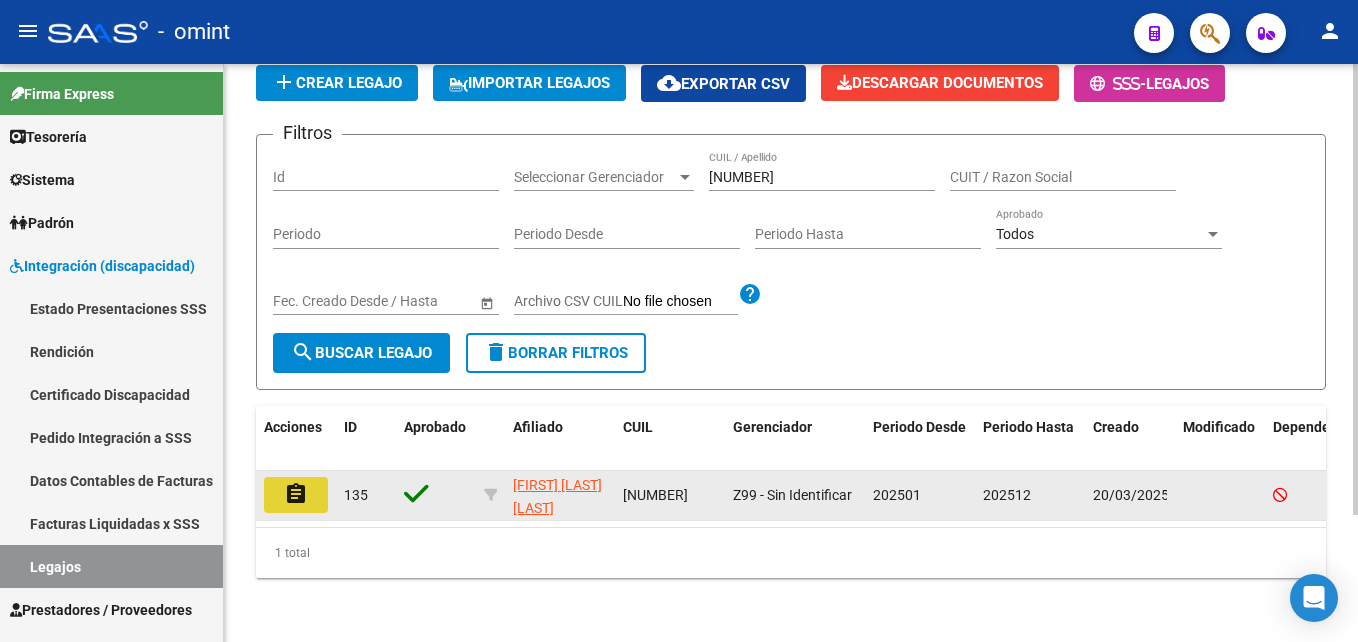 click on "assignment" 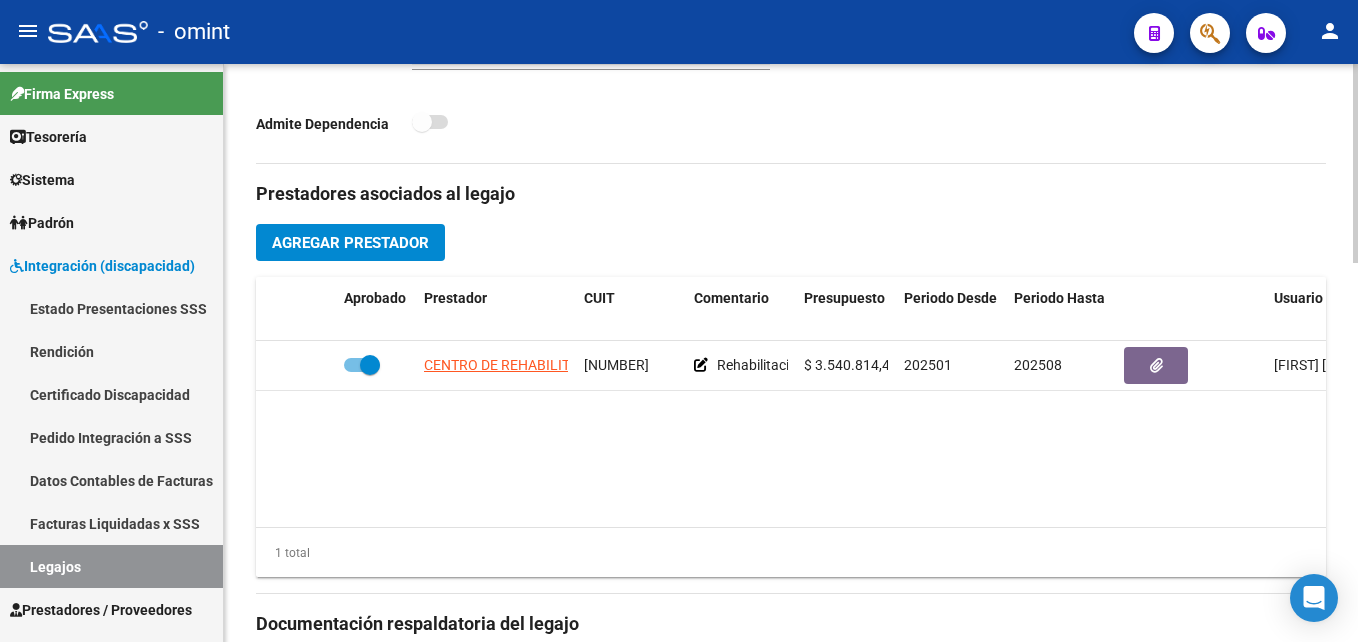 scroll, scrollTop: 617, scrollLeft: 0, axis: vertical 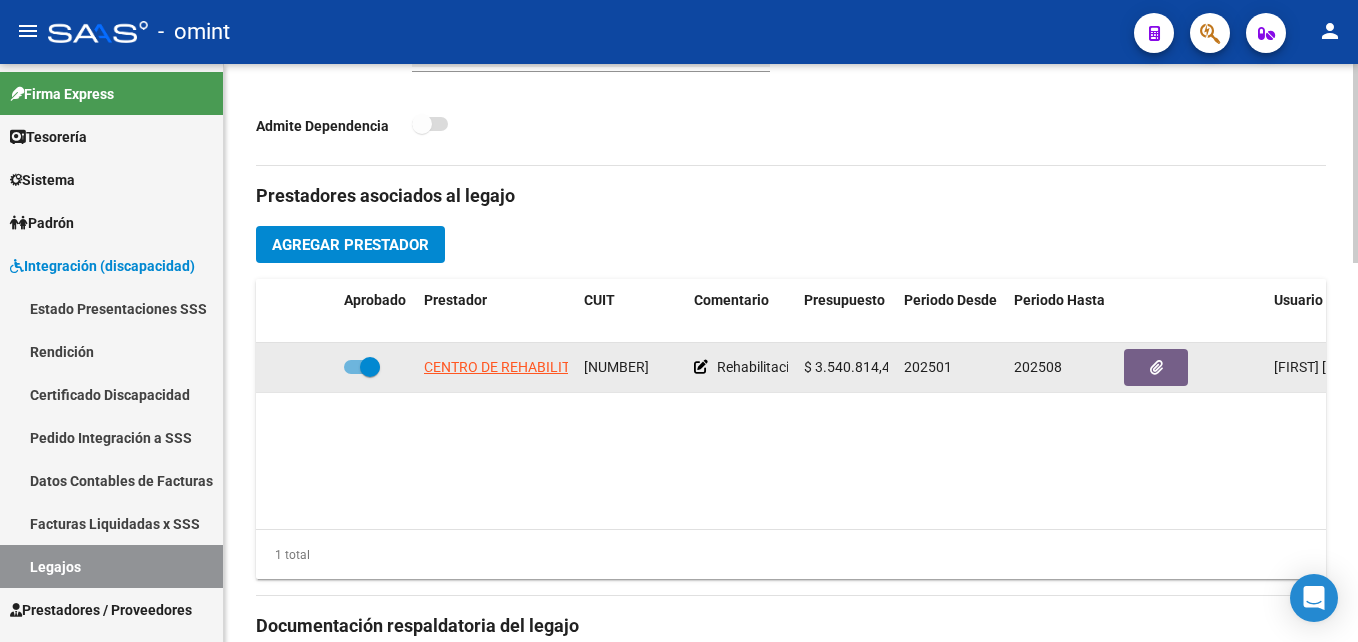 click on "33661979629" 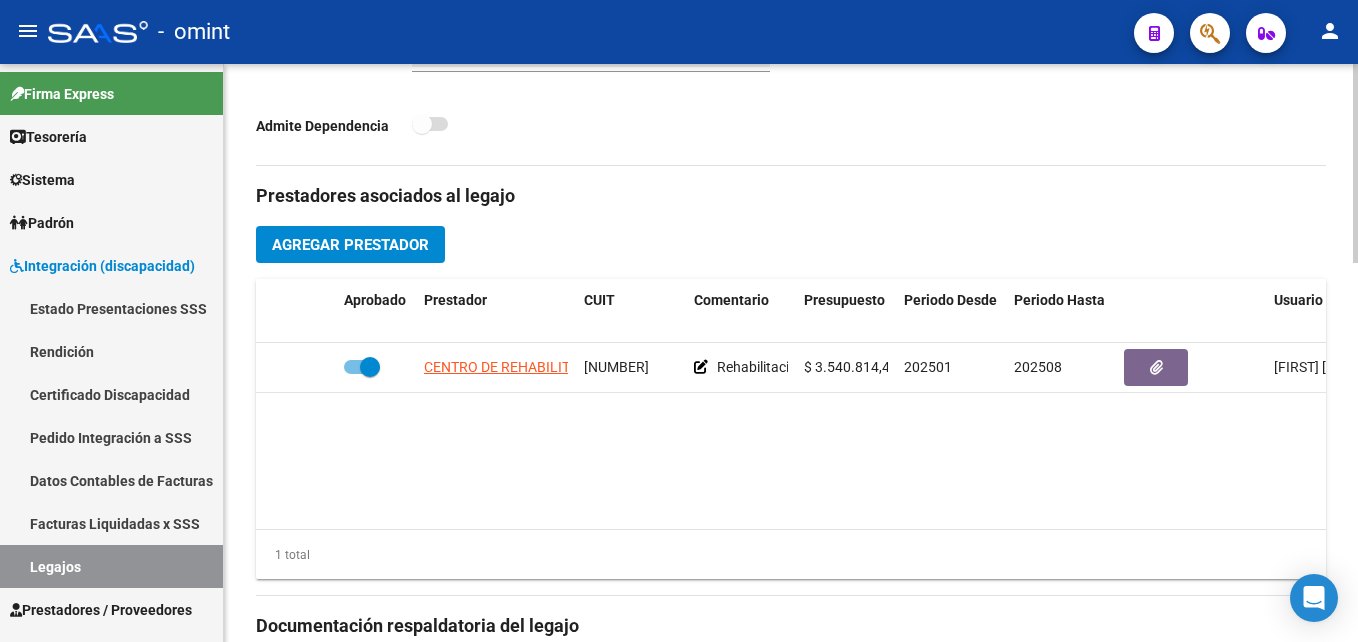scroll, scrollTop: 36, scrollLeft: 0, axis: vertical 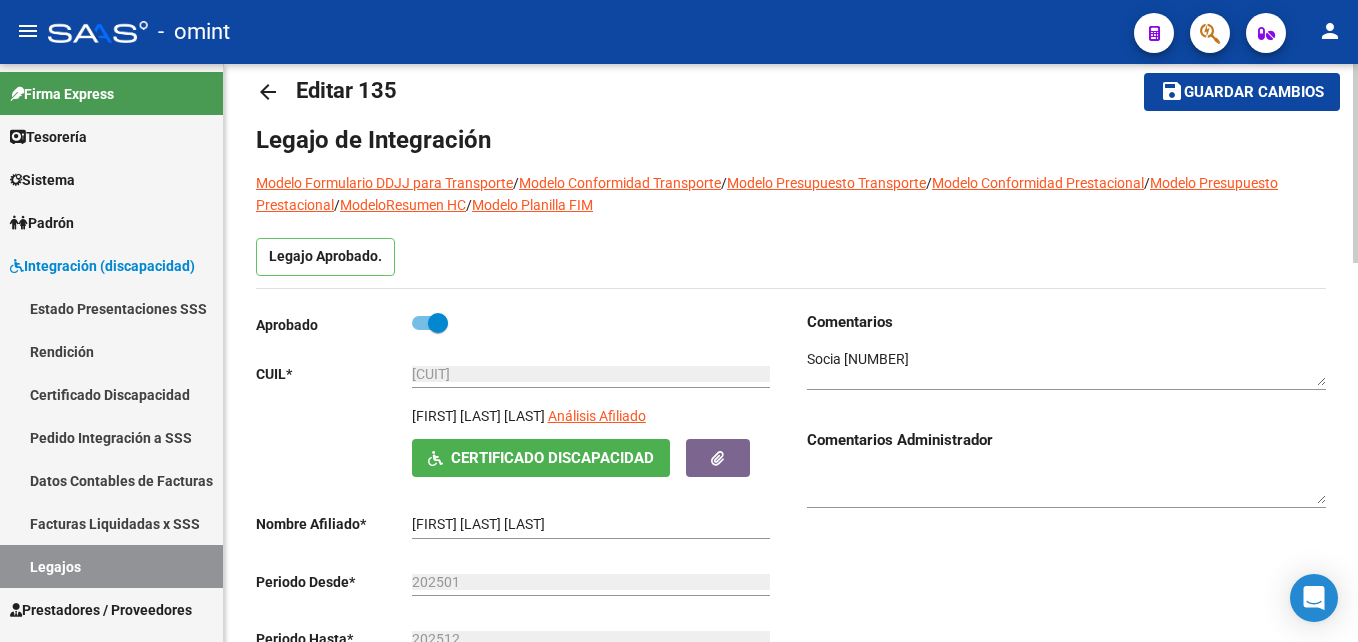 click at bounding box center [1066, 368] 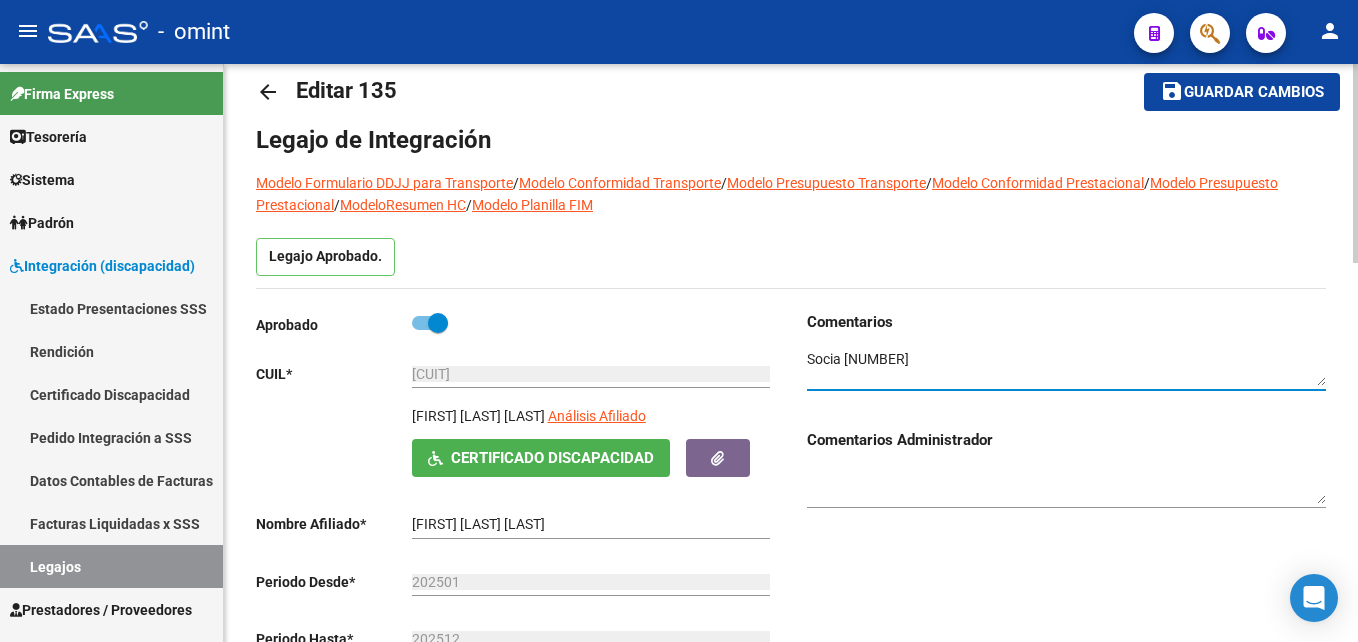 click at bounding box center (1066, 368) 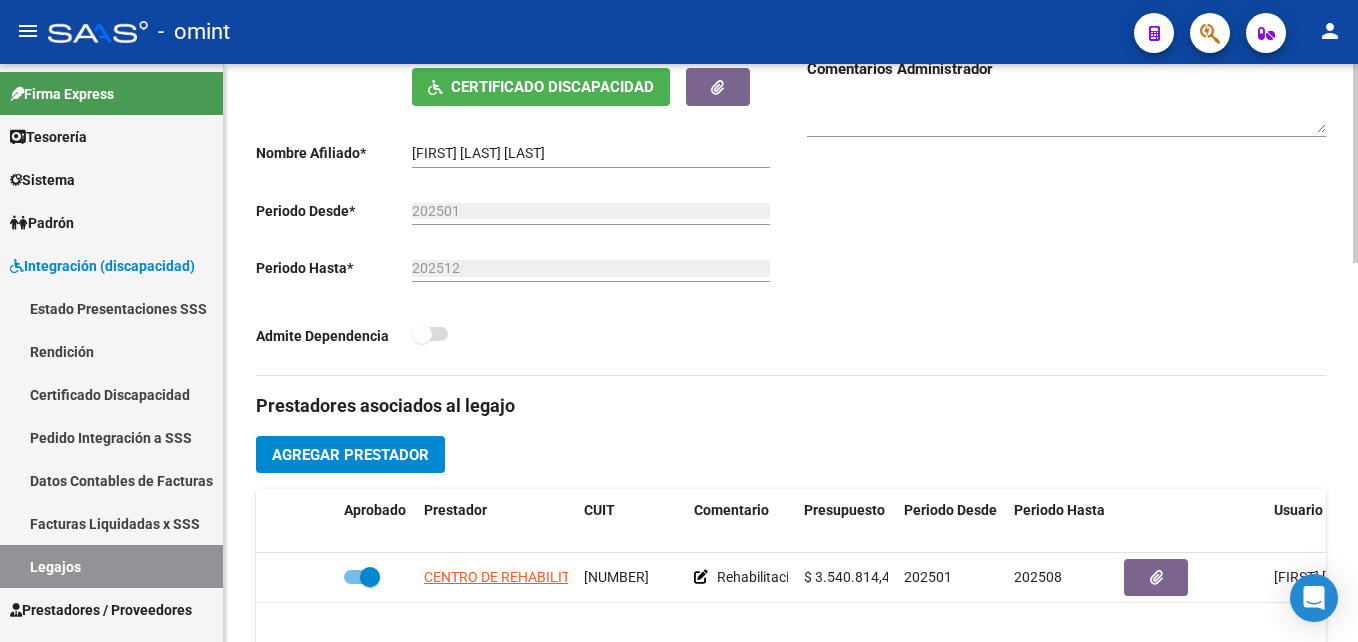 scroll, scrollTop: 458, scrollLeft: 0, axis: vertical 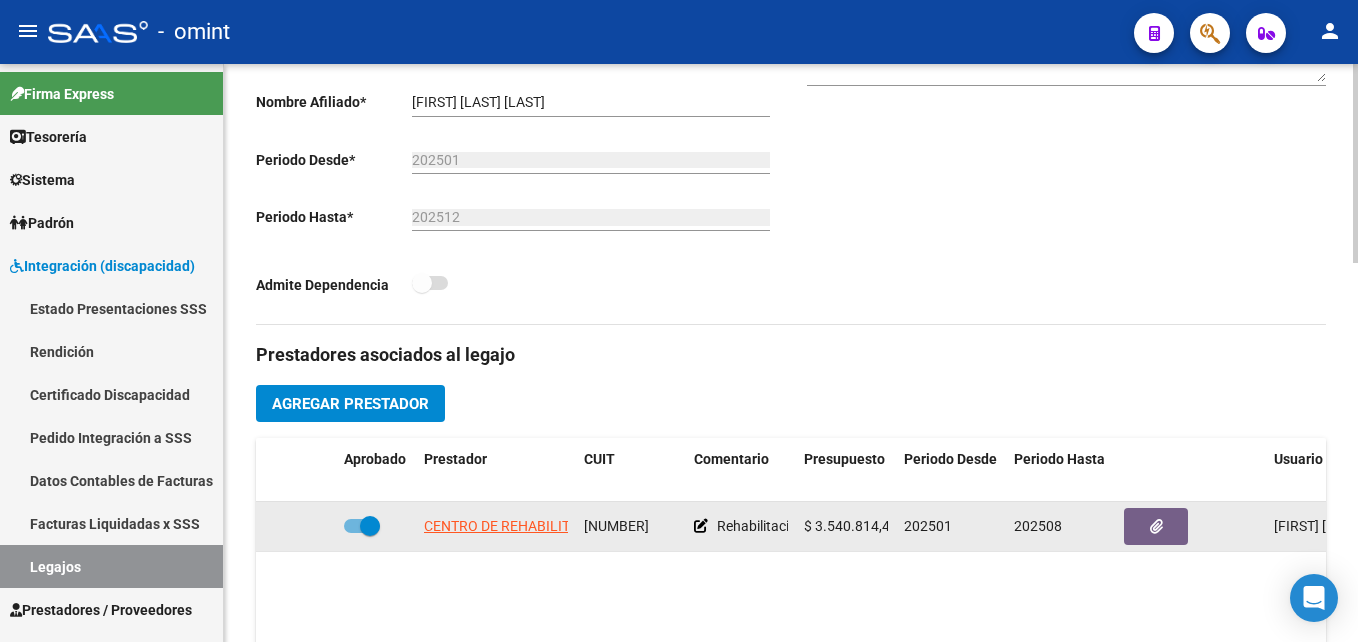 click on "33661979629" 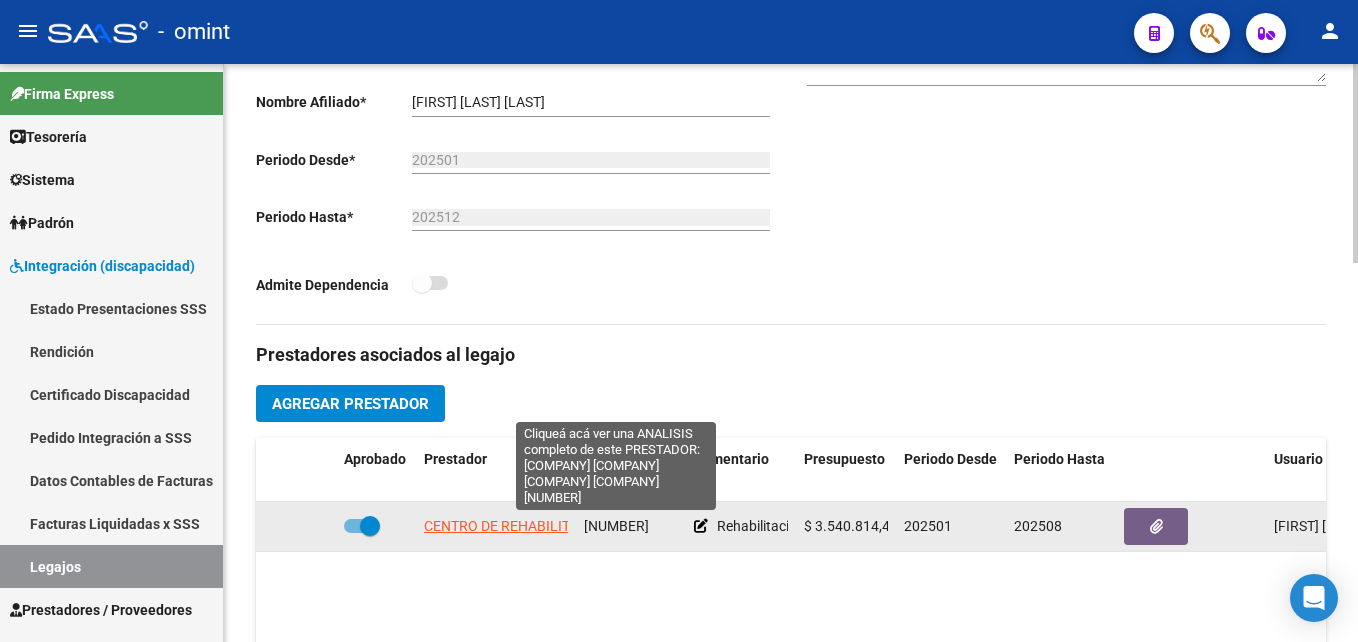 click on "CENTRO DE REHABILITACION INTEGRAL BELLE EPOQUE SRL" 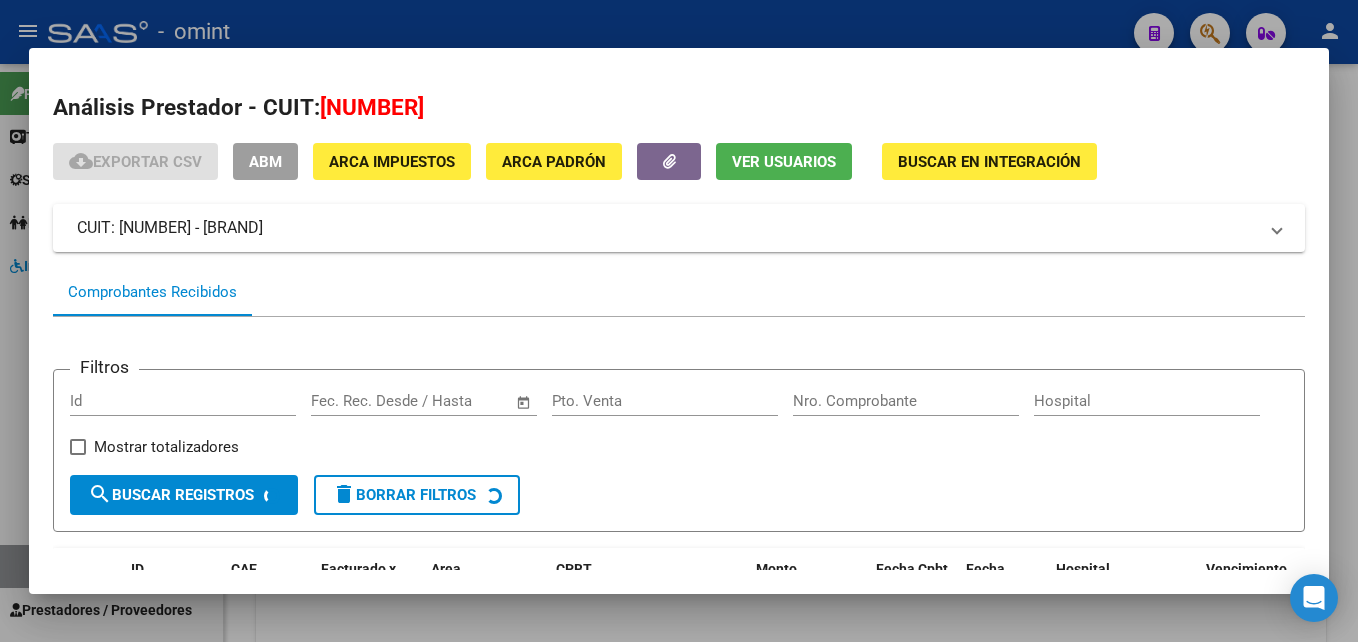 click at bounding box center [679, 321] 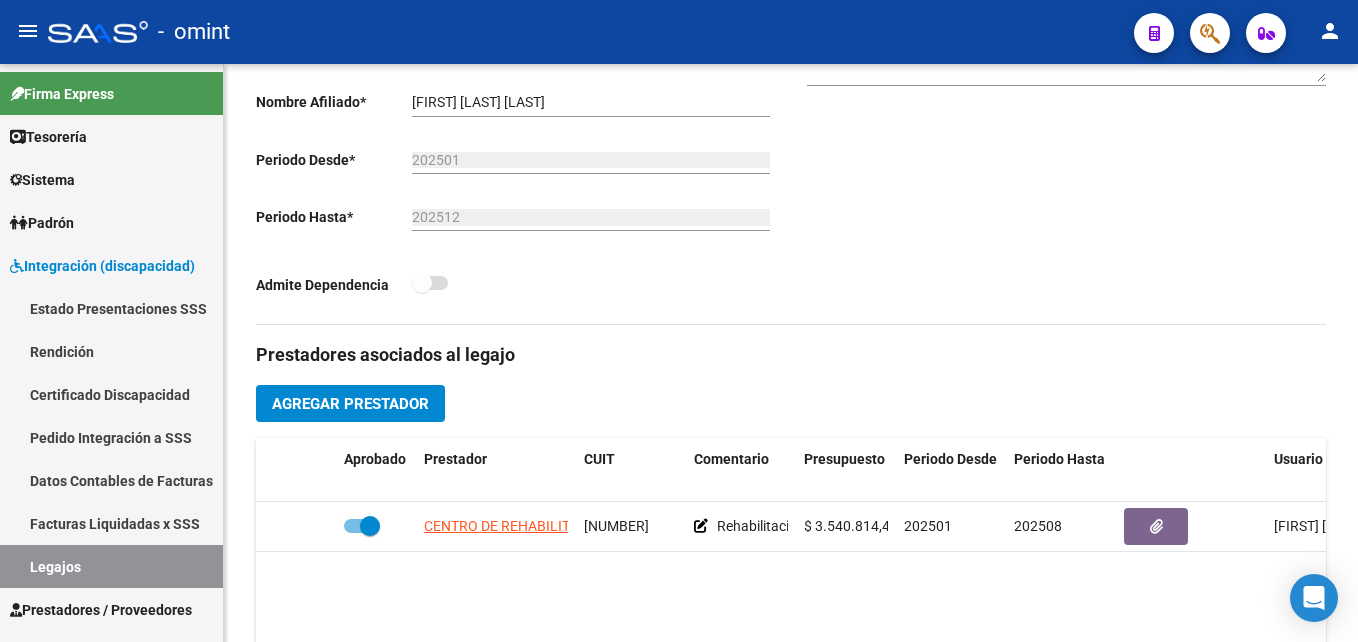 click on "-   omint" 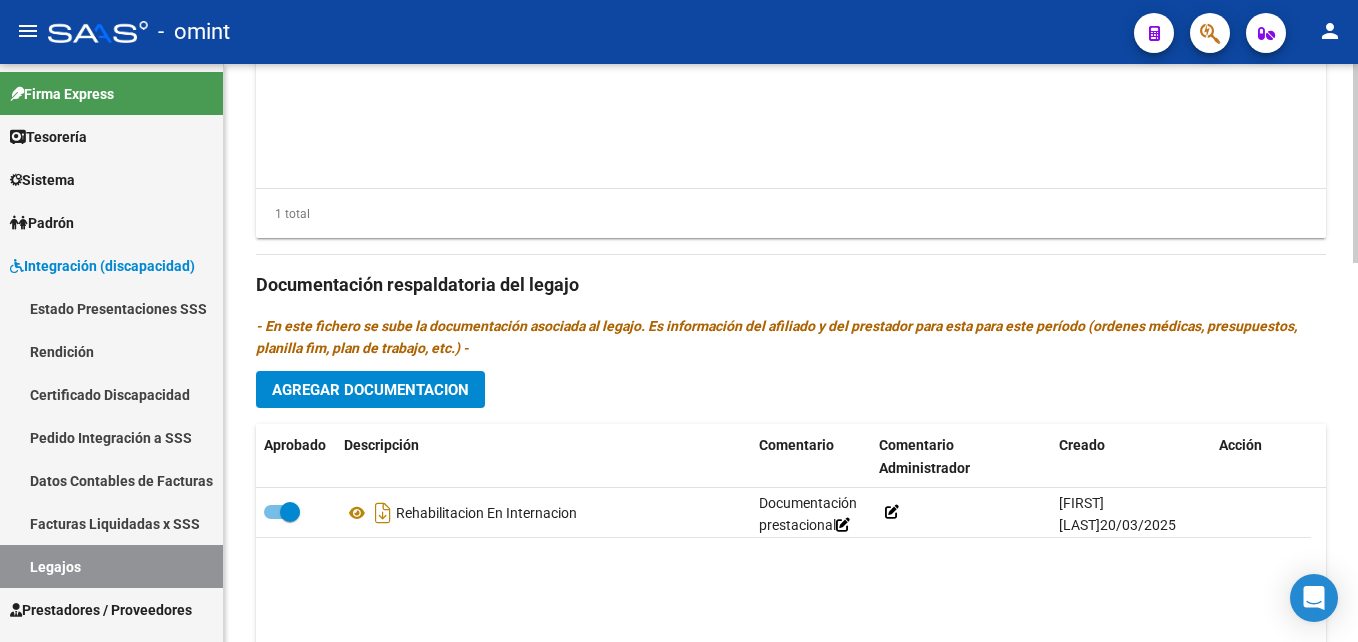 scroll, scrollTop: 972, scrollLeft: 0, axis: vertical 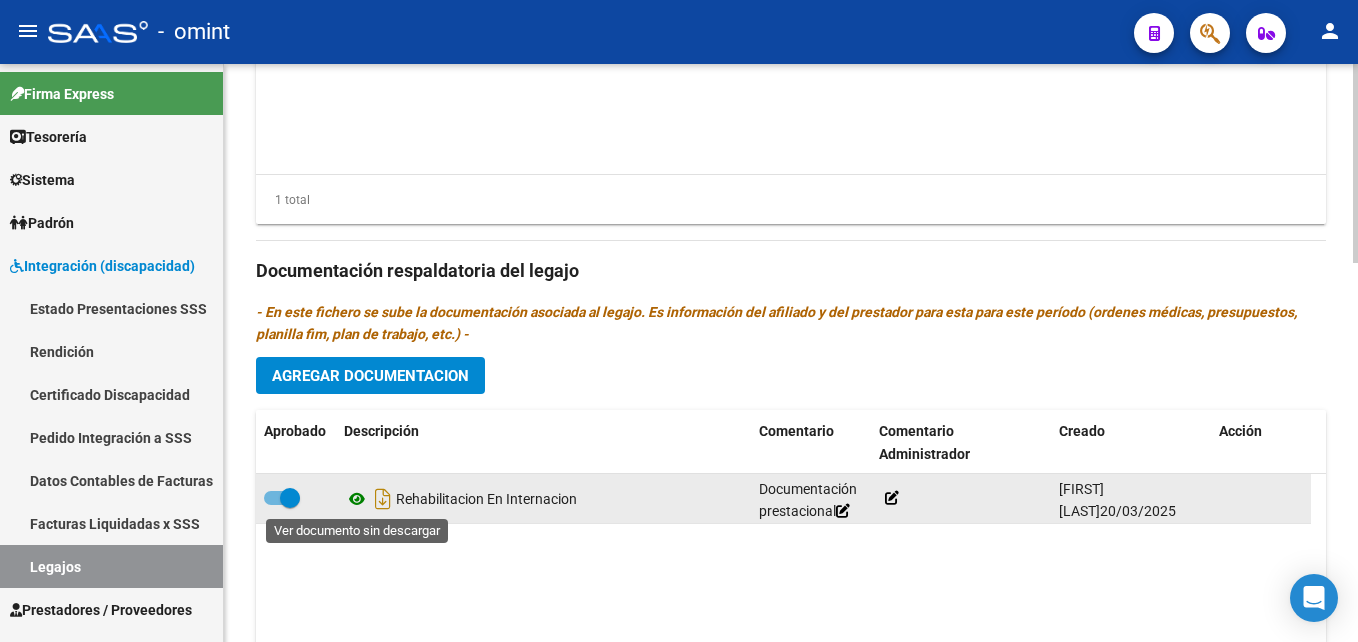 click 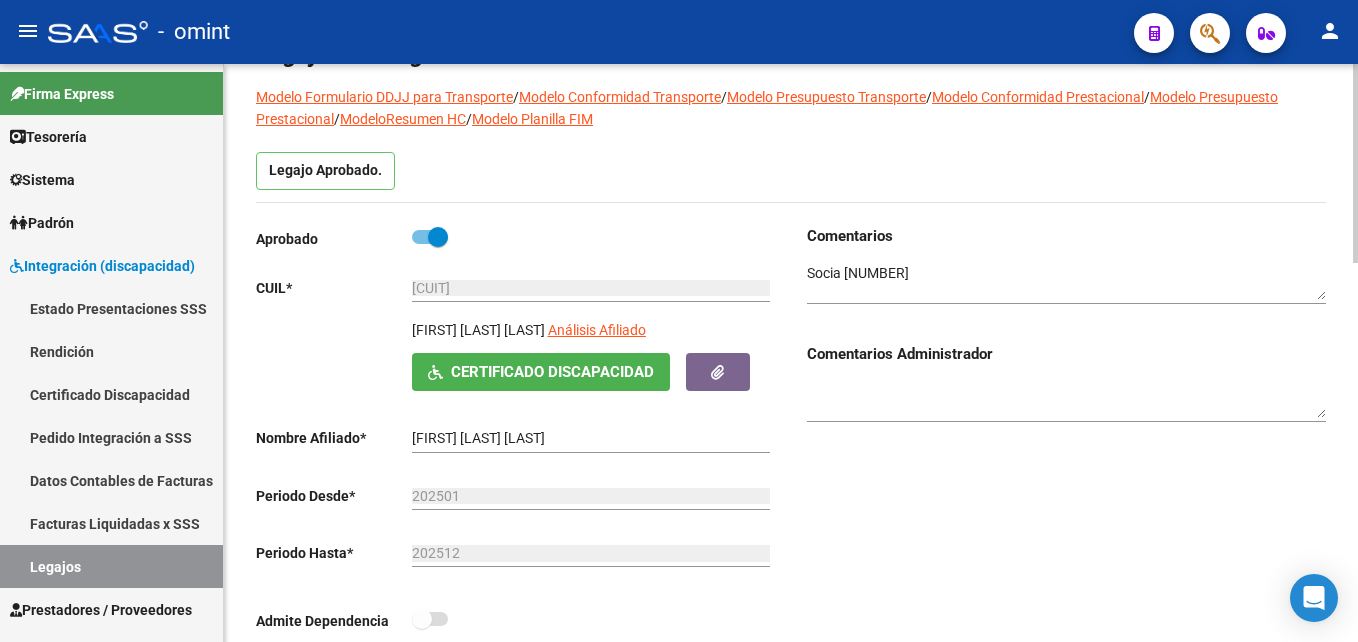 scroll, scrollTop: 0, scrollLeft: 0, axis: both 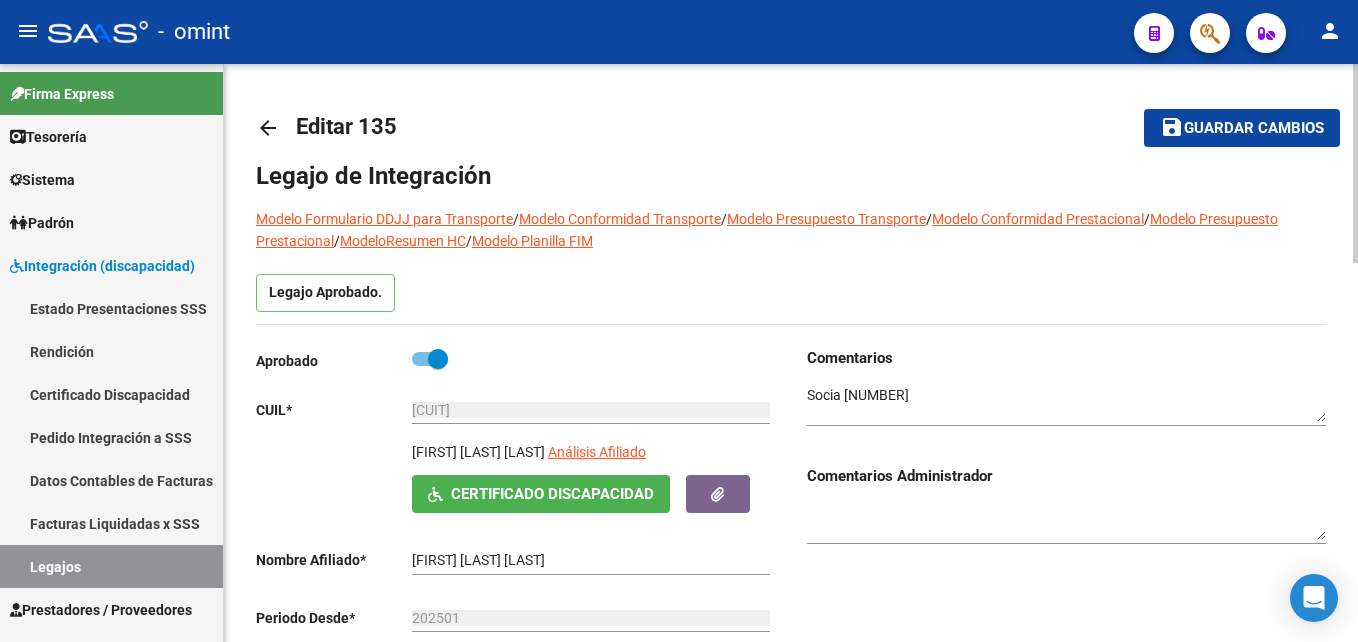 click on "arrow_back" 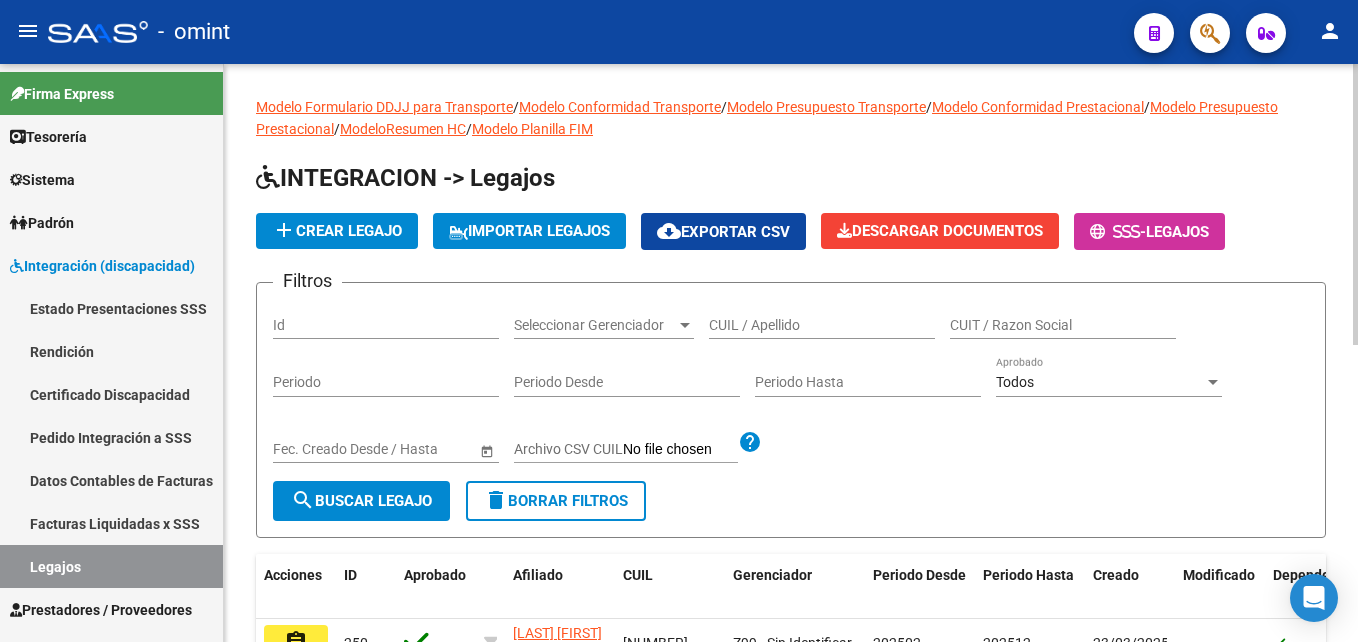 click on "CUIL / Apellido" 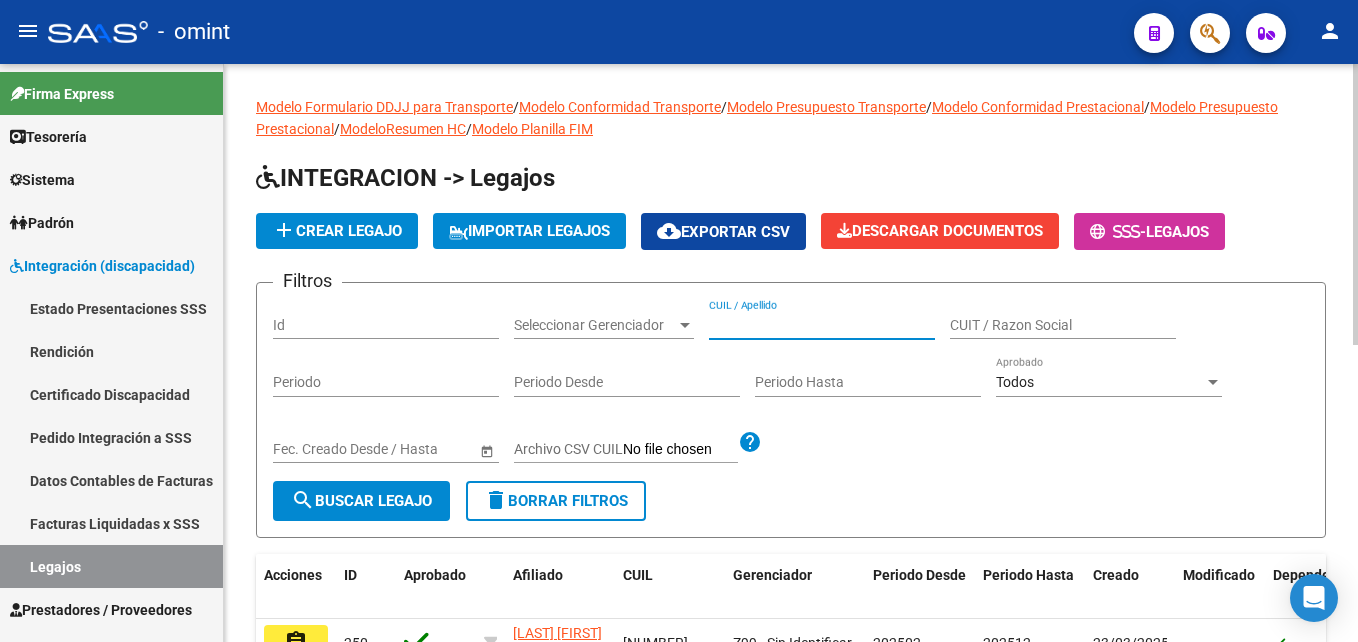 click on "CUIL / Apellido" at bounding box center [822, 325] 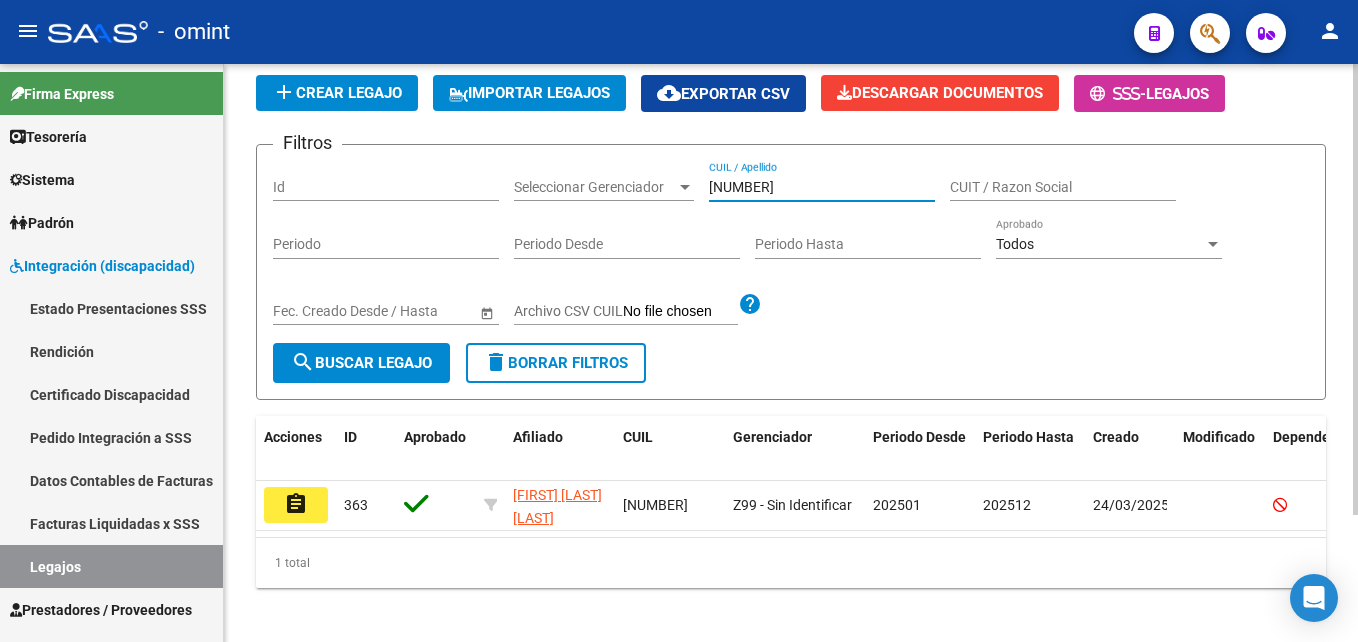scroll, scrollTop: 163, scrollLeft: 0, axis: vertical 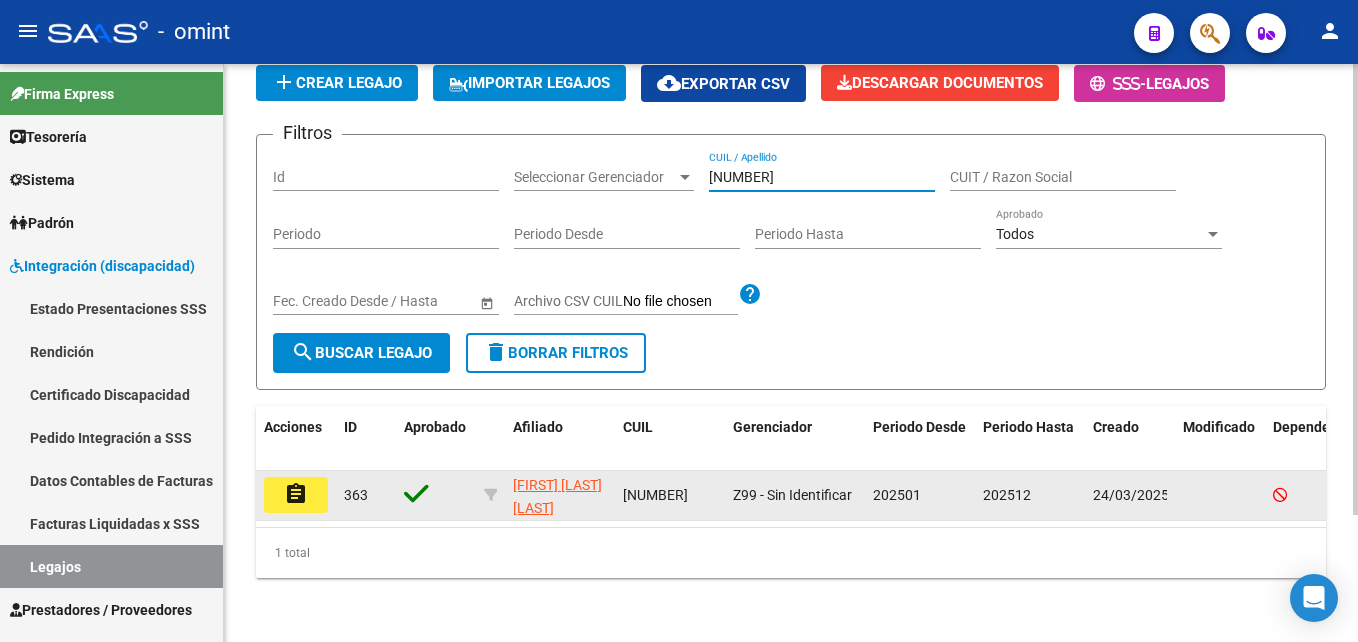 type on "[NUMBER]" 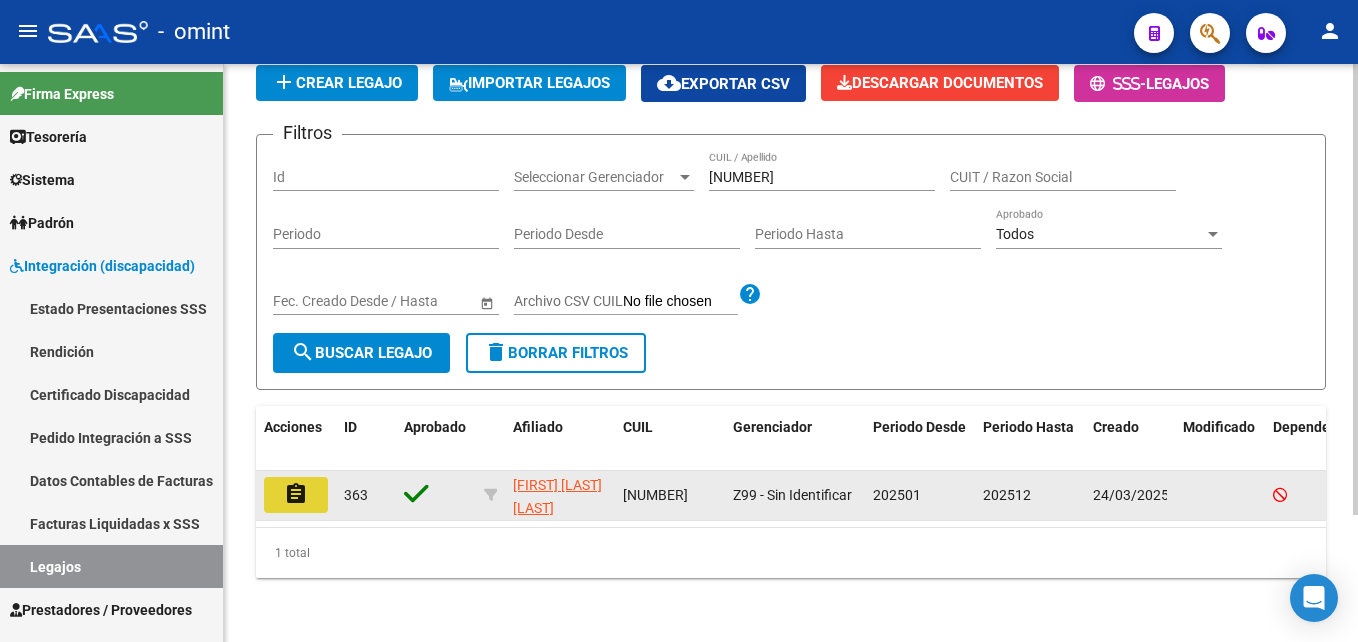 click on "assignment" 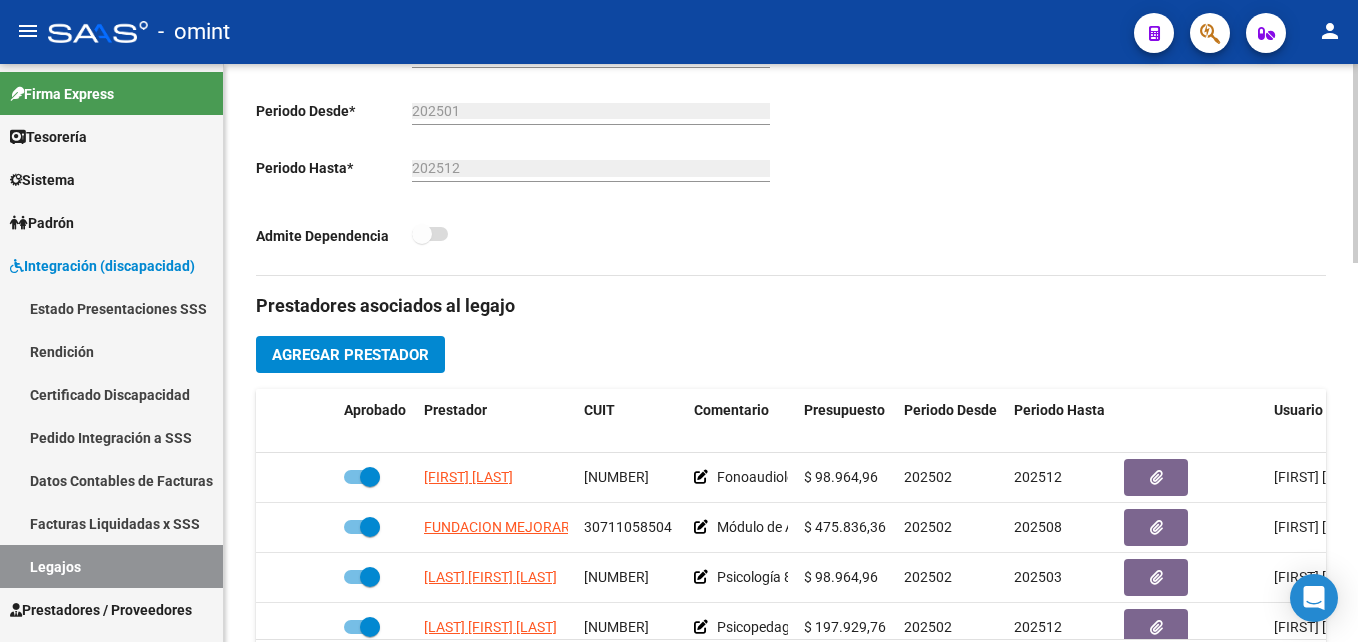 scroll, scrollTop: 528, scrollLeft: 0, axis: vertical 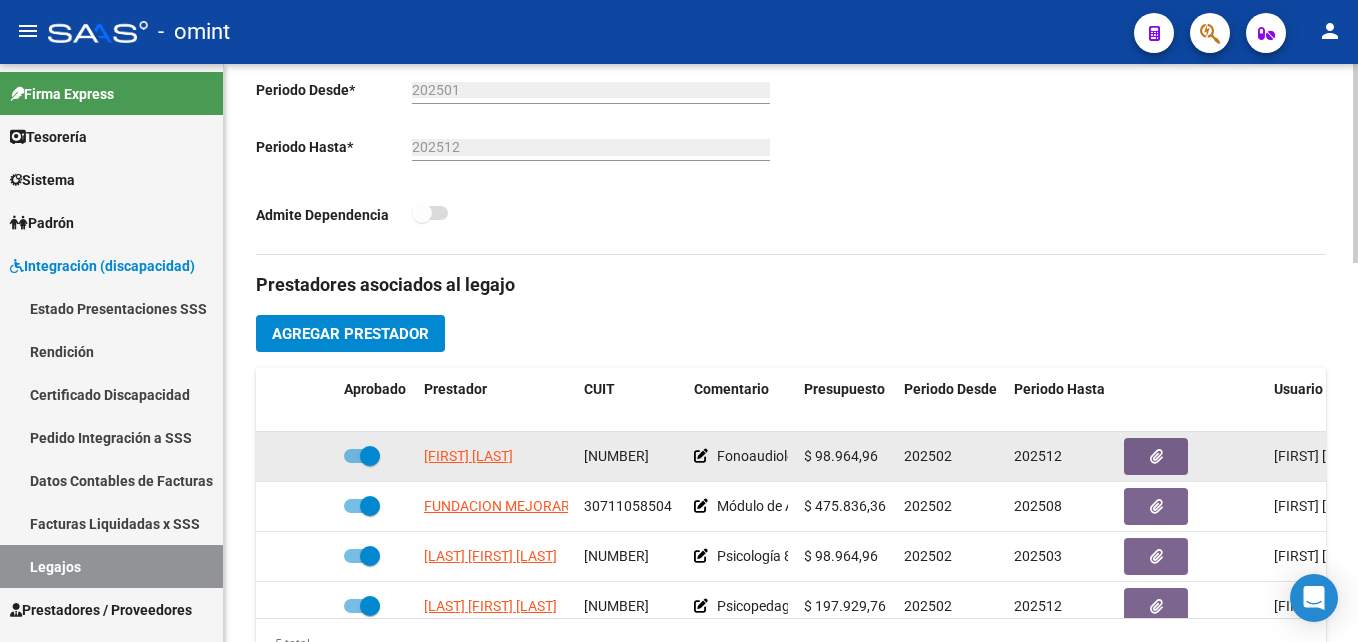 click on "27408933876" 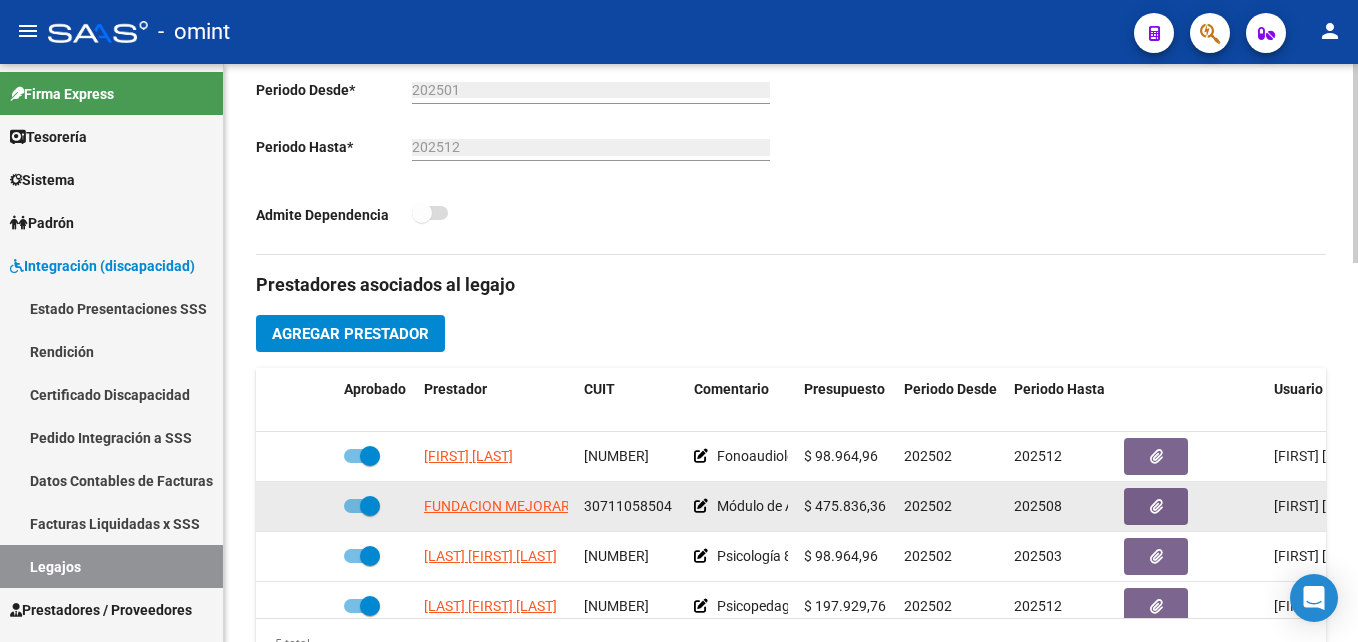click on "30711058504" 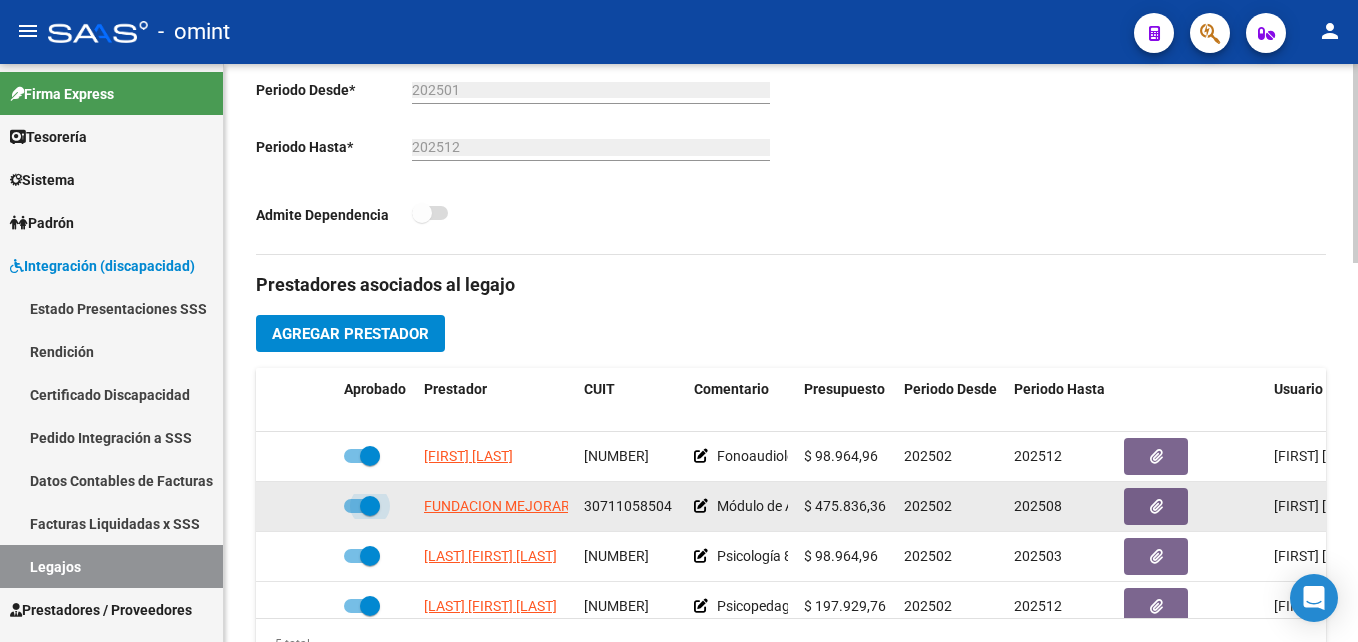 click at bounding box center [362, 506] 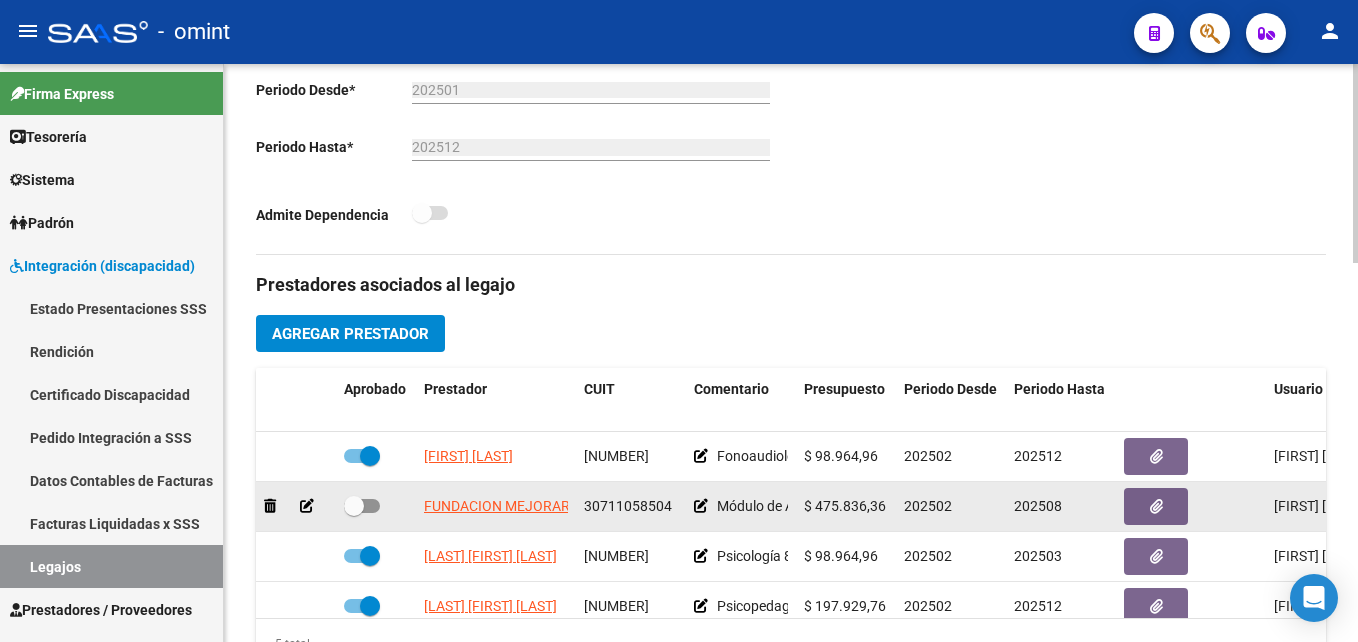 click 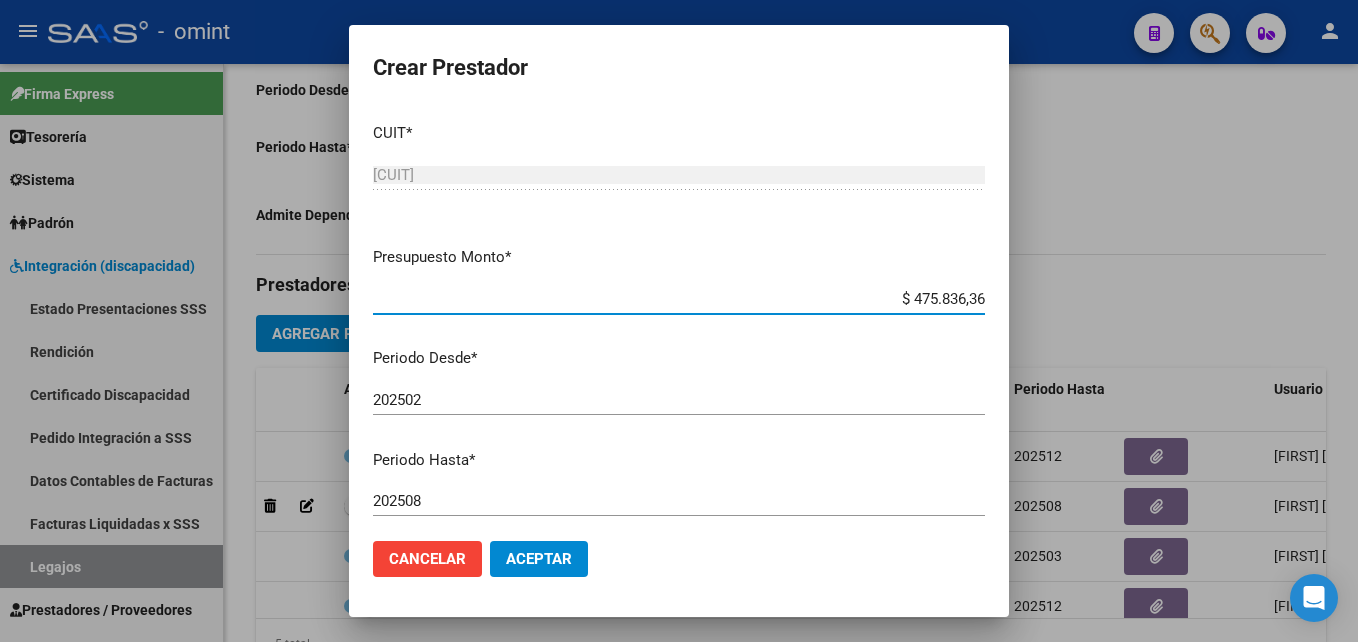 click on "202508" at bounding box center (679, 501) 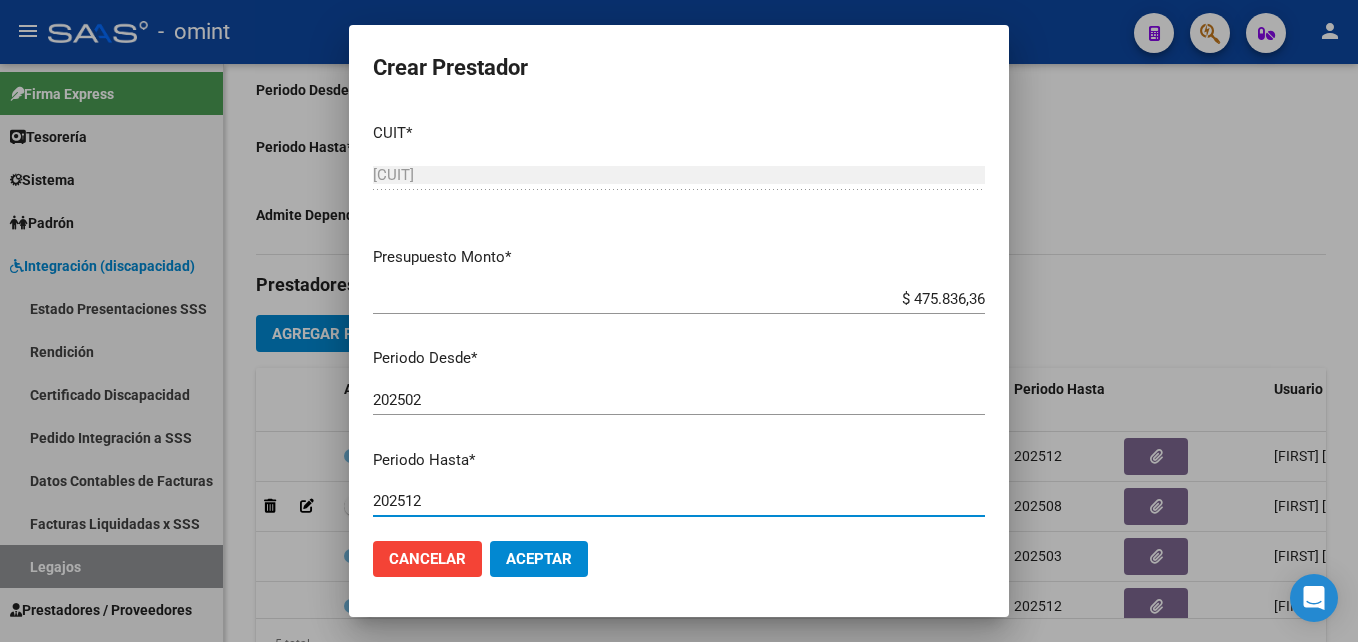 type on "202512" 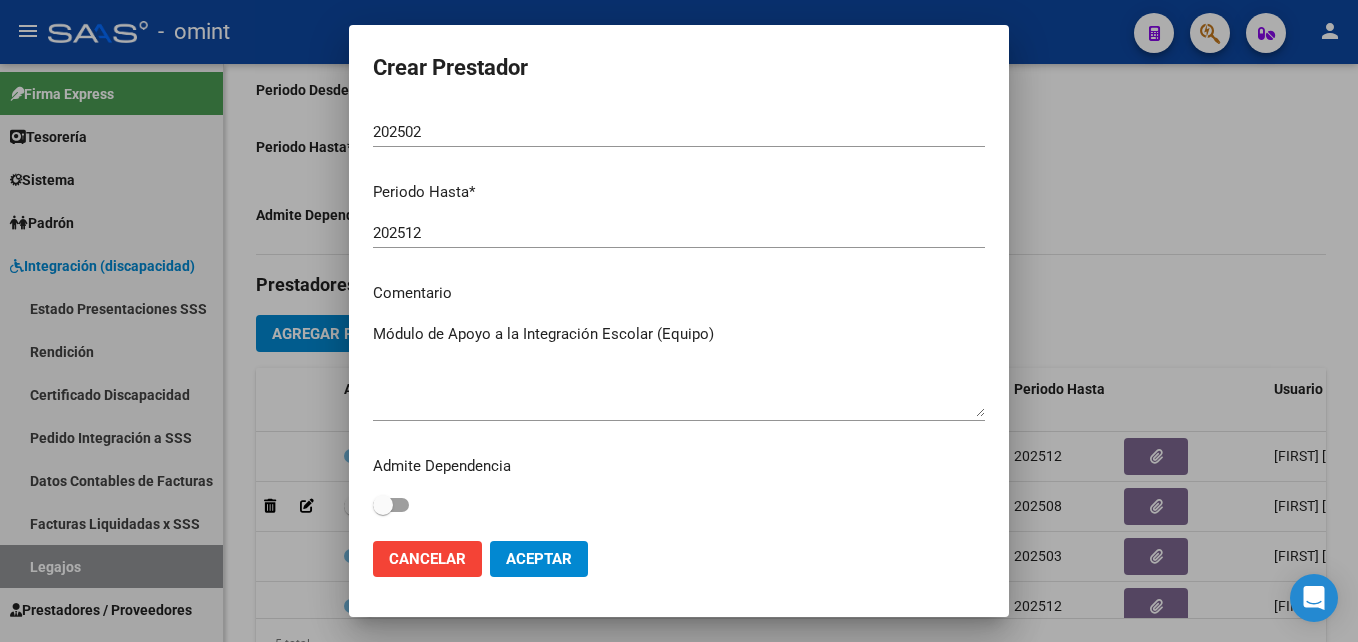 scroll, scrollTop: 267, scrollLeft: 0, axis: vertical 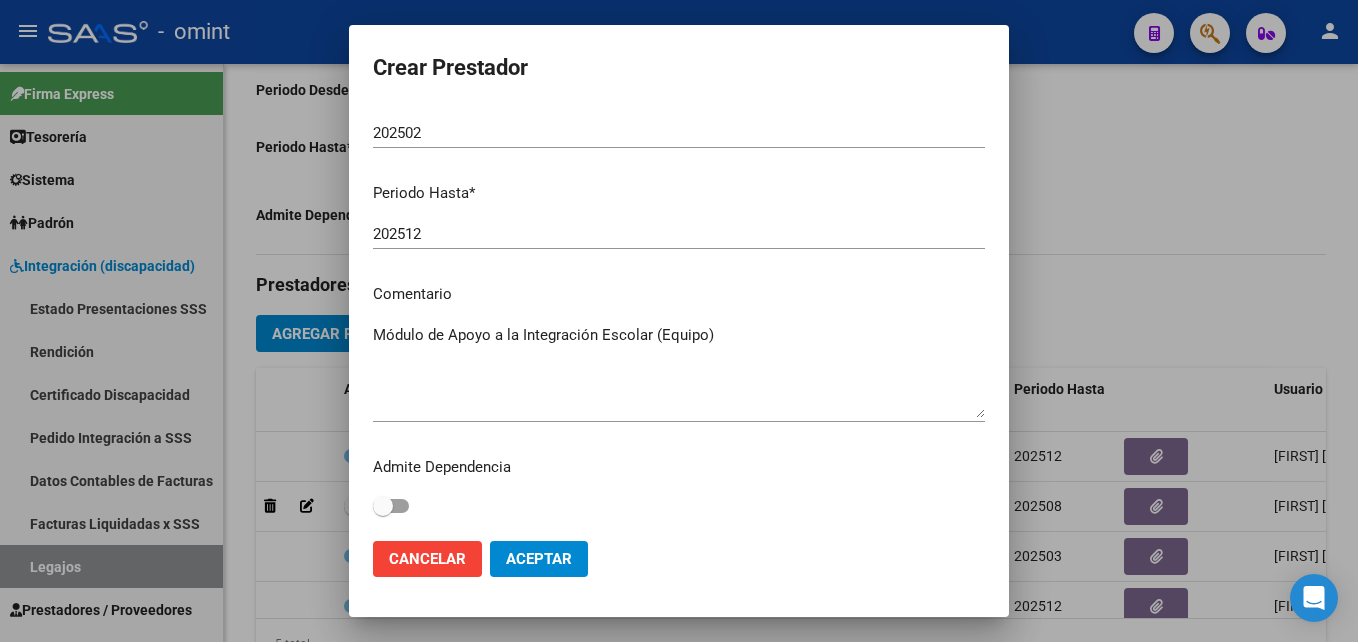 click on "Aceptar" 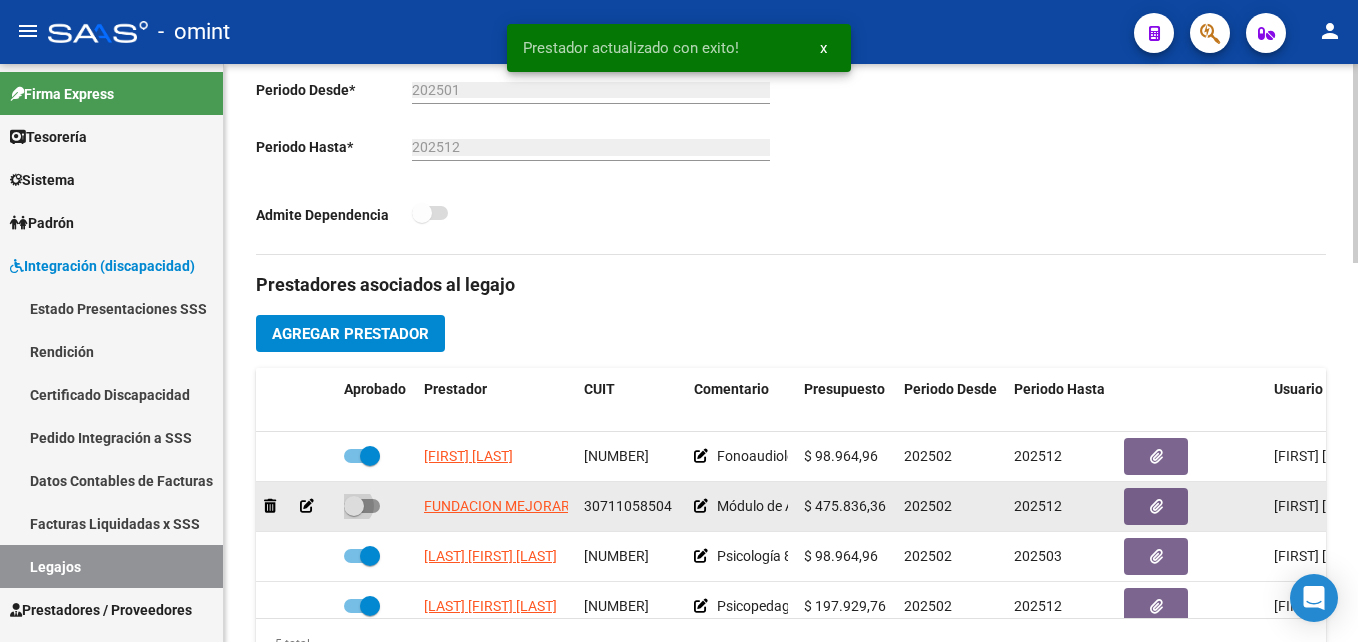 click at bounding box center (354, 506) 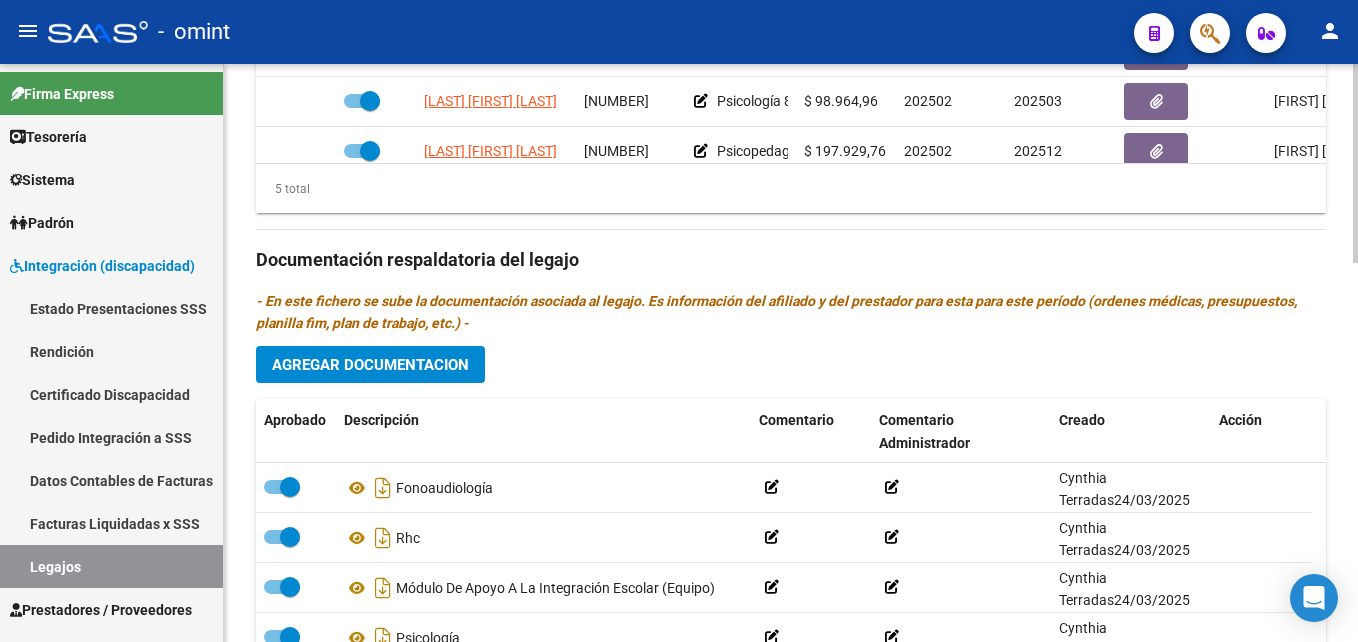 scroll, scrollTop: 982, scrollLeft: 0, axis: vertical 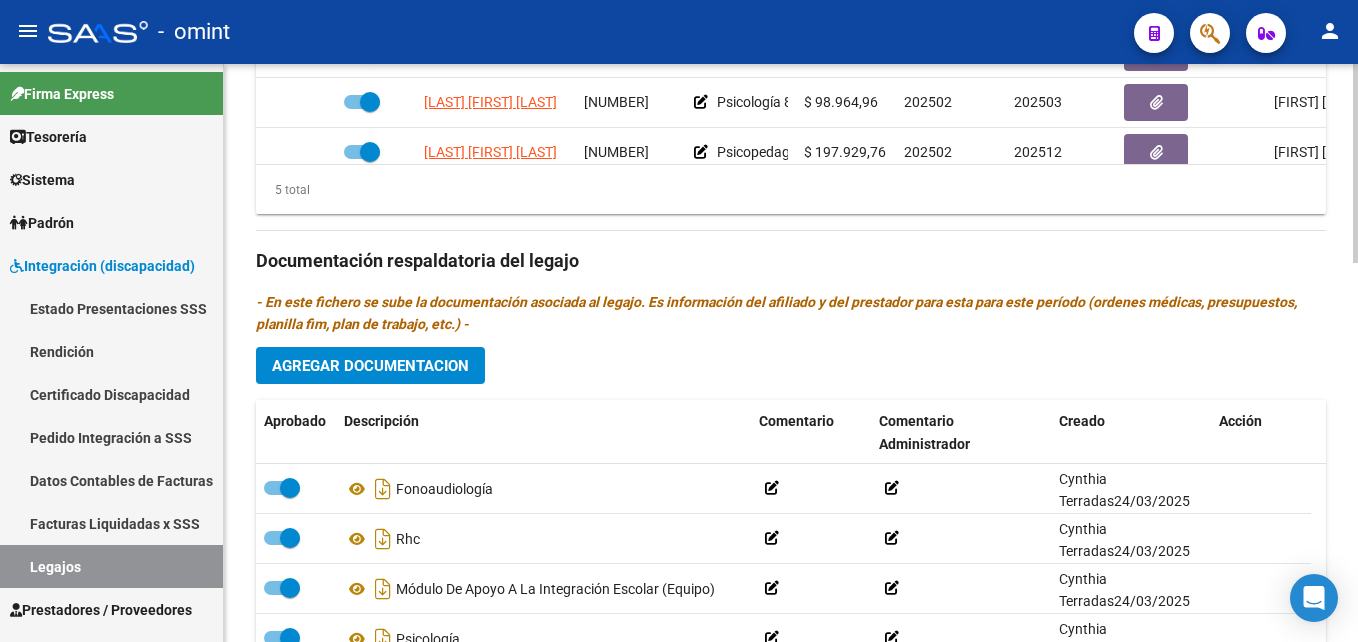drag, startPoint x: 447, startPoint y: 344, endPoint x: 467, endPoint y: 355, distance: 22.825424 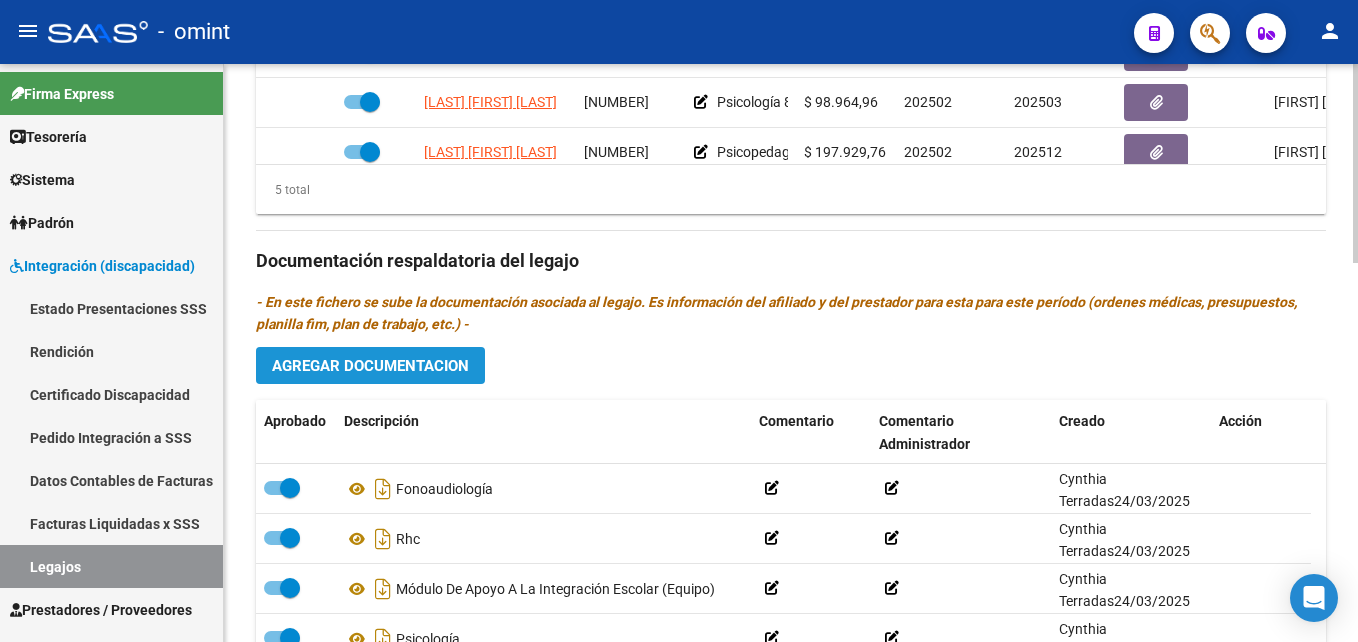 click on "Agregar Documentacion" 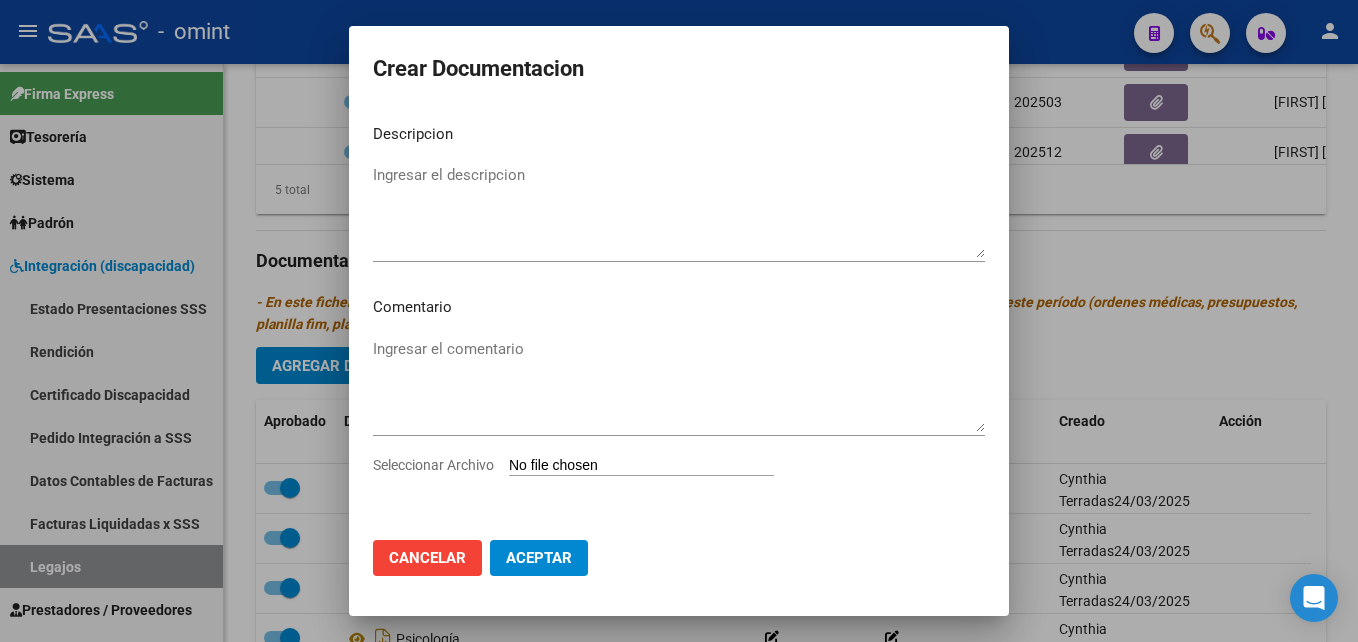 click on "Seleccionar Archivo" at bounding box center [641, 466] 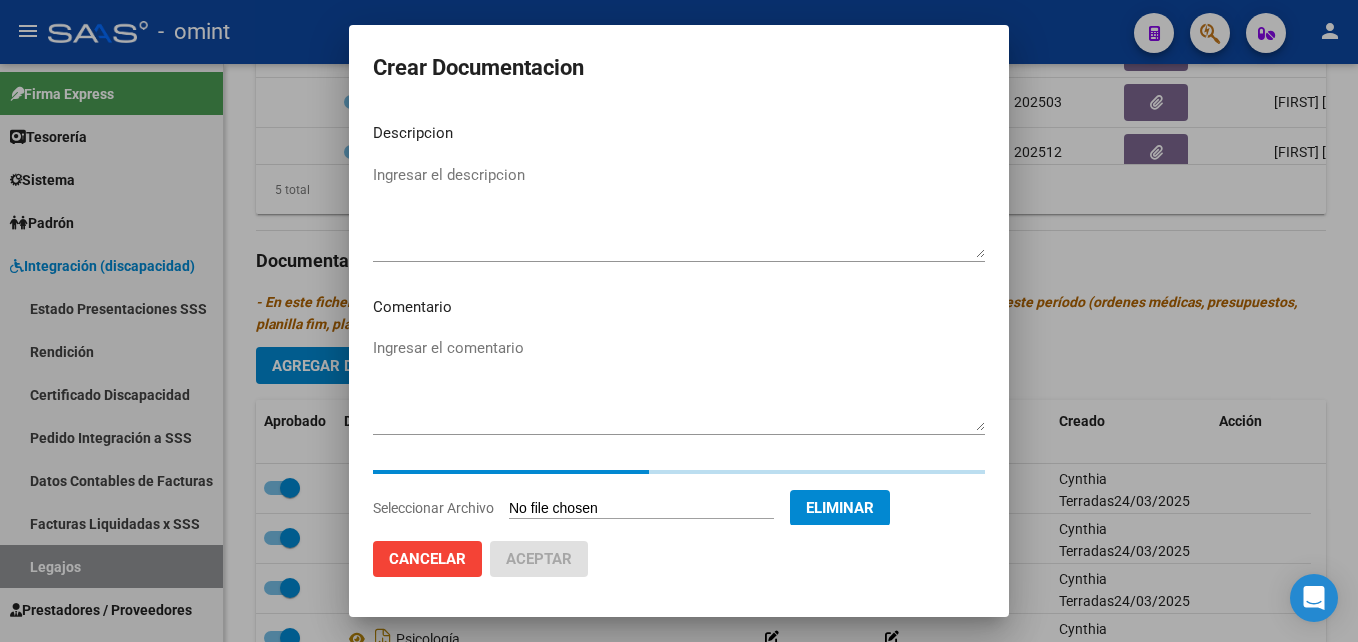 click on "Ingresar el descripcion" at bounding box center (679, 211) 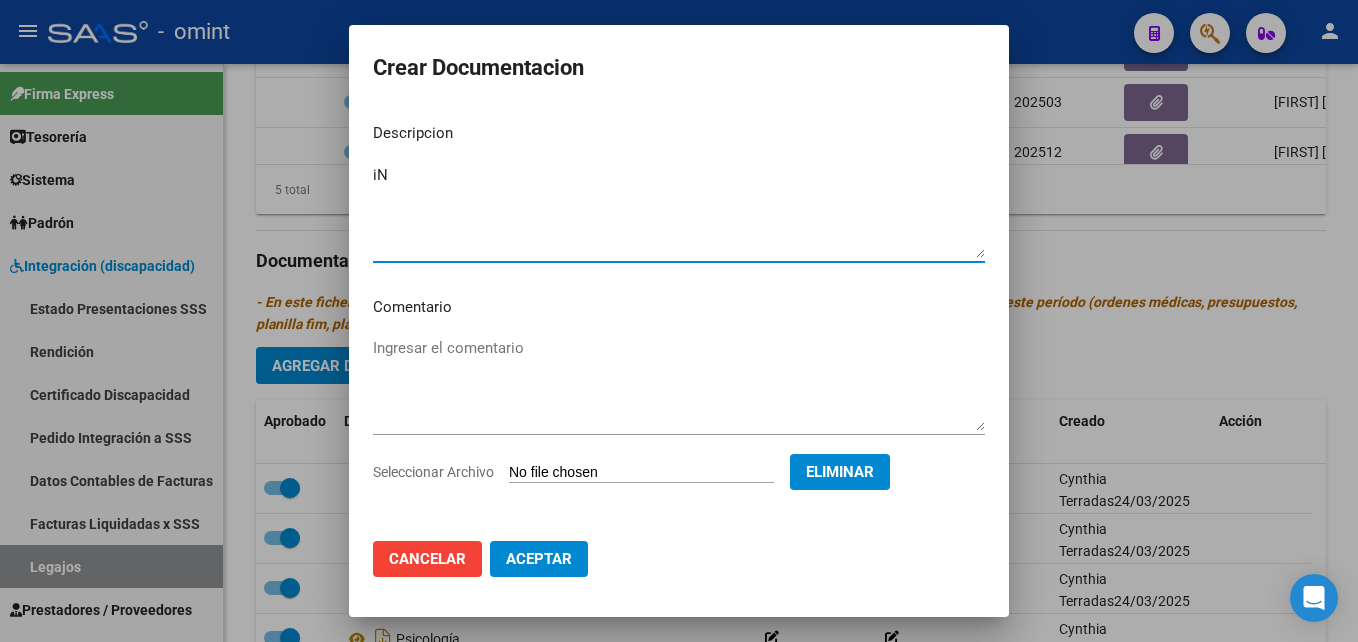 type on "i" 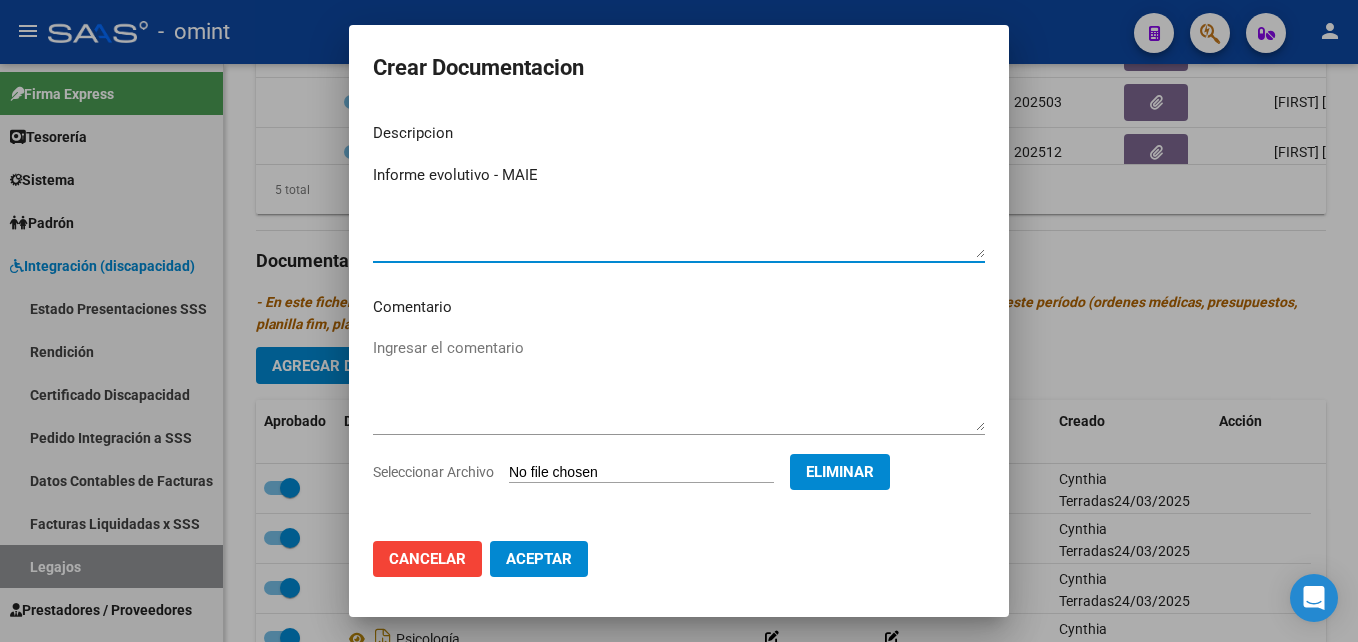 type on "Informe evolutivo - MAIE" 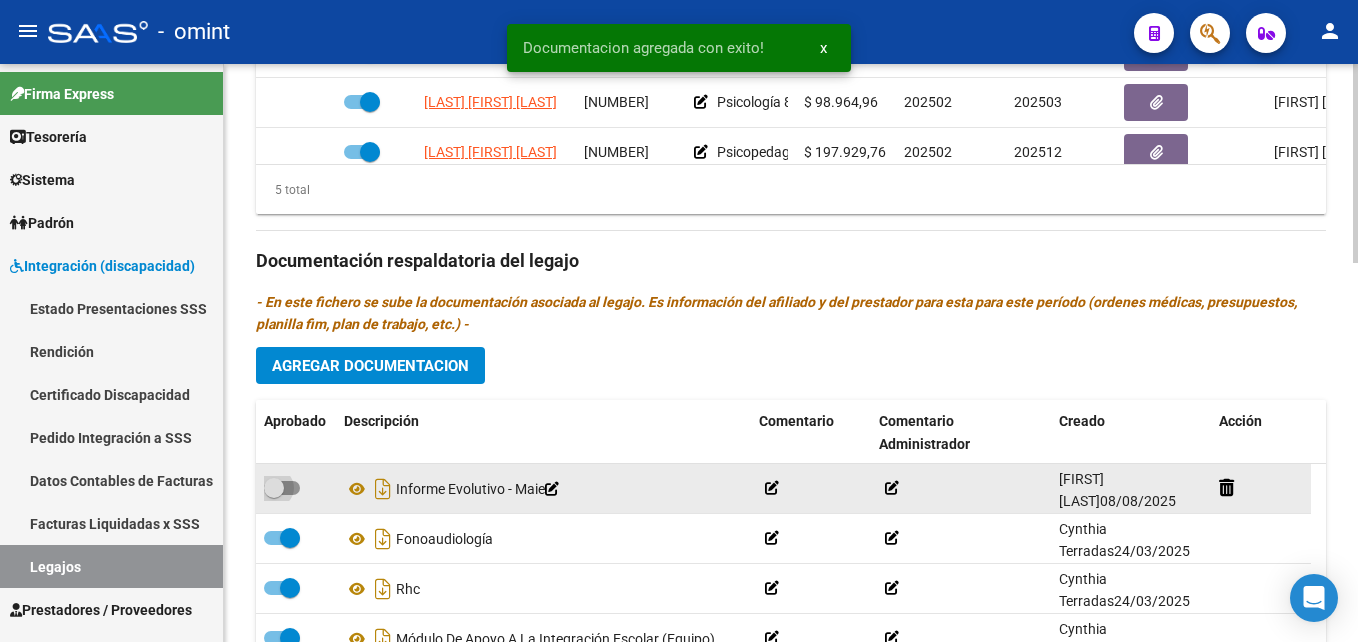 click at bounding box center (282, 488) 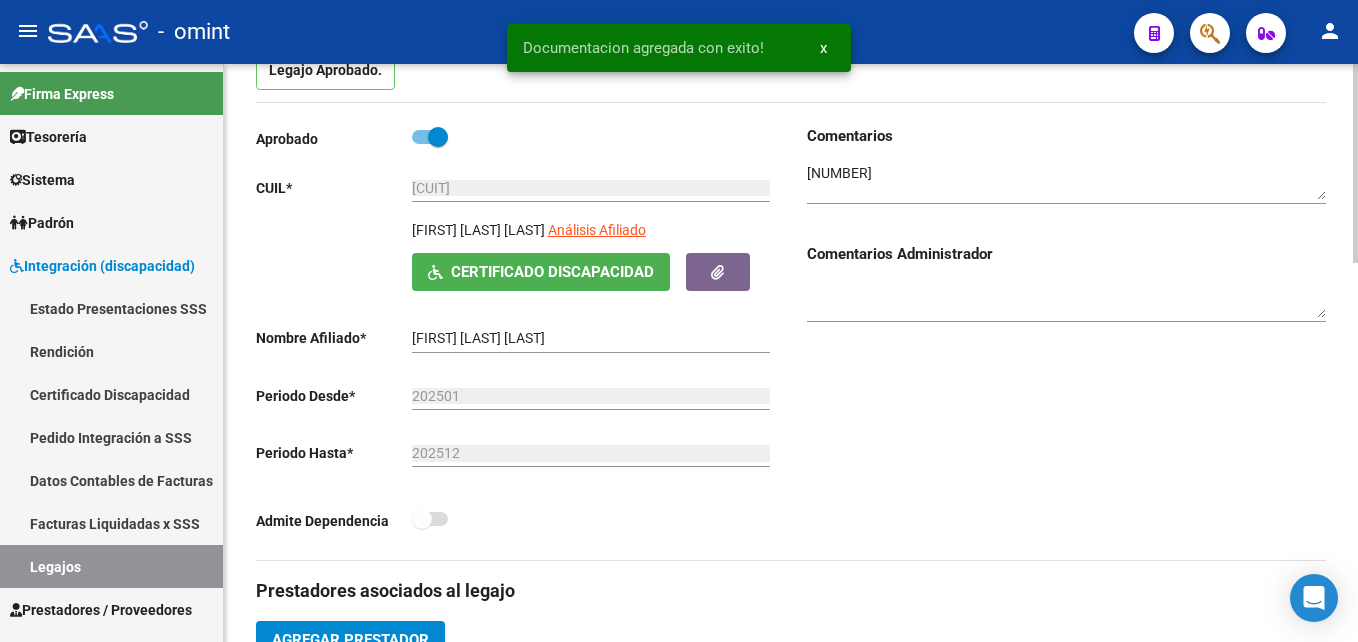 scroll, scrollTop: 0, scrollLeft: 0, axis: both 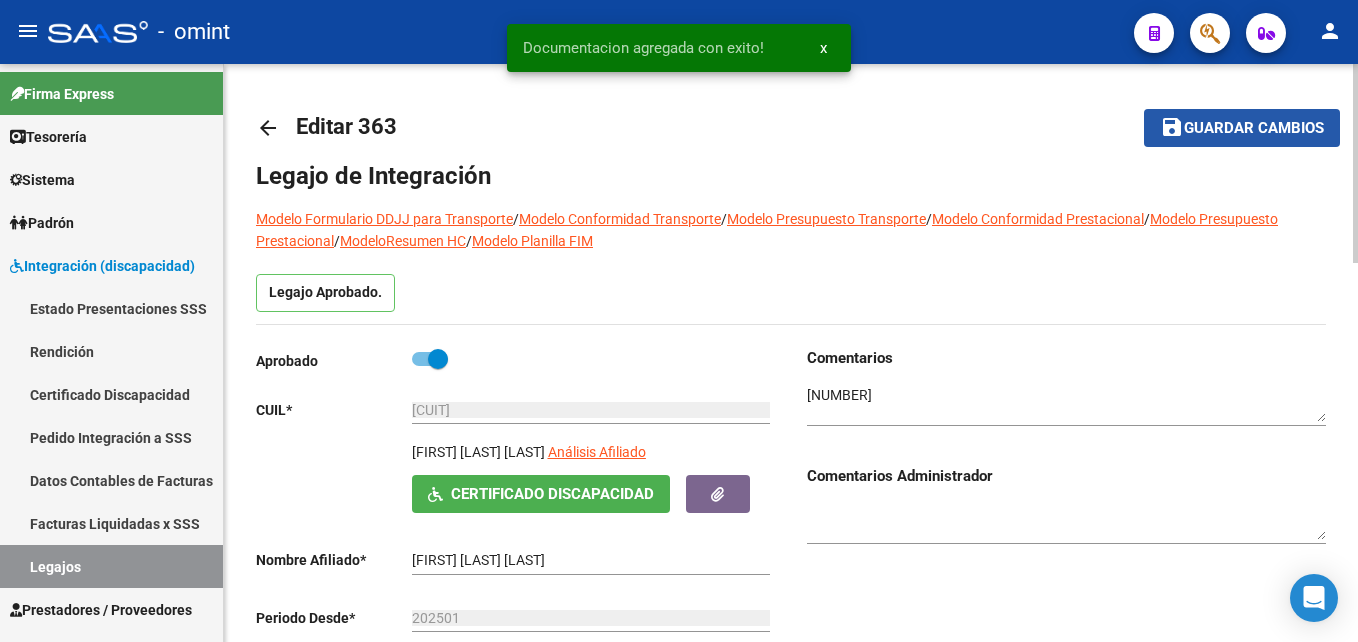 click on "save Guardar cambios" 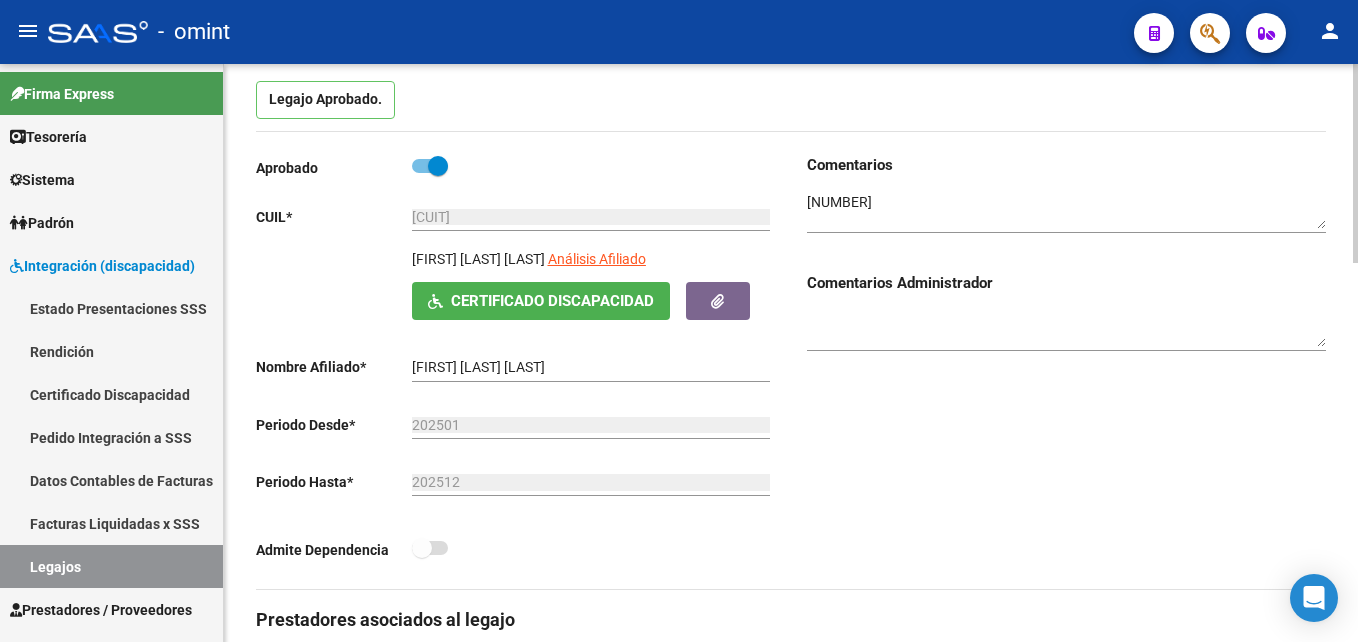 scroll, scrollTop: 192, scrollLeft: 0, axis: vertical 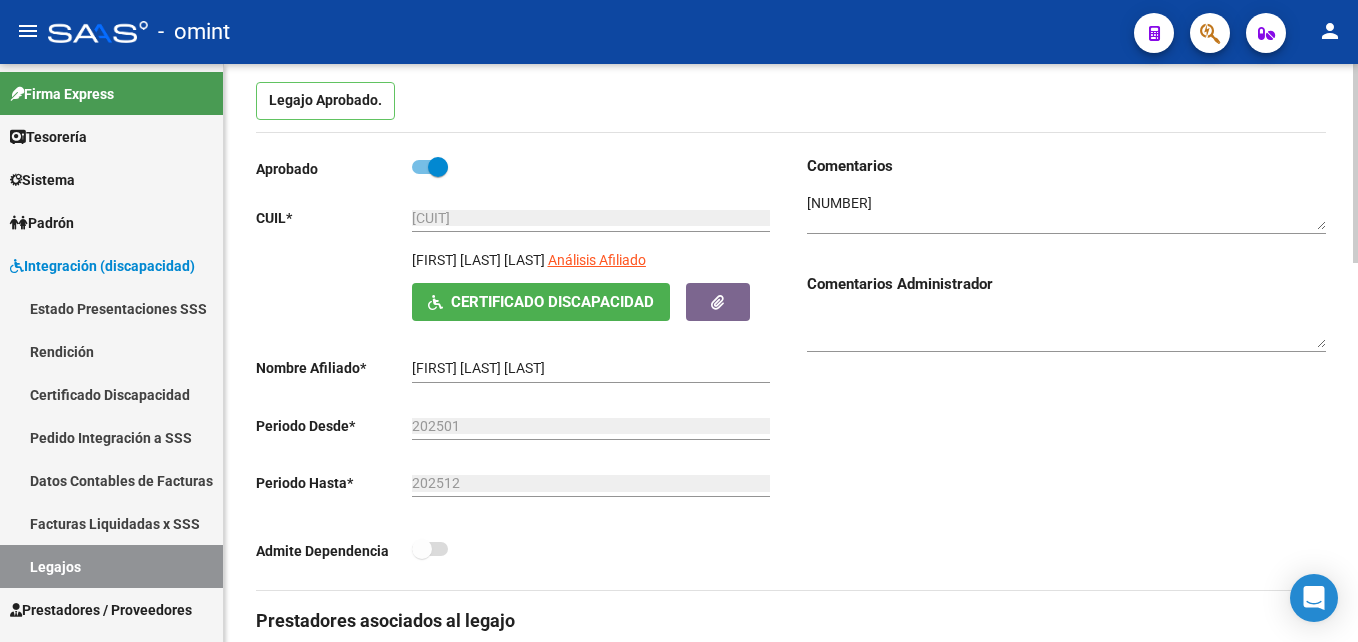 drag, startPoint x: 412, startPoint y: 259, endPoint x: 593, endPoint y: 259, distance: 181 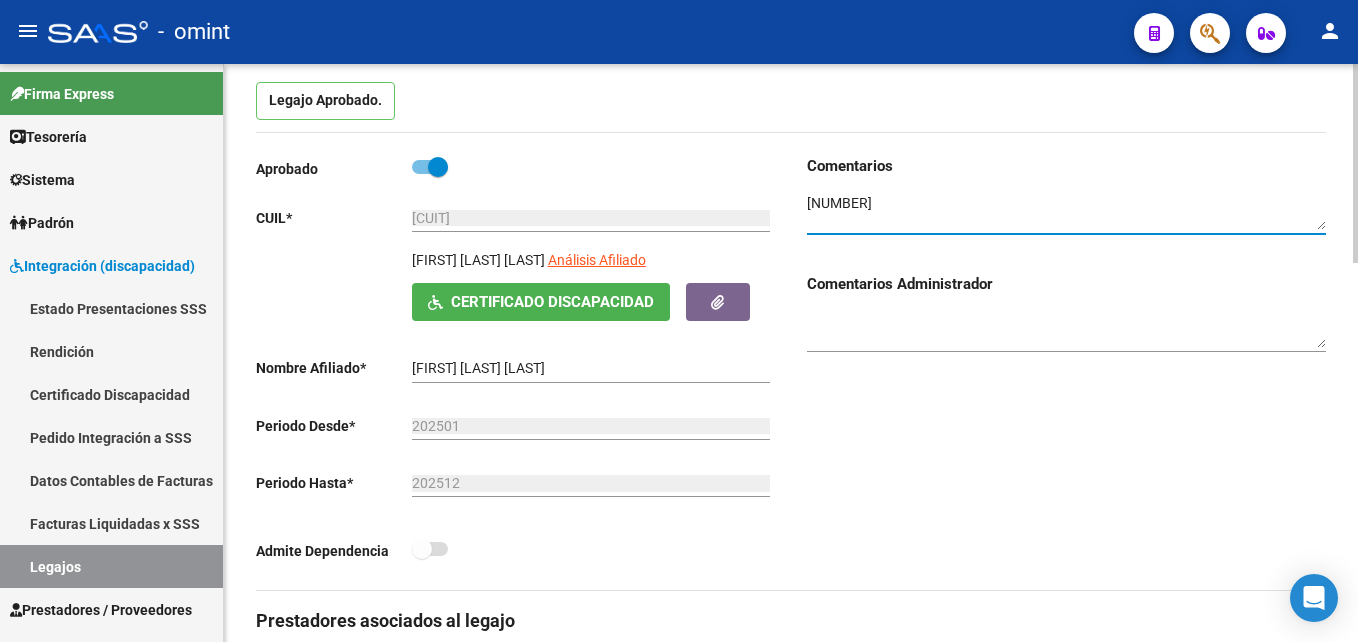 click at bounding box center [1066, 212] 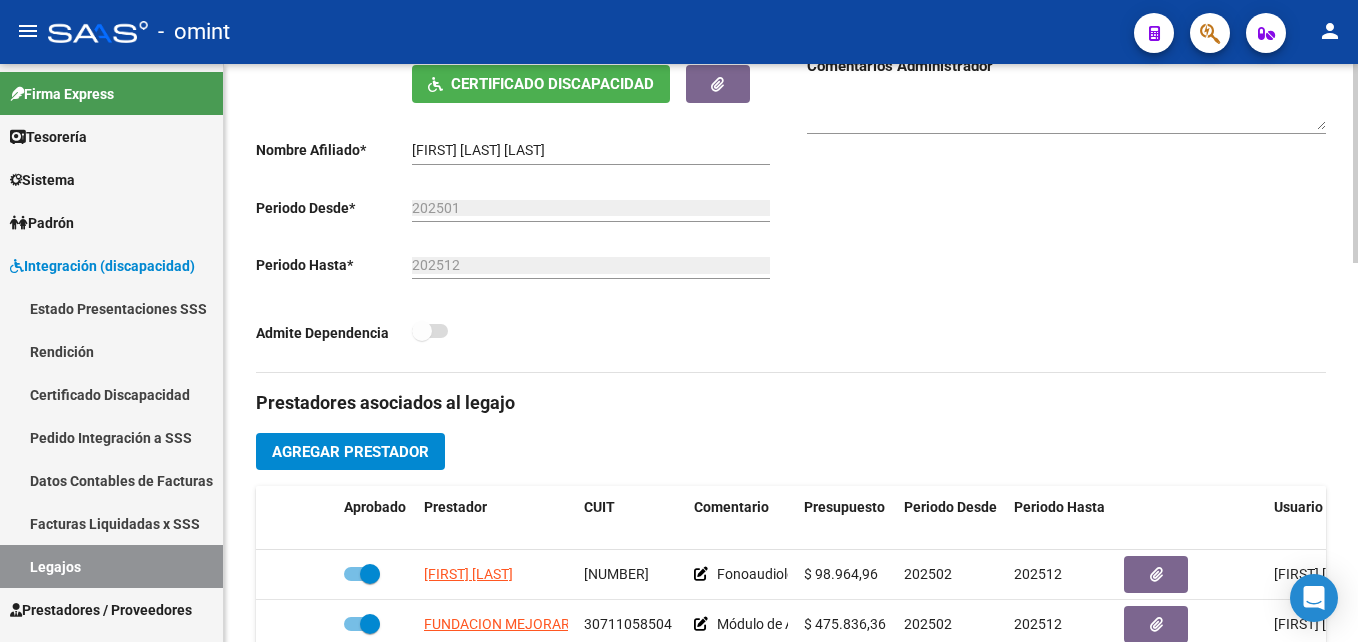 scroll, scrollTop: 491, scrollLeft: 0, axis: vertical 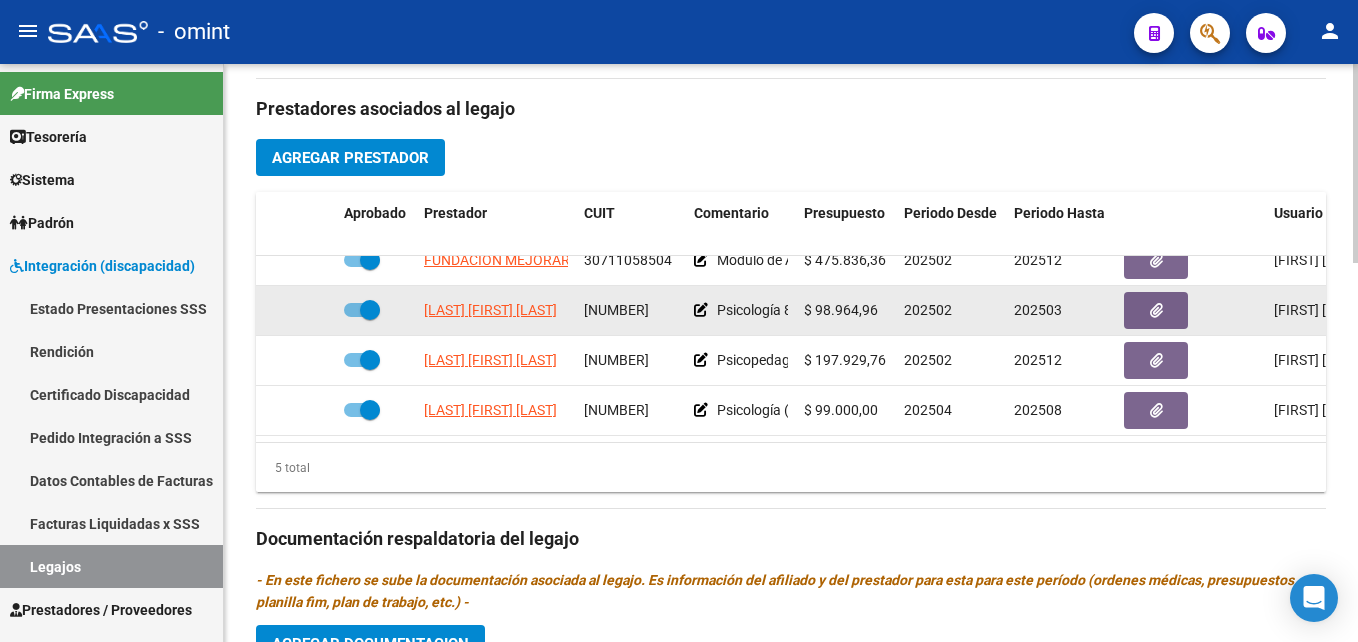 click on "27338604608" 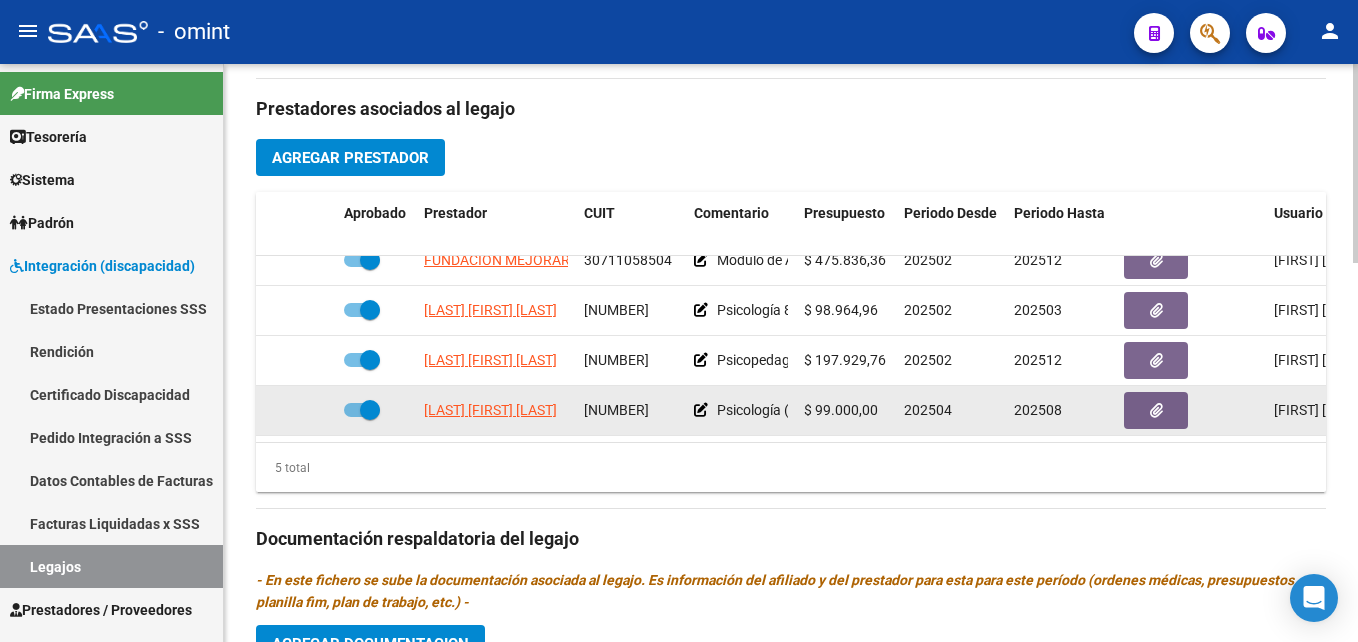 click on "[NUMBER]" 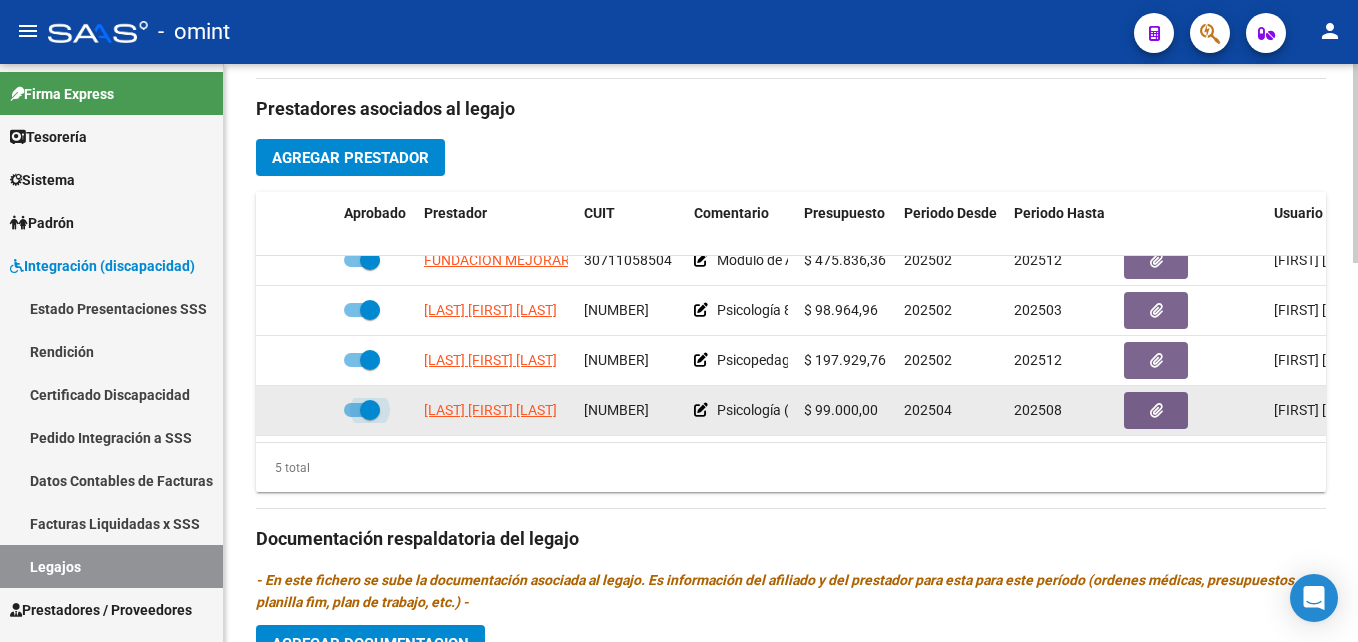 click at bounding box center [370, 410] 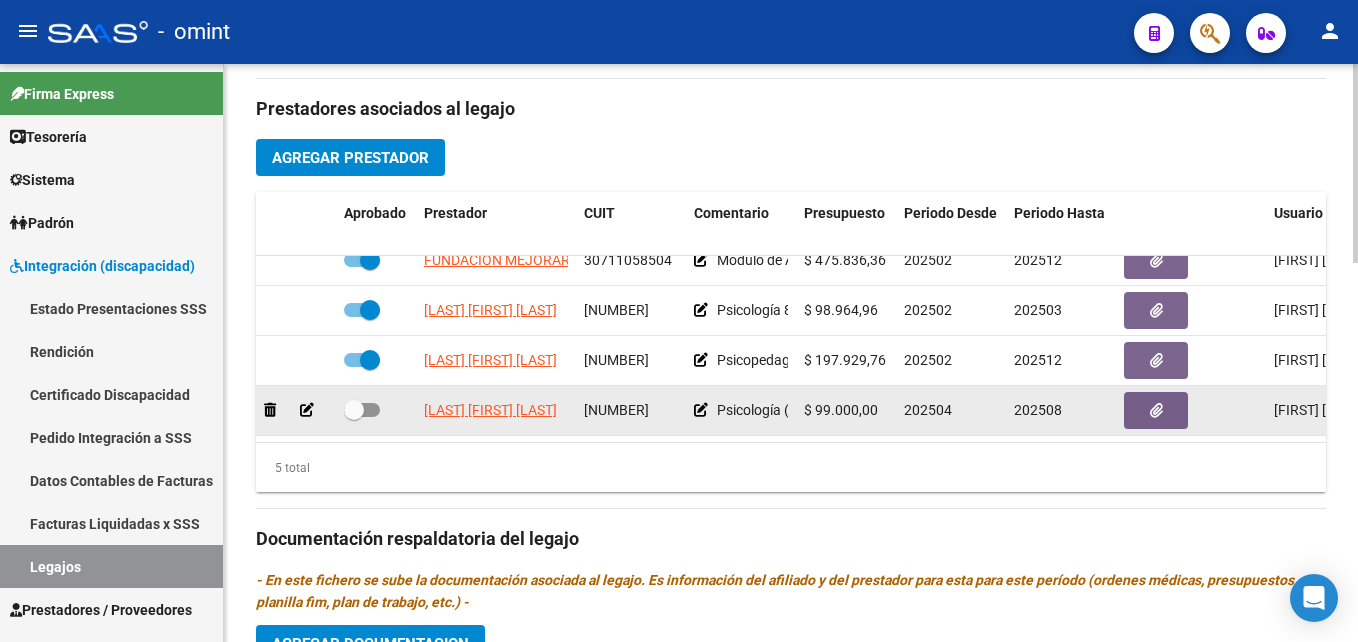 click 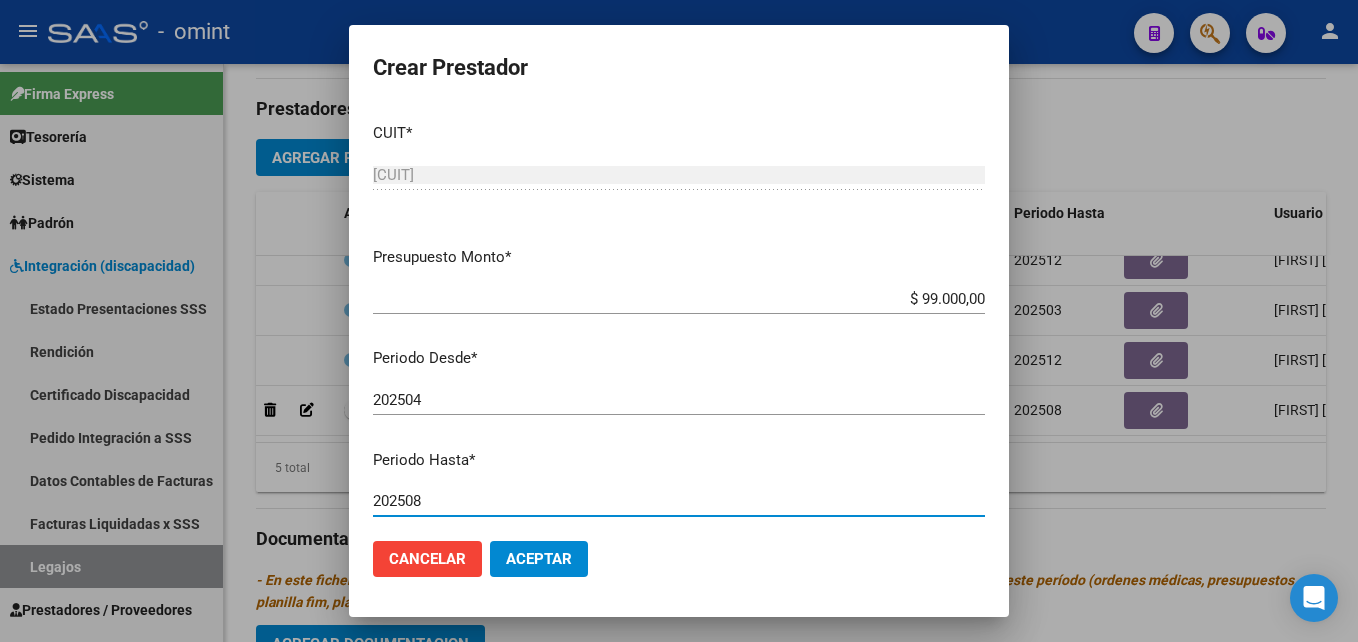 click on "202508" at bounding box center (679, 501) 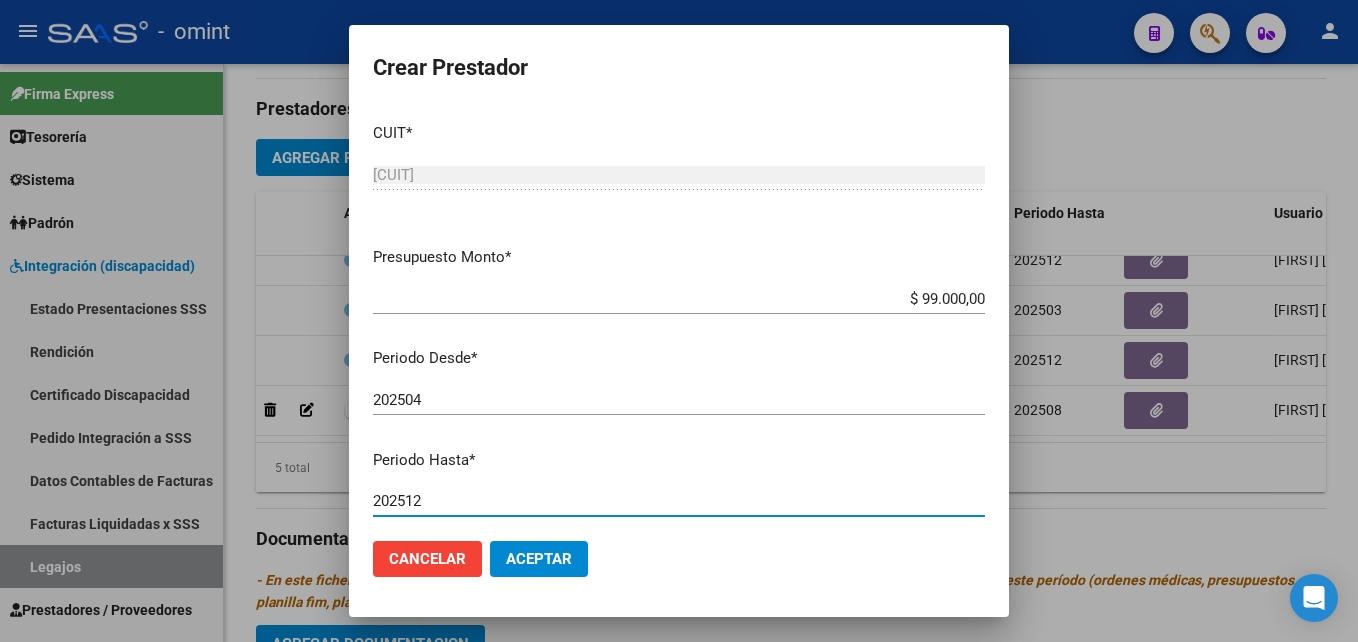 type on "202512" 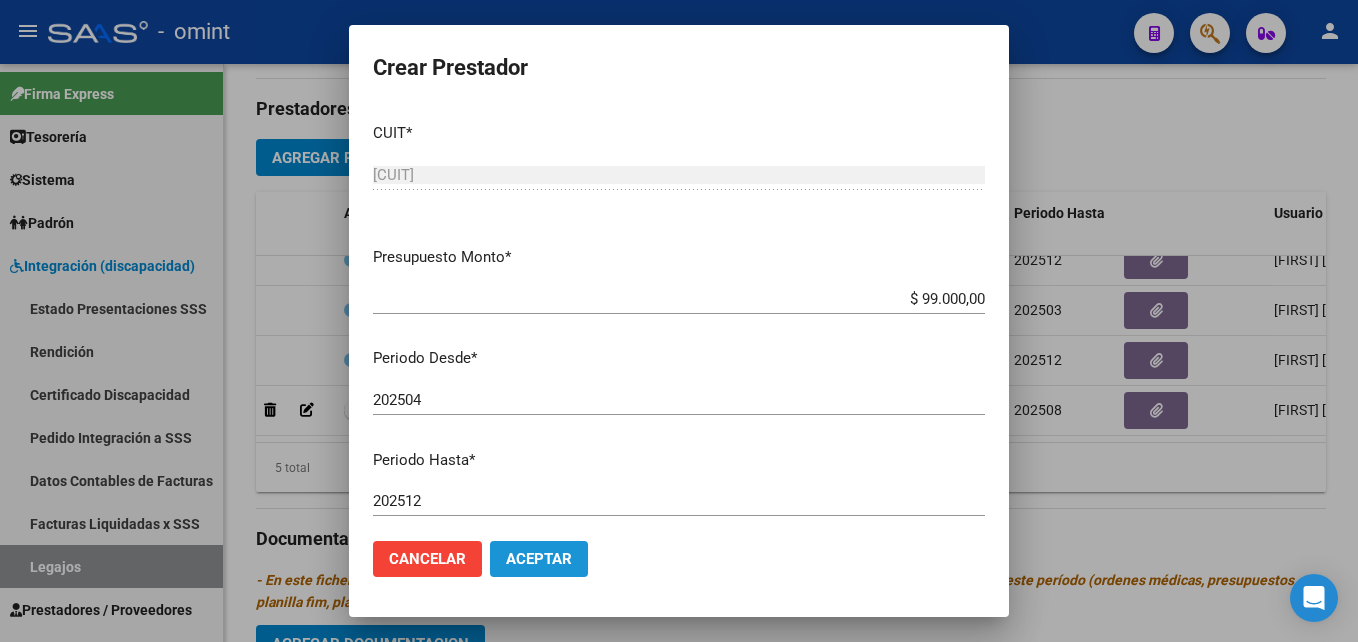 click on "Aceptar" 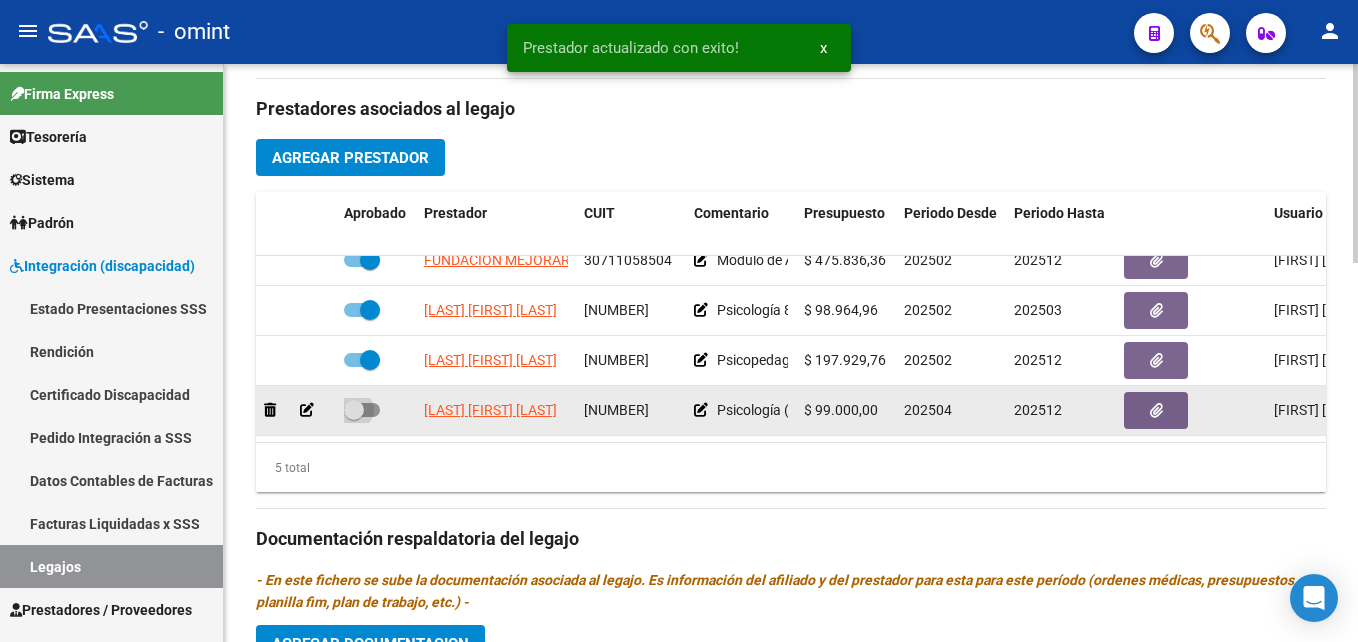 click at bounding box center (354, 410) 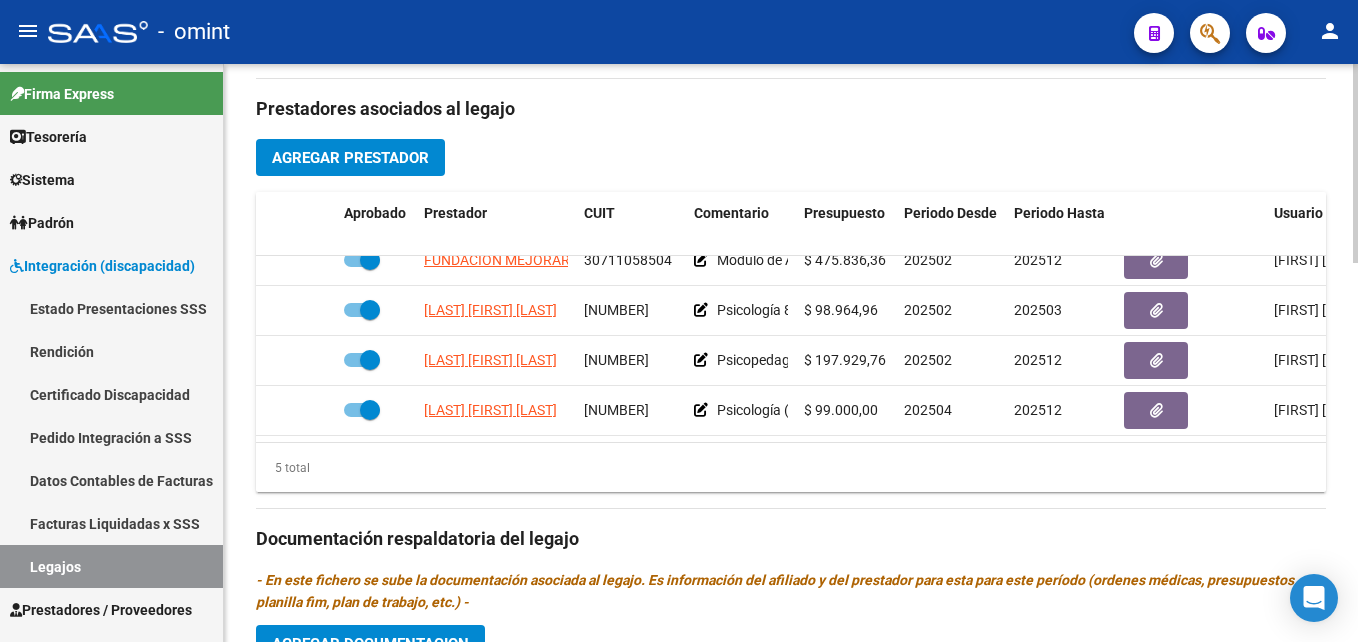 scroll, scrollTop: 704, scrollLeft: 0, axis: vertical 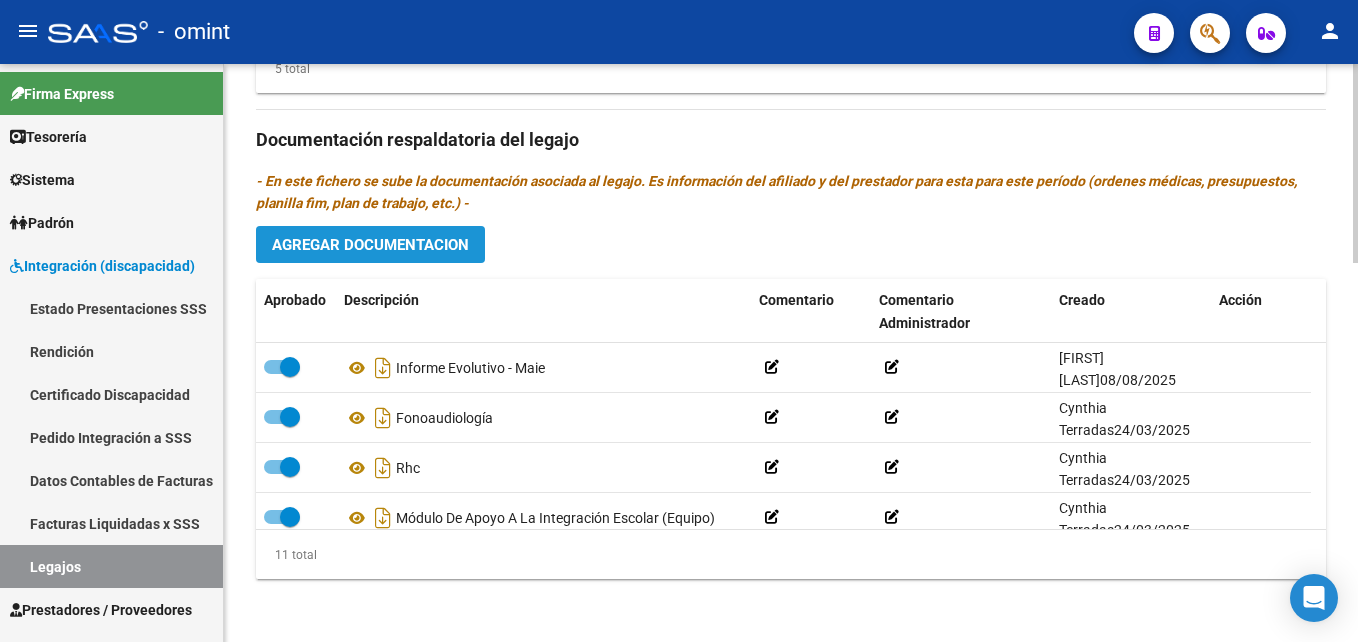 click on "Agregar Documentacion" 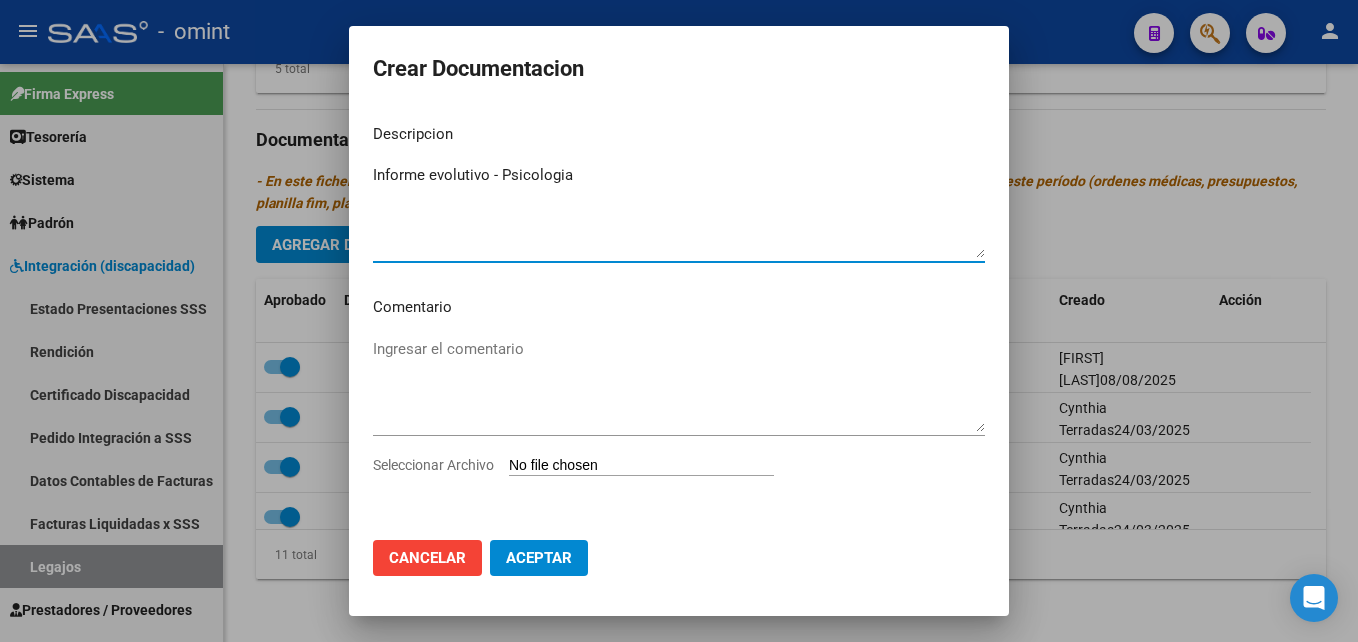 type on "Informe evolutivo - Psicologia" 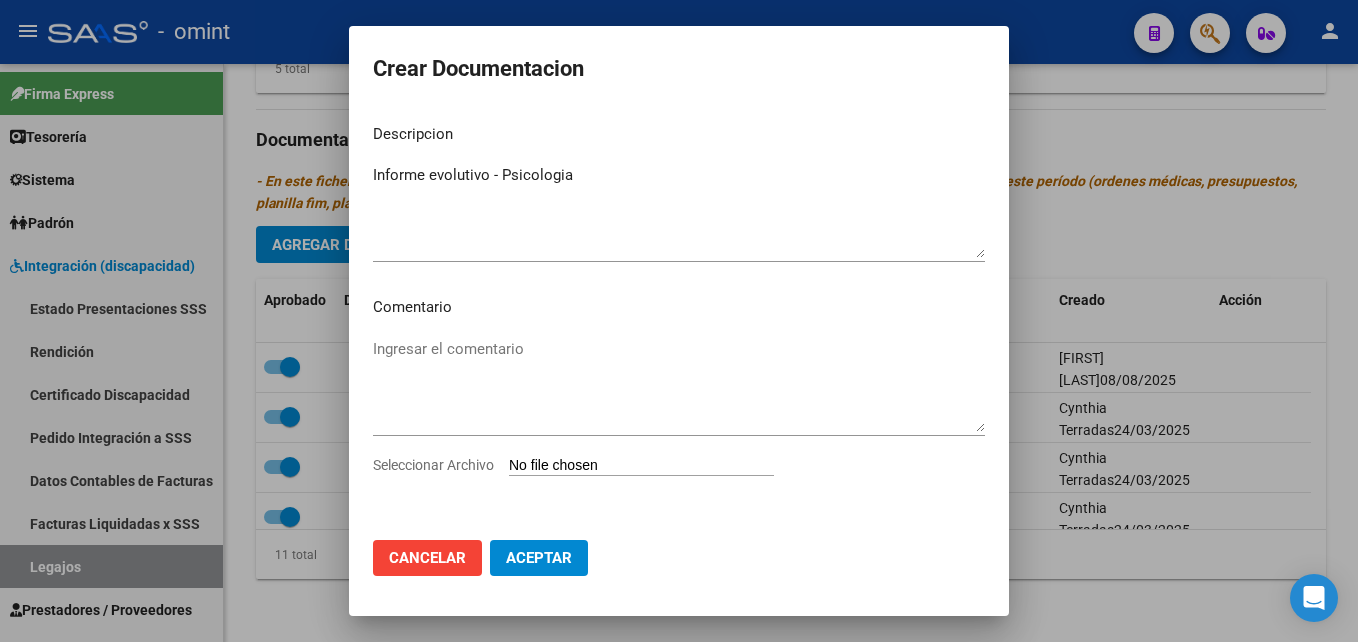 type on "C:\fakepath\Informe evolutivo - Psicologia.jpg" 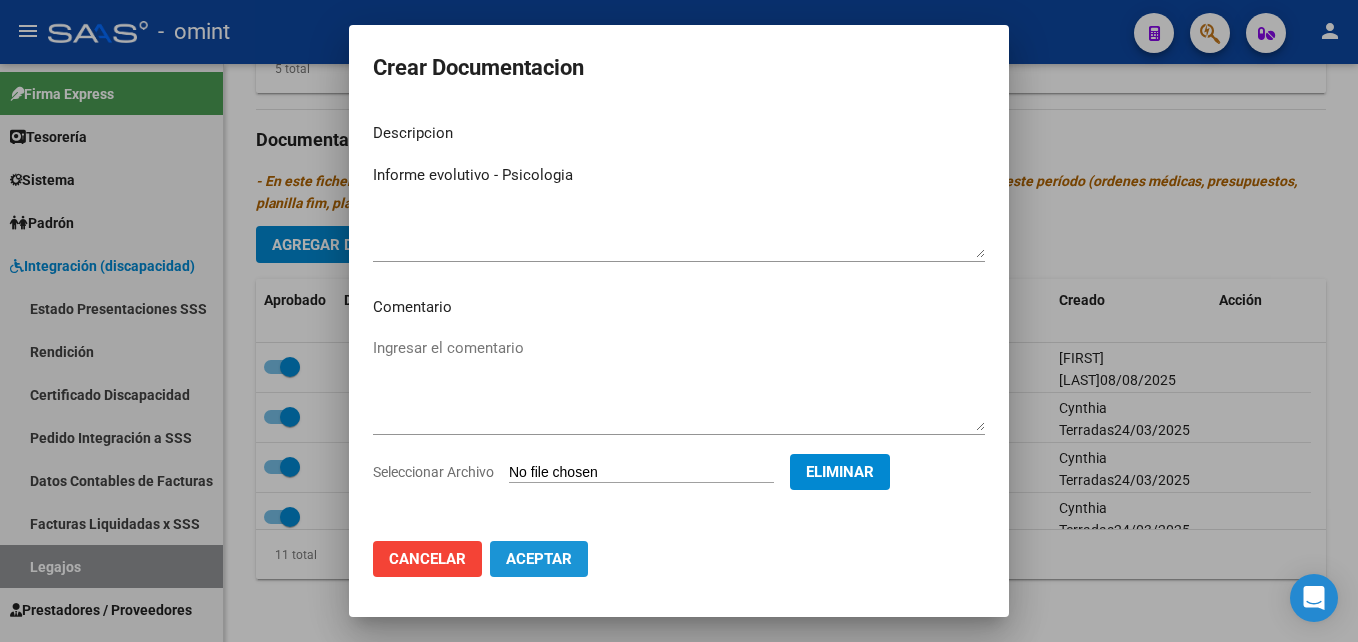 click on "Aceptar" 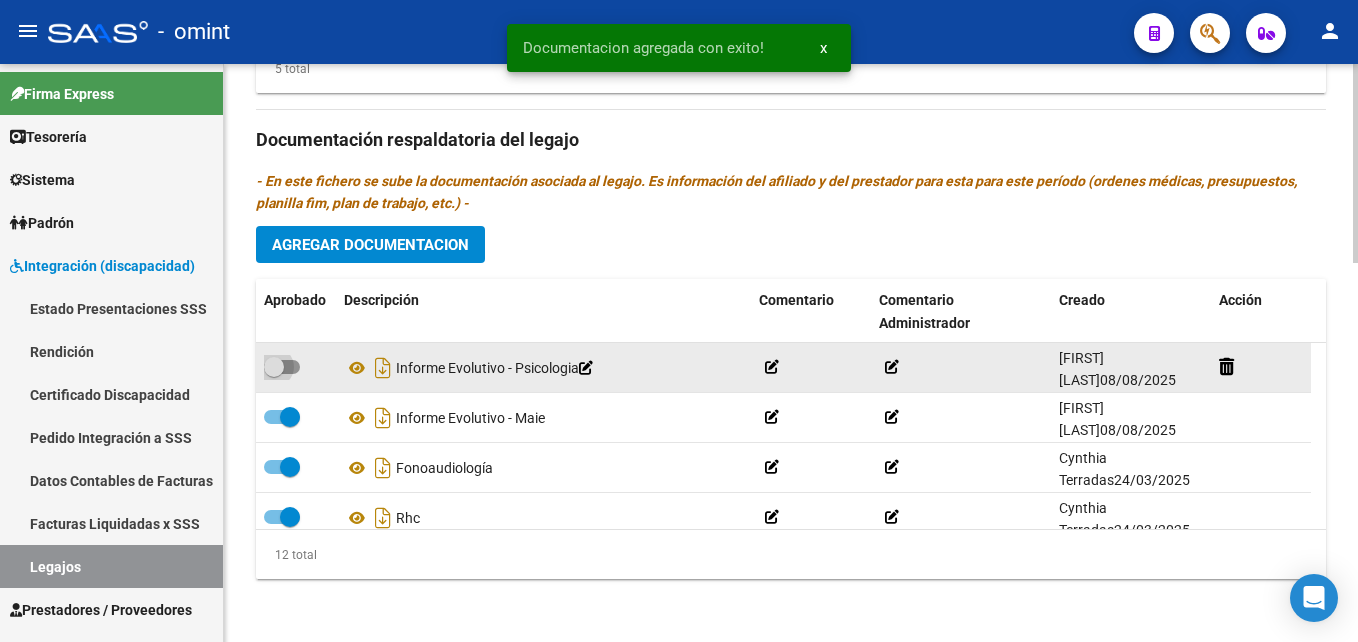 click at bounding box center (282, 367) 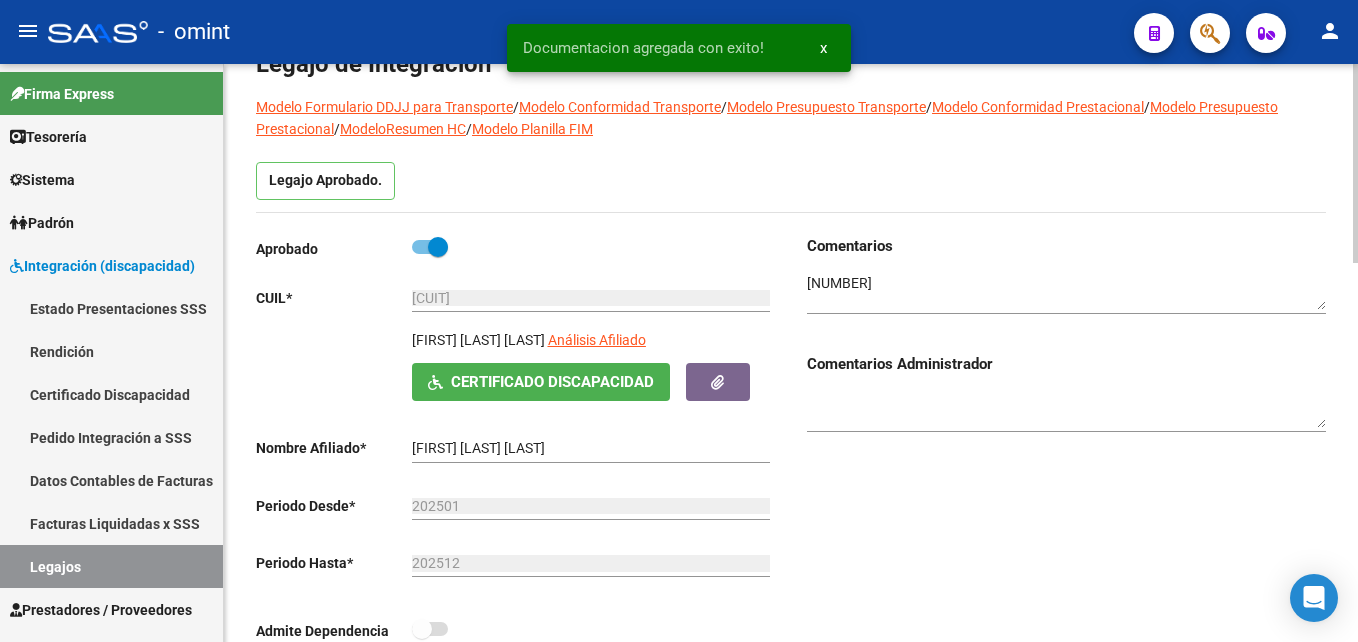 scroll, scrollTop: 0, scrollLeft: 0, axis: both 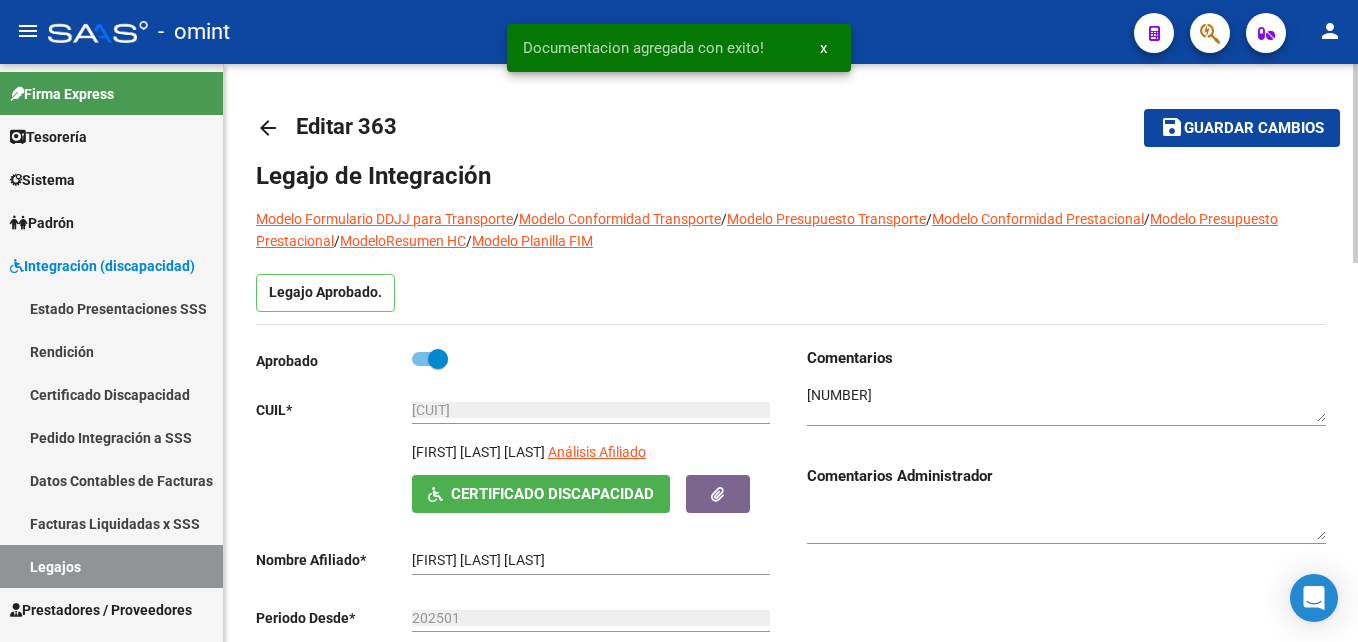 click on "save Guardar cambios" 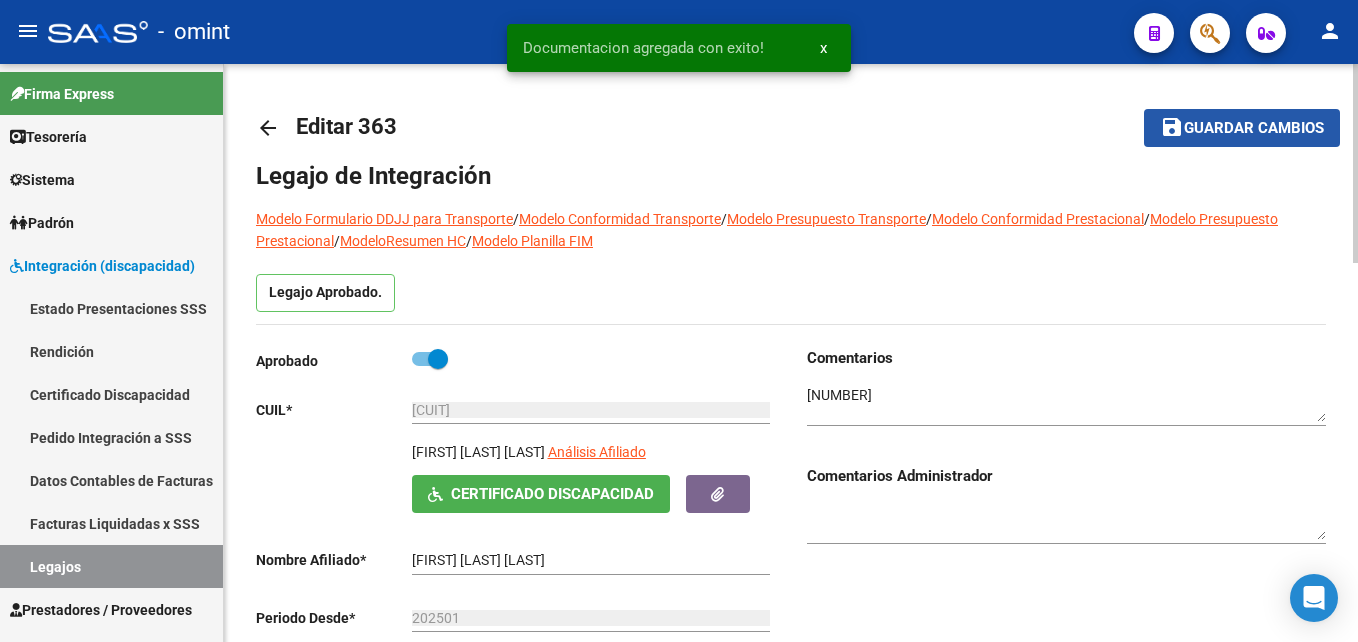 click on "save Guardar cambios" 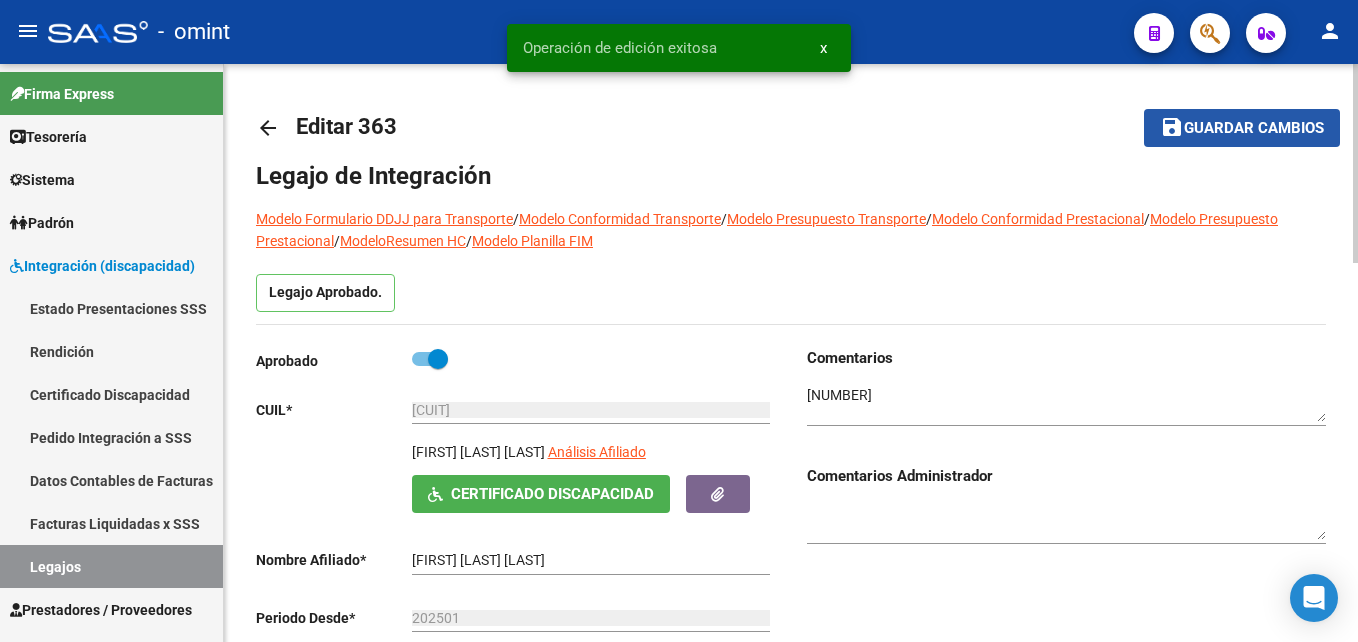 click on "save" 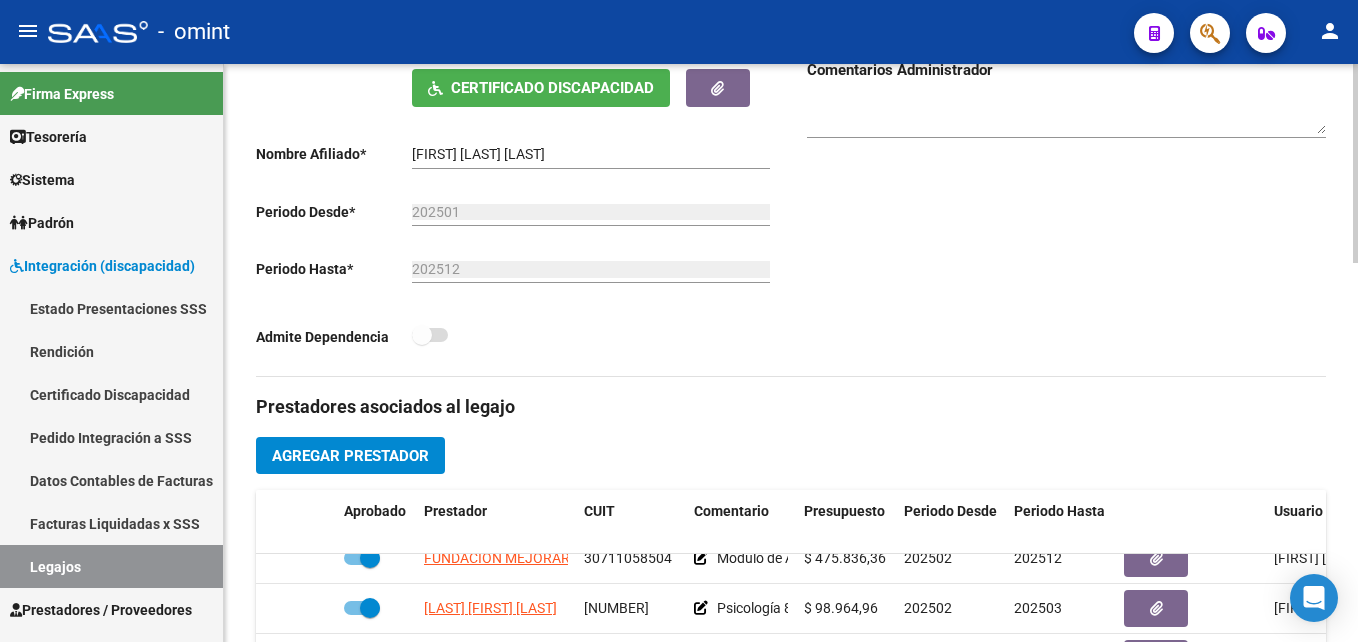 scroll, scrollTop: 426, scrollLeft: 0, axis: vertical 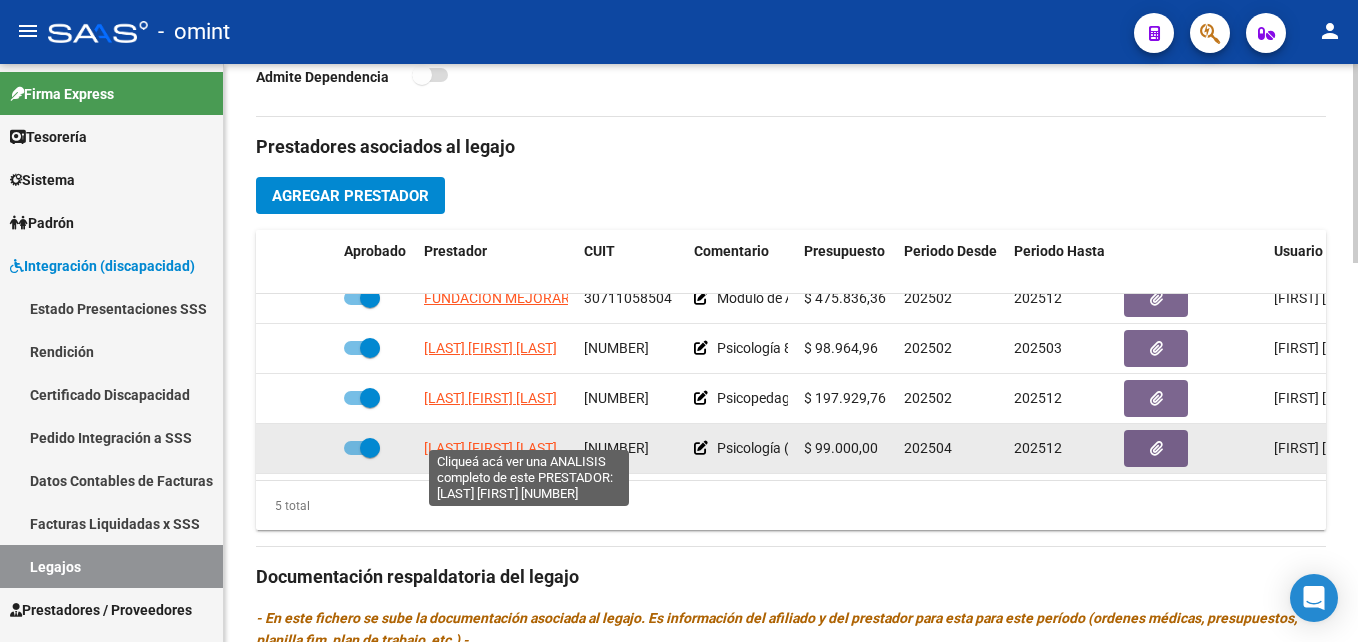 click on "CORIGLIANO SILVANA GRACIELA" 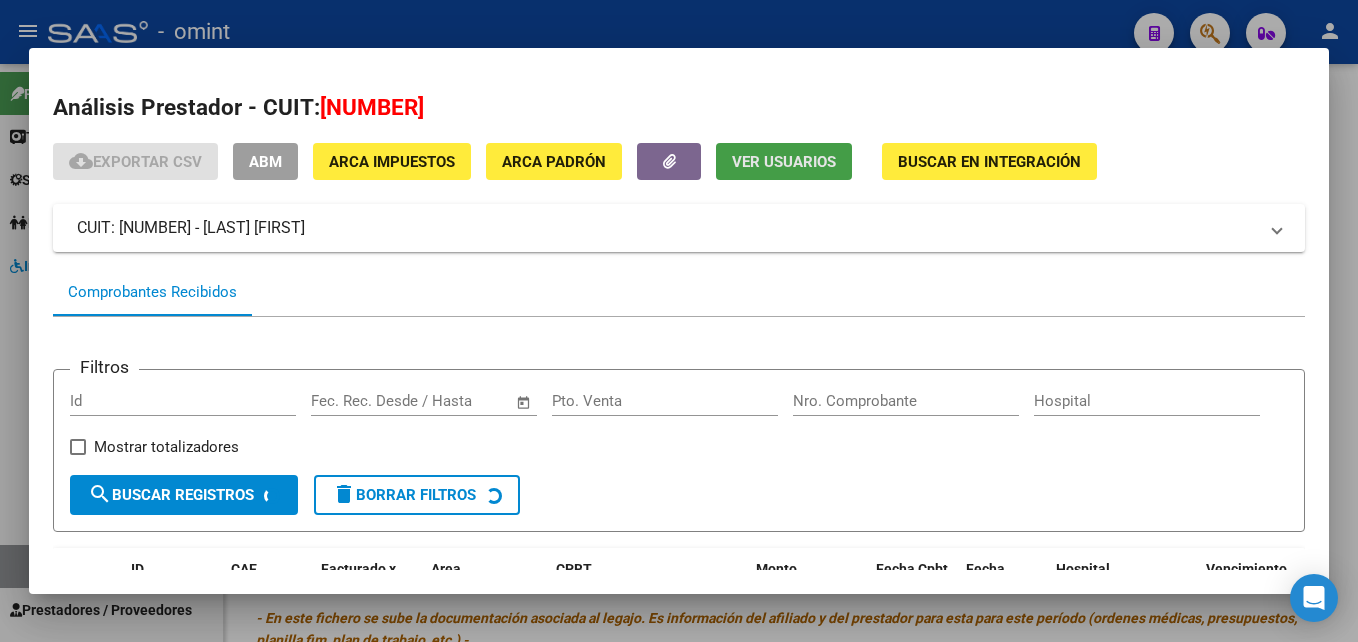 click on "Ver Usuarios" 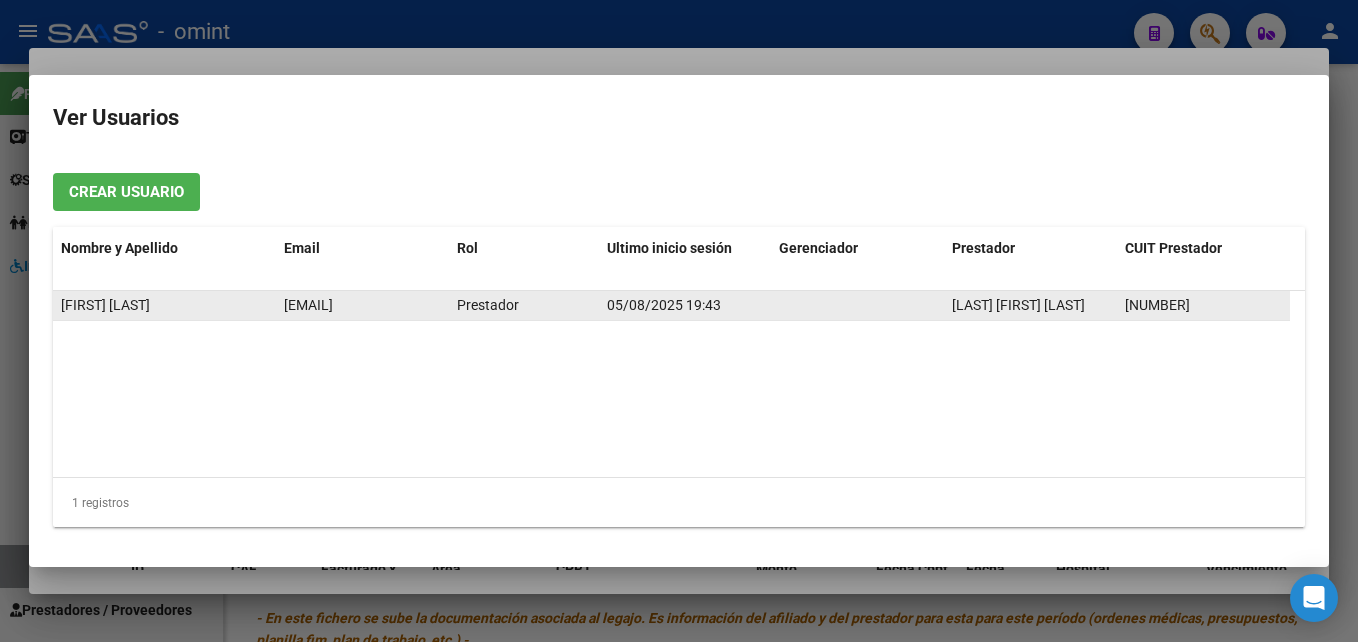 scroll, scrollTop: 0, scrollLeft: 10, axis: horizontal 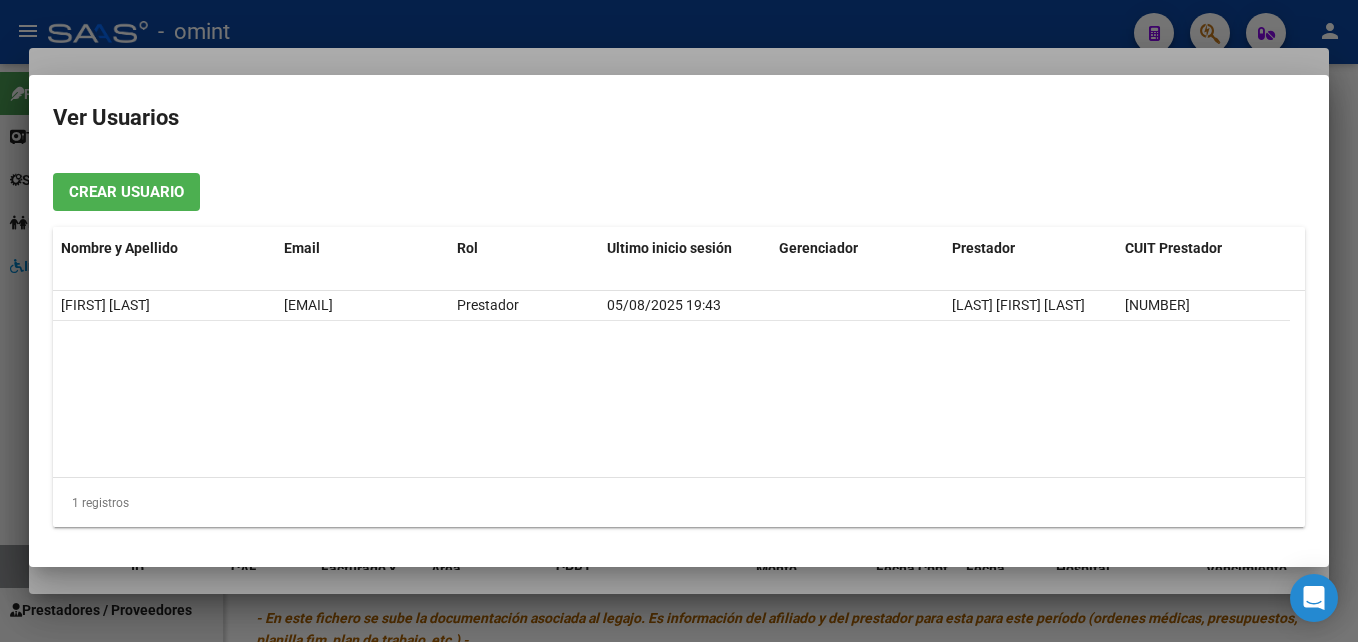click at bounding box center [679, 321] 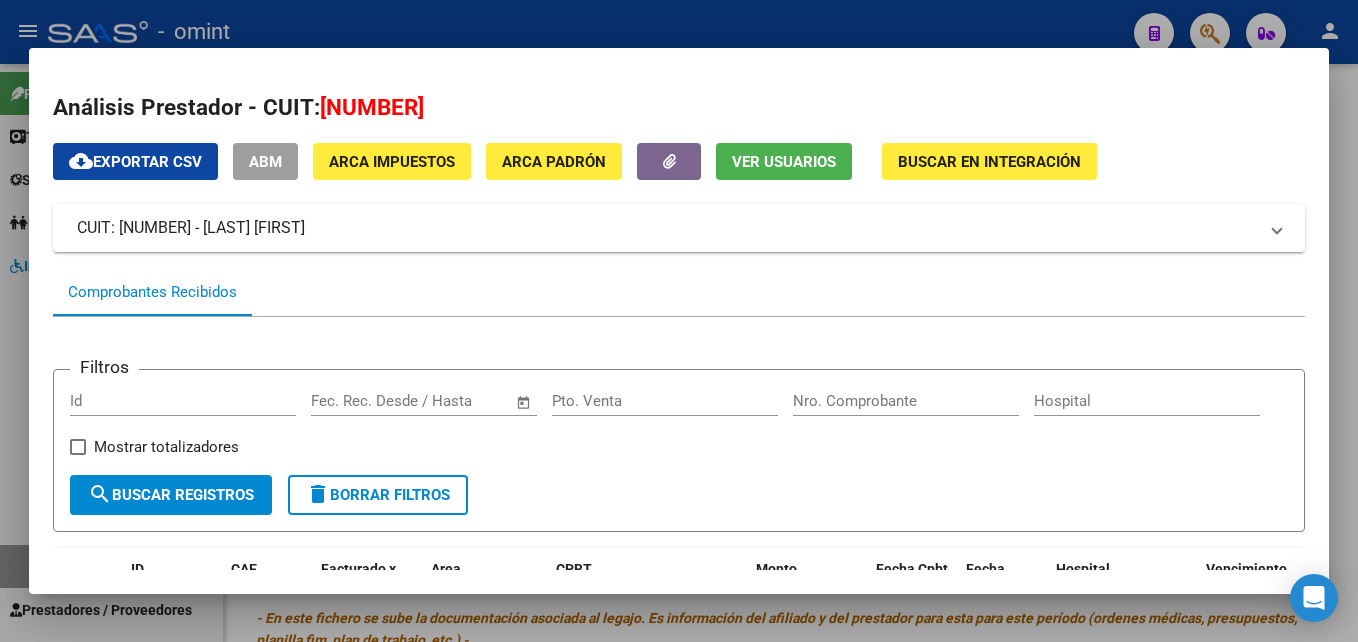 click at bounding box center [679, 321] 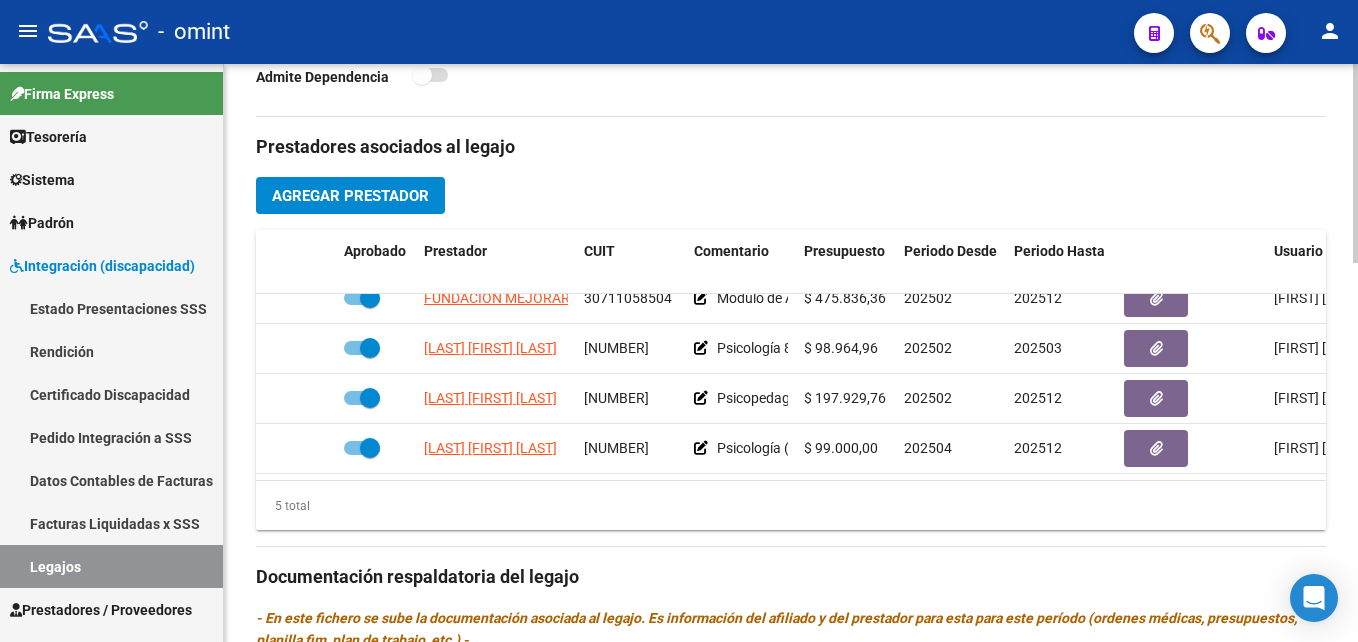 scroll, scrollTop: 0, scrollLeft: 0, axis: both 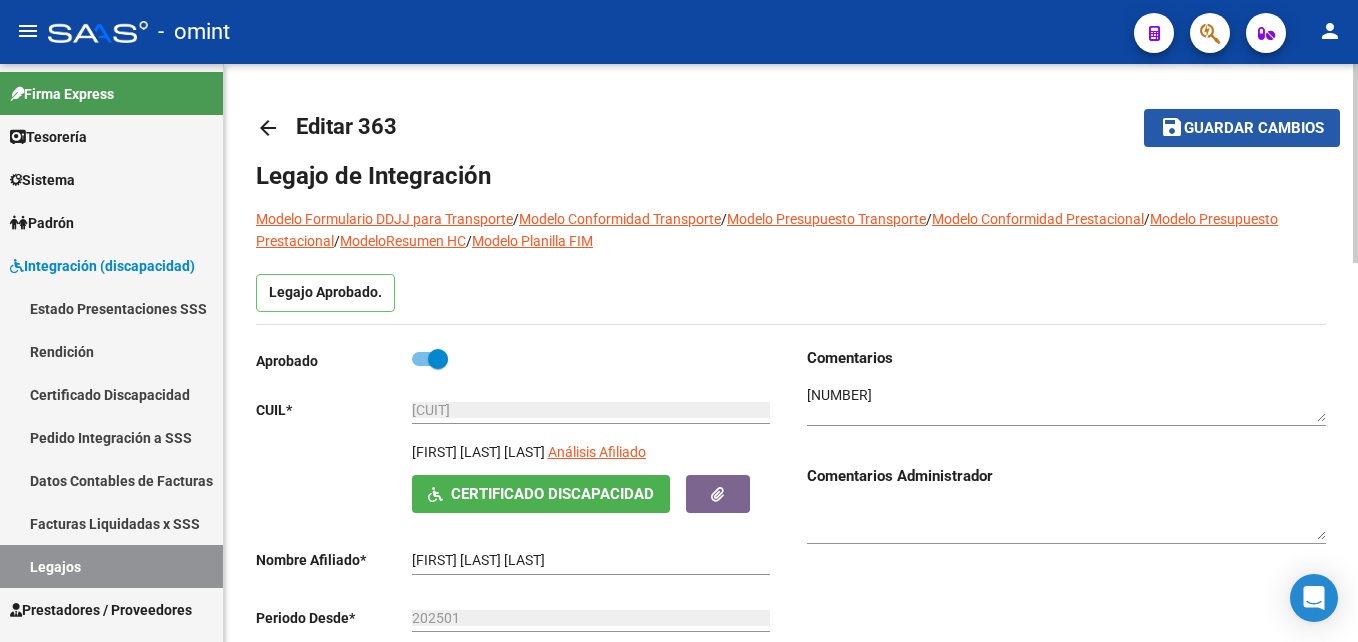 click on "Guardar cambios" 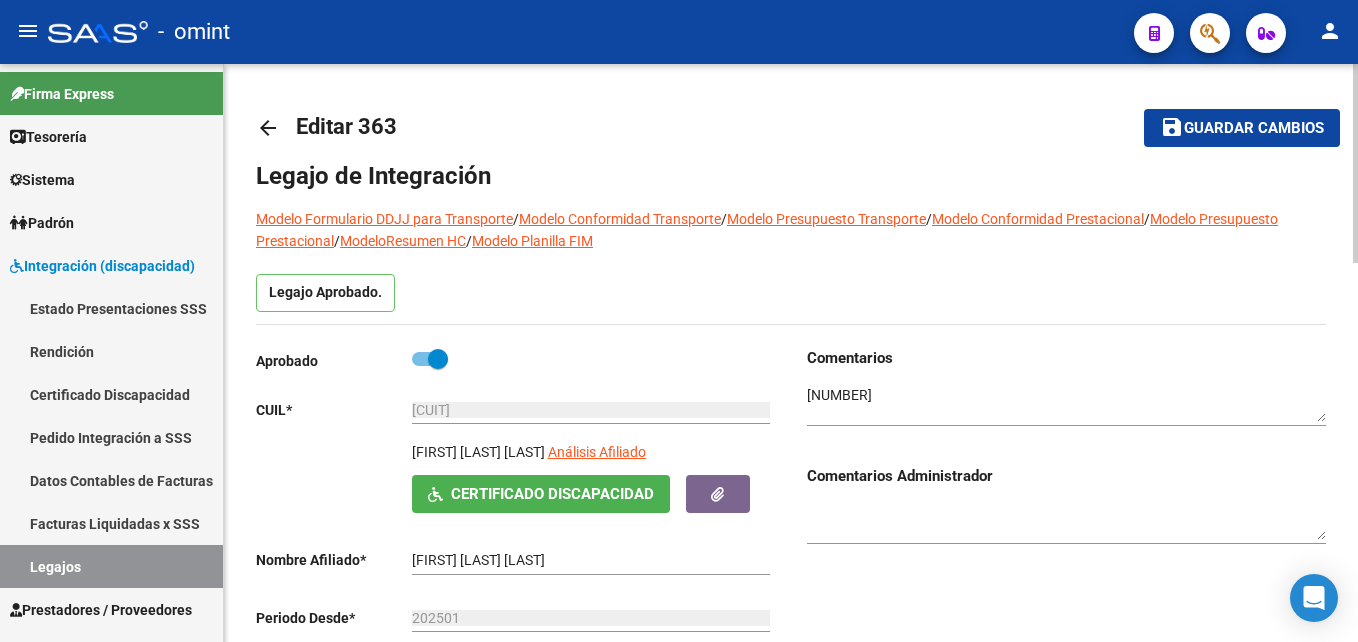 click on "arrow_back" 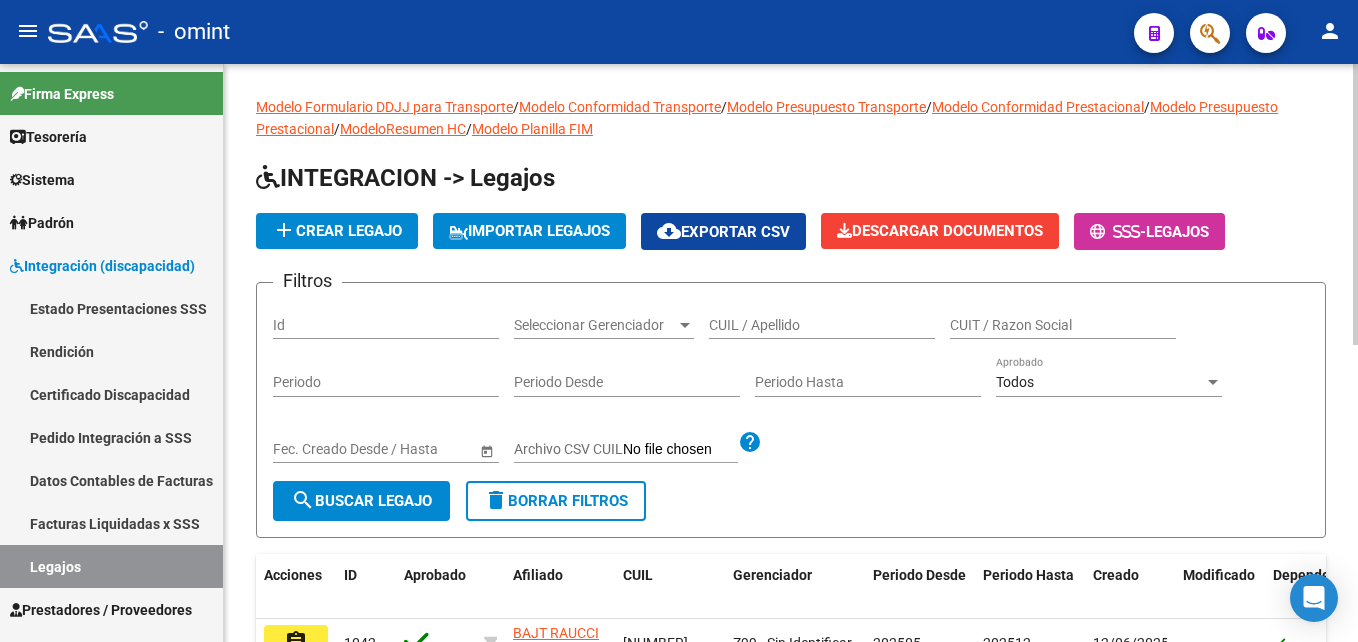 click on "CUIL / Apellido" at bounding box center [822, 325] 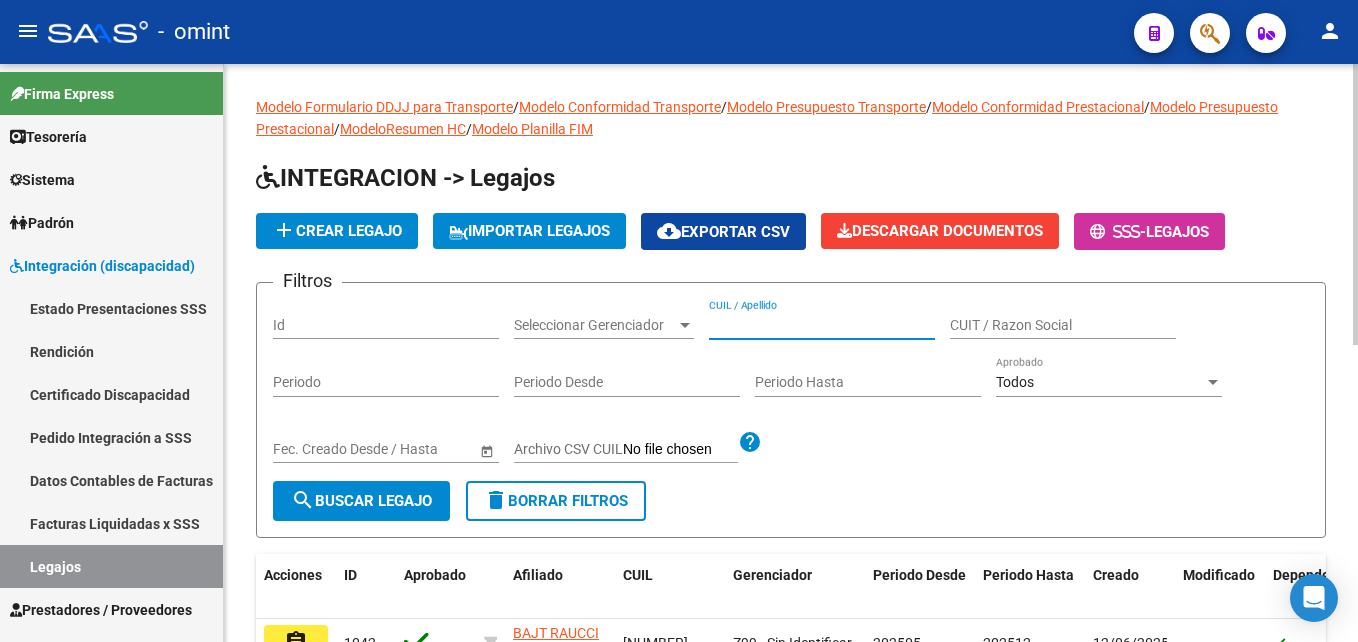 paste on "20578289063" 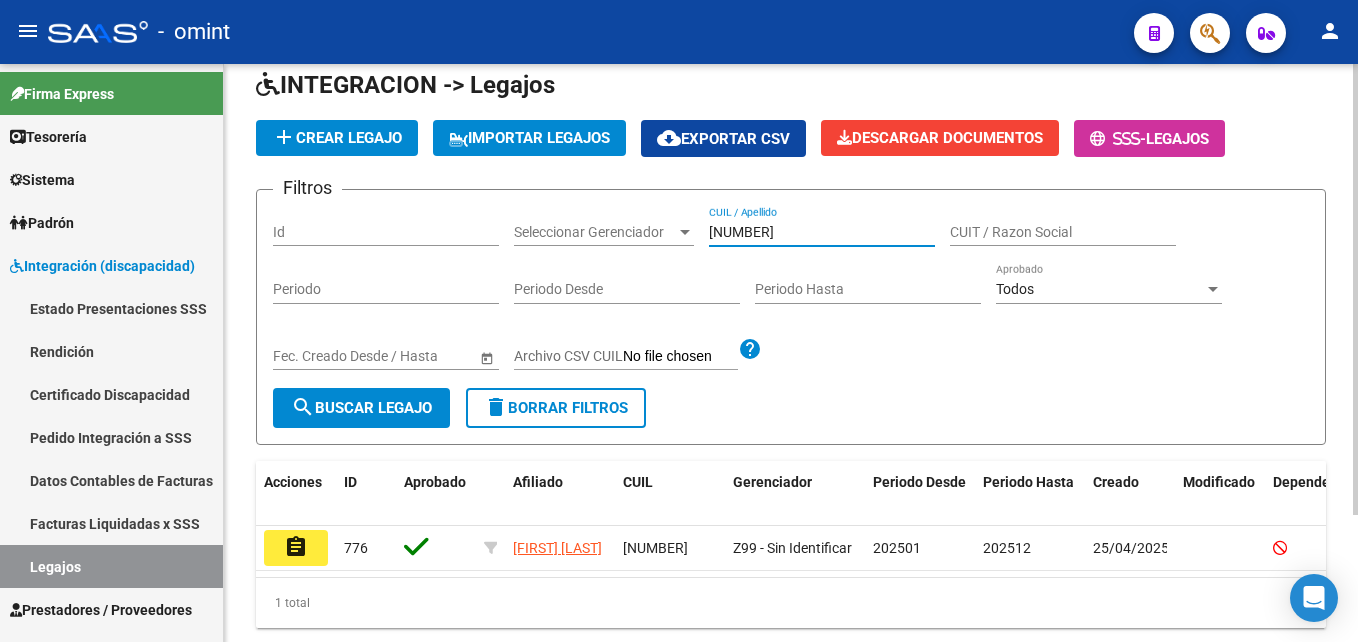 scroll, scrollTop: 97, scrollLeft: 0, axis: vertical 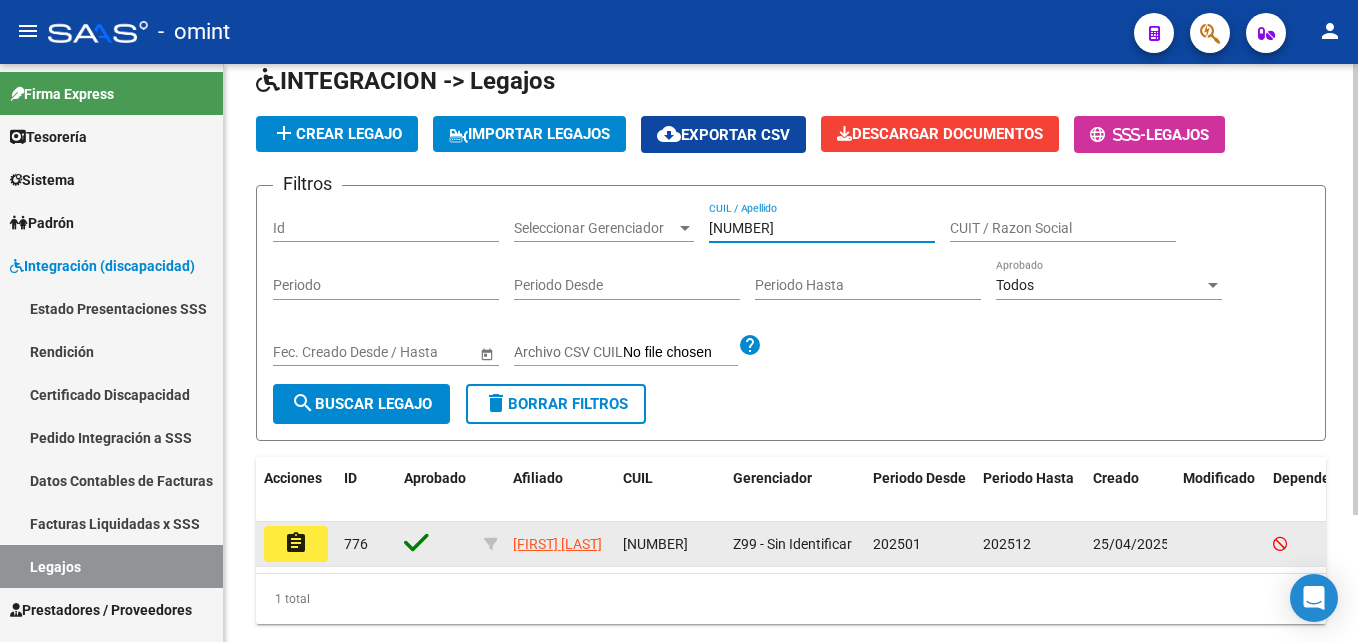 type on "20578289063" 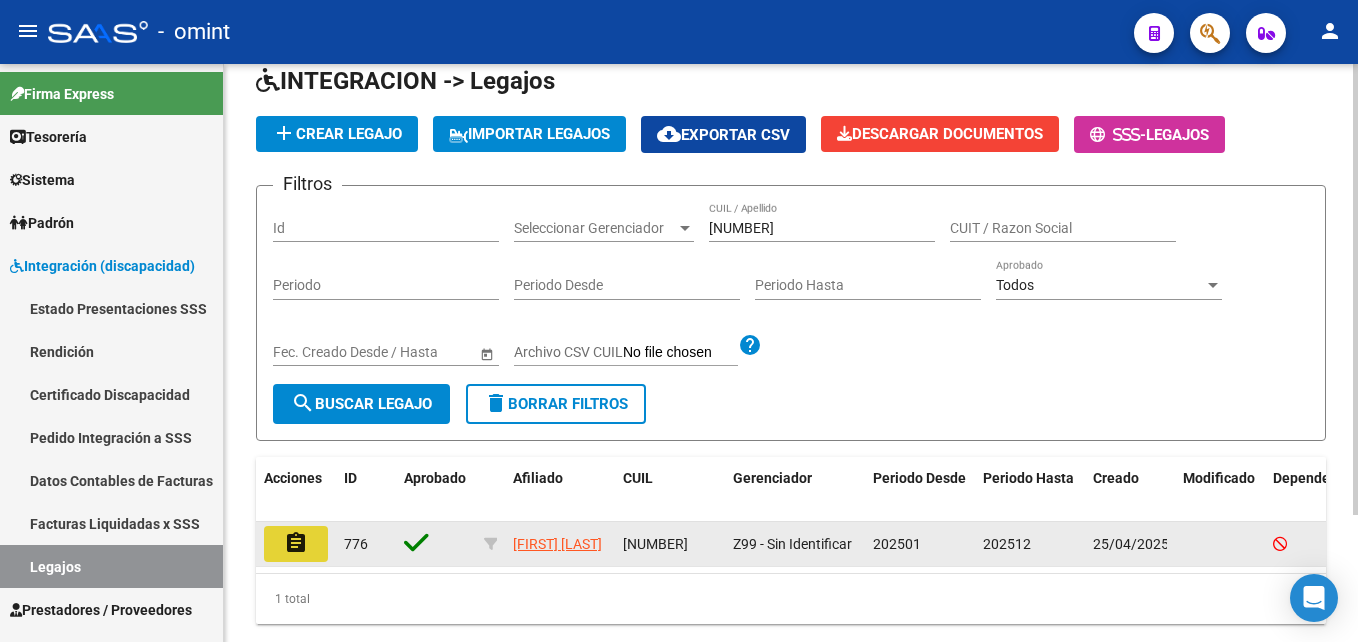 click on "assignment" 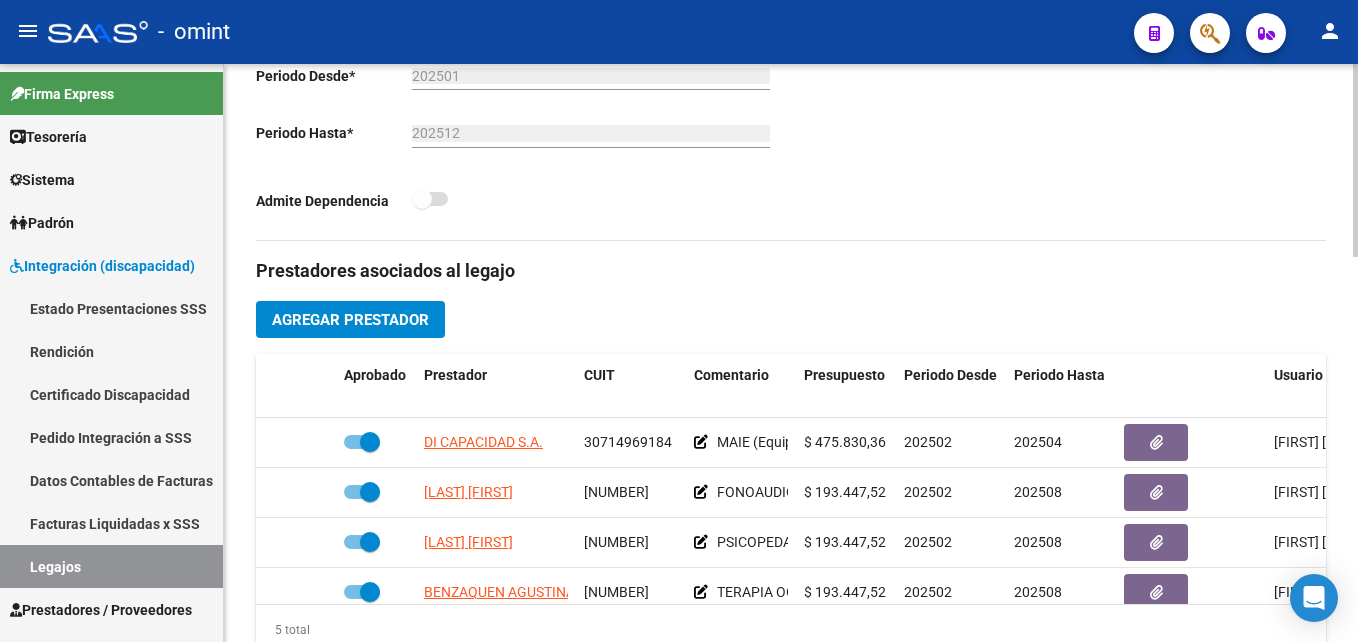 scroll, scrollTop: 600, scrollLeft: 0, axis: vertical 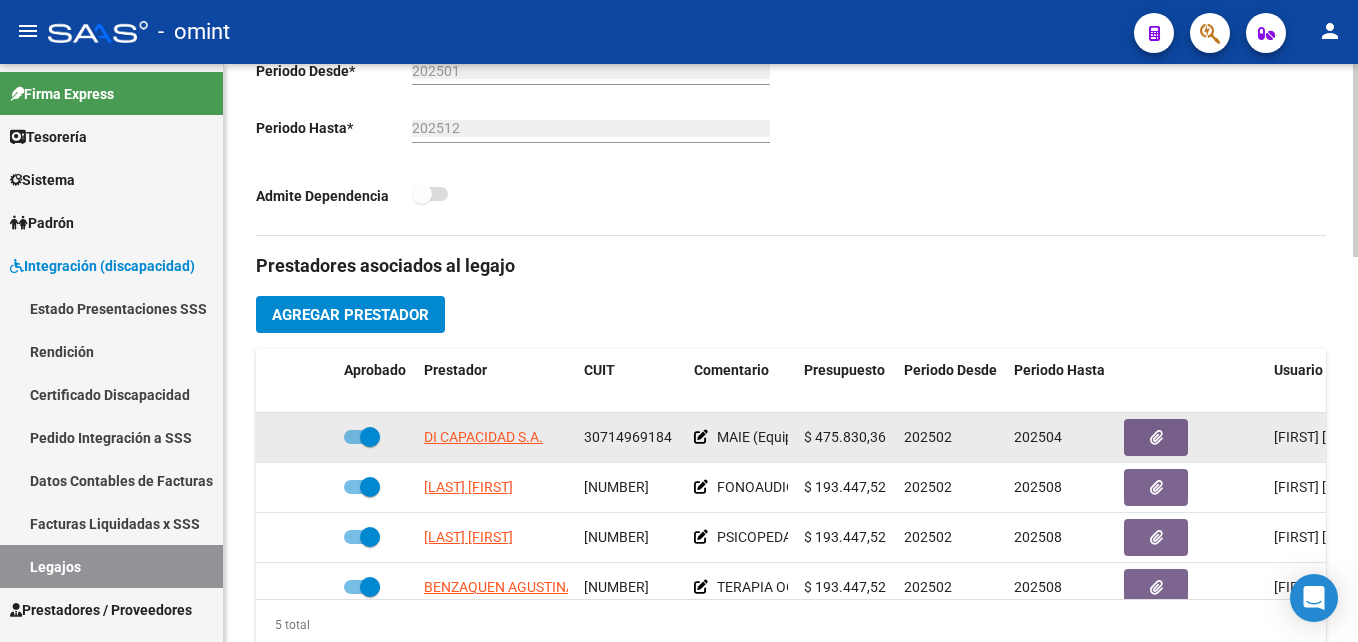 click on "30714969184" 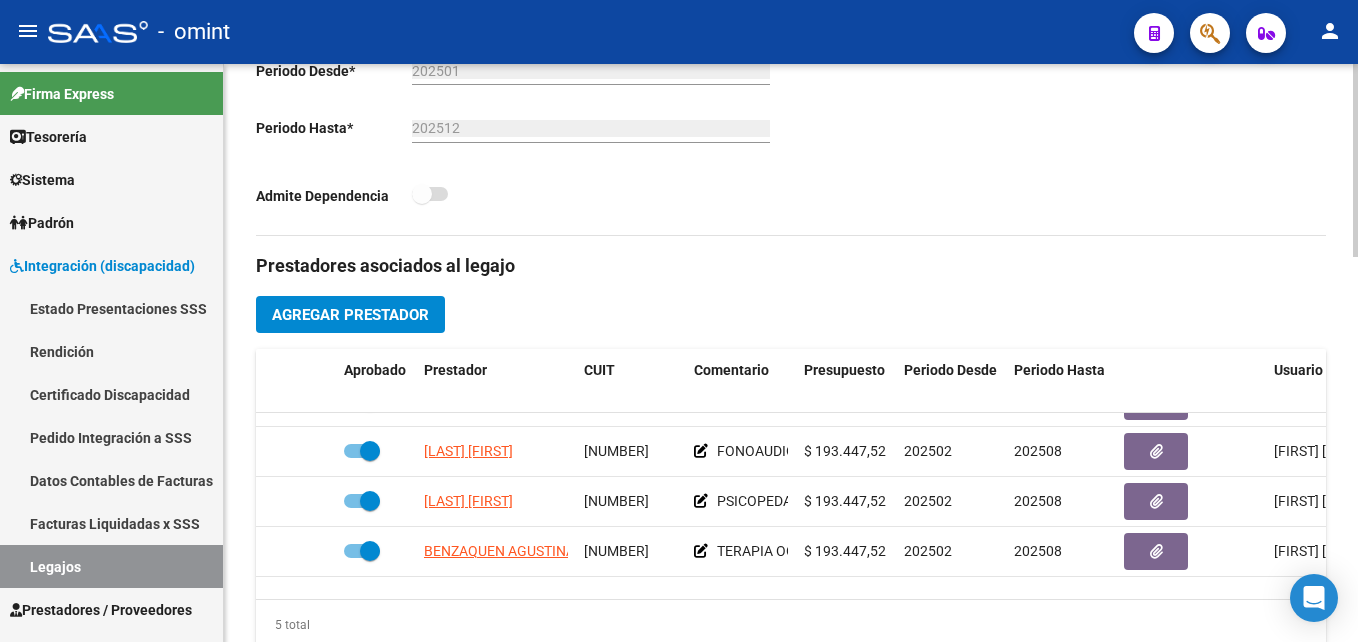 scroll, scrollTop: 0, scrollLeft: 0, axis: both 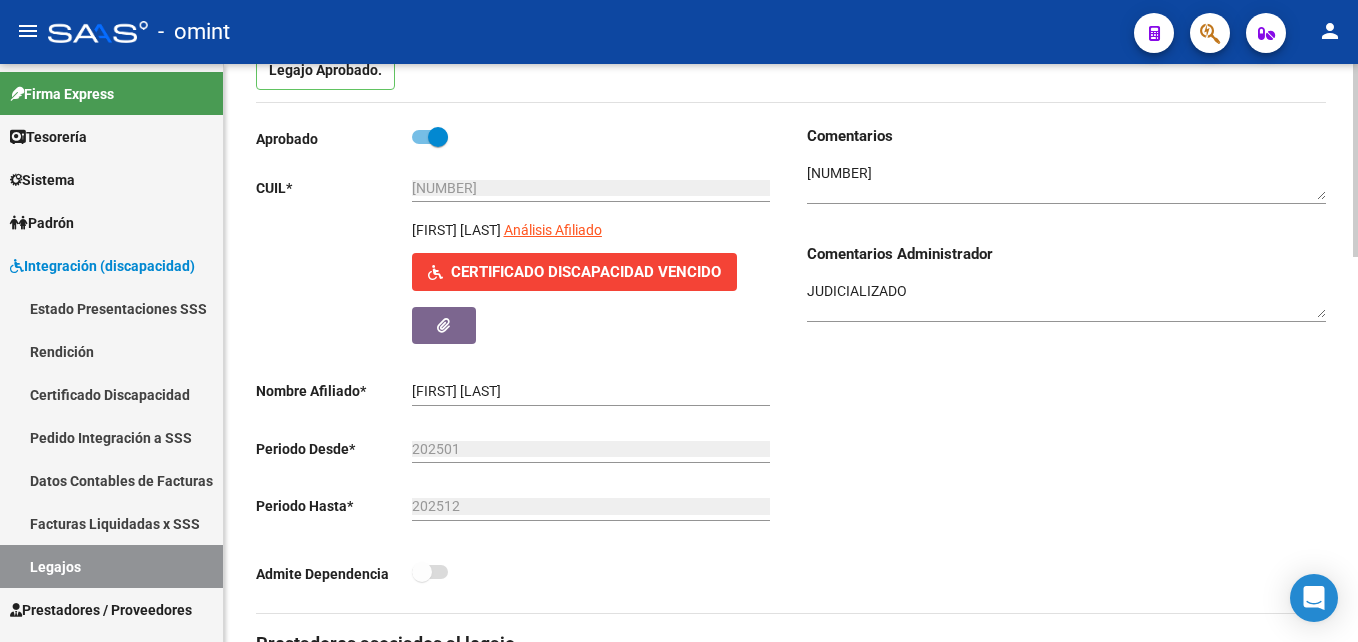 click on "[FIRST] [LAST]" 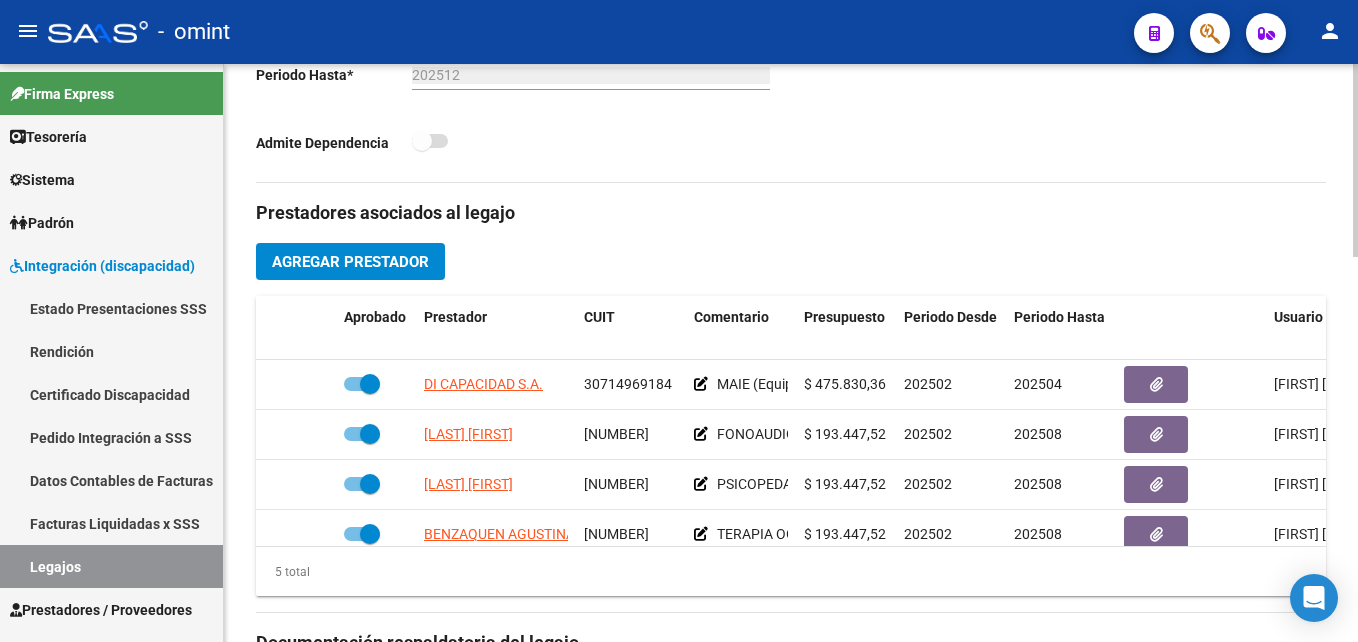 scroll, scrollTop: 658, scrollLeft: 0, axis: vertical 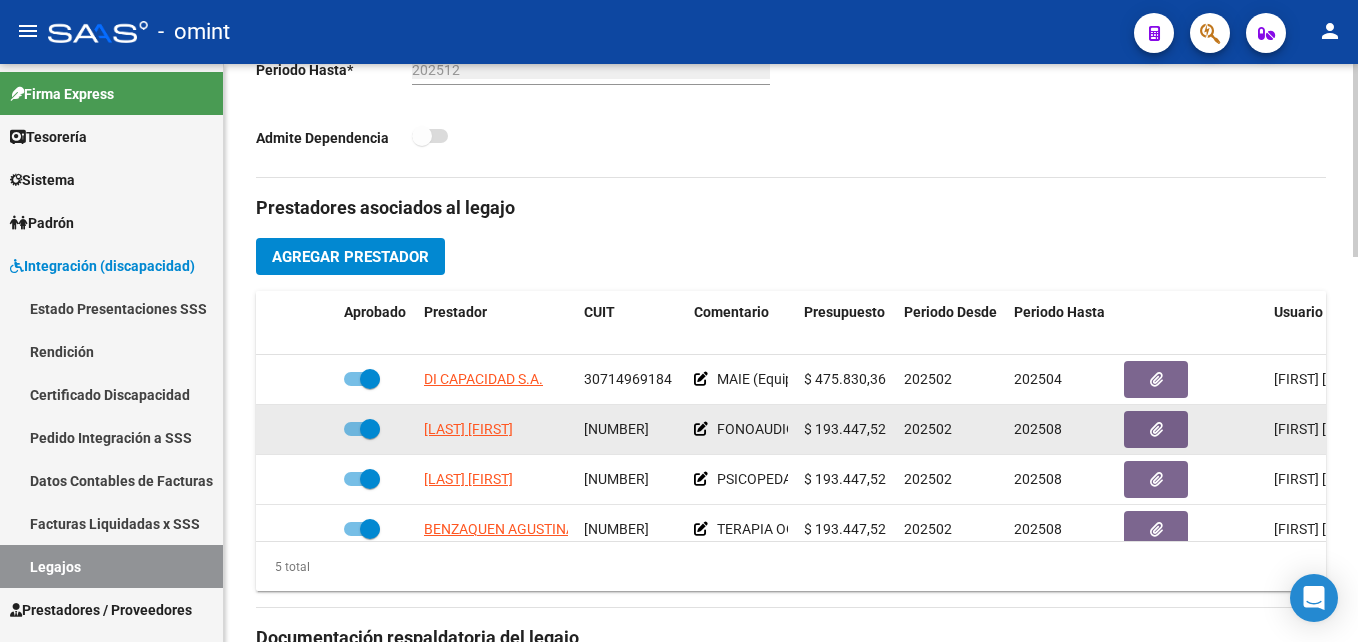 click on "[NUMBER]" 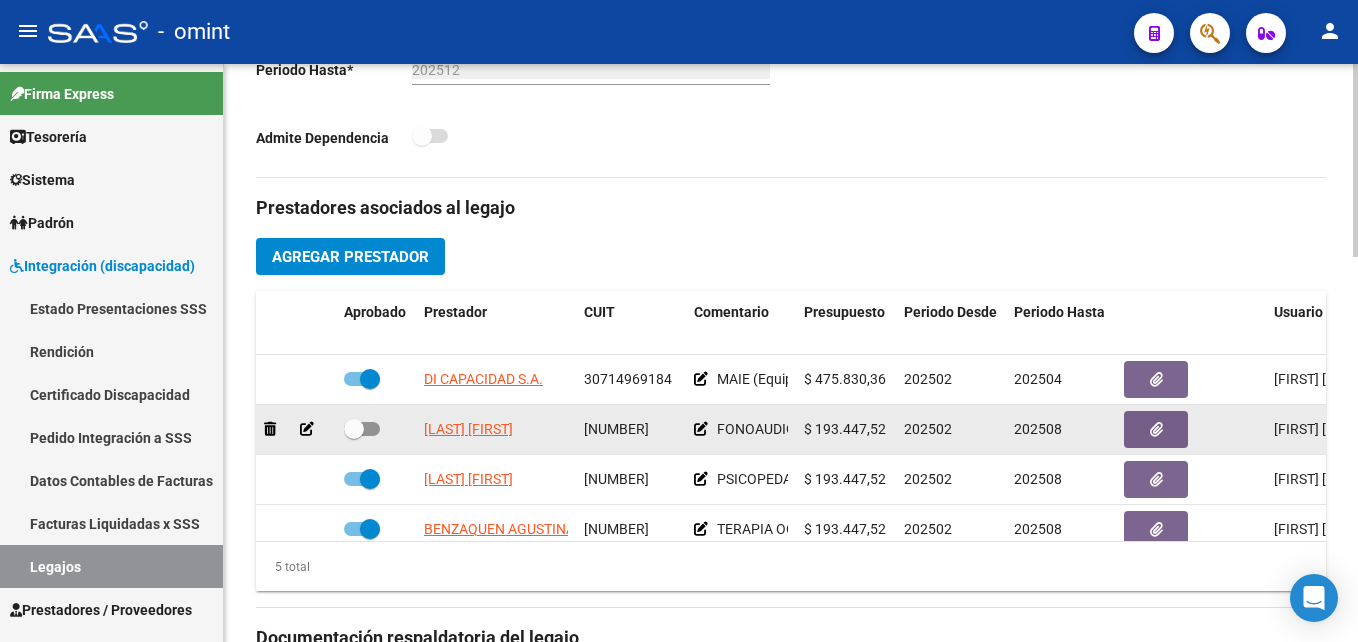click 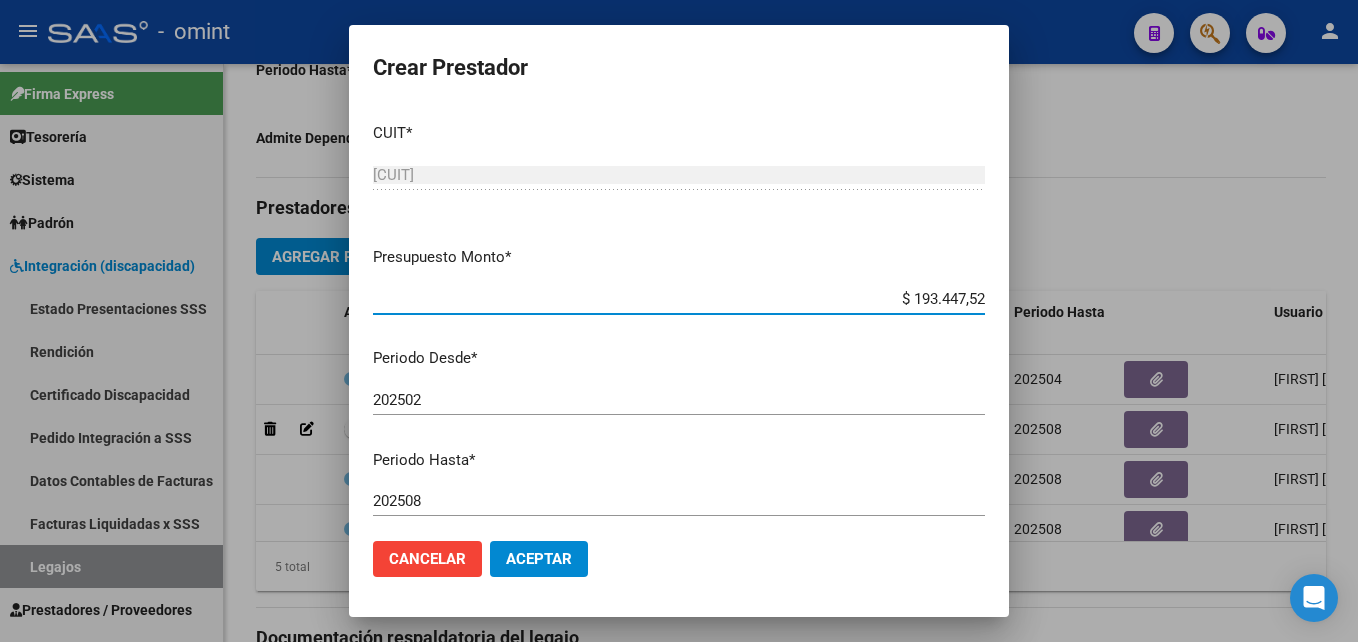 scroll, scrollTop: 14, scrollLeft: 0, axis: vertical 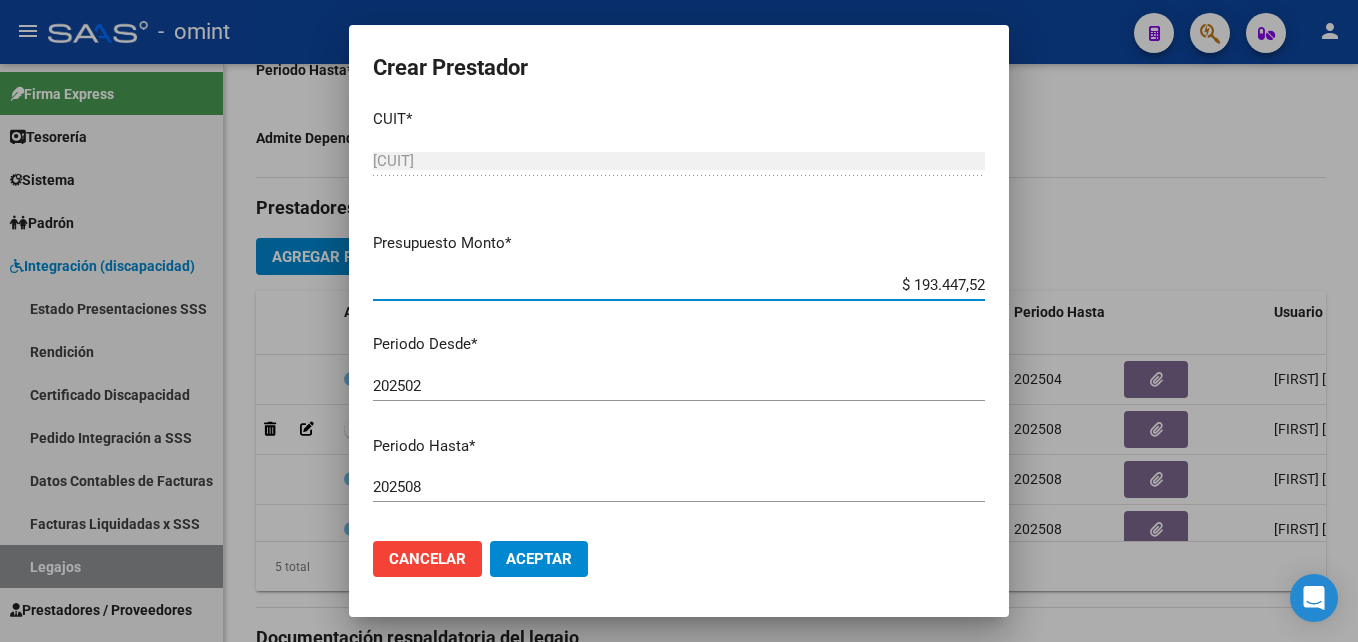 click on "CUIT  *   23-31859780-4 Ingresar CUIT  ARCA Padrón    Presupuesto Monto  *   $ 193.447,52 Ingresar el monto  Periodo Desde  *   202502 Ingresar el periodo  Periodo Hasta  *   202508 Ingresar el periodo  Comentario    FONOAUDIOLOGA
16 SESIONES MENSUALES Ingresar el comentario  Admite Dependencia" at bounding box center [679, 315] 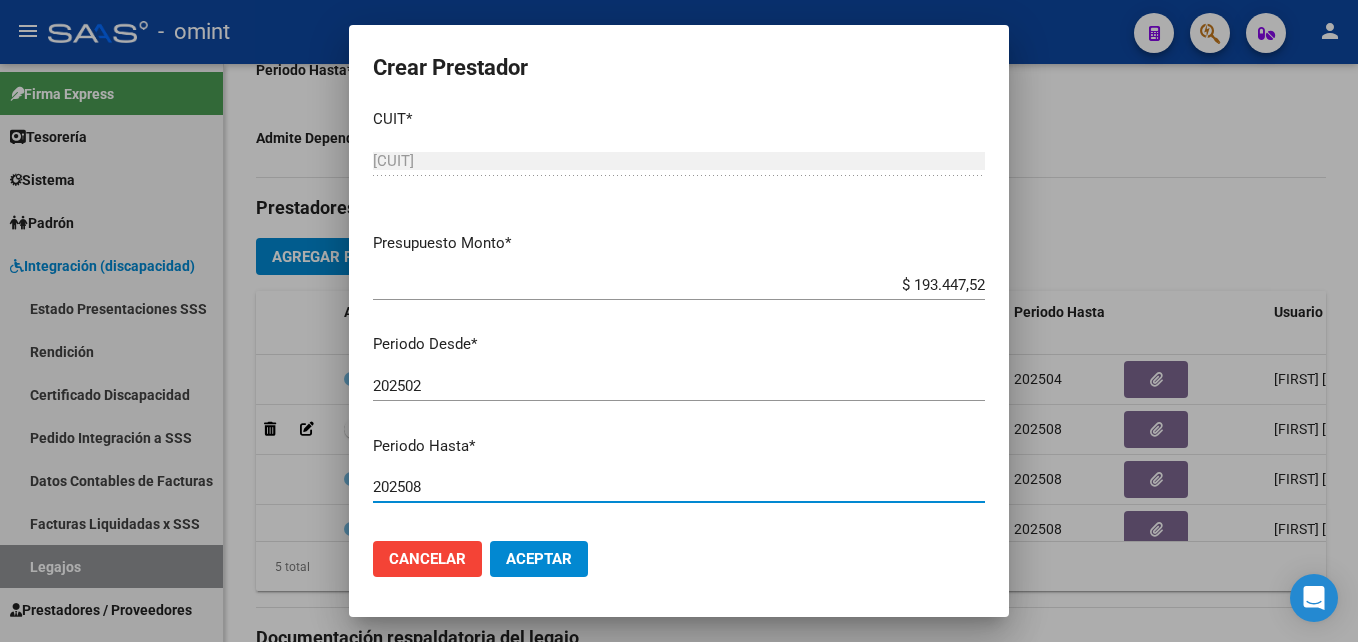 click on "202508" at bounding box center [679, 487] 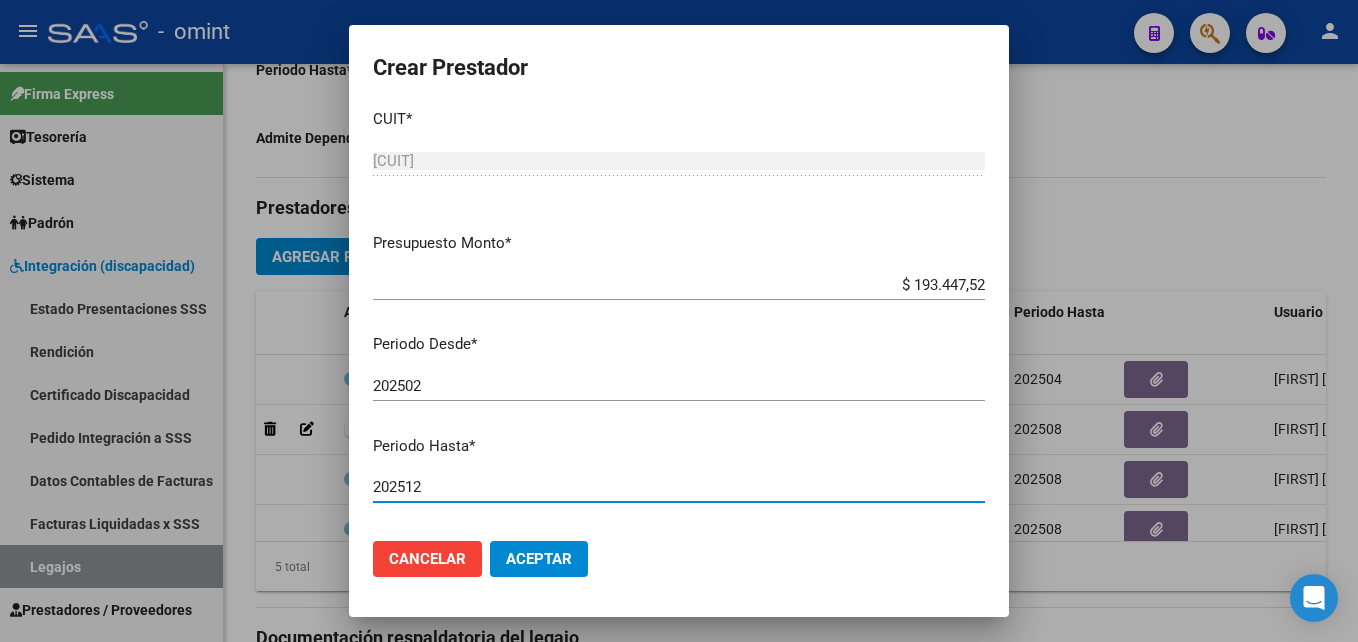 type on "202512" 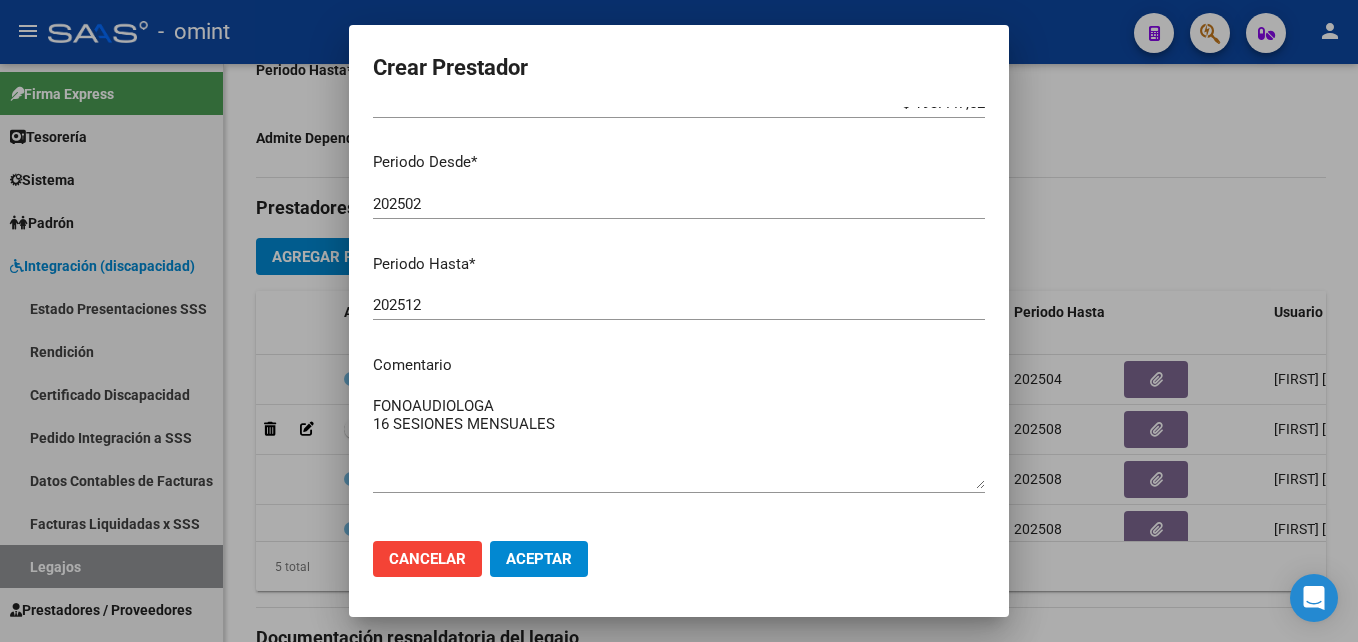 scroll, scrollTop: 268, scrollLeft: 0, axis: vertical 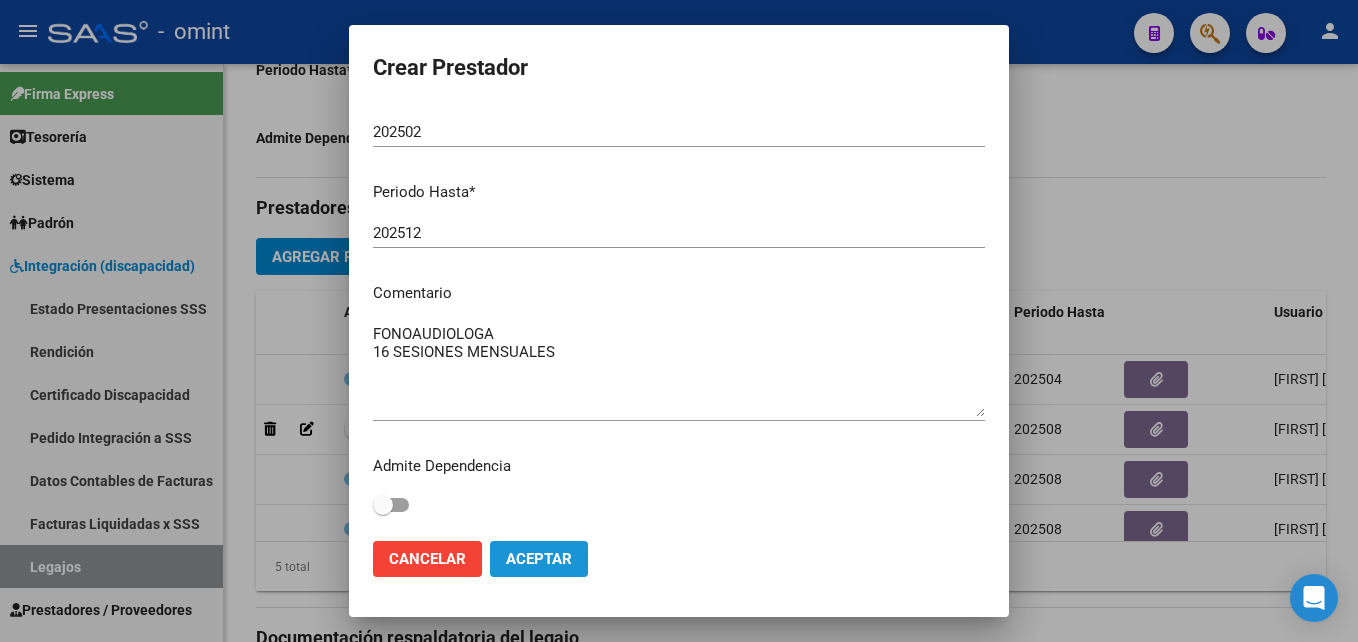 click on "Aceptar" 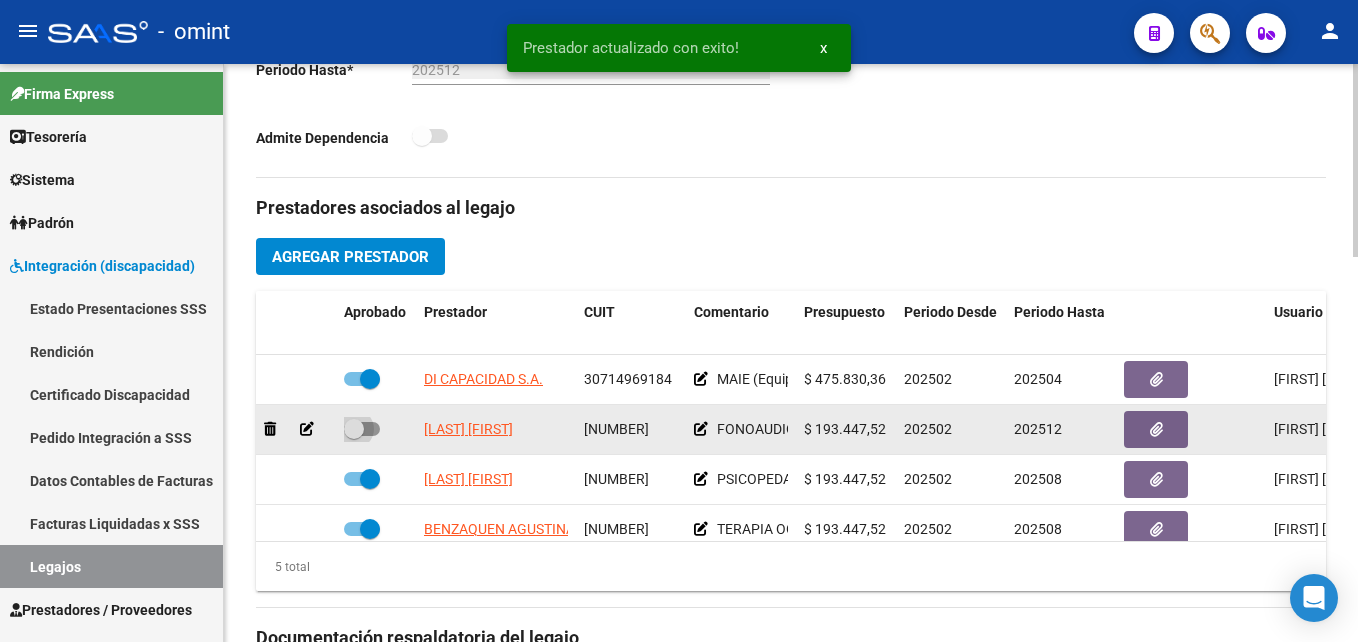 click at bounding box center [354, 429] 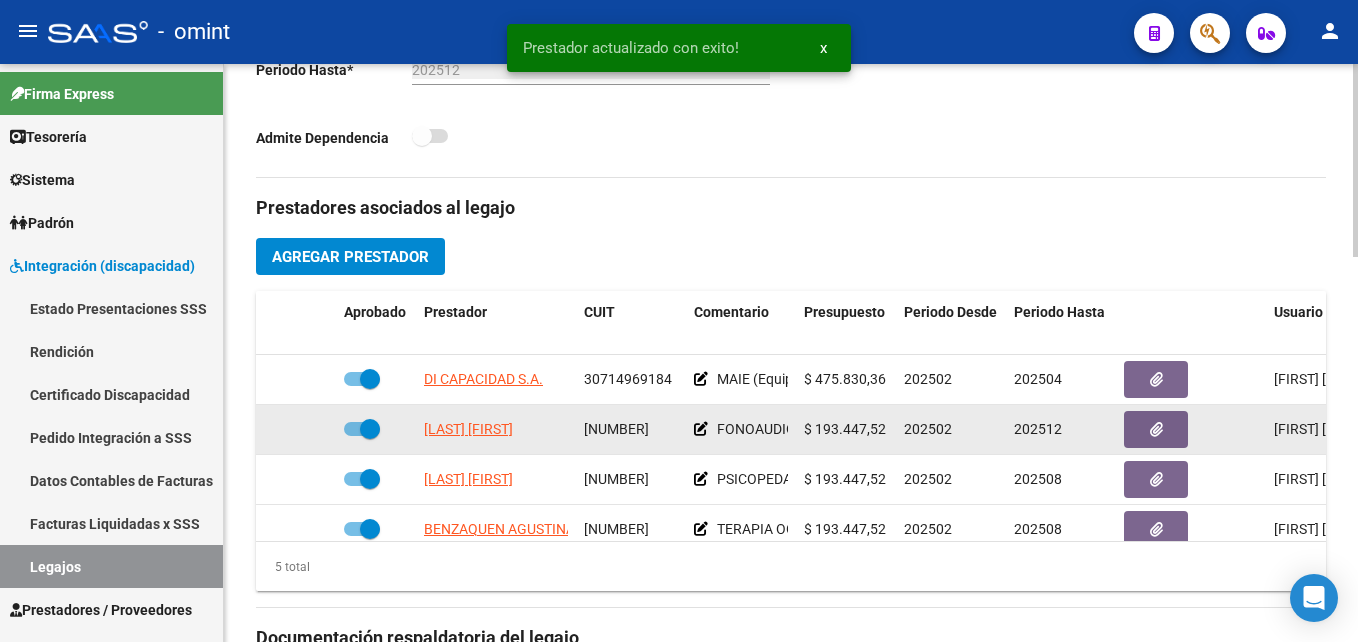 scroll, scrollTop: 6, scrollLeft: 0, axis: vertical 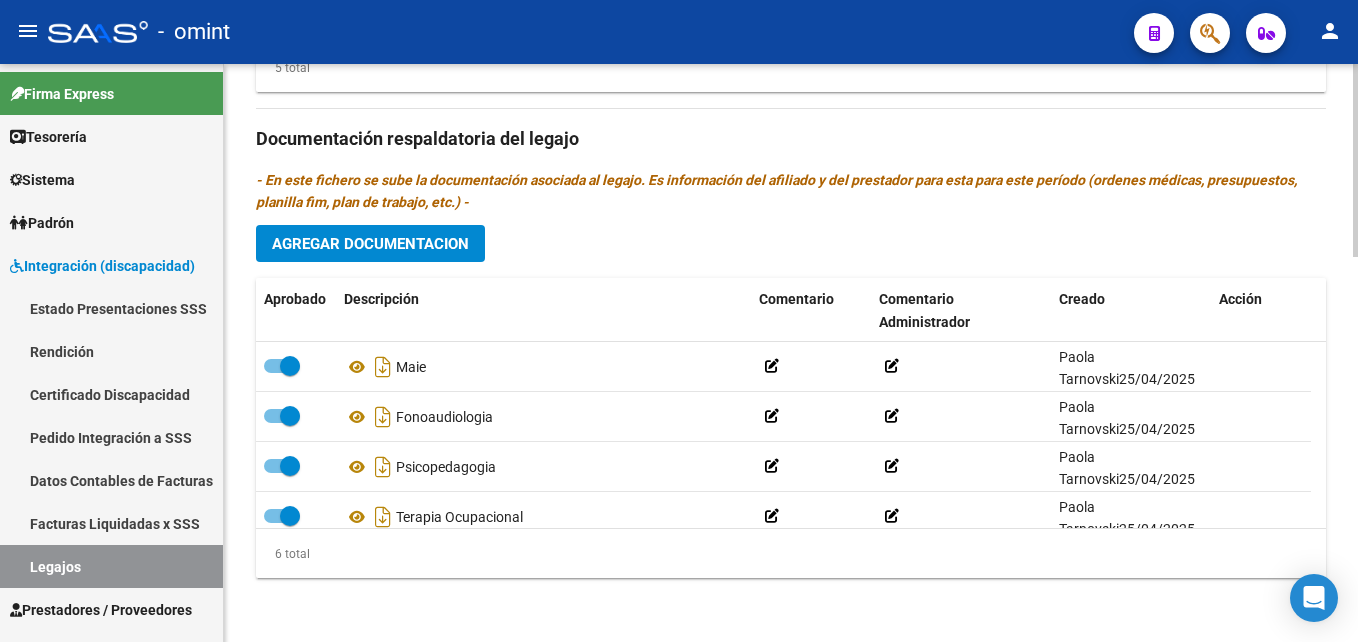 click on "Agregar Documentacion" 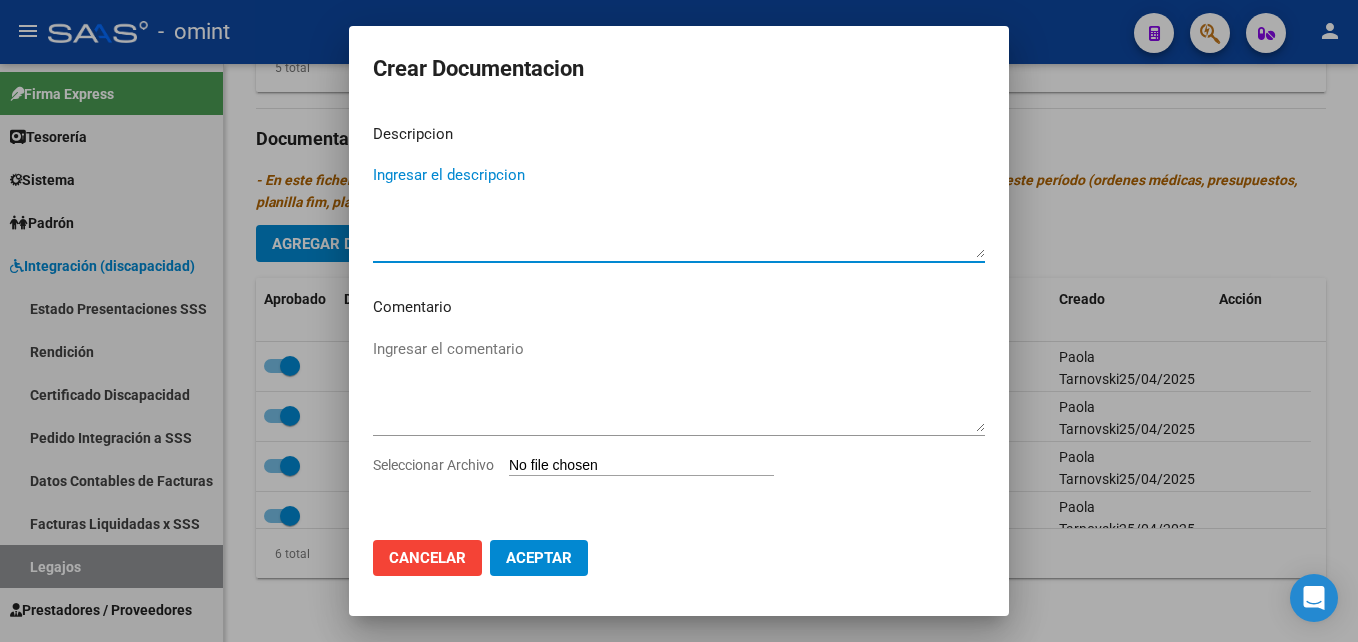 click on "Ingresar el descripcion" at bounding box center [679, 211] 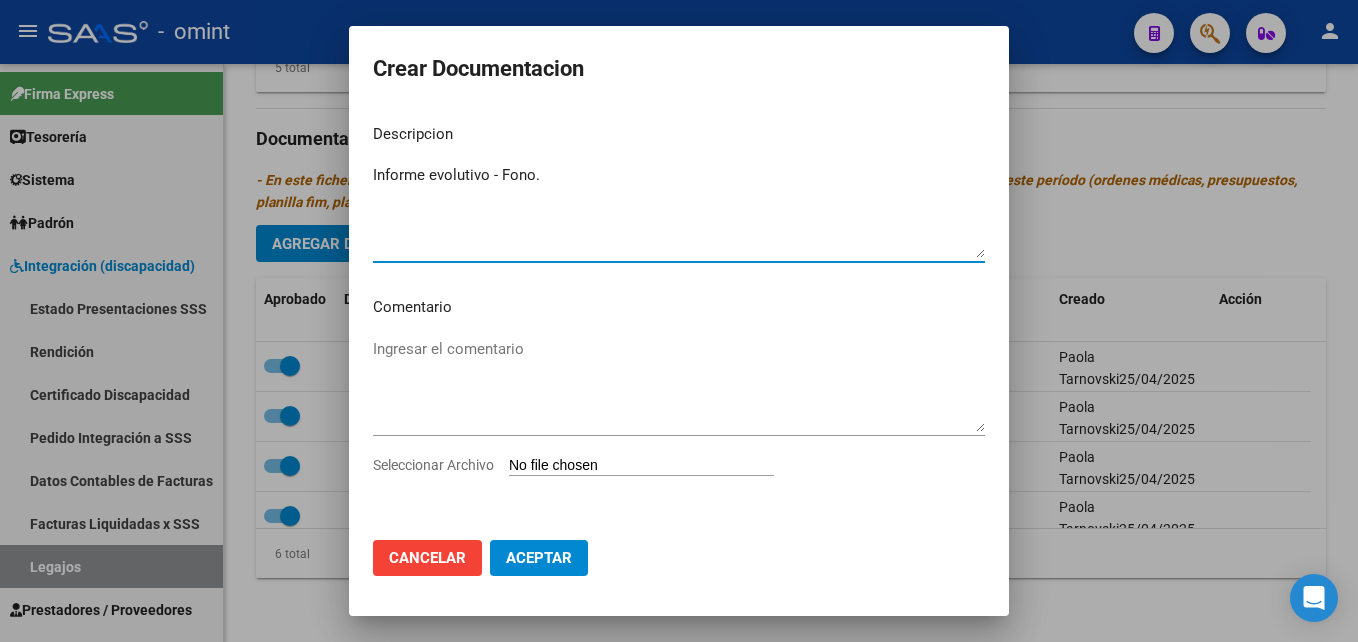 type on "Informe evolutivo - Fono." 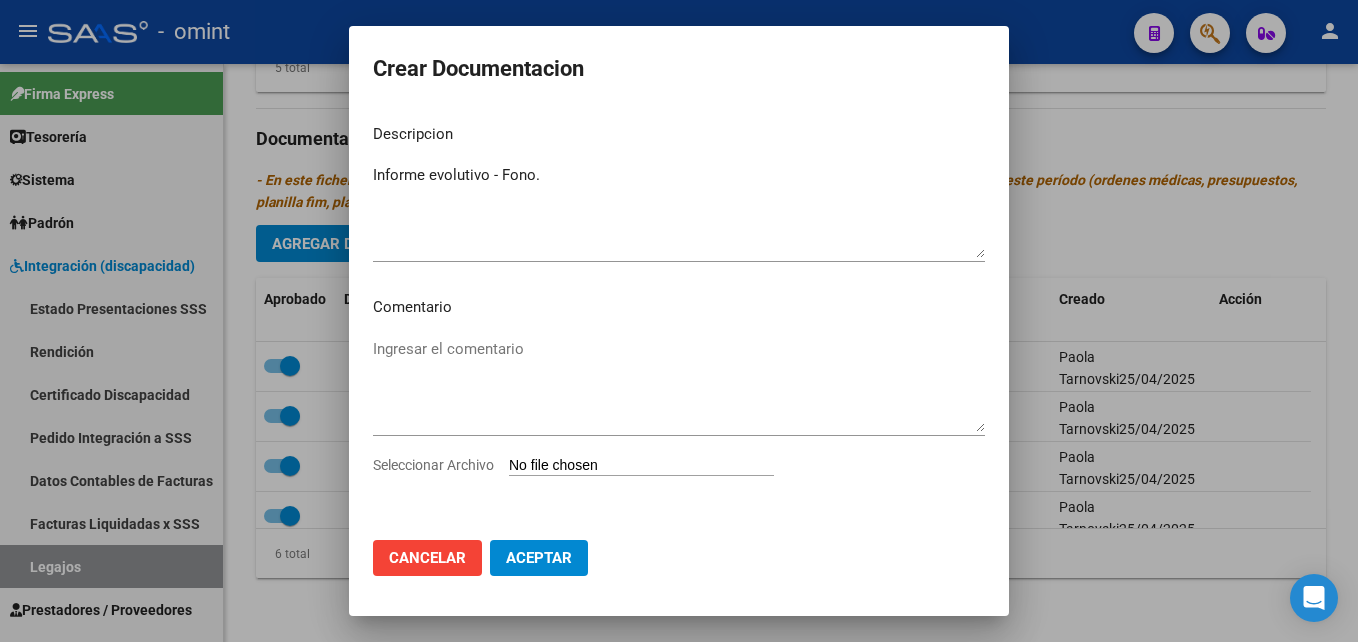click on "Seleccionar Archivo" at bounding box center [641, 466] 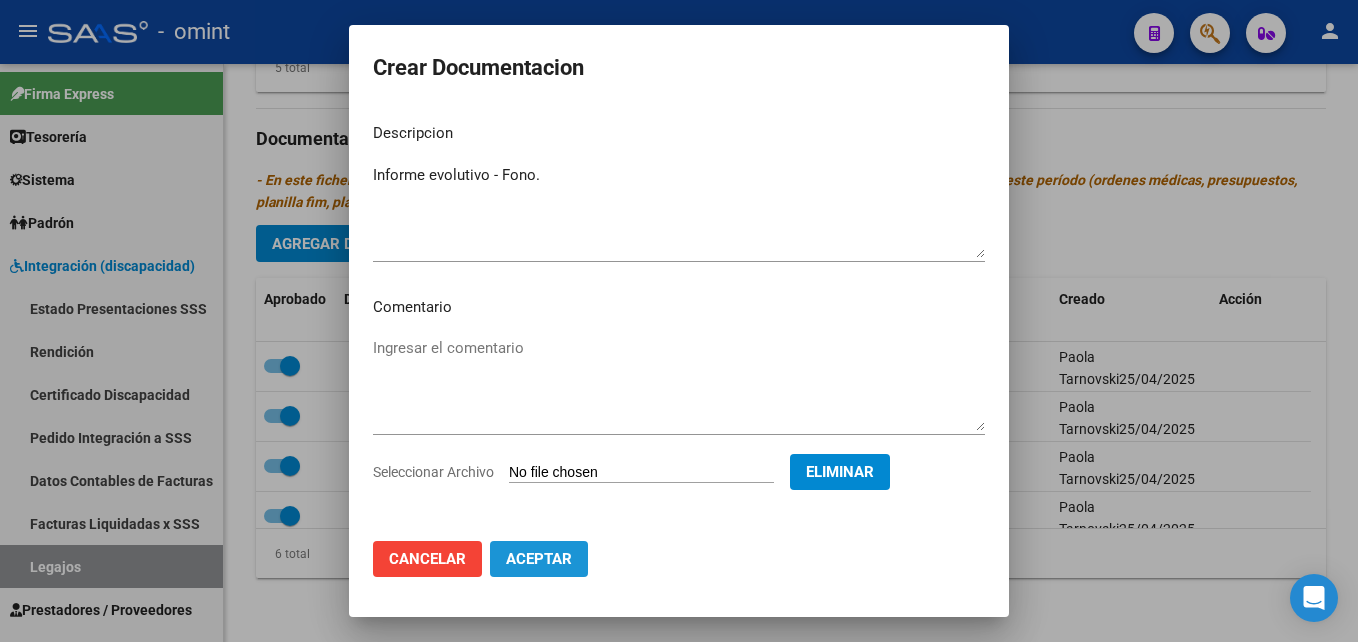 click on "Aceptar" 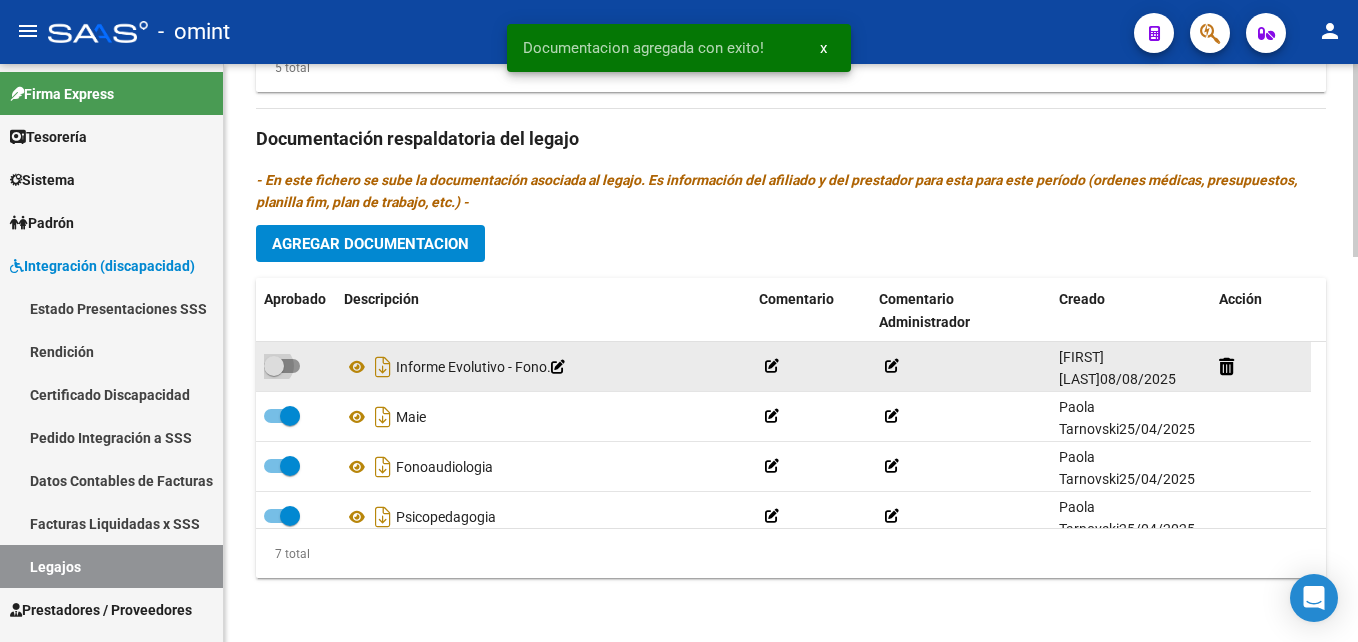 click at bounding box center (282, 366) 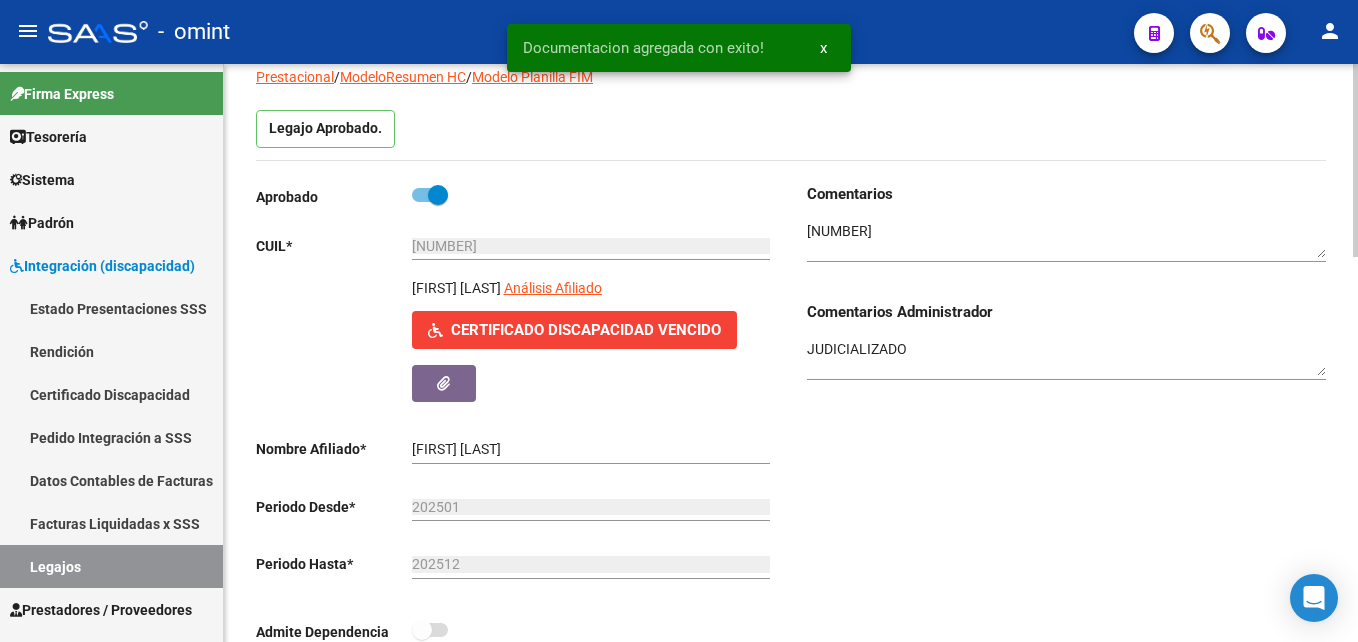 scroll, scrollTop: 0, scrollLeft: 0, axis: both 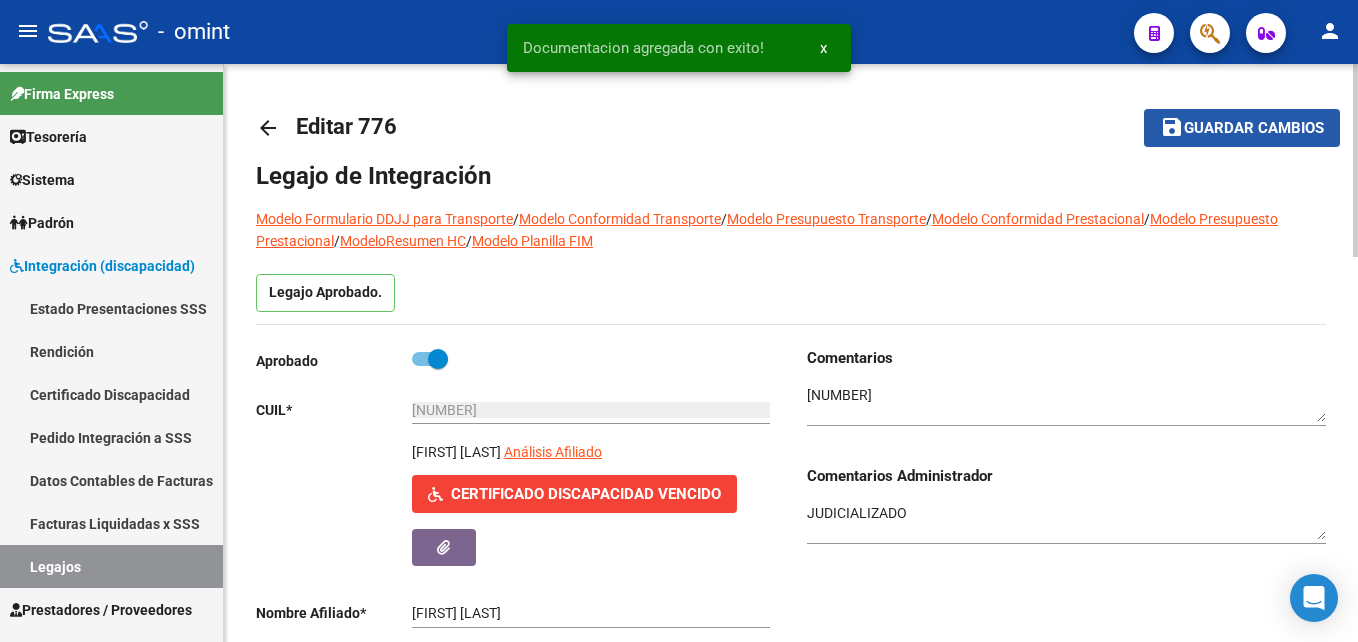 click on "save Guardar cambios" 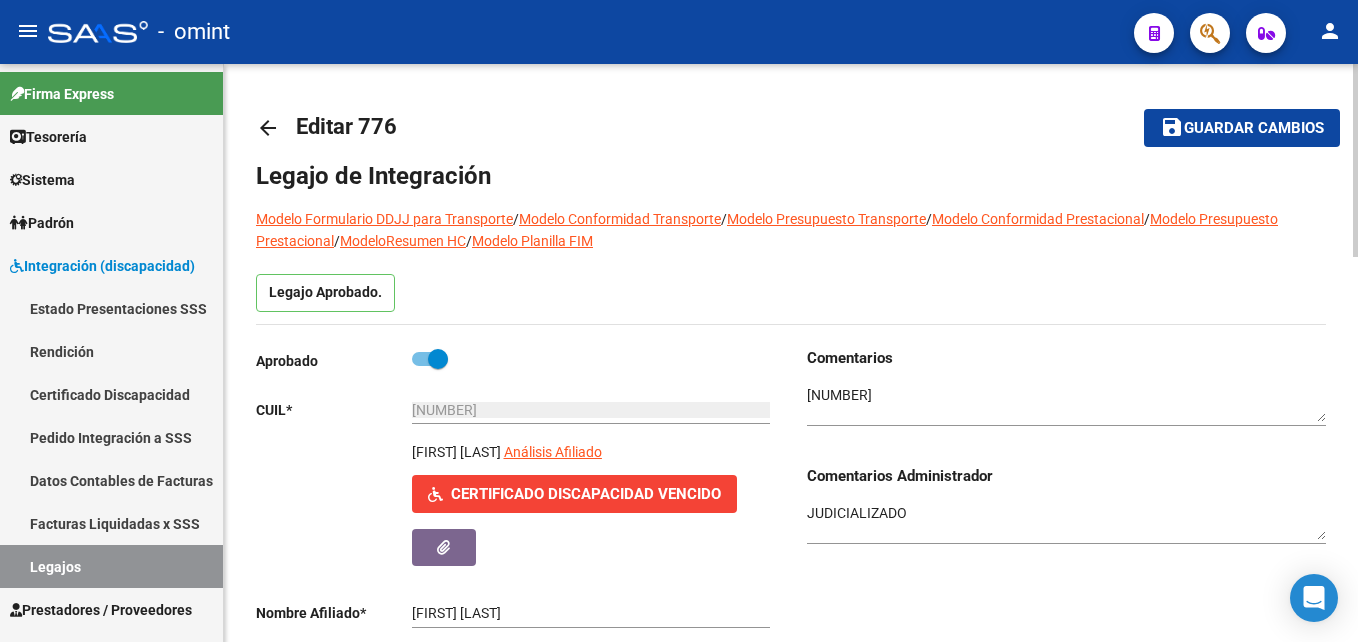 scroll, scrollTop: 1066, scrollLeft: 0, axis: vertical 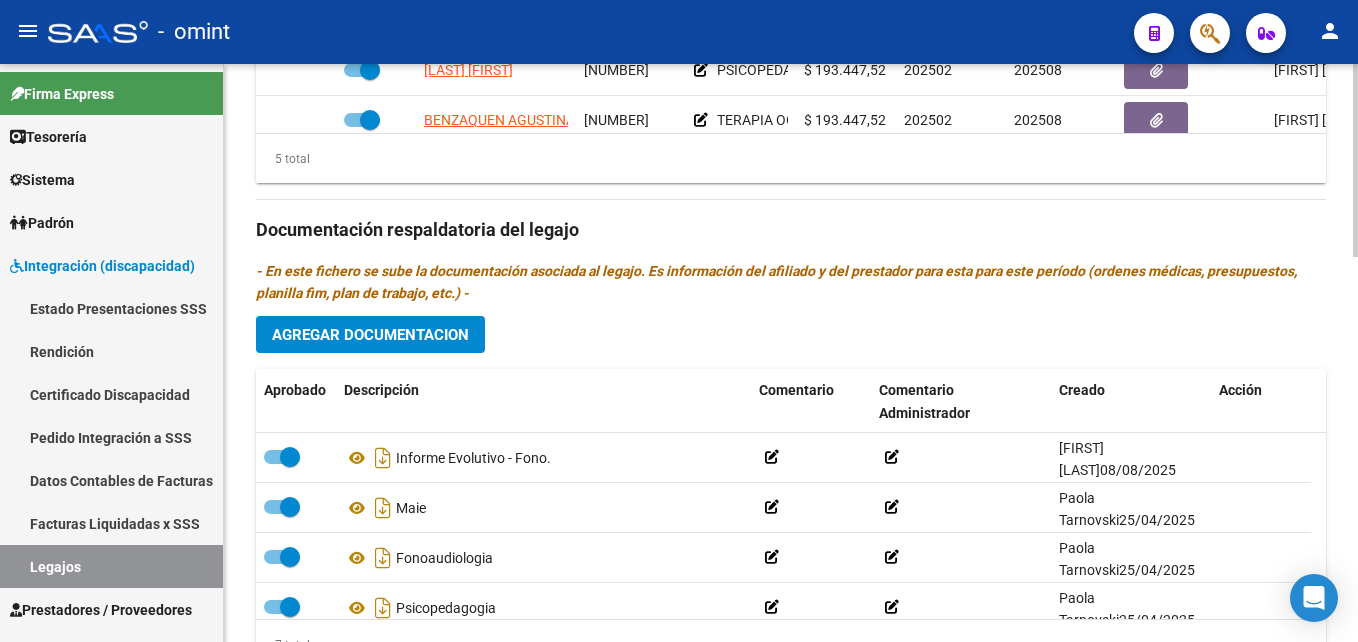 click on "arrow_back Editar 776    save Guardar cambios Legajo de Integración Modelo Formulario DDJJ para Transporte  /  Modelo Conformidad Transporte  /  Modelo Presupuesto Transporte  /  Modelo Conformidad Prestacional  /  Modelo Presupuesto Prestacional  /  ModeloResumen HC  /  Modelo Planilla FIM  Legajo Aprobado.  Aprobado   CUIL  *   20-57828906-3 Ingresar CUIL  HOFFMAN NICOLAS     Análisis Afiliado    Certificado Discapacidad Vencido ARCA Padrón Nombre Afiliado  *   HOFFMAN NICOLAS Ingresar el nombre  Periodo Desde  *   202501 Ej: 202203  Periodo Hasta  *   202512 Ej: 202212  Admite Dependencia   Comentarios                                  Comentarios Administrador  JUDICIALIZADO Prestadores asociados al legajo Agregar Prestador Aprobado Prestador CUIT Comentario Presupuesto Periodo Desde Periodo Hasta Usuario Admite Dependencia   DI CAPACIDAD S.A. 30714969184     MAIE (Equipo) A partir de Mayo cambia de prestador  $ 475.830,36  202502 202504 Paola Tarnovski   25/04/2025      IMPOSTI DOLORES" 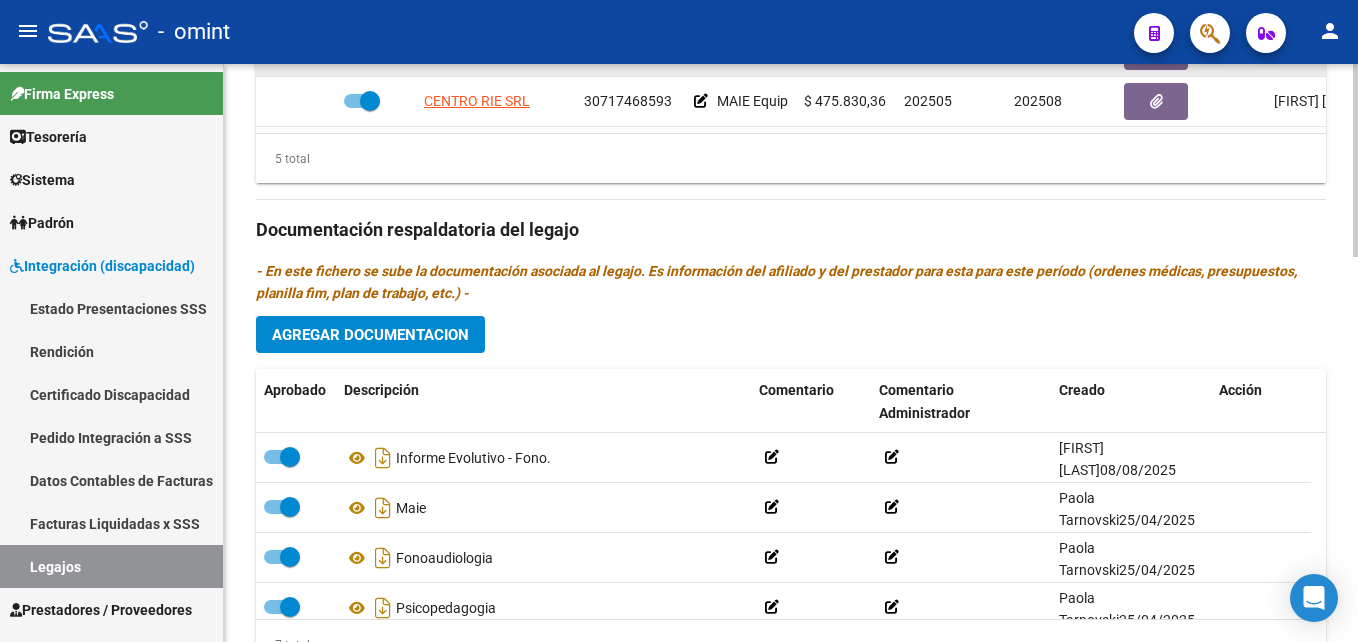 scroll, scrollTop: 0, scrollLeft: 0, axis: both 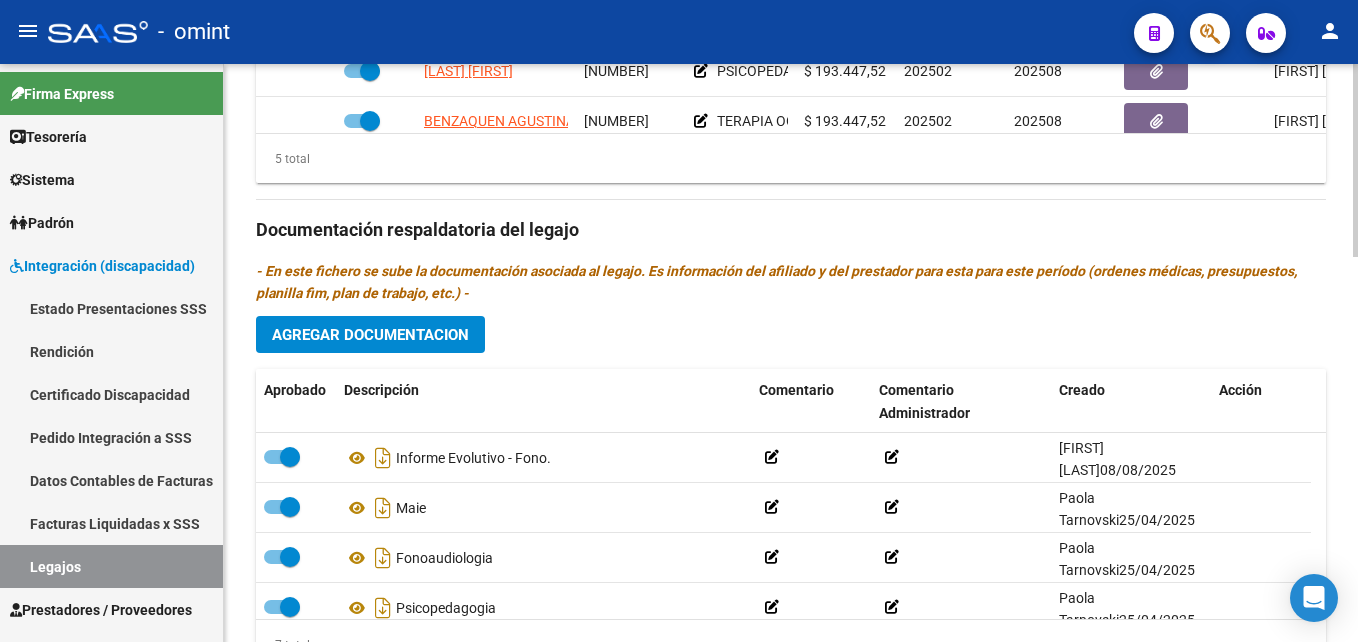 click on "arrow_back Editar 776    save Guardar cambios Legajo de Integración Modelo Formulario DDJJ para Transporte  /  Modelo Conformidad Transporte  /  Modelo Presupuesto Transporte  /  Modelo Conformidad Prestacional  /  Modelo Presupuesto Prestacional  /  ModeloResumen HC  /  Modelo Planilla FIM  Legajo Aprobado.  Aprobado   CUIL  *   20-57828906-3 Ingresar CUIL  HOFFMAN NICOLAS     Análisis Afiliado    Certificado Discapacidad Vencido ARCA Padrón Nombre Afiliado  *   HOFFMAN NICOLAS Ingresar el nombre  Periodo Desde  *   202501 Ej: 202203  Periodo Hasta  *   202512 Ej: 202212  Admite Dependencia   Comentarios                                  Comentarios Administrador  JUDICIALIZADO Prestadores asociados al legajo Agregar Prestador Aprobado Prestador CUIT Comentario Presupuesto Periodo Desde Periodo Hasta Usuario Admite Dependencia   DI CAPACIDAD S.A. 30714969184     MAIE (Equipo) A partir de Mayo cambia de prestador  $ 475.830,36  202502 202504 Paola Tarnovski   25/04/2025      IMPOSTI DOLORES" 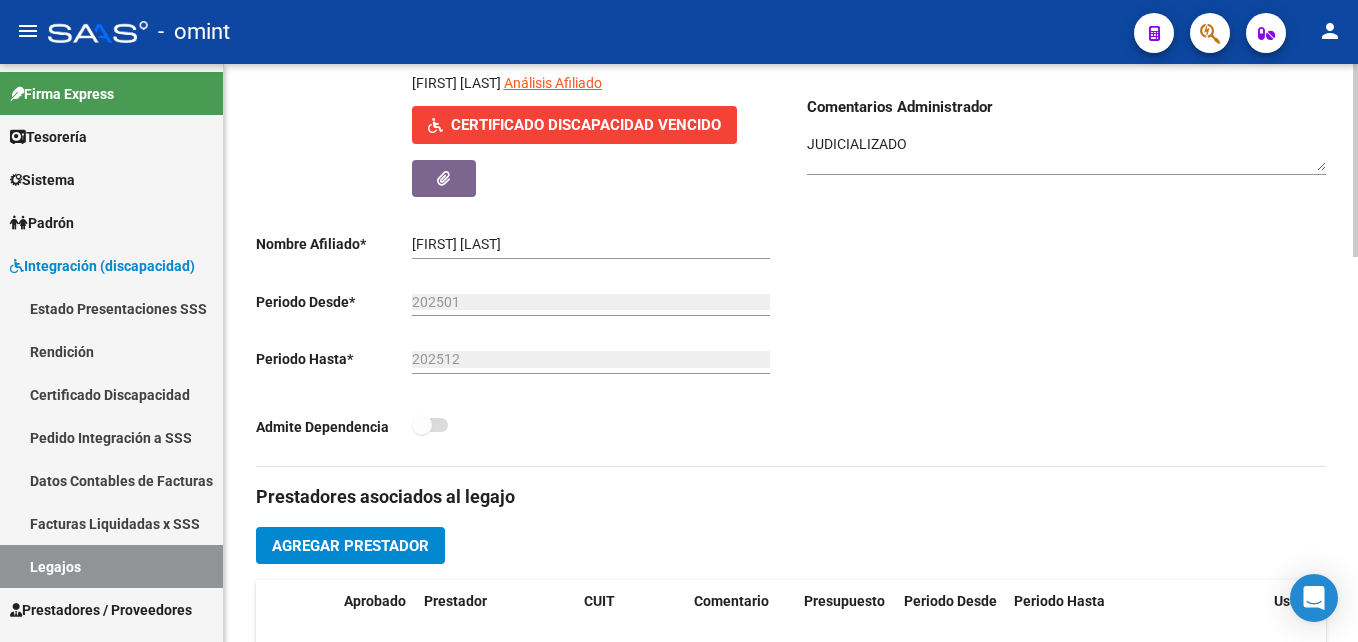 scroll, scrollTop: 216, scrollLeft: 0, axis: vertical 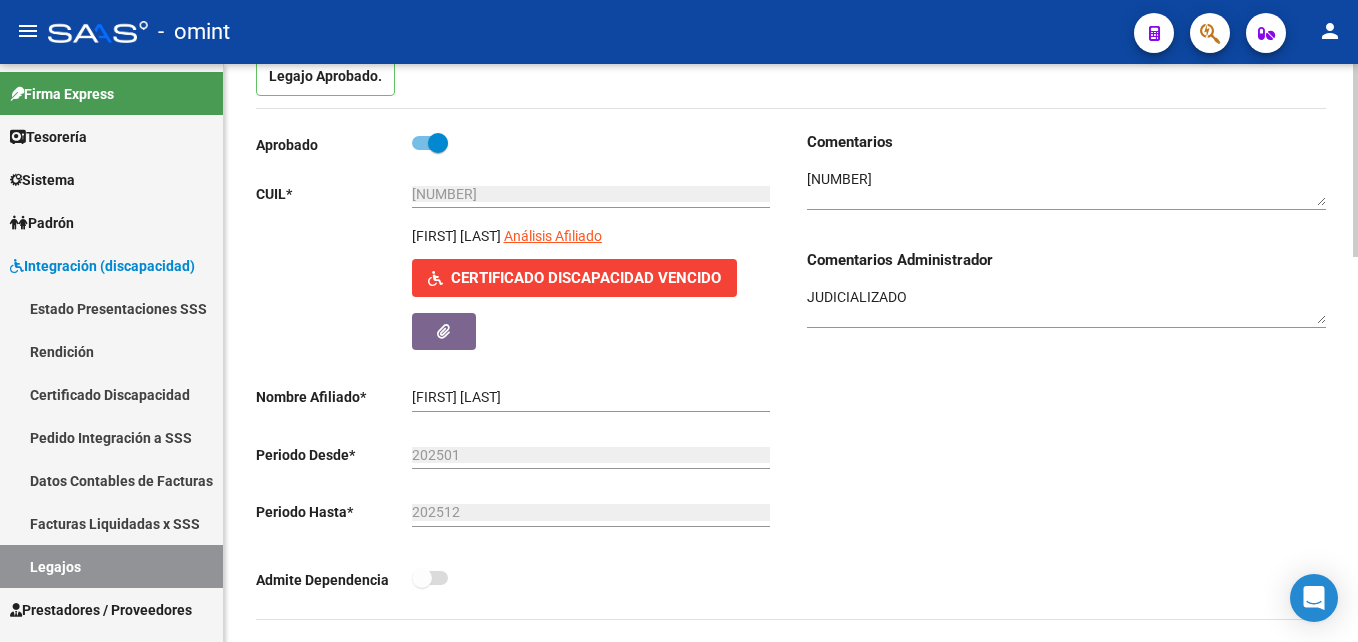 drag, startPoint x: 415, startPoint y: 236, endPoint x: 536, endPoint y: 233, distance: 121.037186 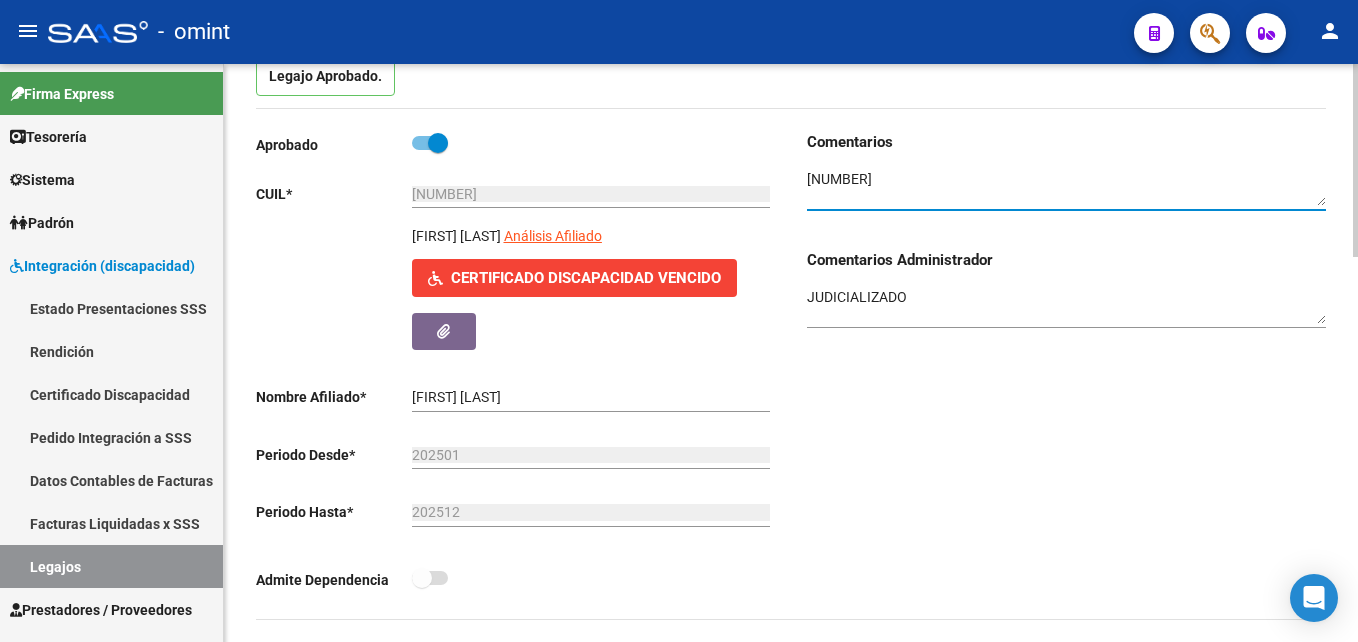 click at bounding box center (1066, 188) 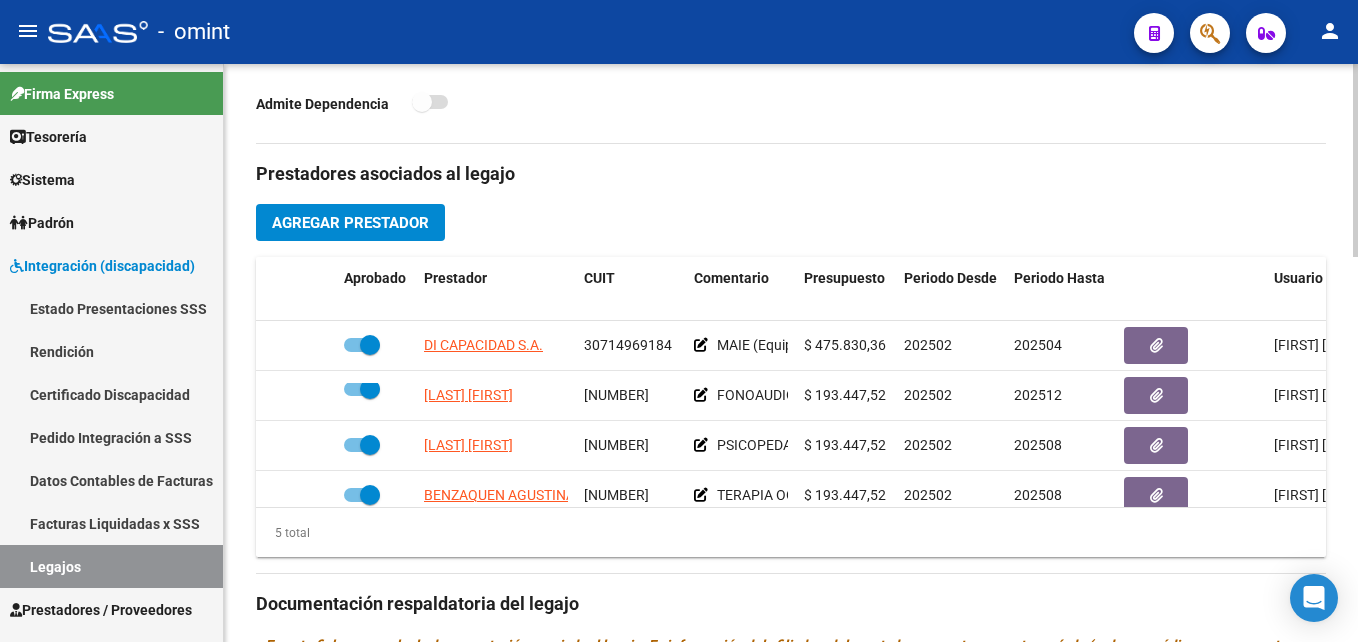 scroll, scrollTop: 695, scrollLeft: 0, axis: vertical 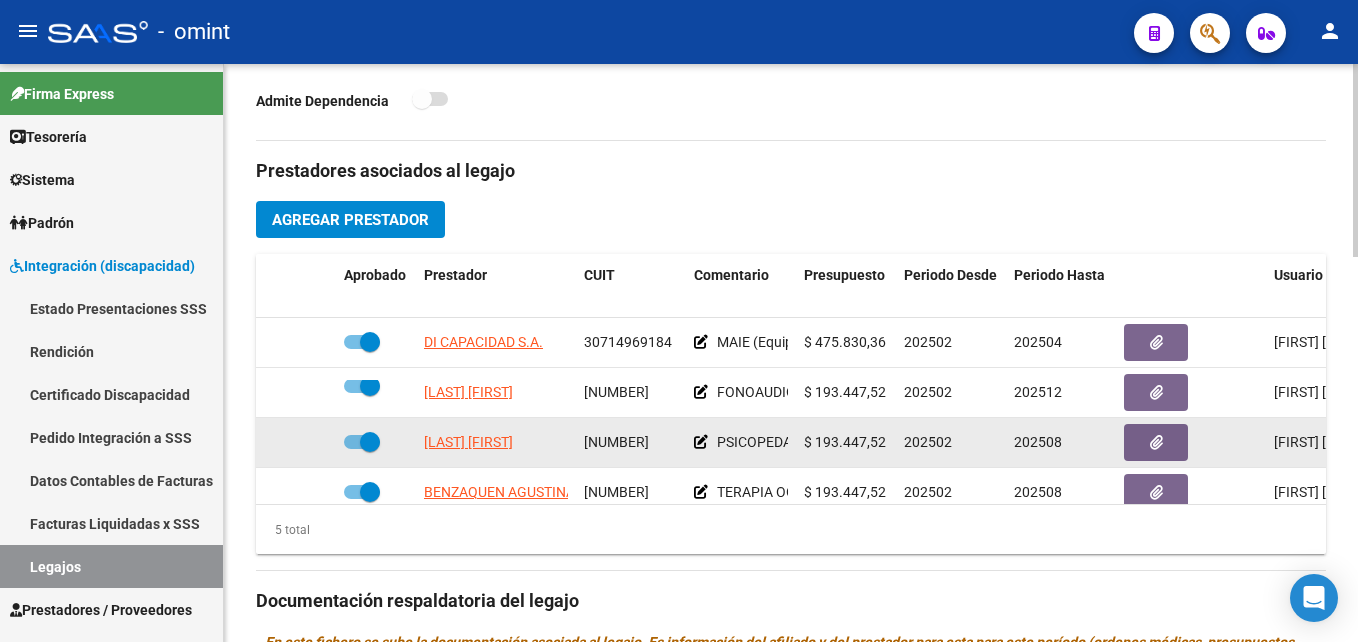 click on "[NUMBER]" 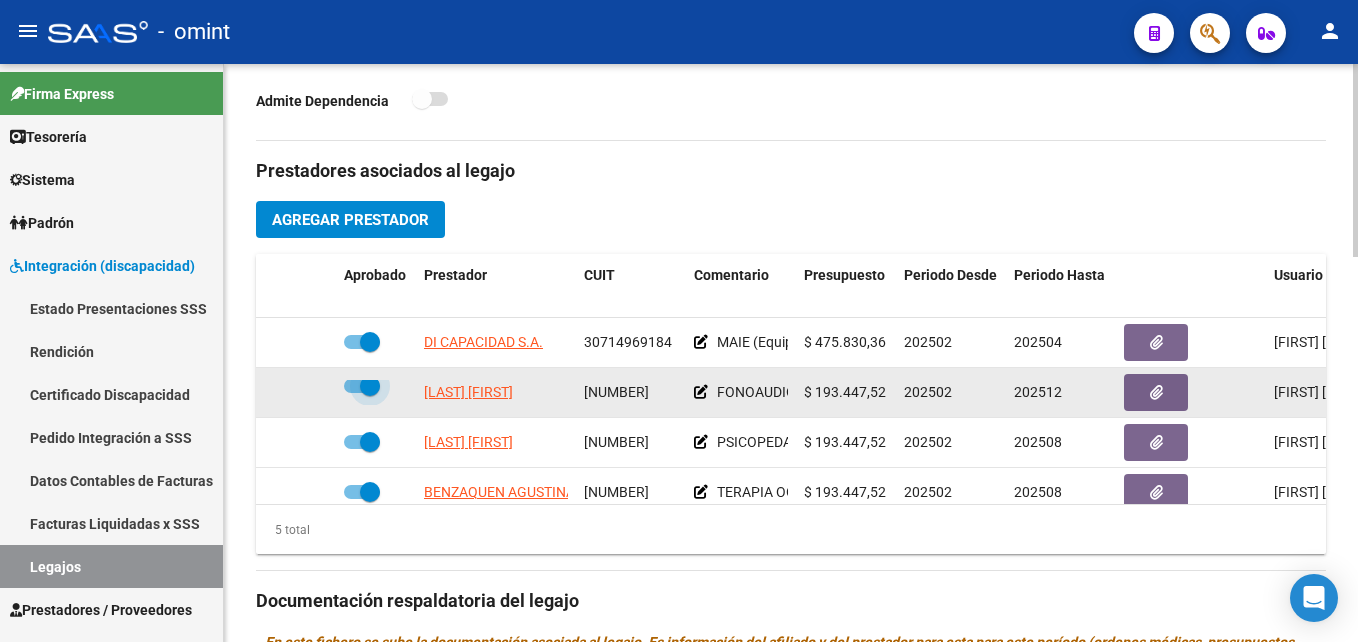 click at bounding box center [370, 386] 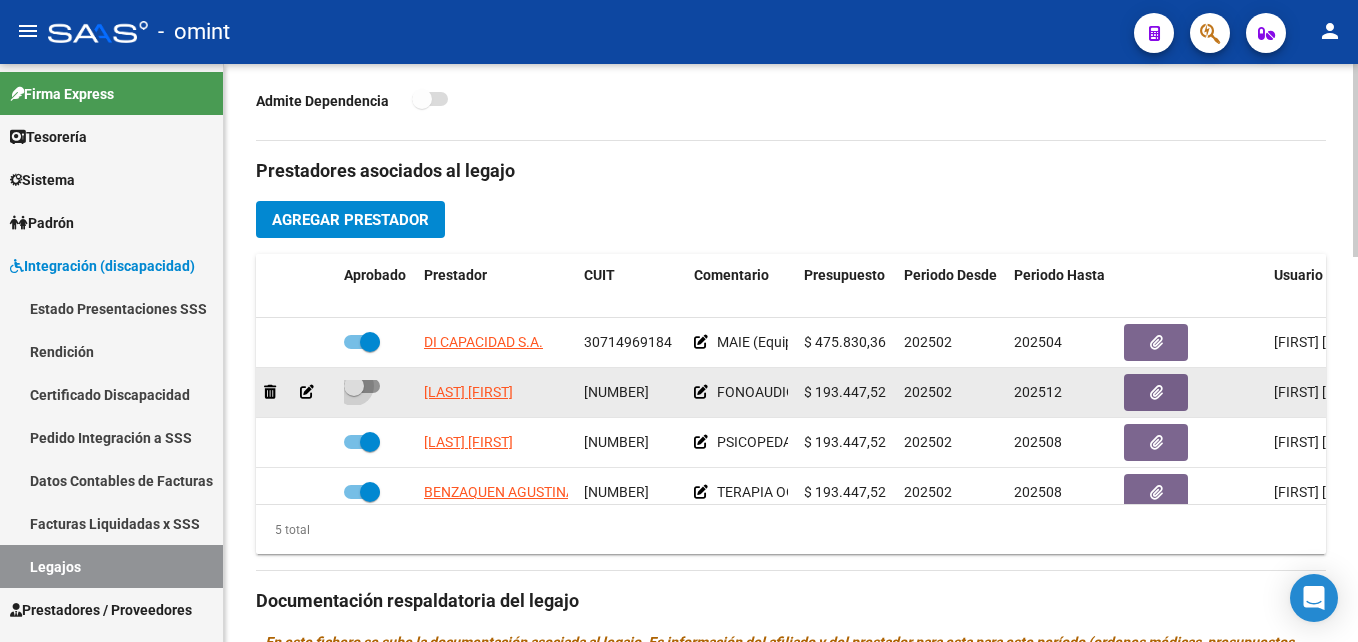 click at bounding box center (354, 386) 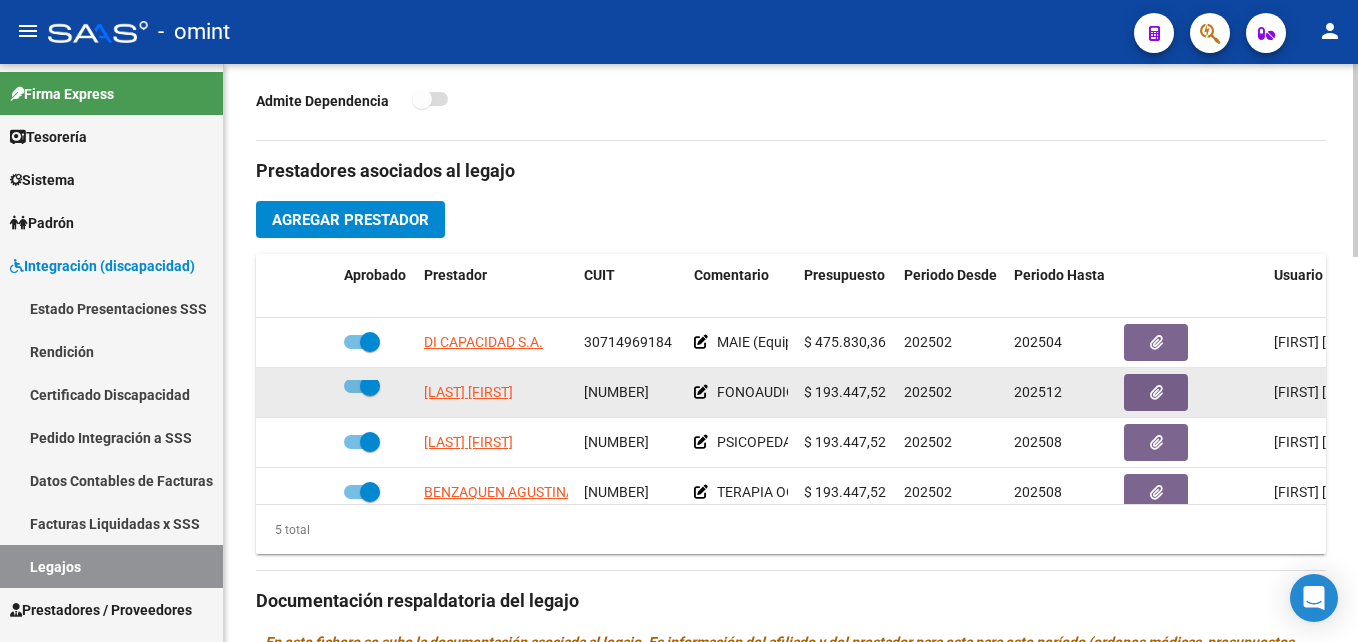 click on "FONOAUDIOLOGA
16 SESIONES MENSUALES" 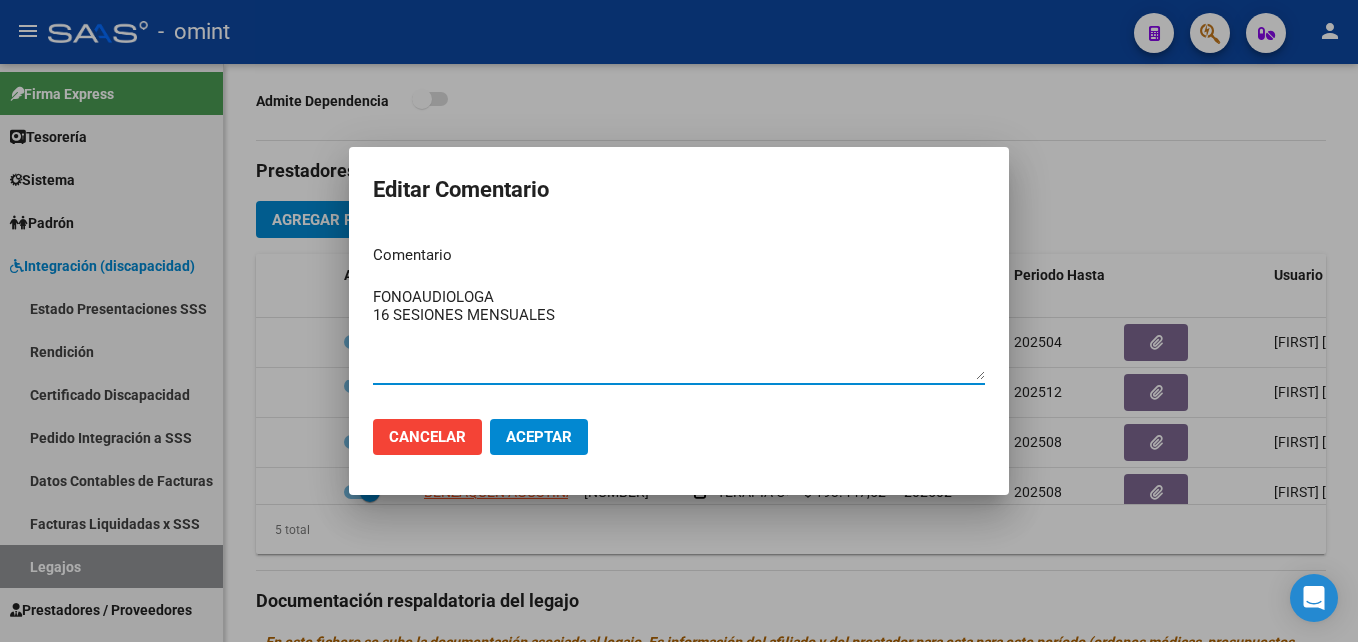 drag, startPoint x: 376, startPoint y: 315, endPoint x: 578, endPoint y: 312, distance: 202.02228 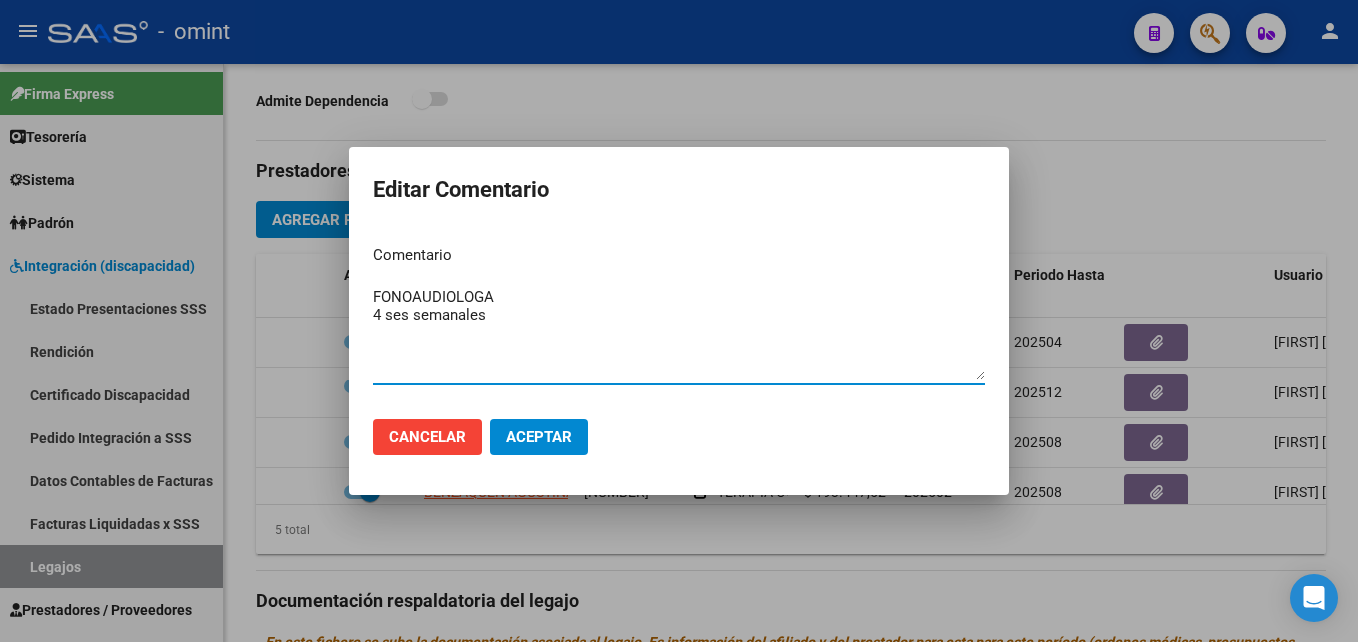 type on "FONOAUDIOLOGA
4 ses semanales" 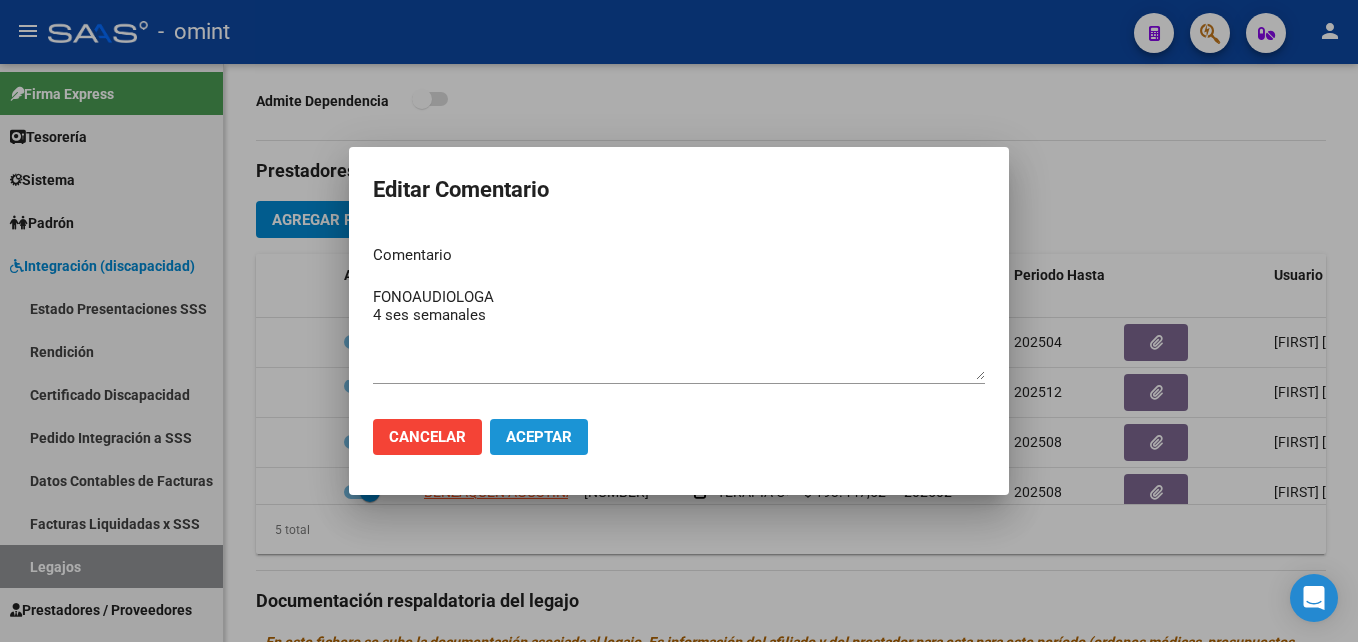 click on "Aceptar" 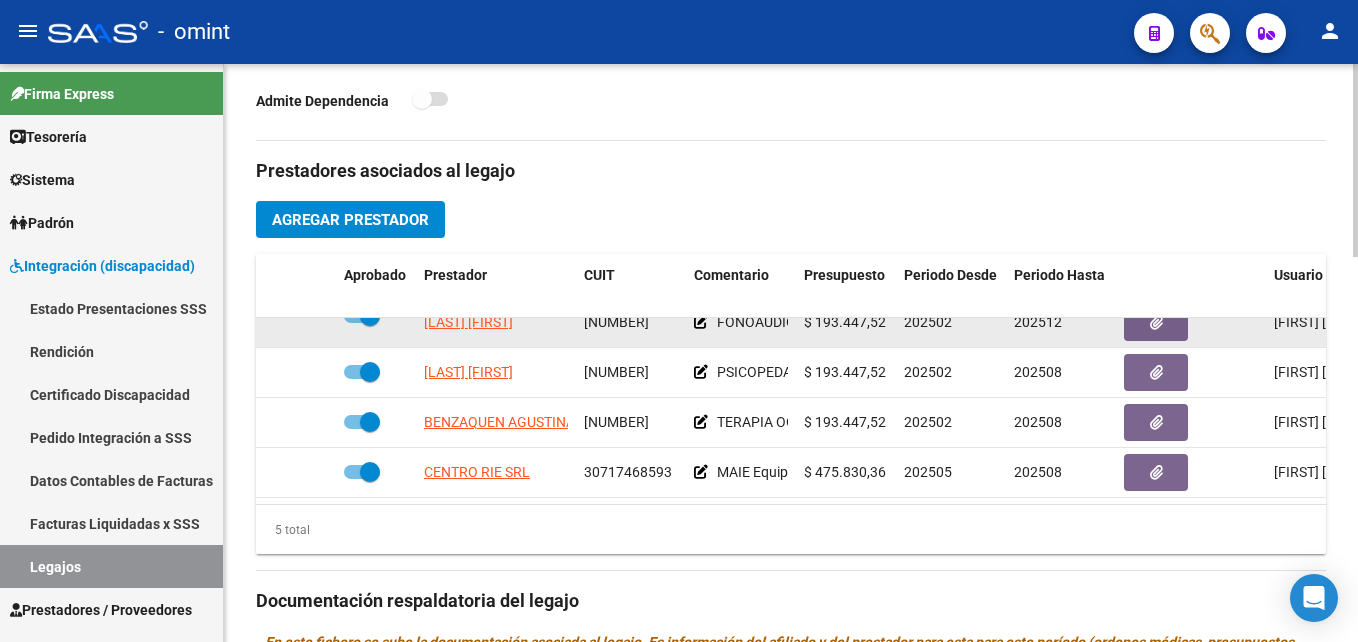 scroll, scrollTop: 85, scrollLeft: 0, axis: vertical 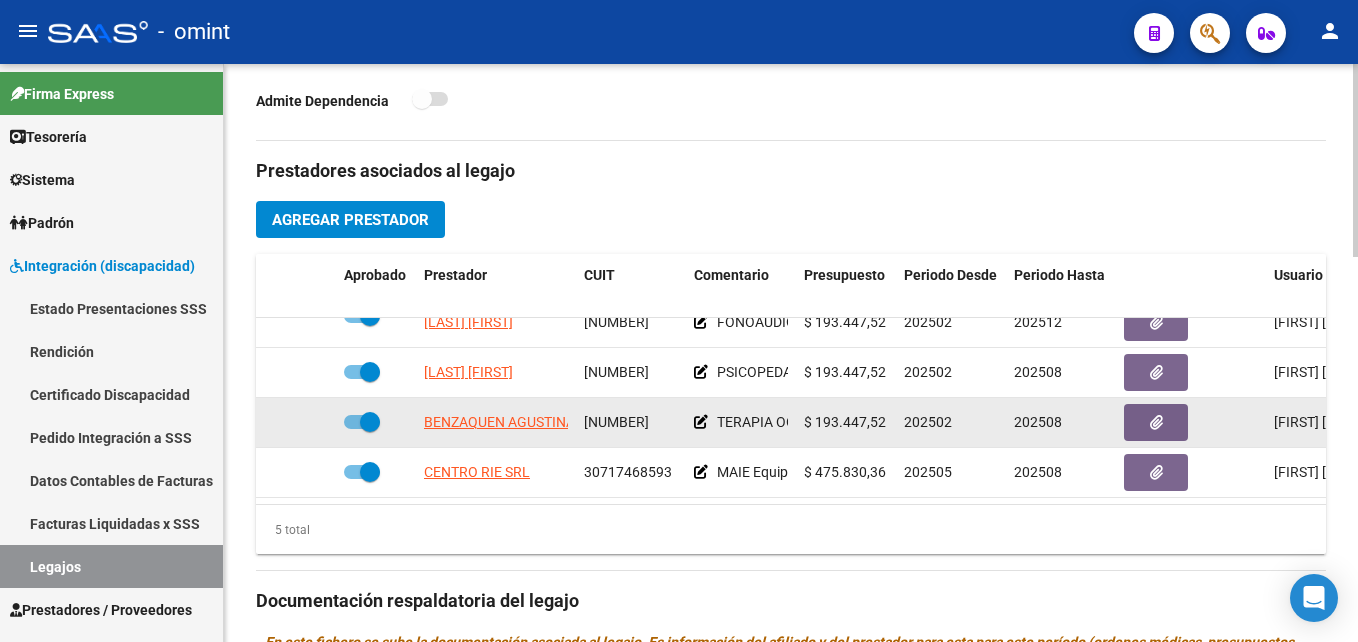click 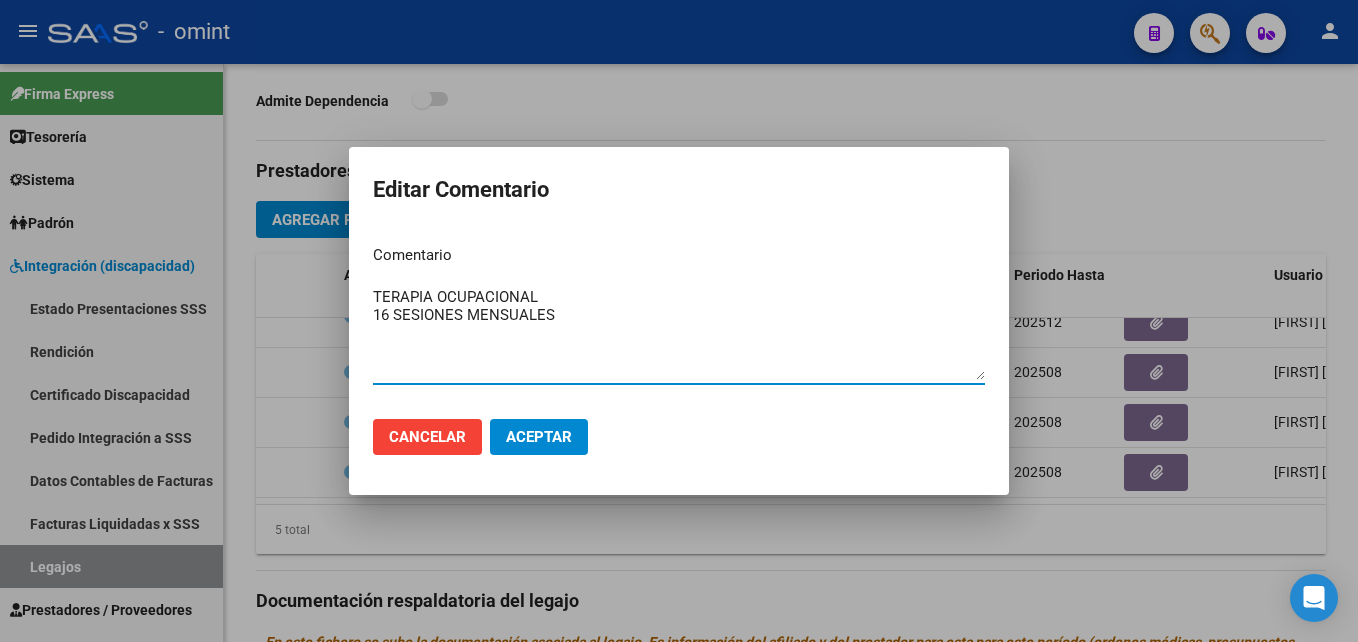 drag, startPoint x: 572, startPoint y: 311, endPoint x: 367, endPoint y: 313, distance: 205.00975 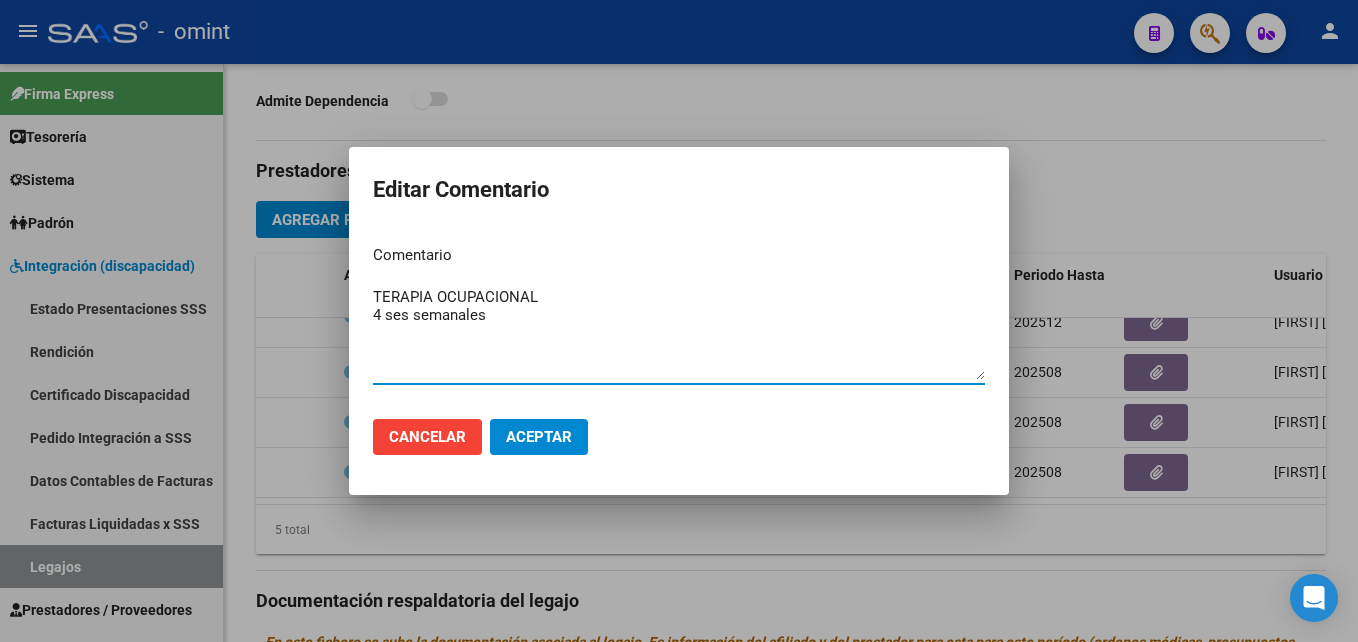 type on "TERAPIA OCUPACIONAL
4 ses semanales" 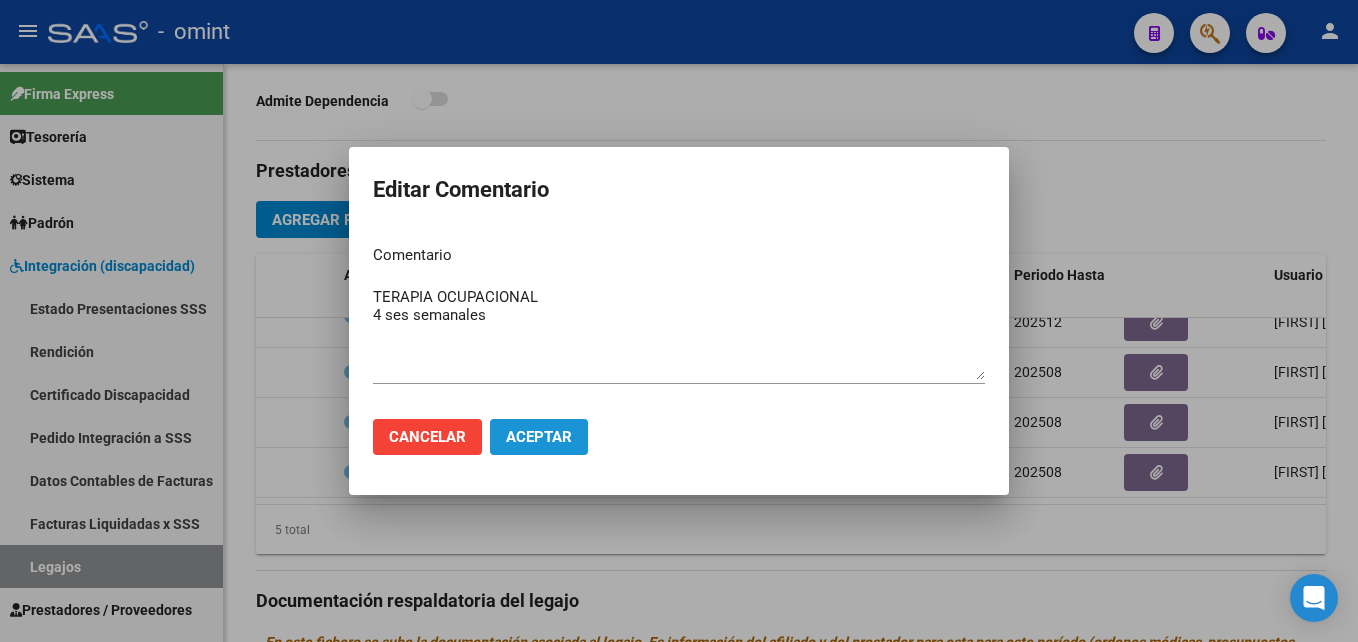 click on "Aceptar" 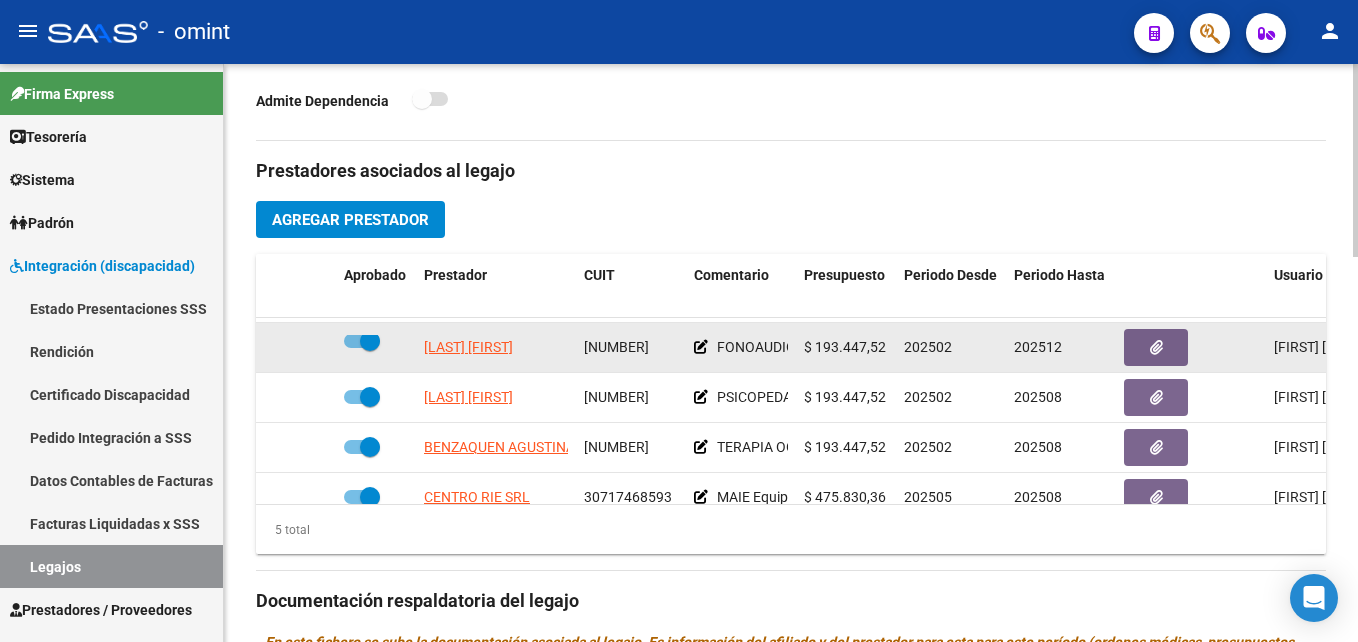 scroll, scrollTop: 42, scrollLeft: 0, axis: vertical 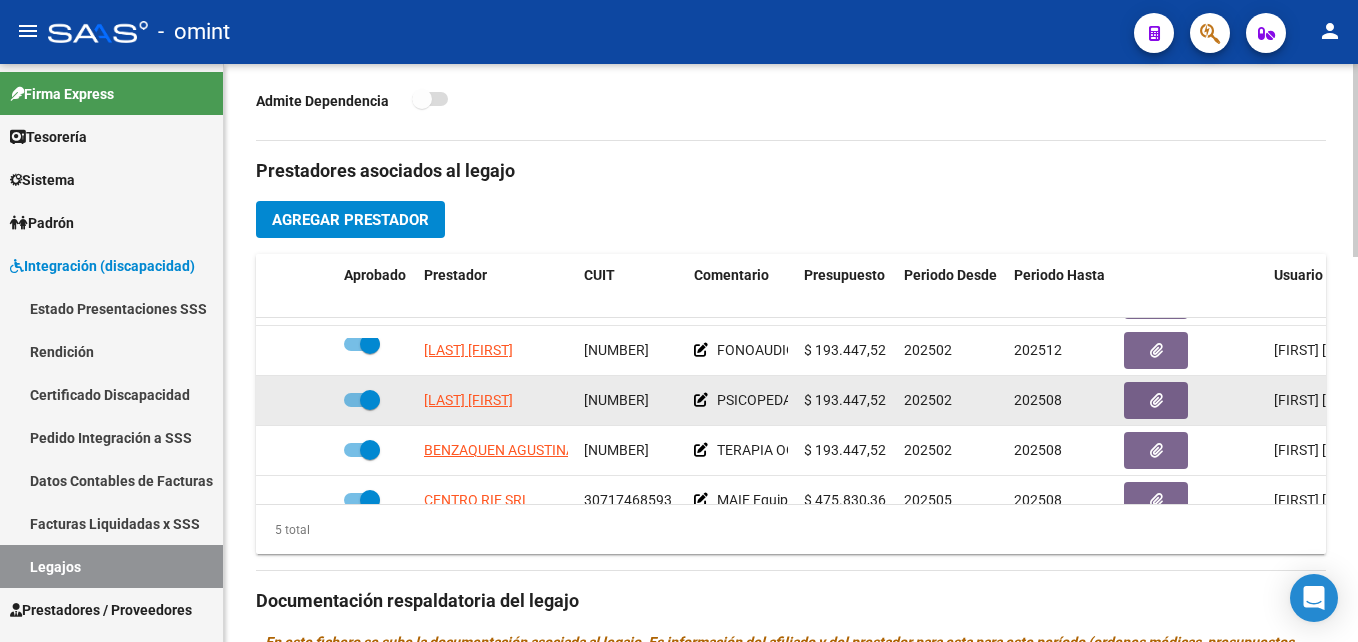 click on "PSICOPEDAGOGIA
16 HORAS MENSUALES" 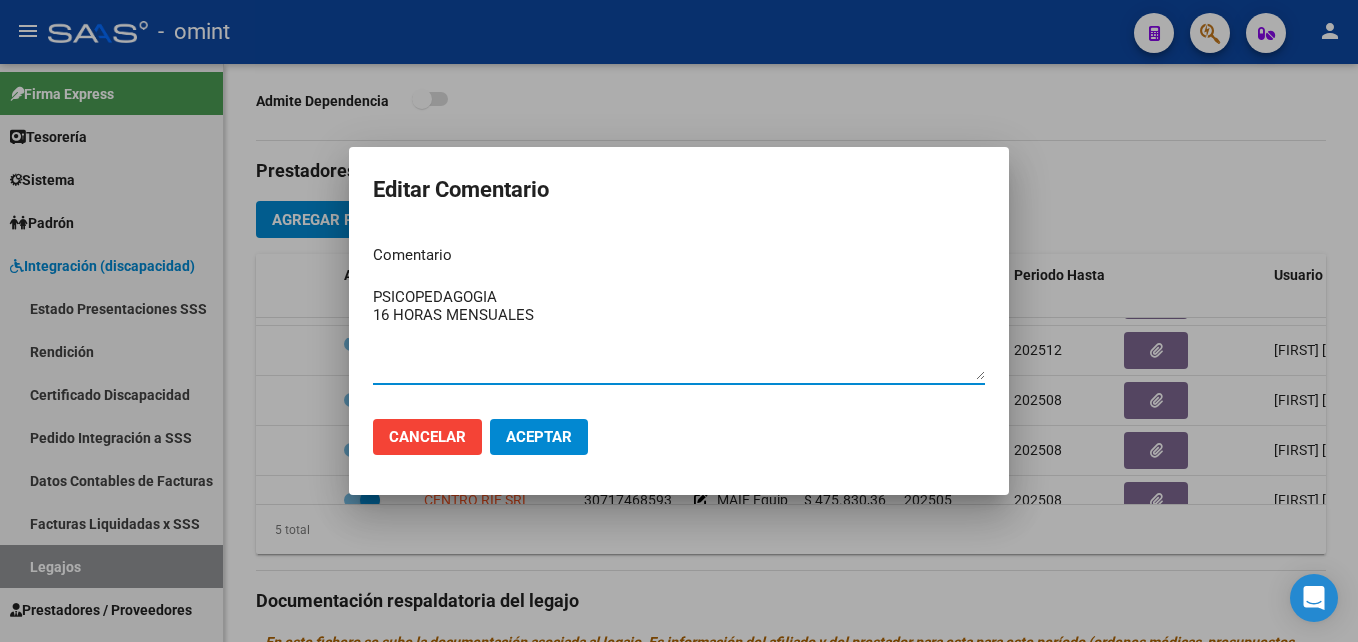 drag, startPoint x: 536, startPoint y: 317, endPoint x: 353, endPoint y: 311, distance: 183.09833 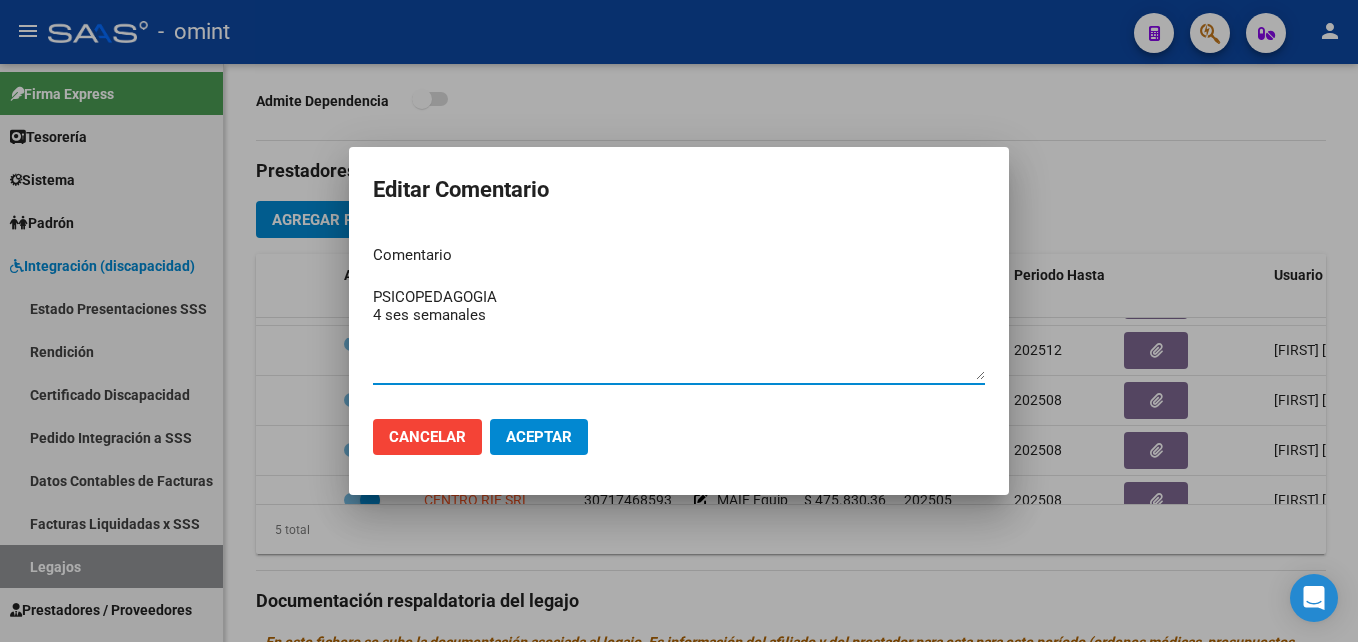 type on "PSICOPEDAGOGIA
4 ses semanales" 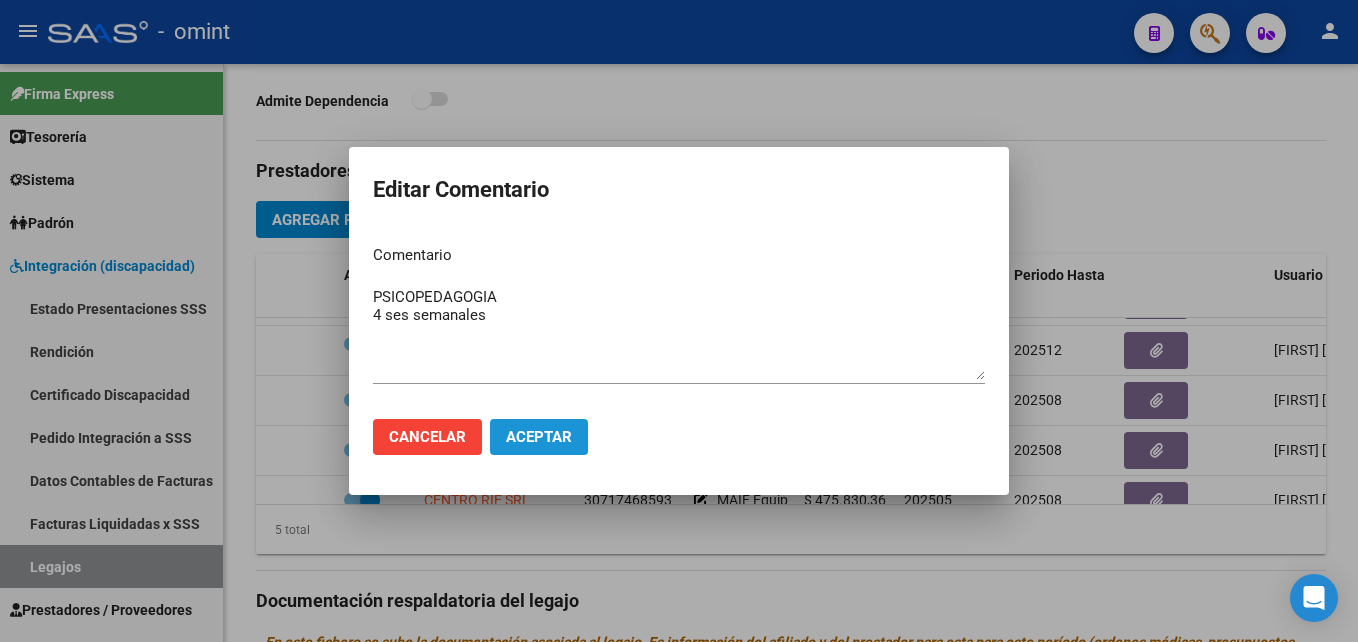 click on "Aceptar" 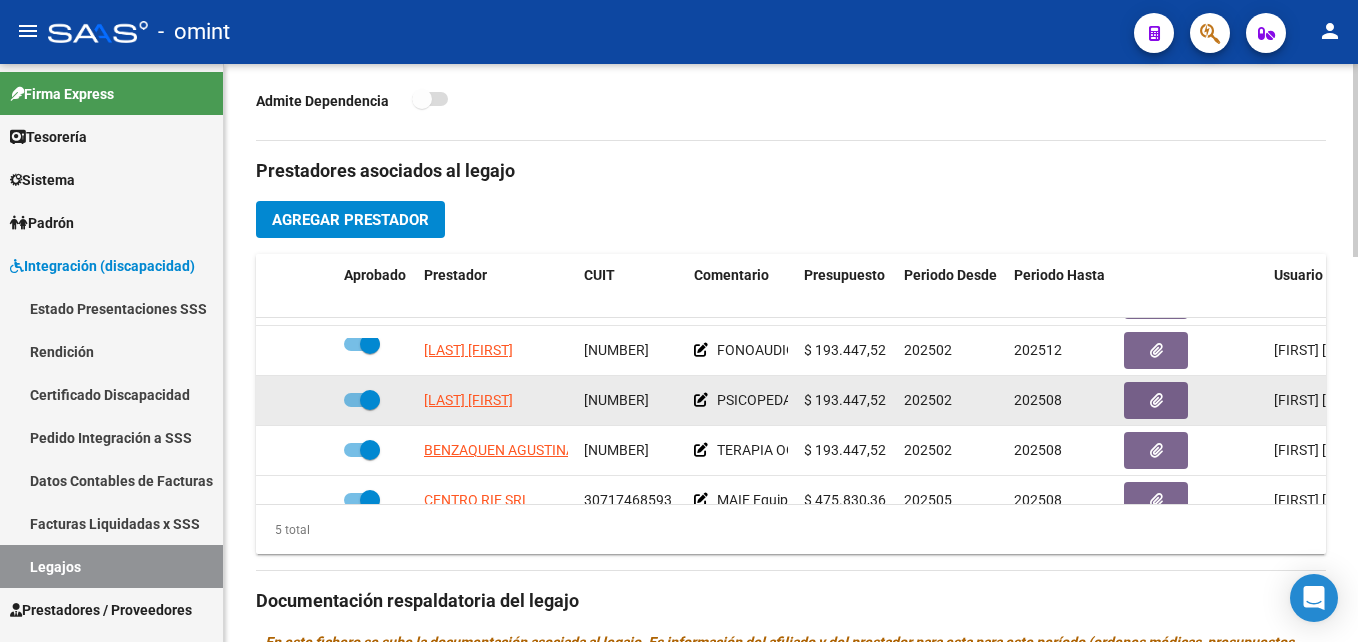 click on "[NUMBER]" 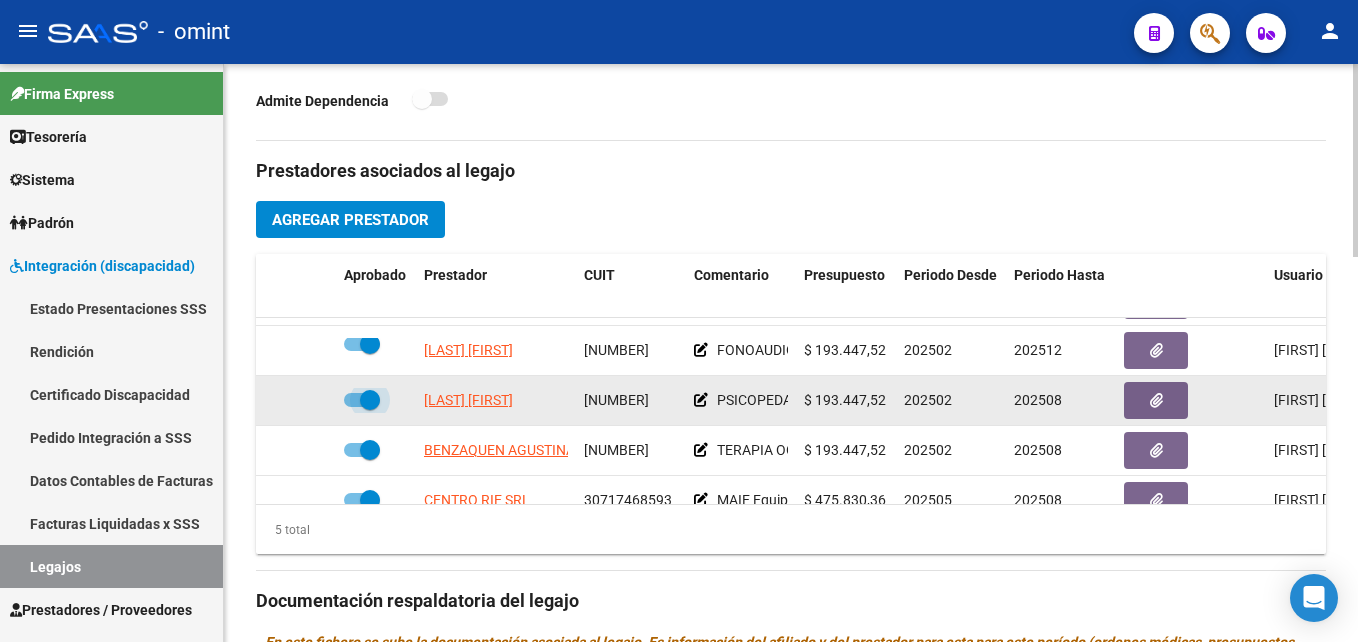 click at bounding box center (370, 400) 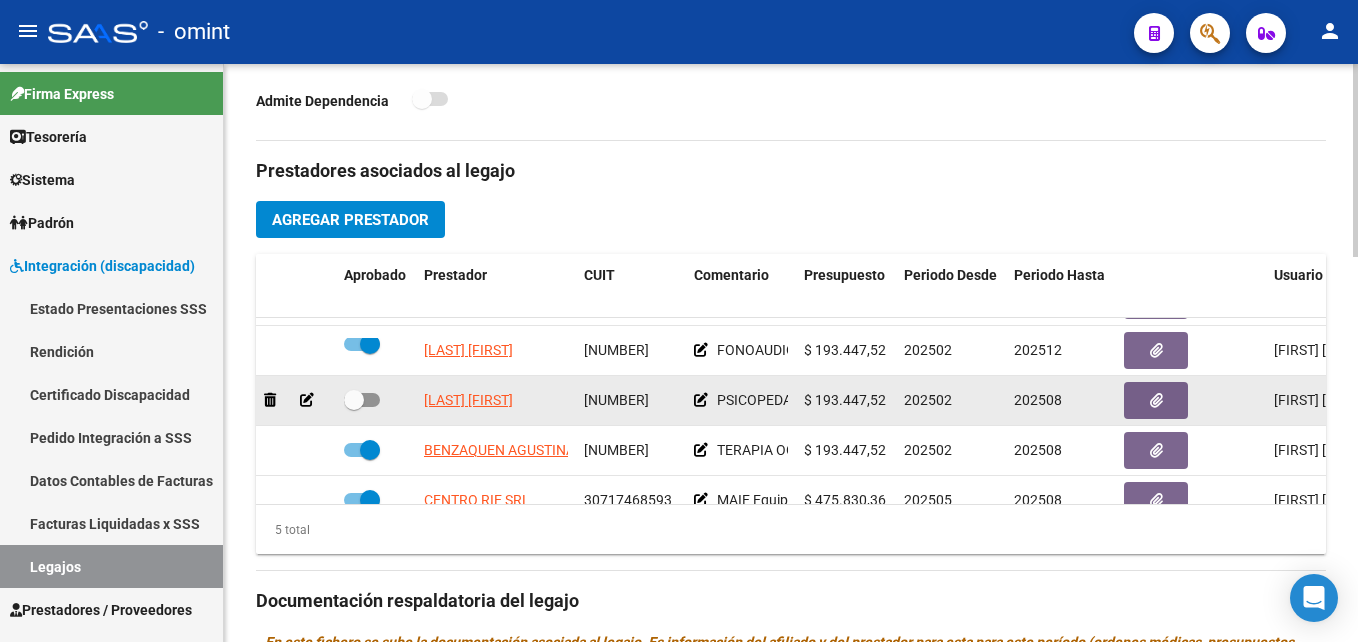 click 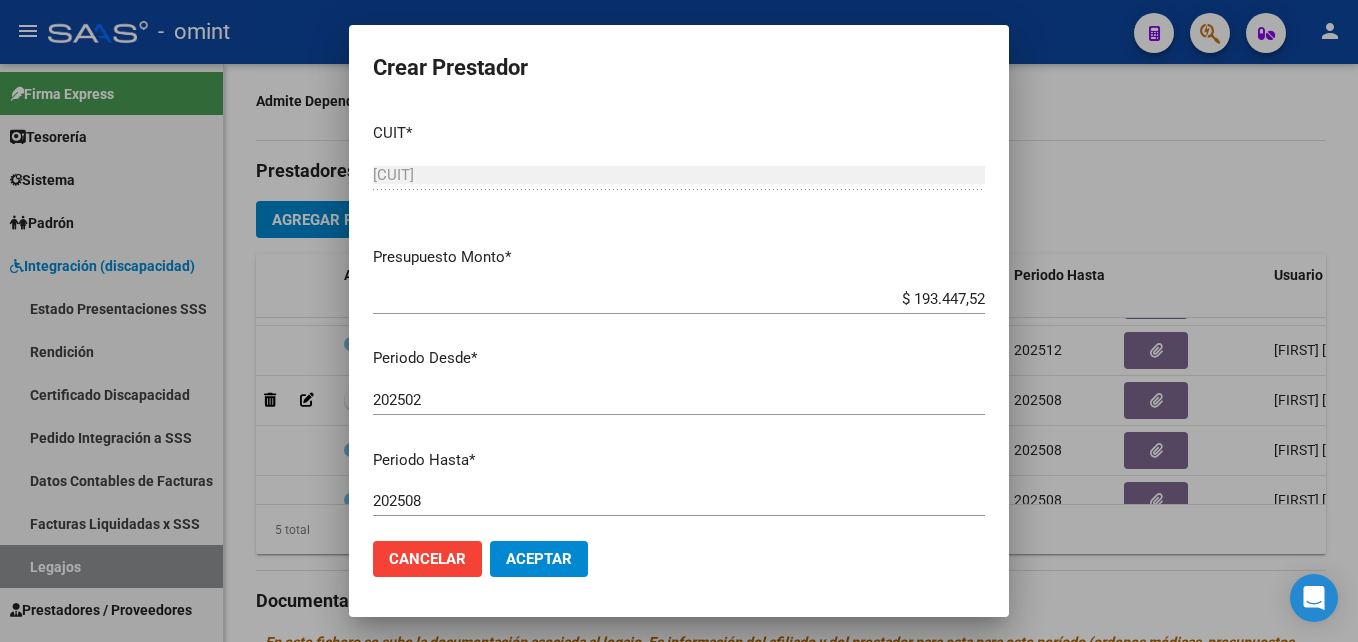 click on "202508 Ingresar el periodo" at bounding box center [679, 501] 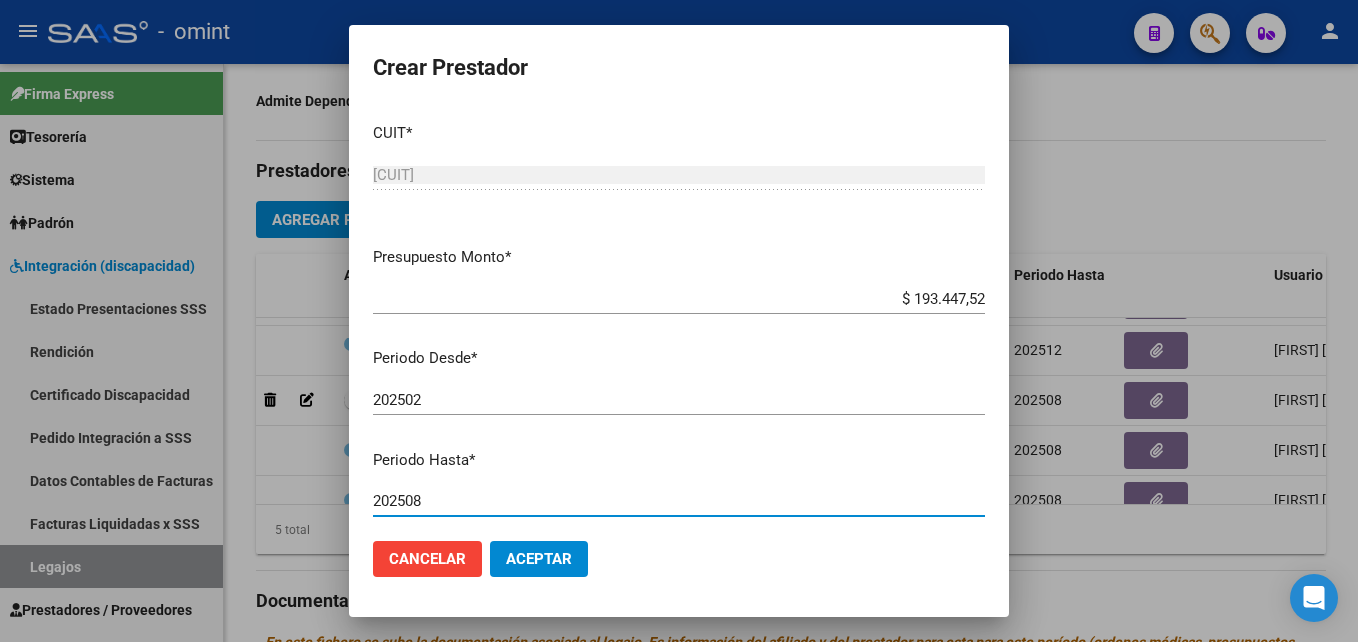 click on "202508" at bounding box center (679, 501) 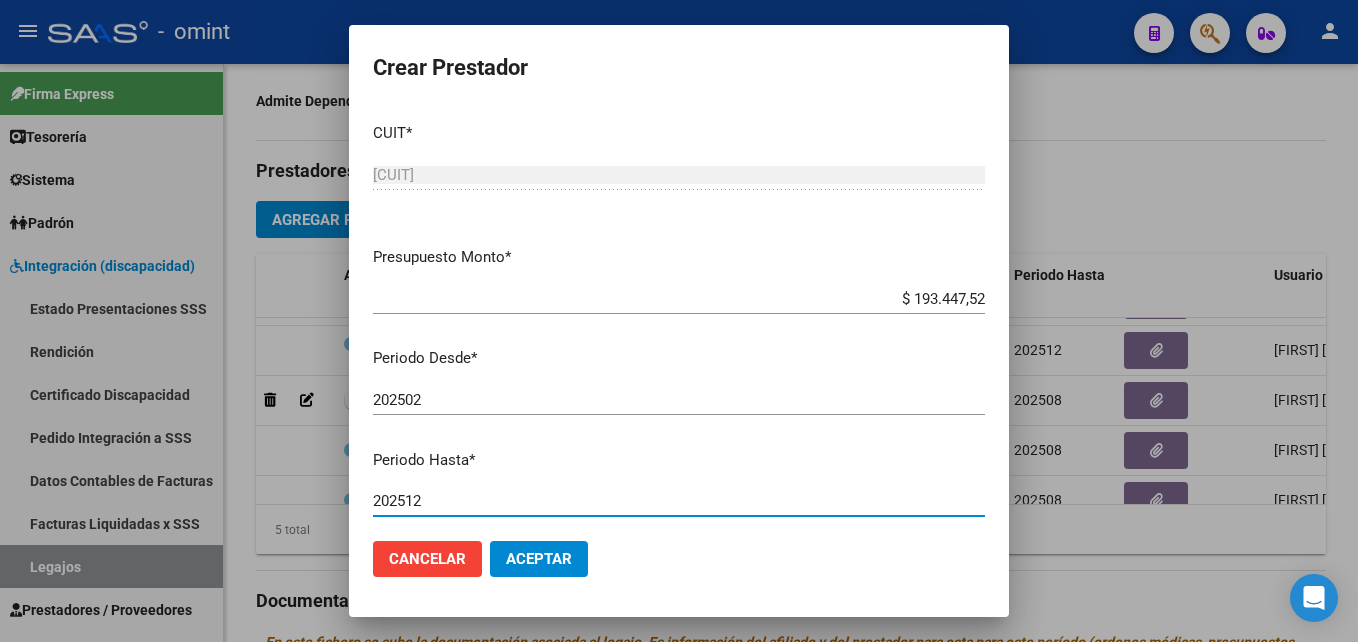 type on "202512" 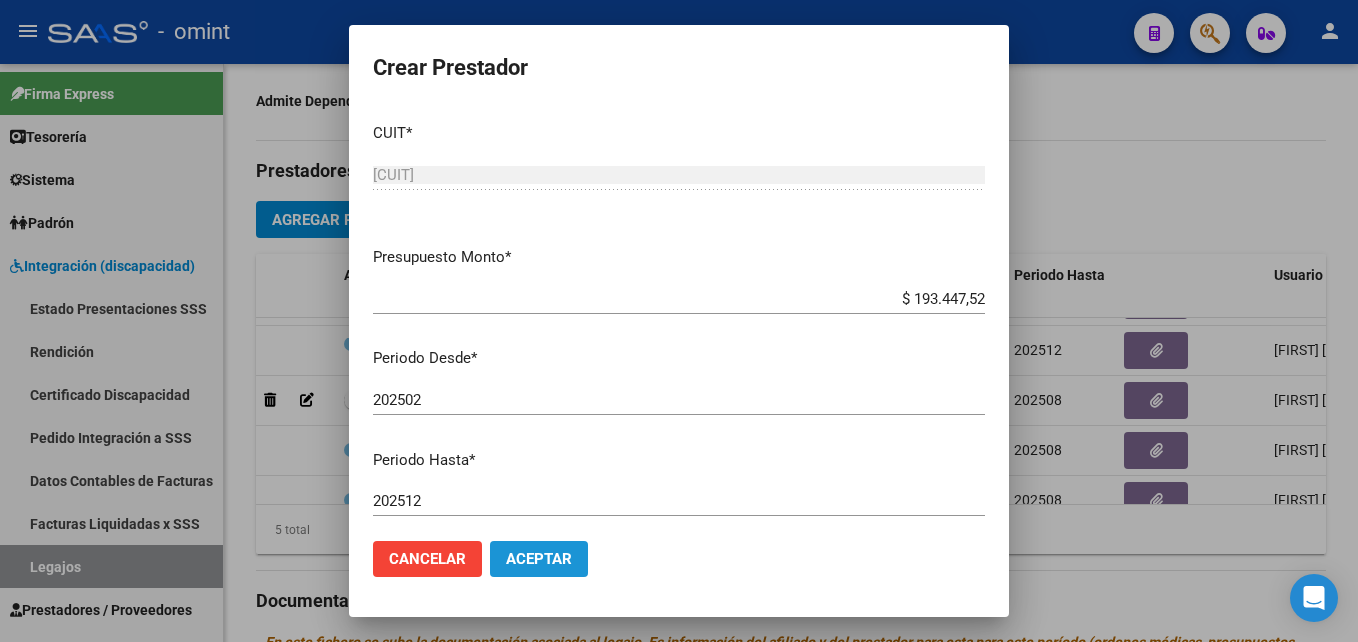 click on "Aceptar" 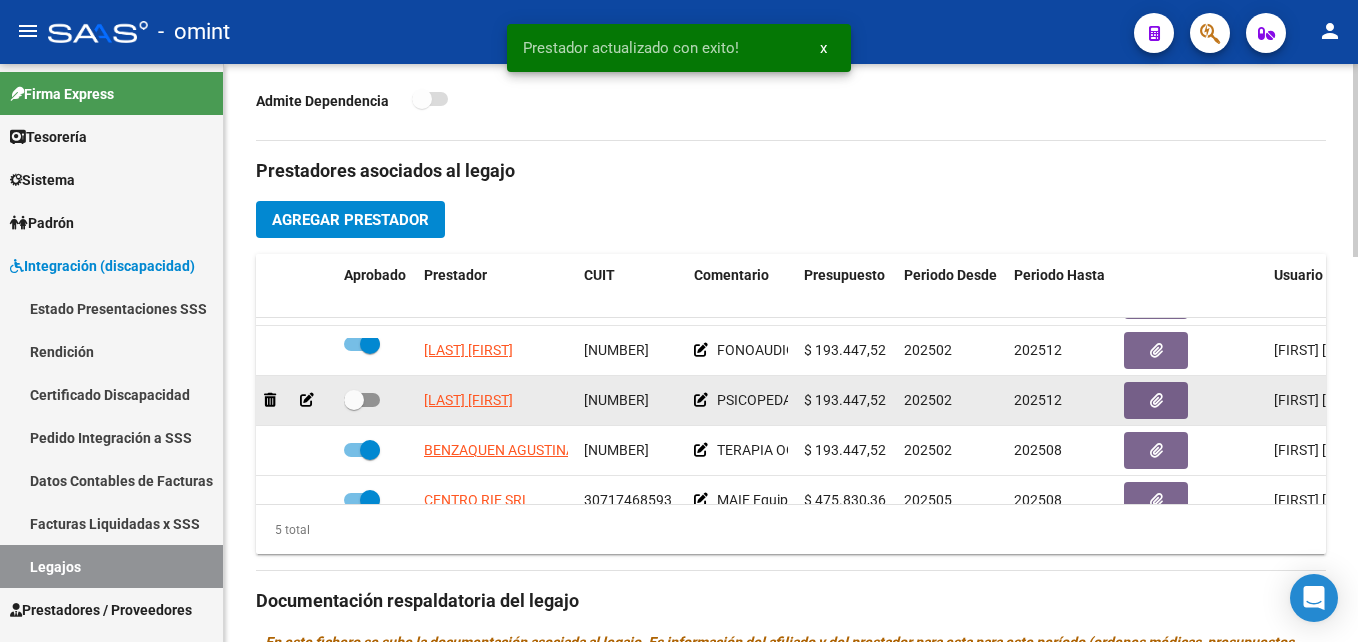 click at bounding box center [354, 400] 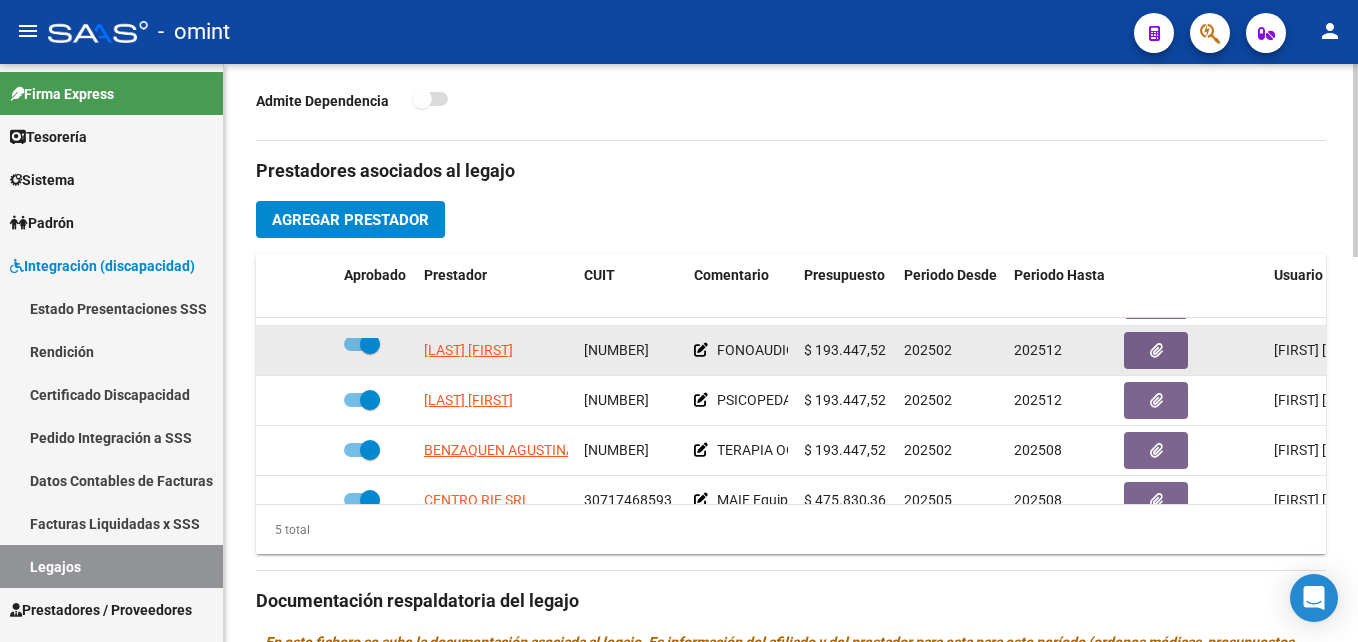 click on "[NUMBER]" 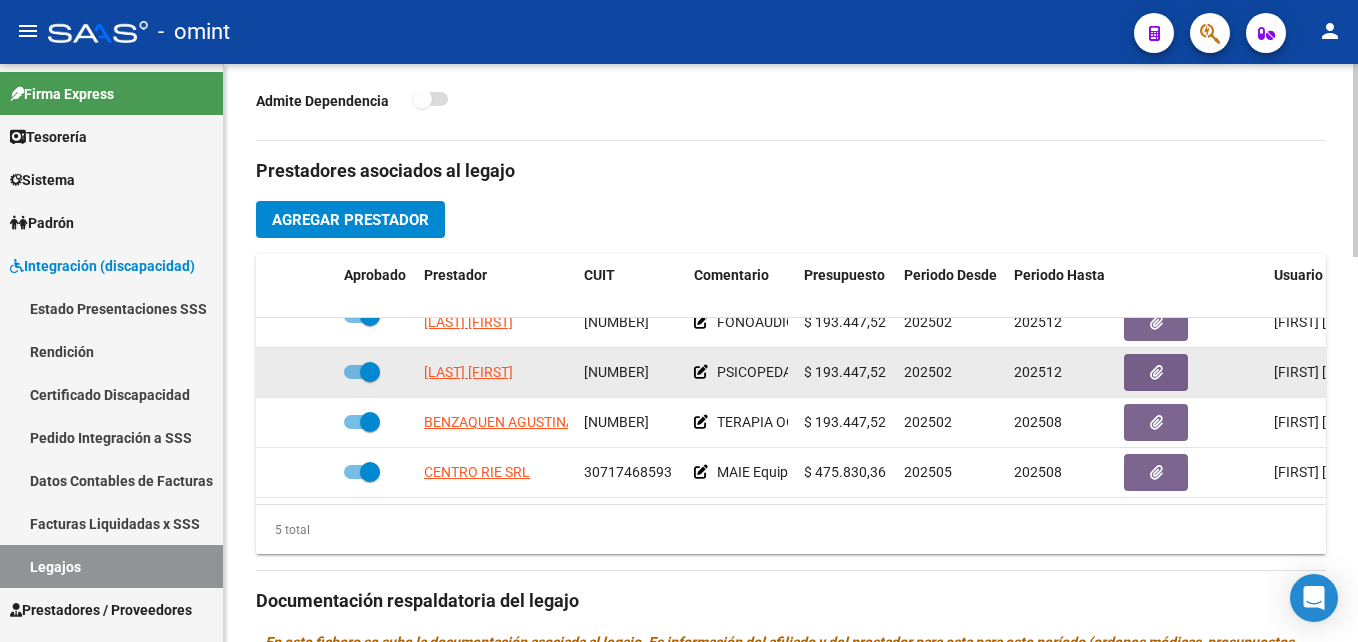 scroll, scrollTop: 84, scrollLeft: 0, axis: vertical 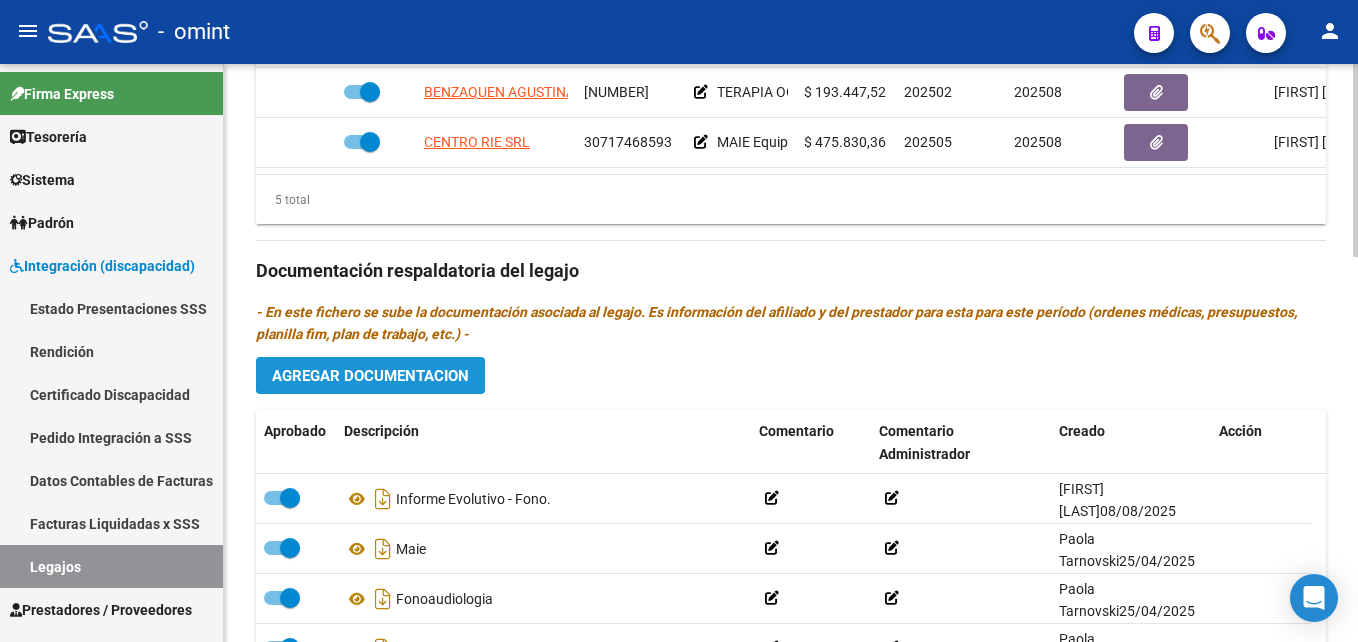 click on "Agregar Documentacion" 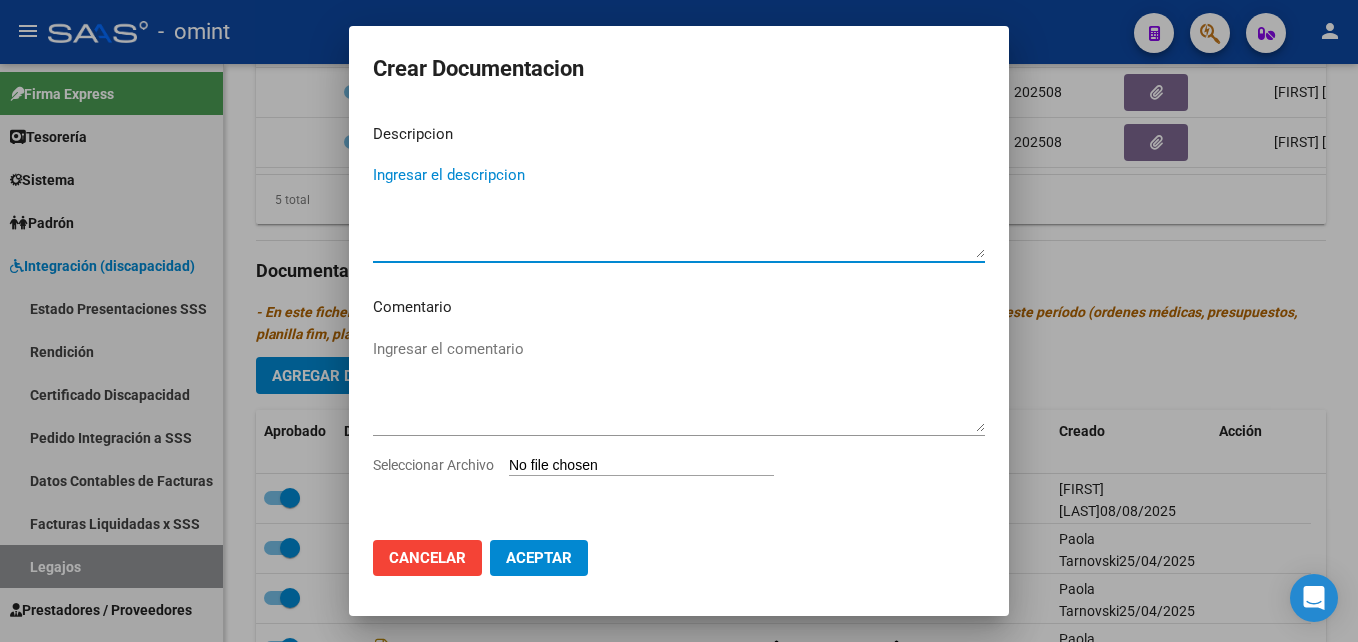 click on "Ingresar el descripcion" at bounding box center (679, 211) 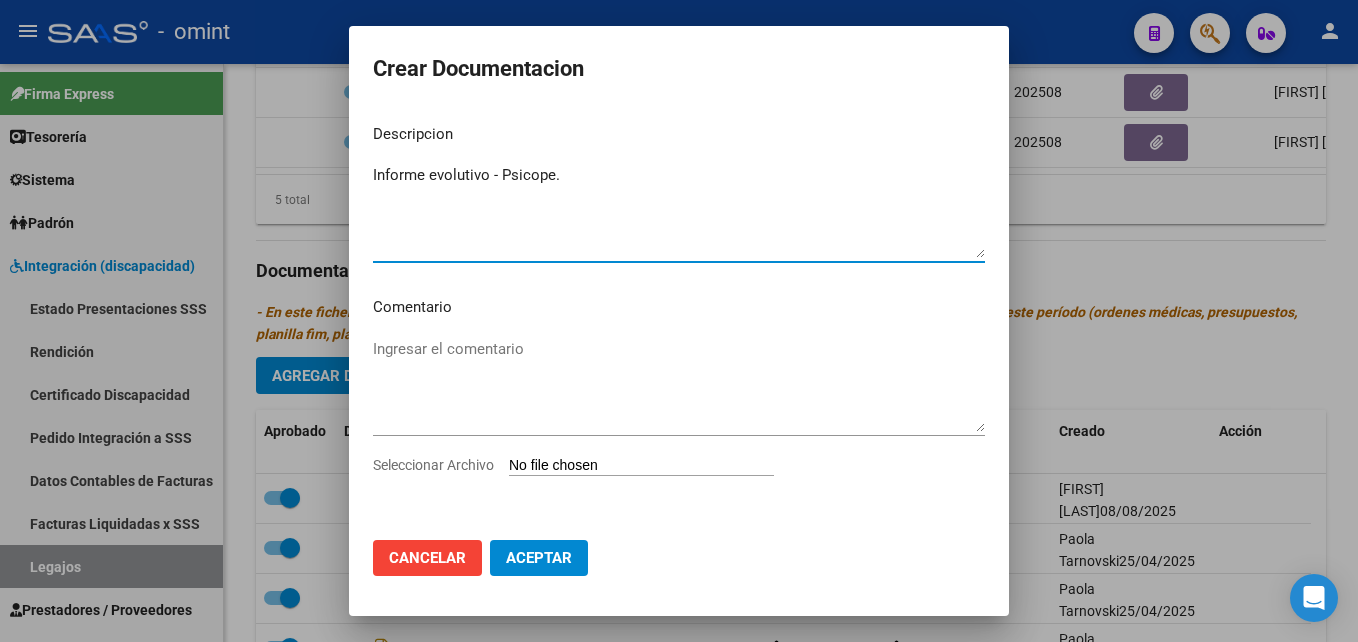 type on "Informe evolutivo - Psicope." 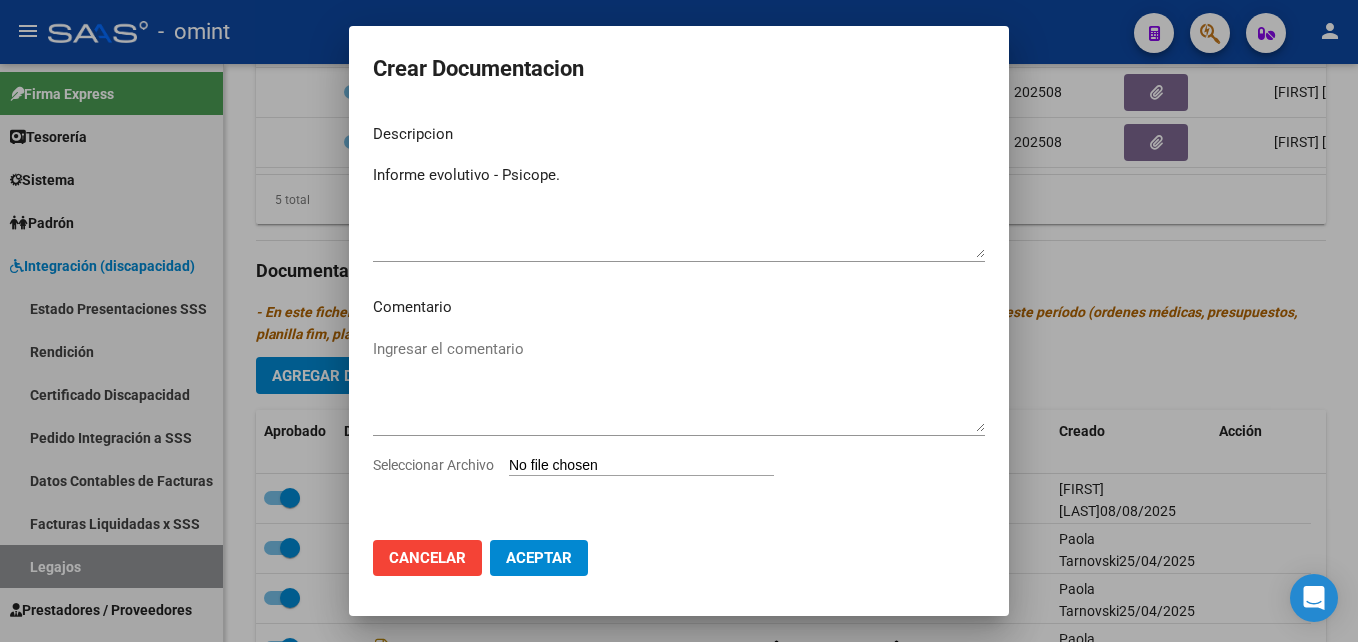 click on "Seleccionar Archivo" at bounding box center [641, 466] 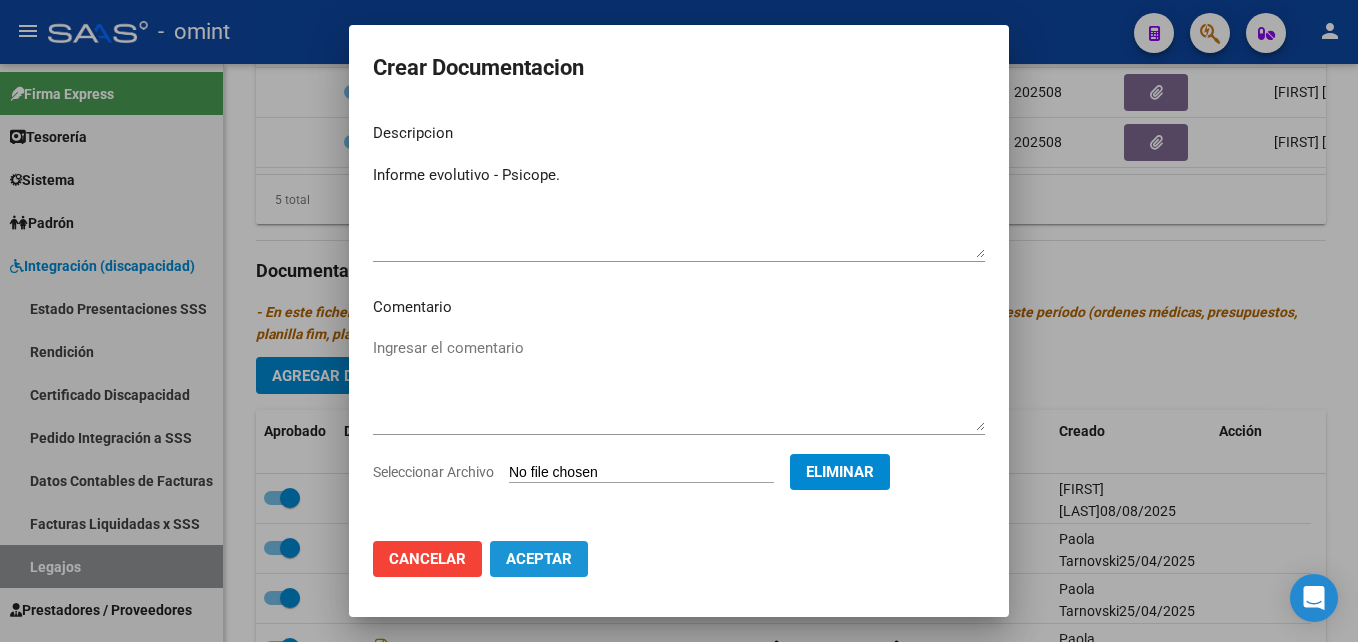 click on "Aceptar" 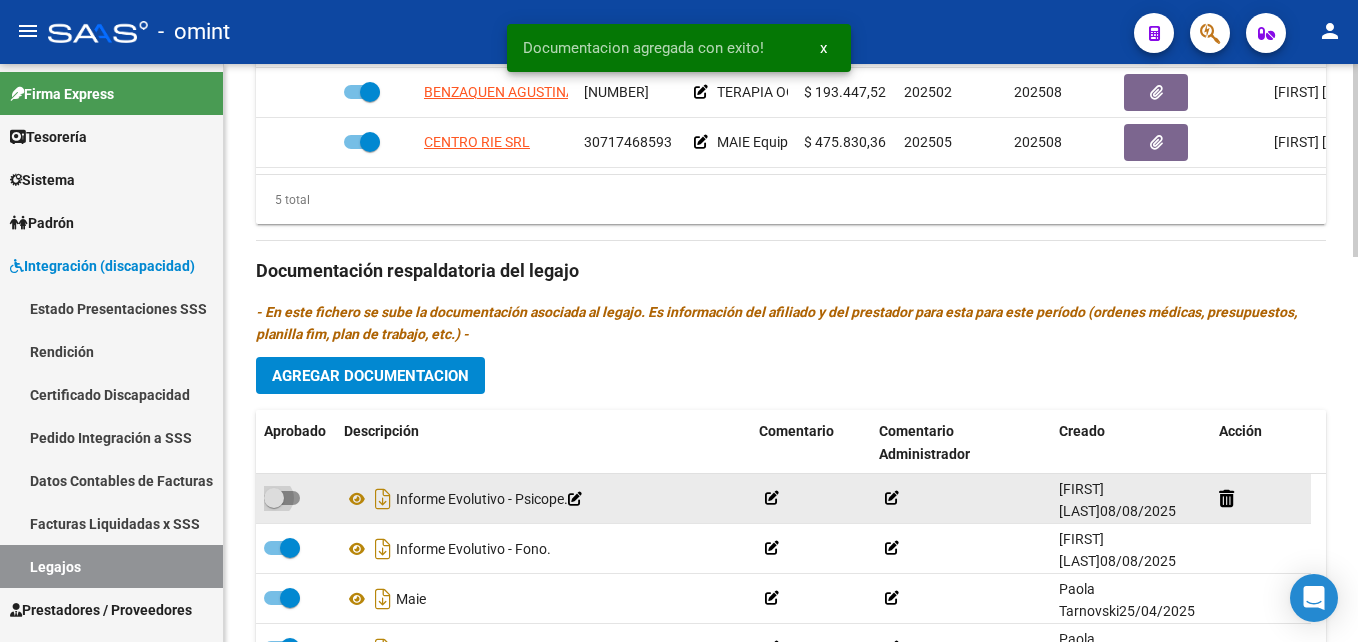 click at bounding box center [274, 498] 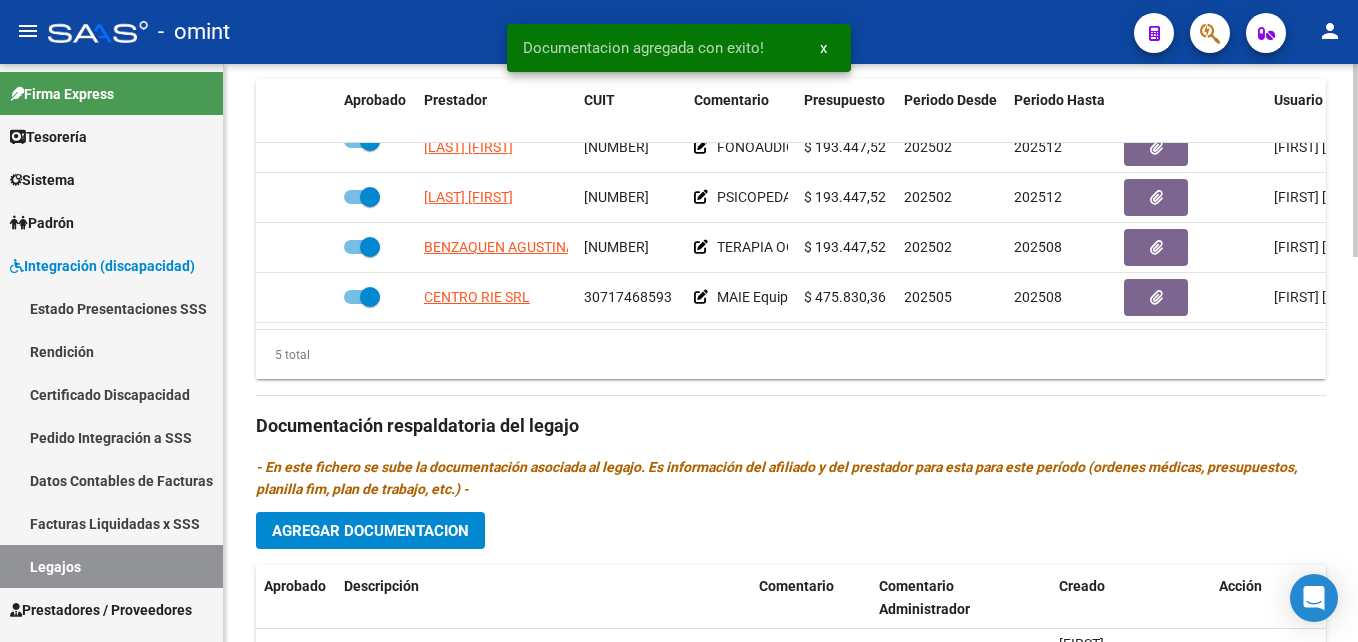 scroll, scrollTop: 859, scrollLeft: 0, axis: vertical 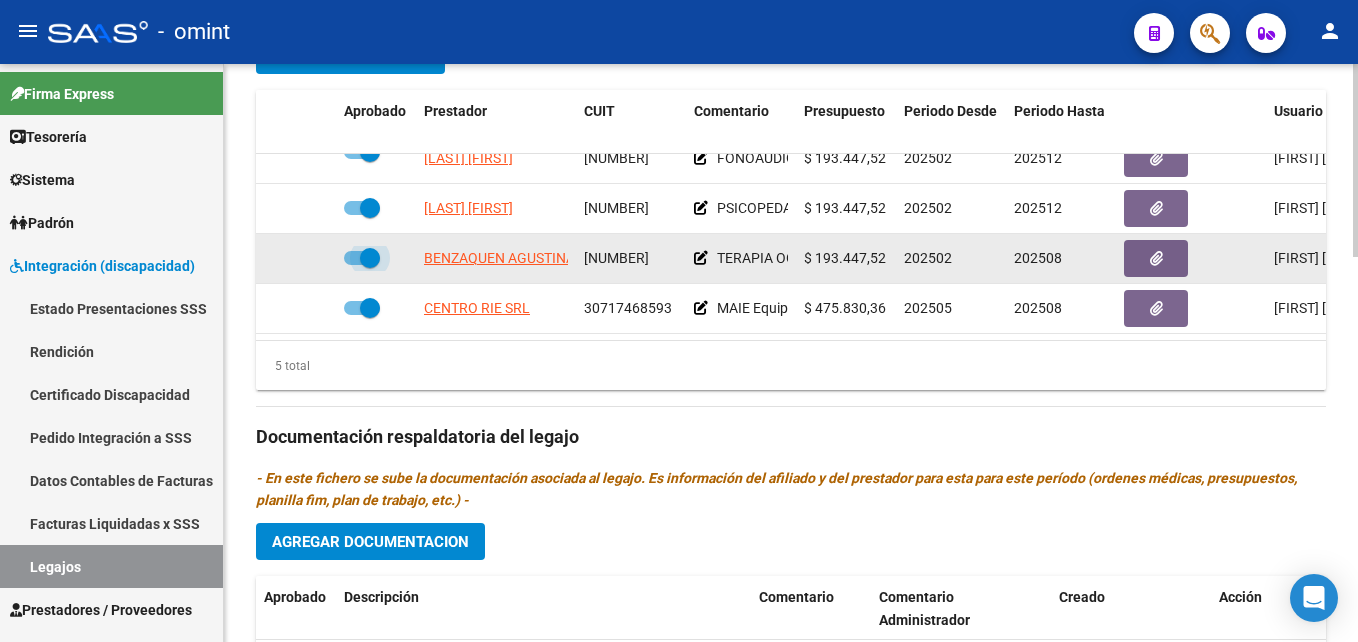 click at bounding box center (370, 258) 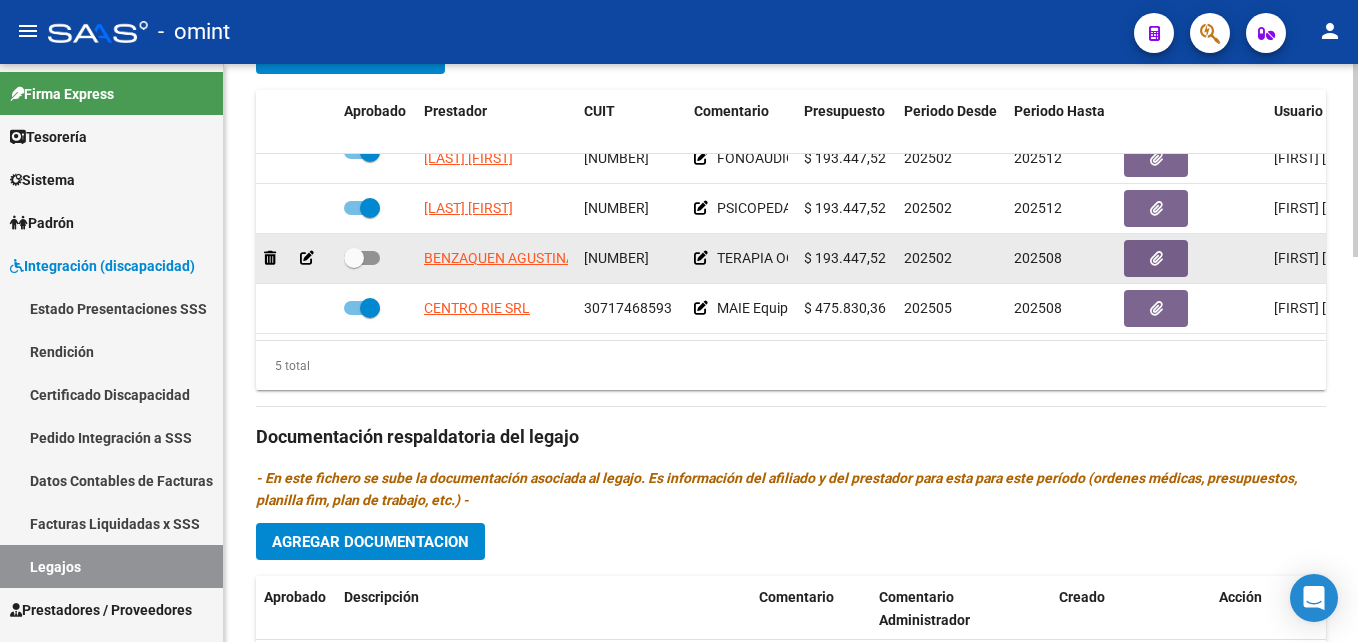 click 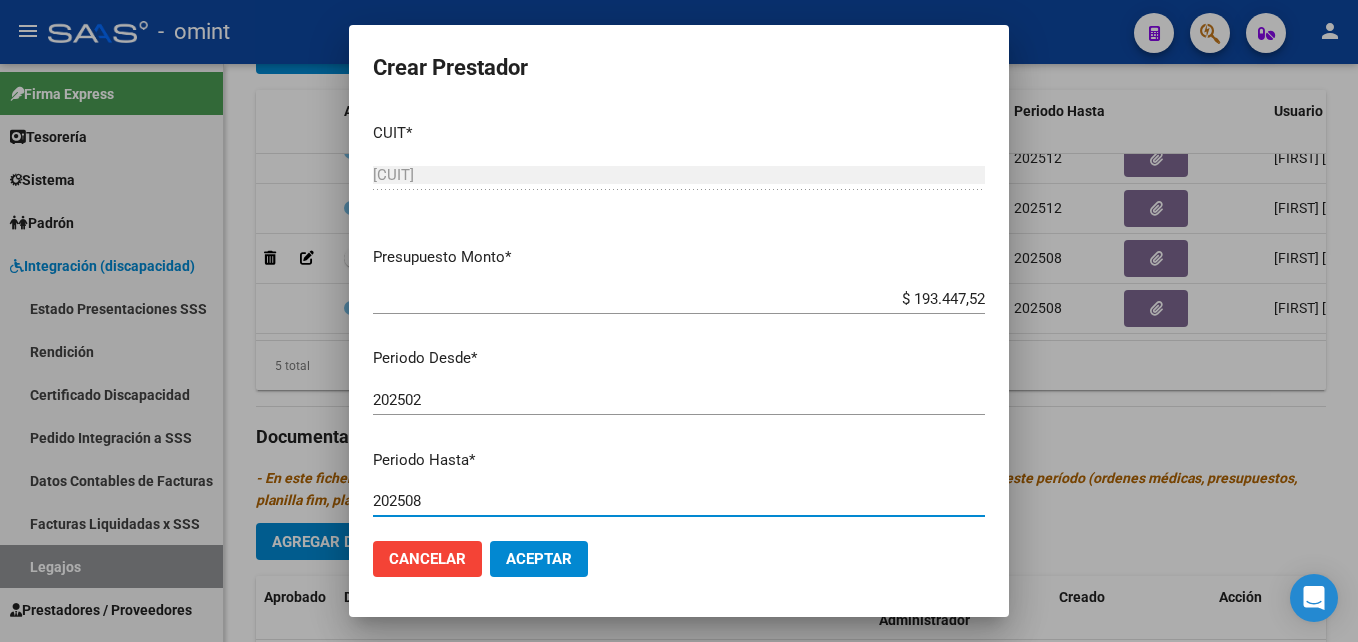 click on "202508" at bounding box center (679, 501) 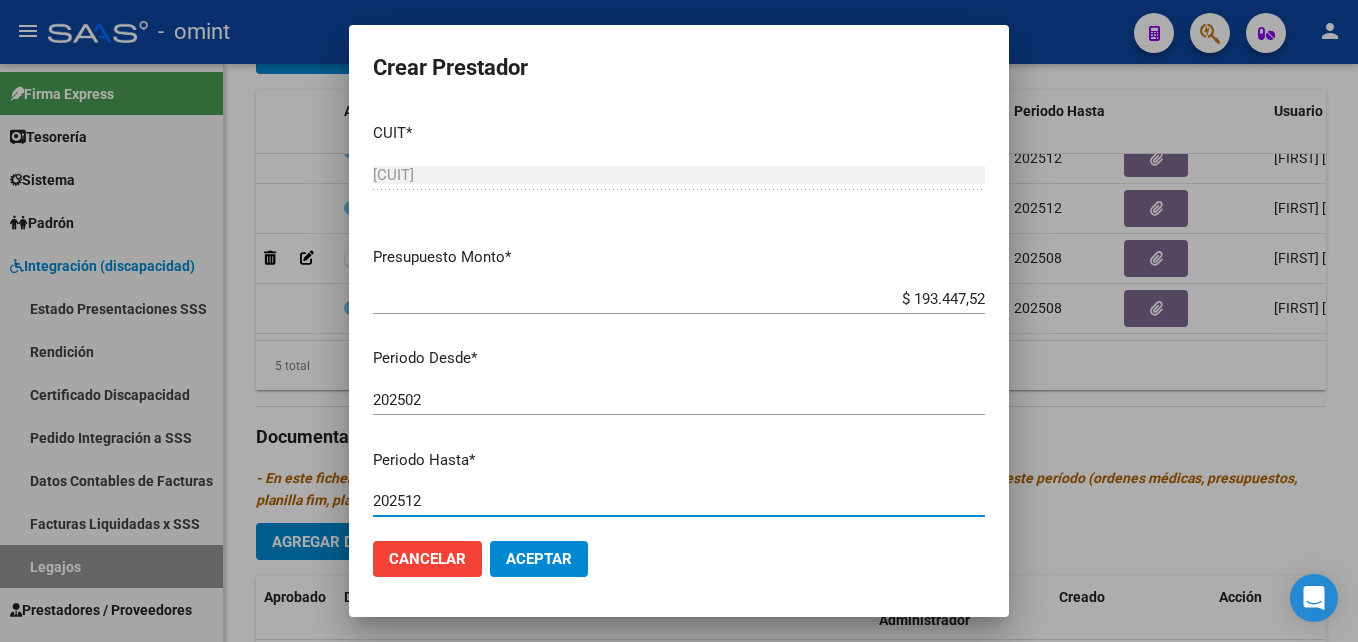 type on "202512" 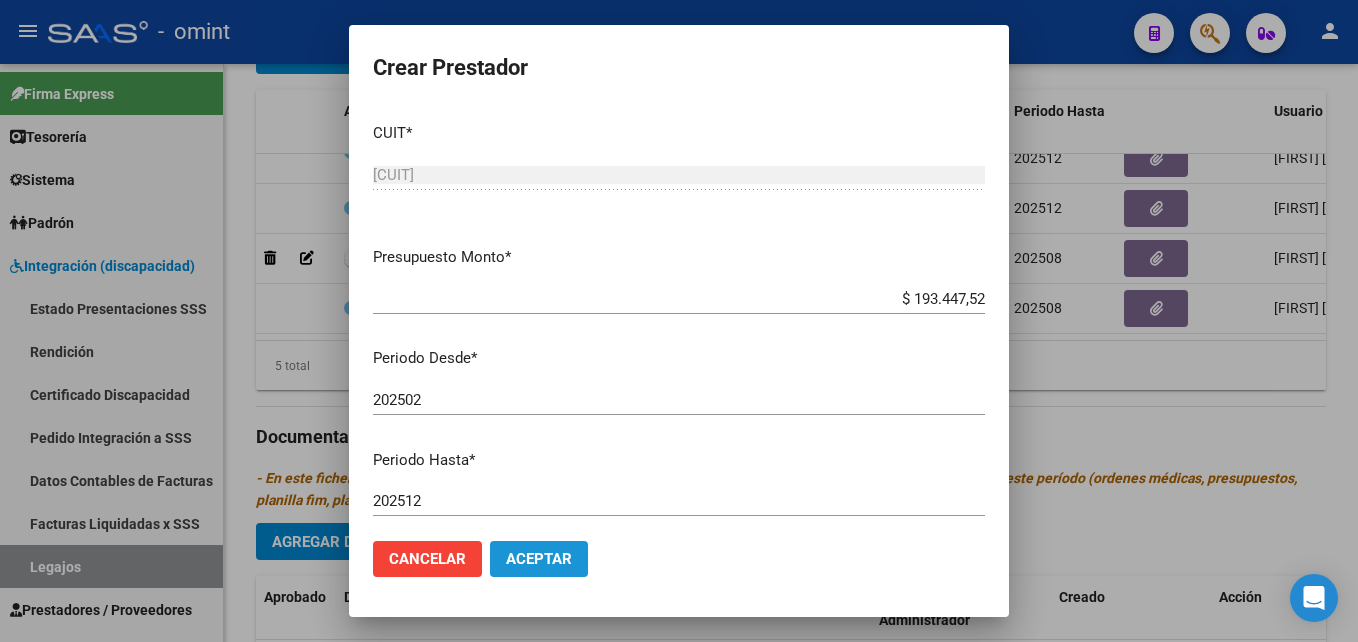 click on "Aceptar" 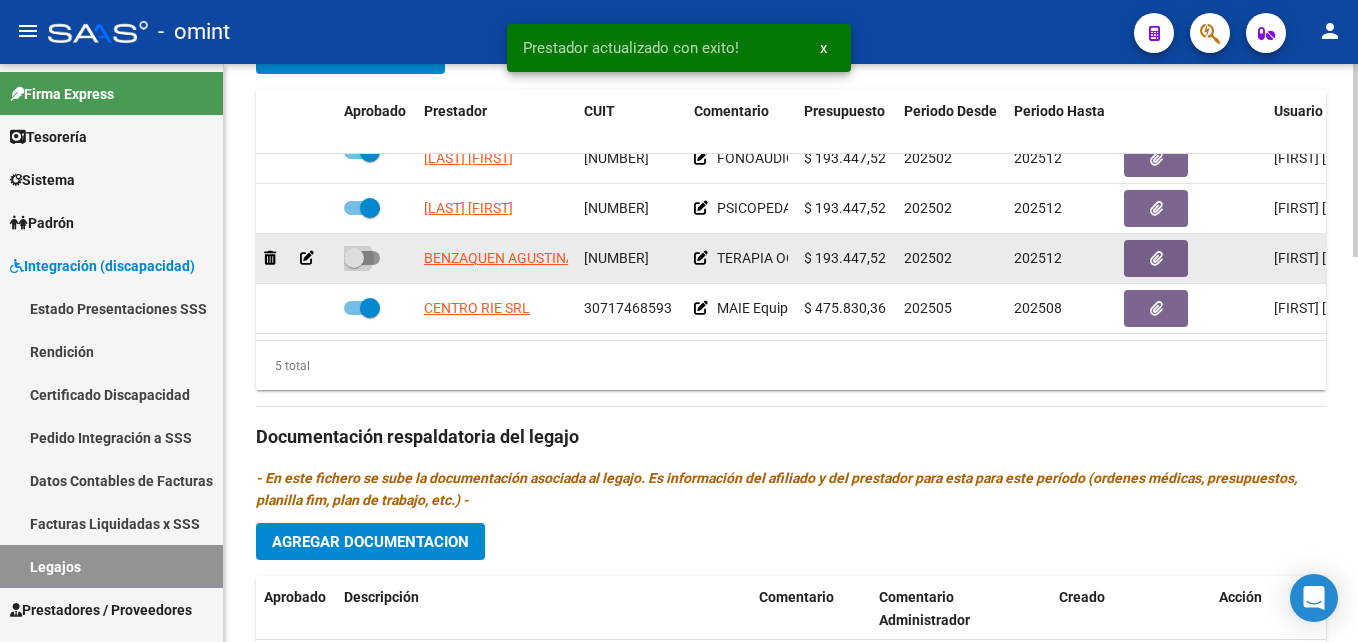 click at bounding box center [354, 258] 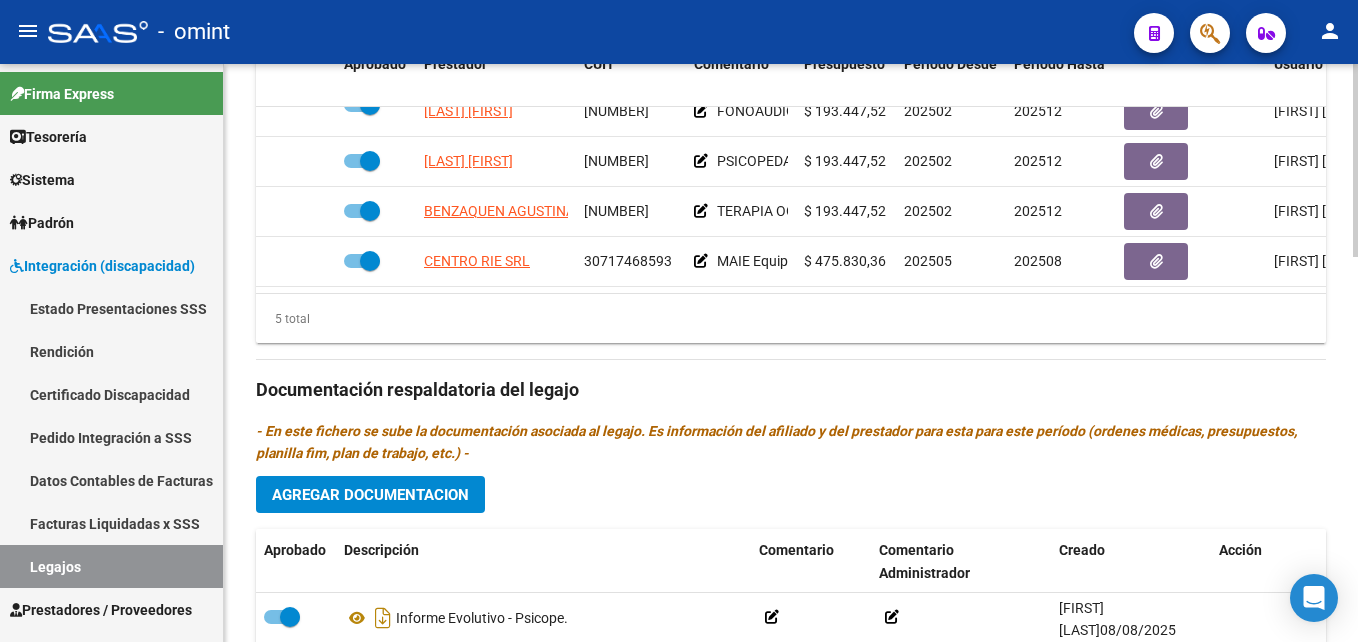 scroll, scrollTop: 904, scrollLeft: 0, axis: vertical 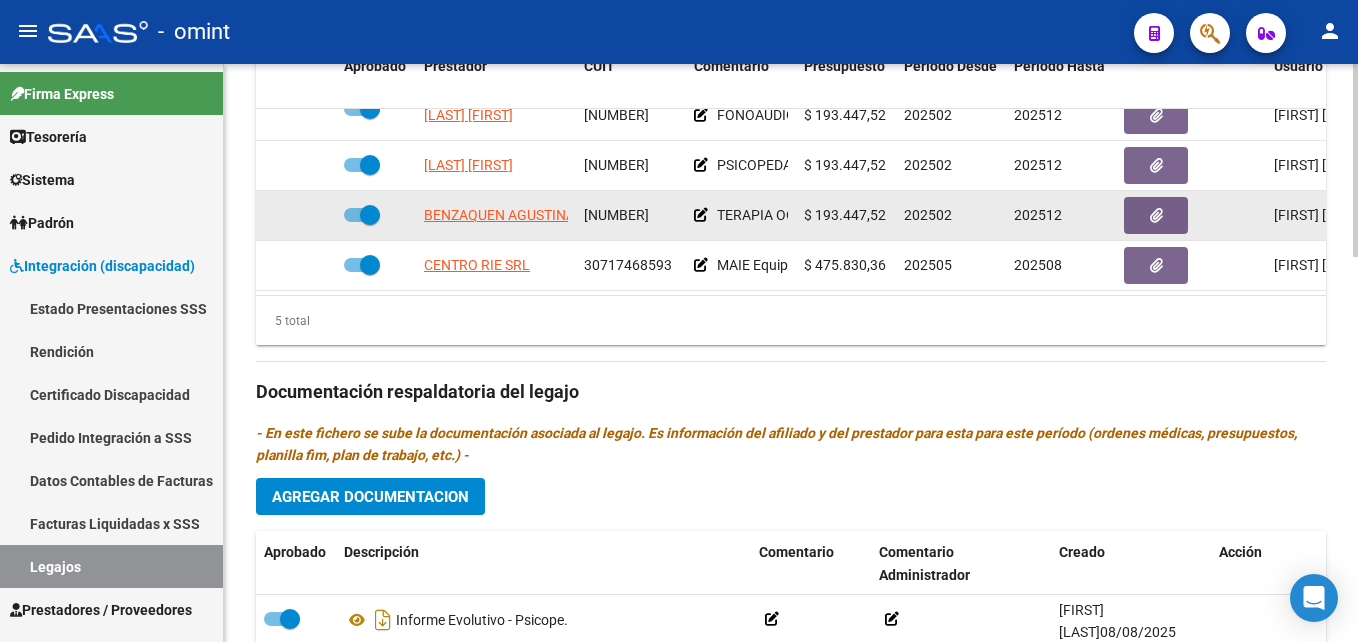 click on "[NUMBER]" 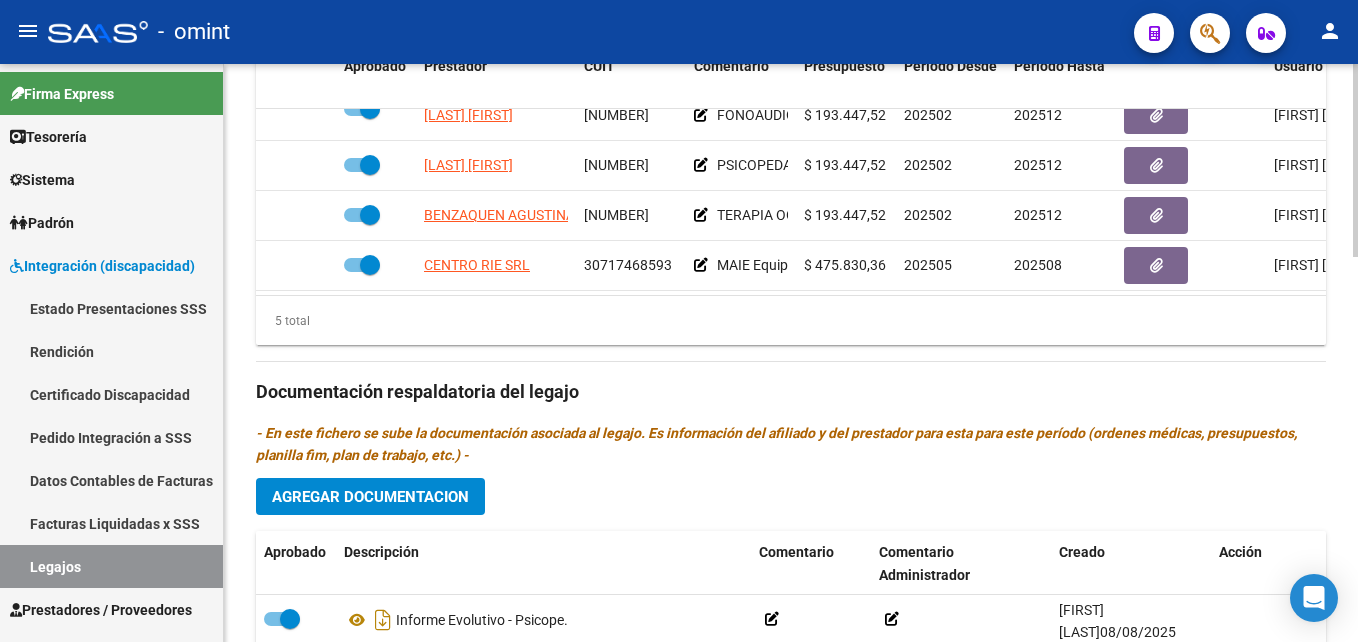 scroll, scrollTop: 0, scrollLeft: 0, axis: both 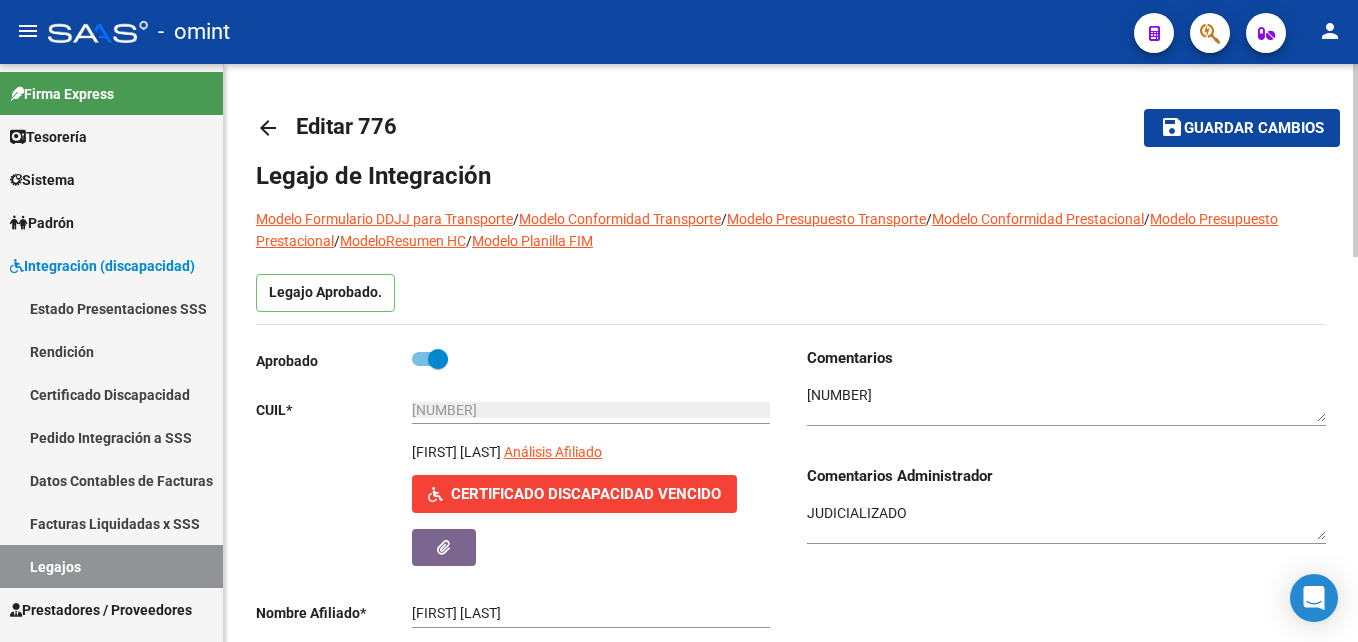 click on "save Guardar cambios" 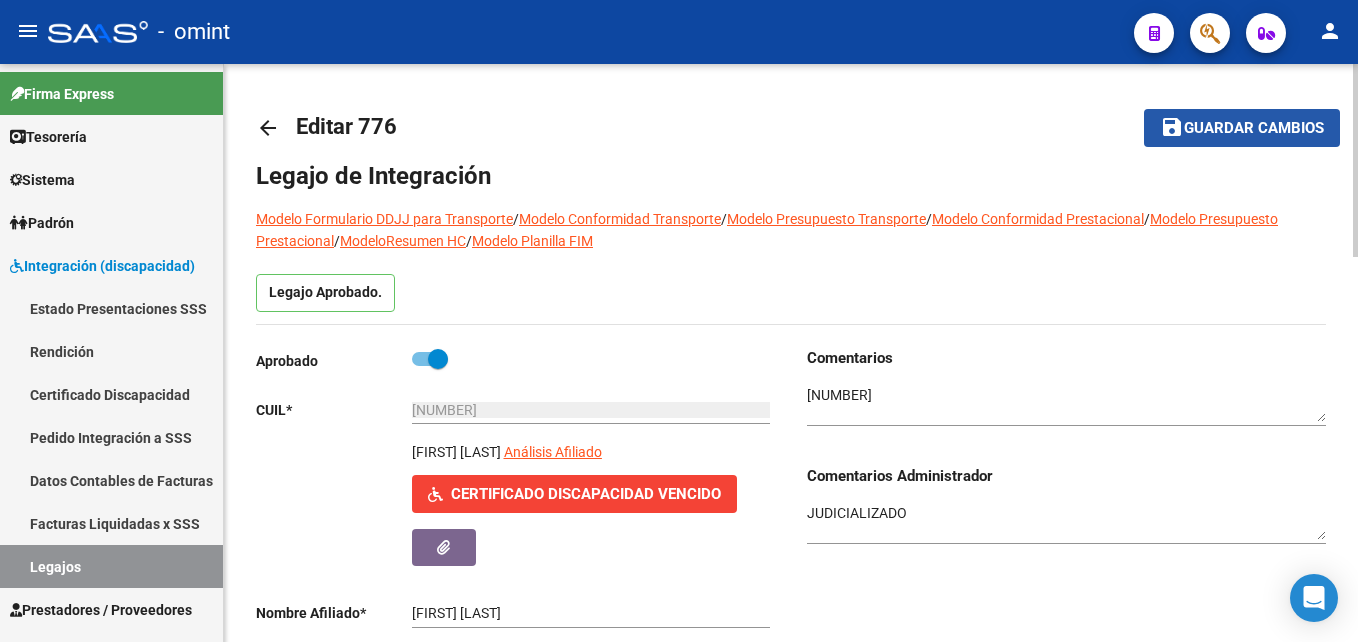 click on "save" 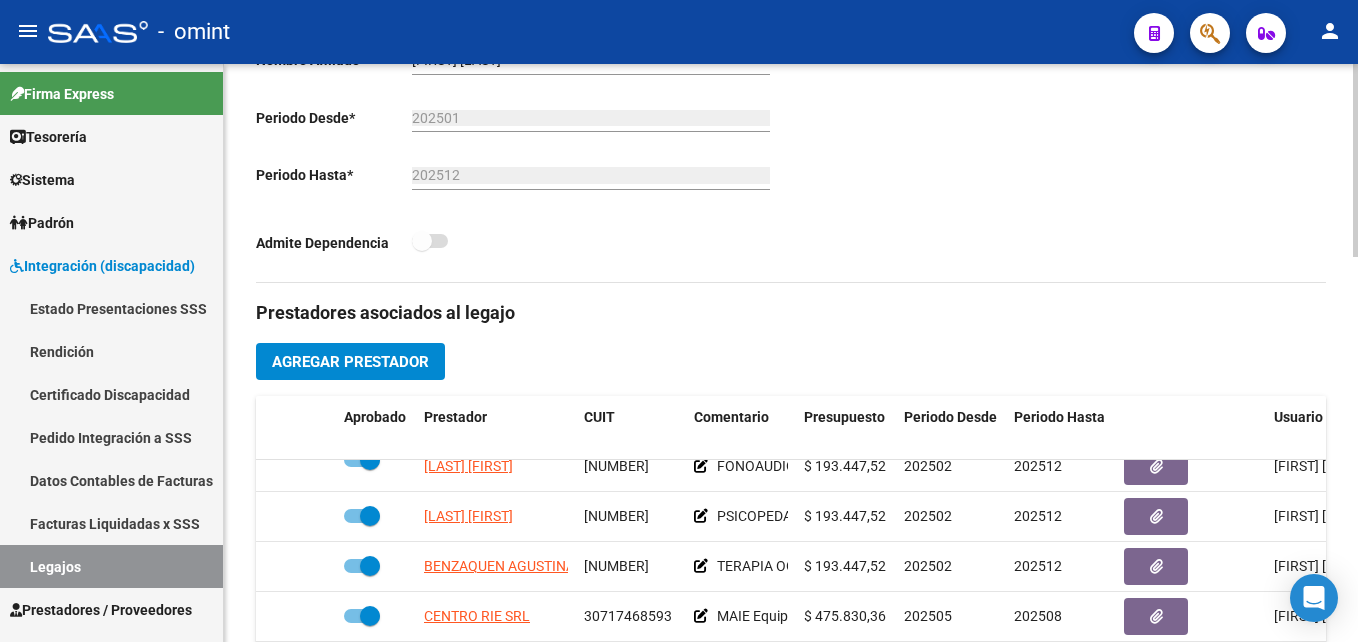 scroll, scrollTop: 558, scrollLeft: 0, axis: vertical 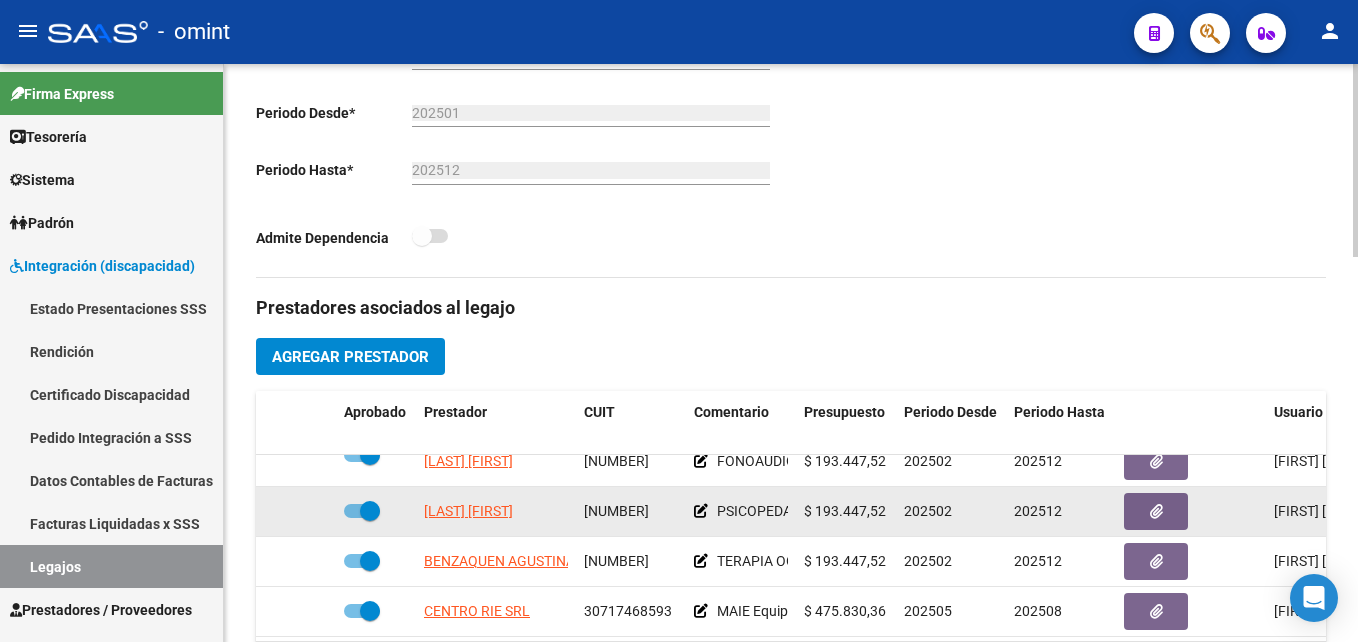 click on "[NUMBER]" 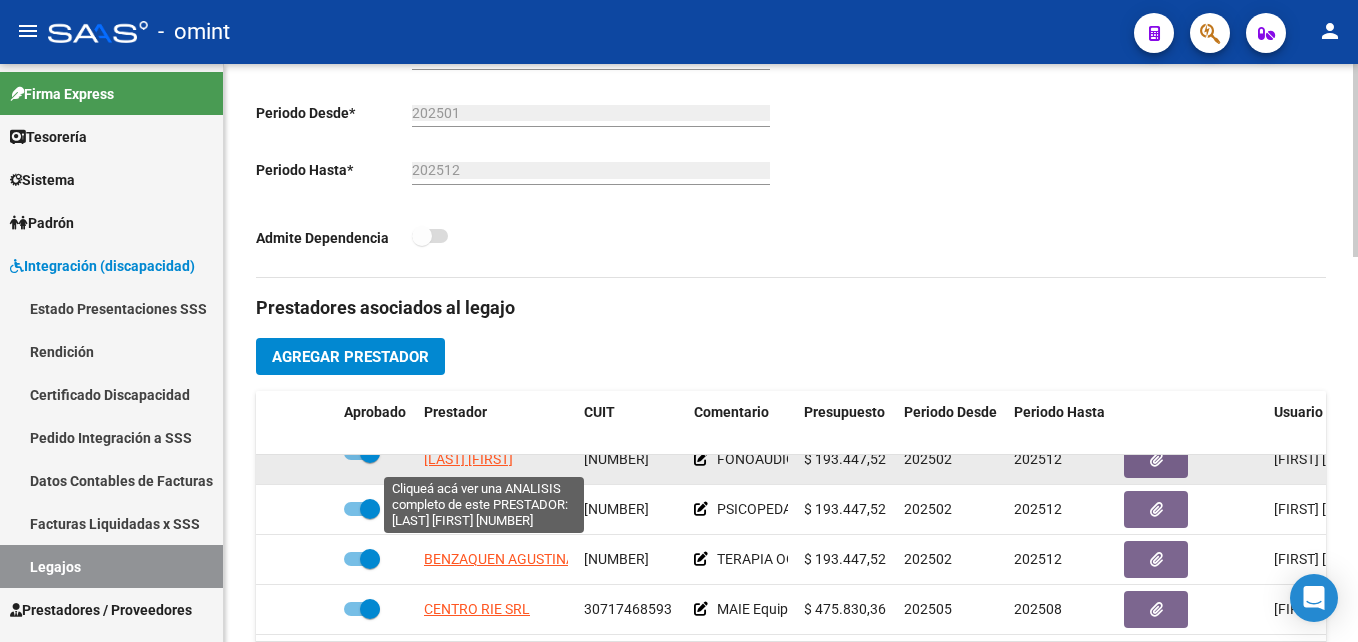 scroll, scrollTop: 84, scrollLeft: 0, axis: vertical 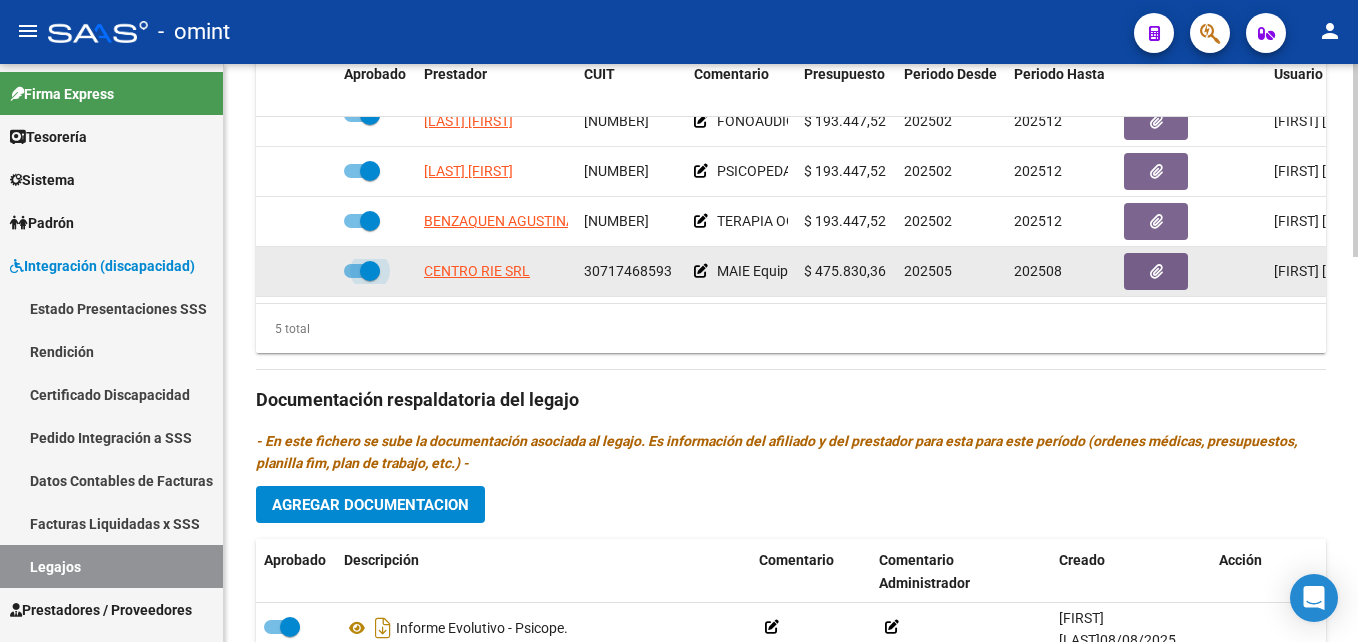 click at bounding box center (362, 271) 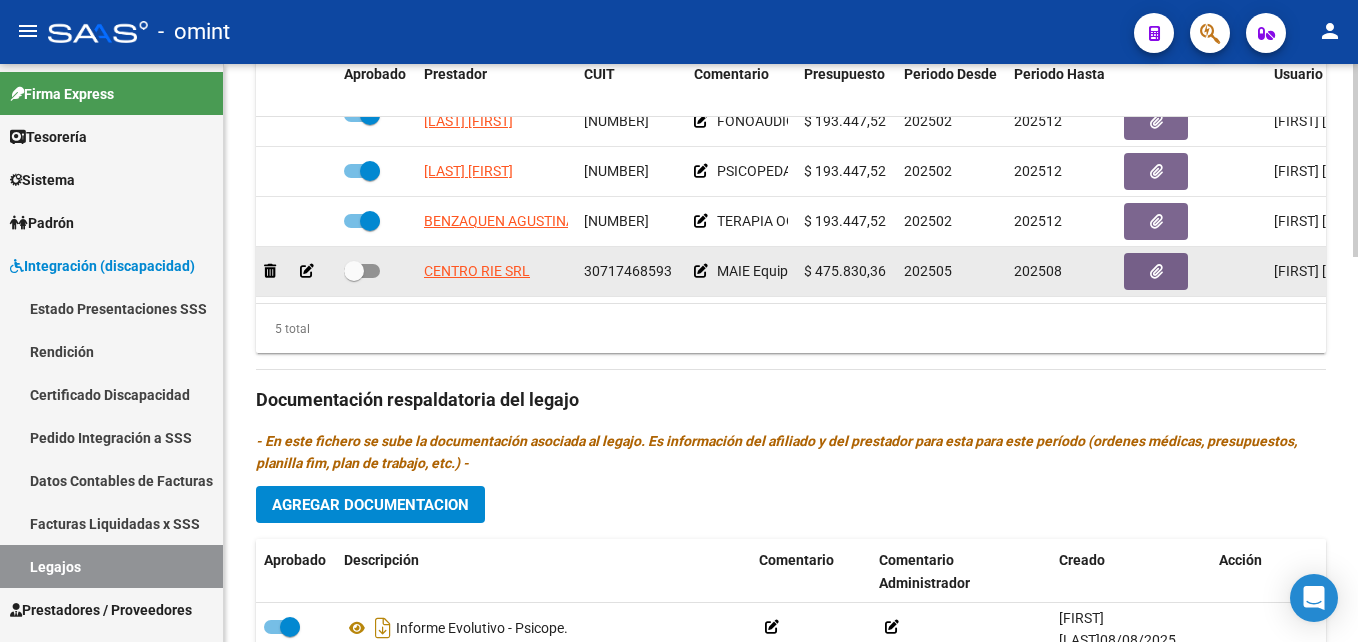 click 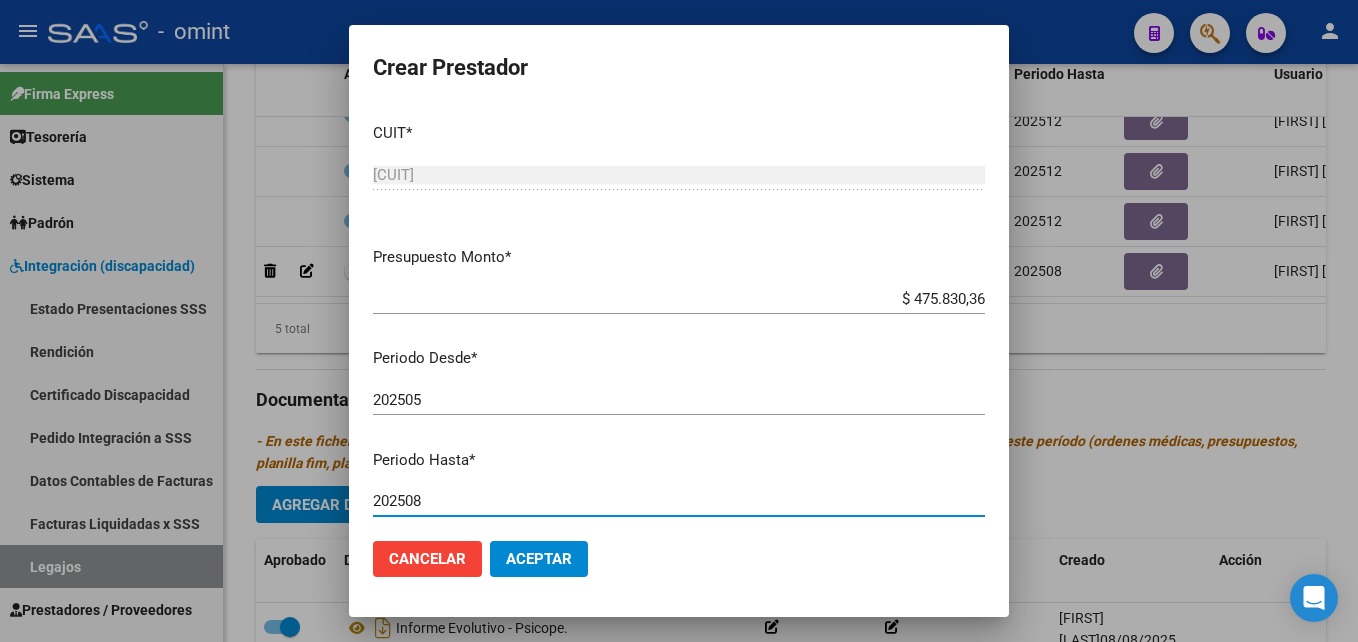 click on "202508" at bounding box center (679, 501) 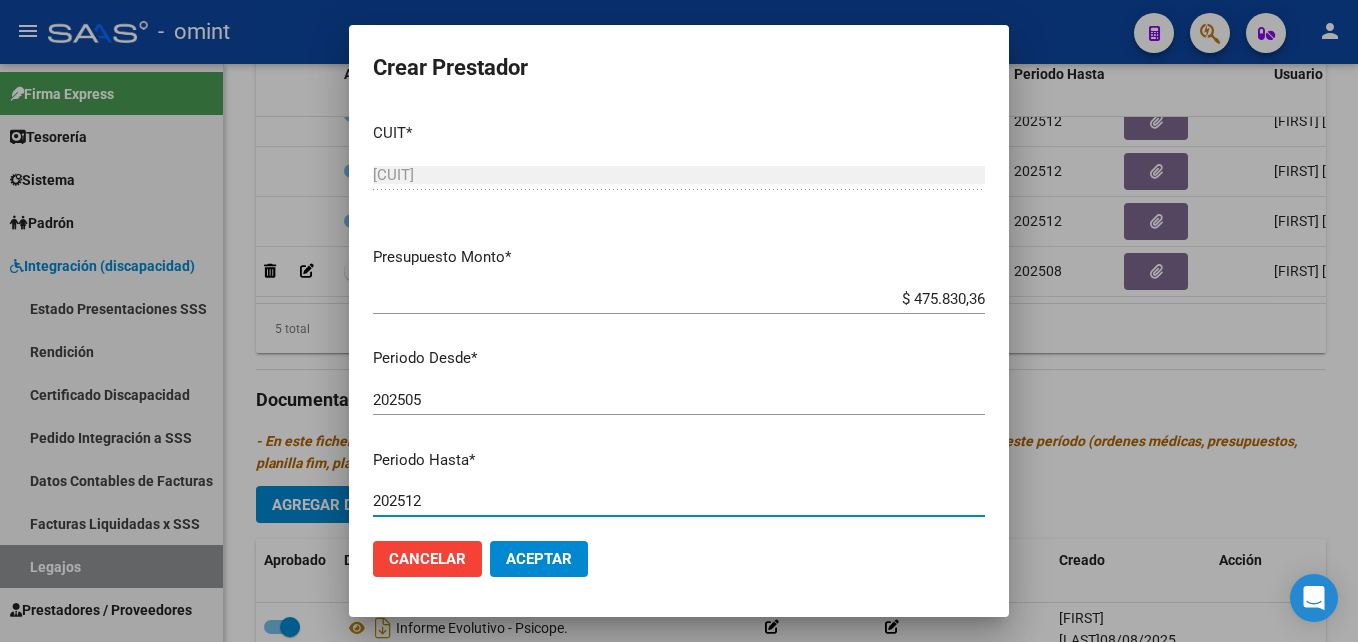 type on "202512" 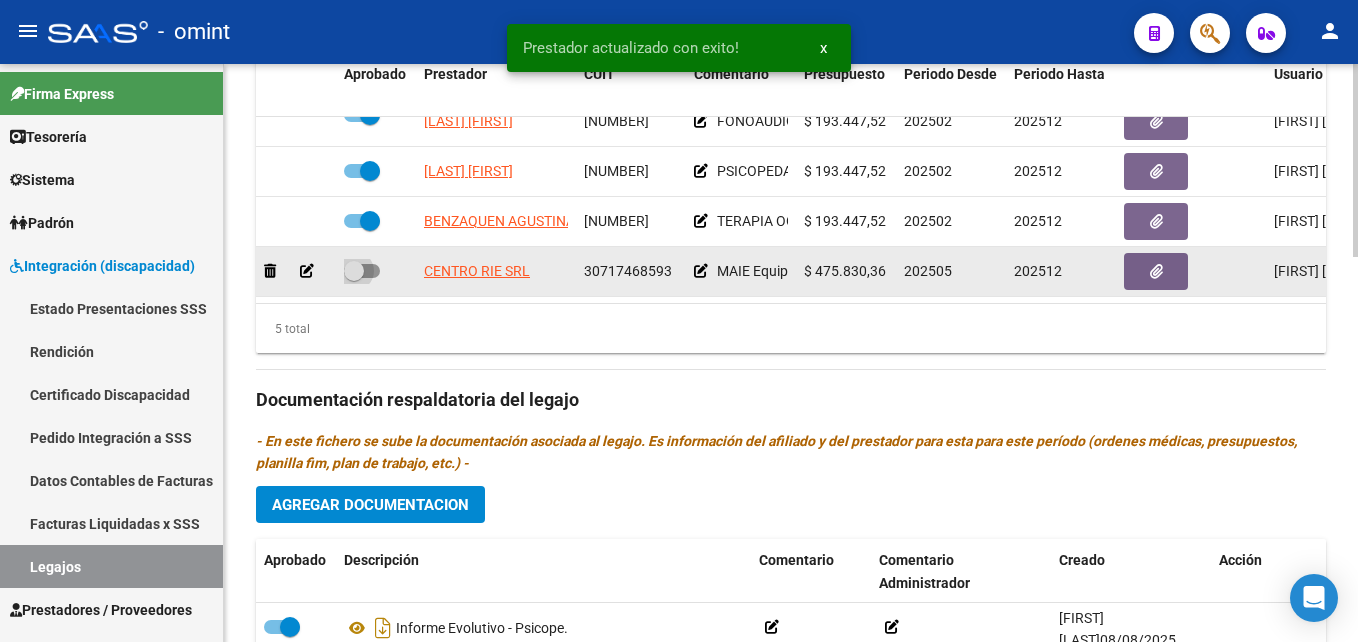 click at bounding box center (354, 271) 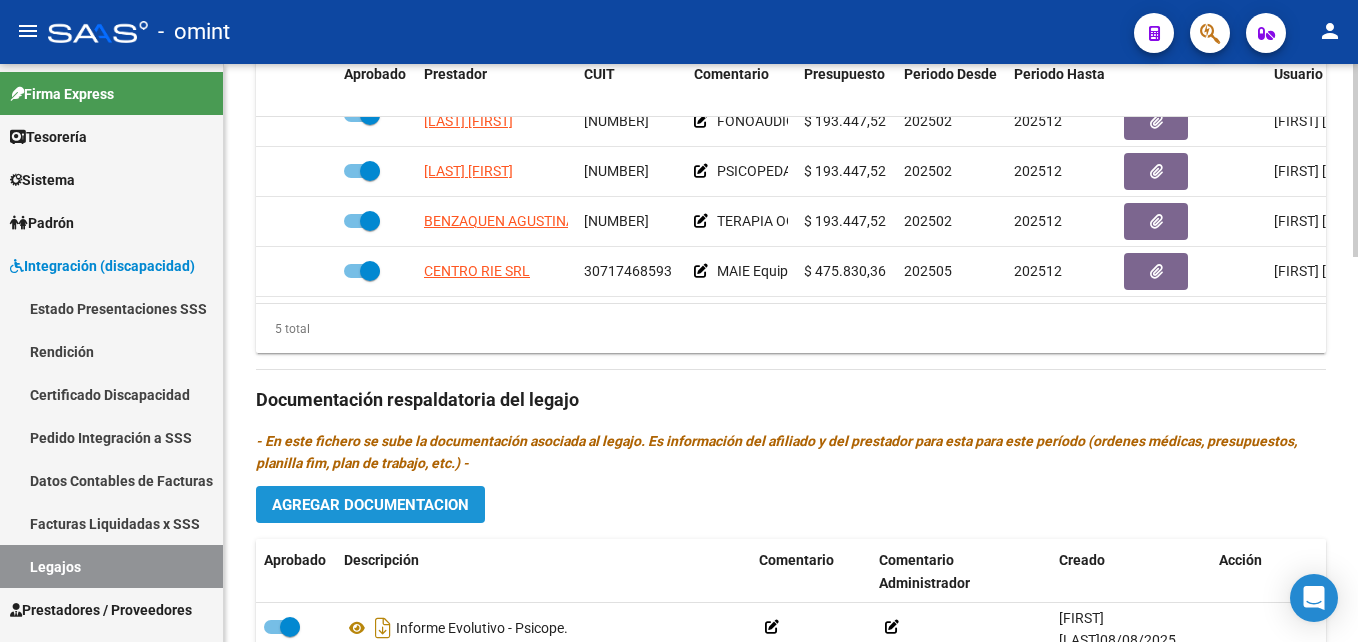 click on "Agregar Documentacion" 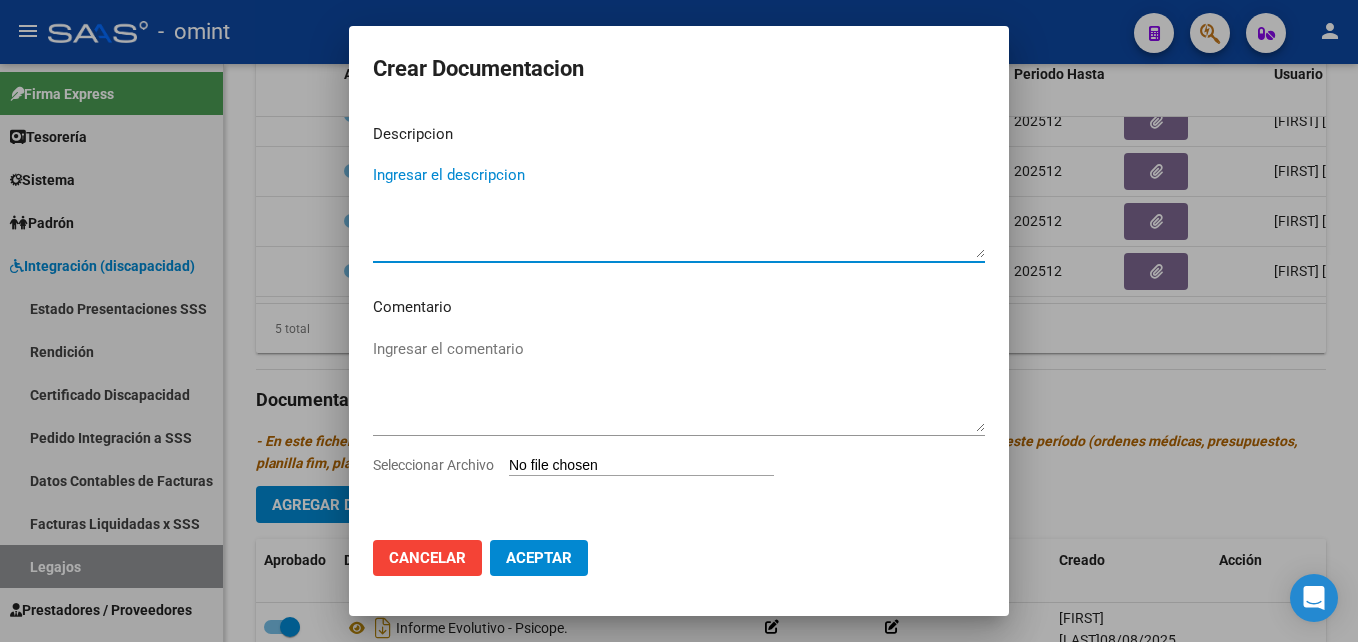 click on "Ingresar el descripcion" at bounding box center (679, 211) 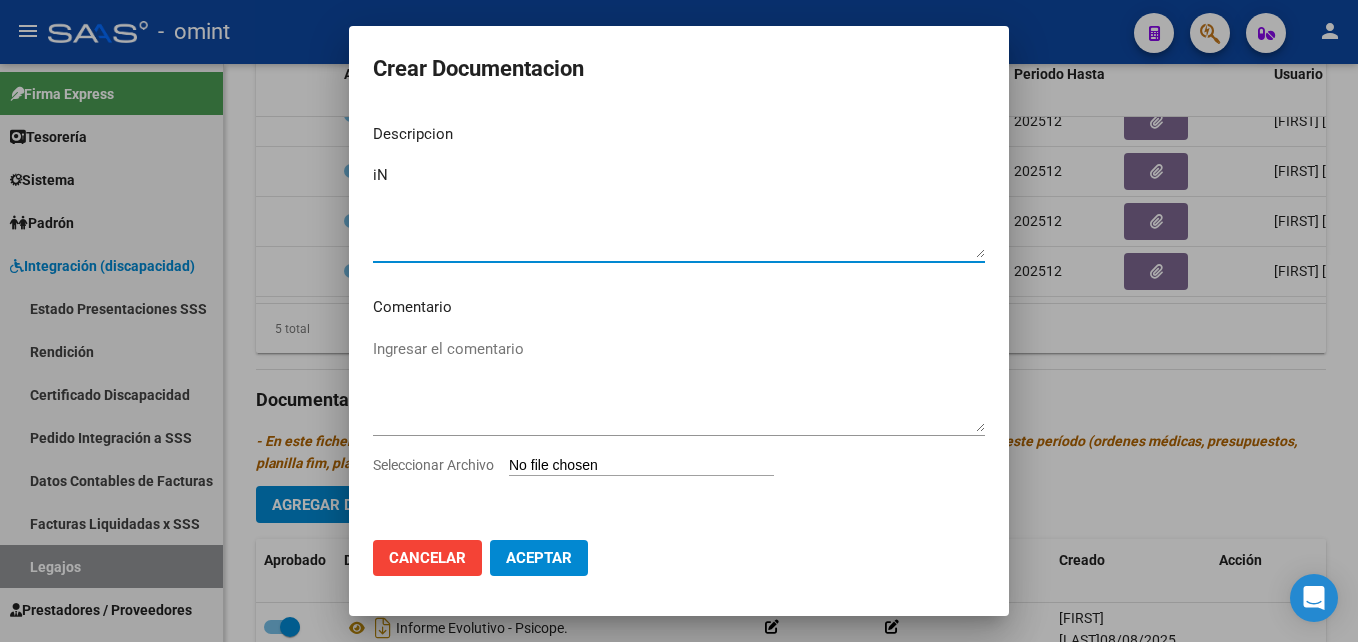 type on "i" 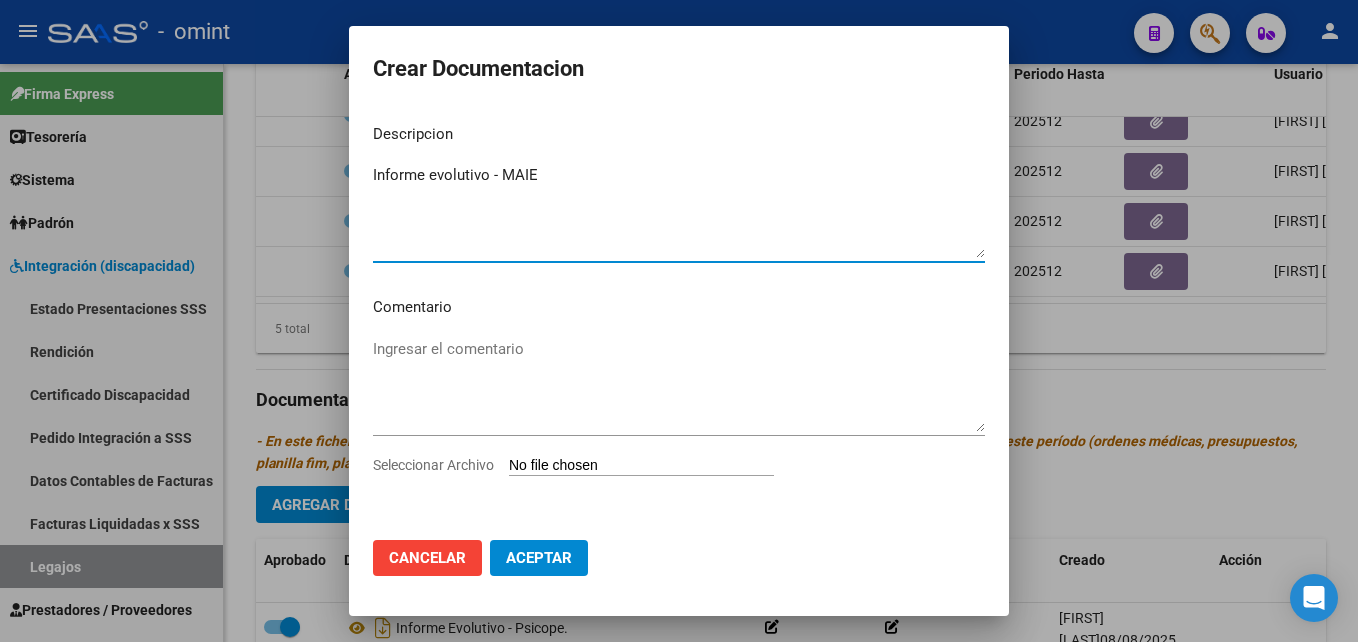 type on "Informe evolutivo - MAIE" 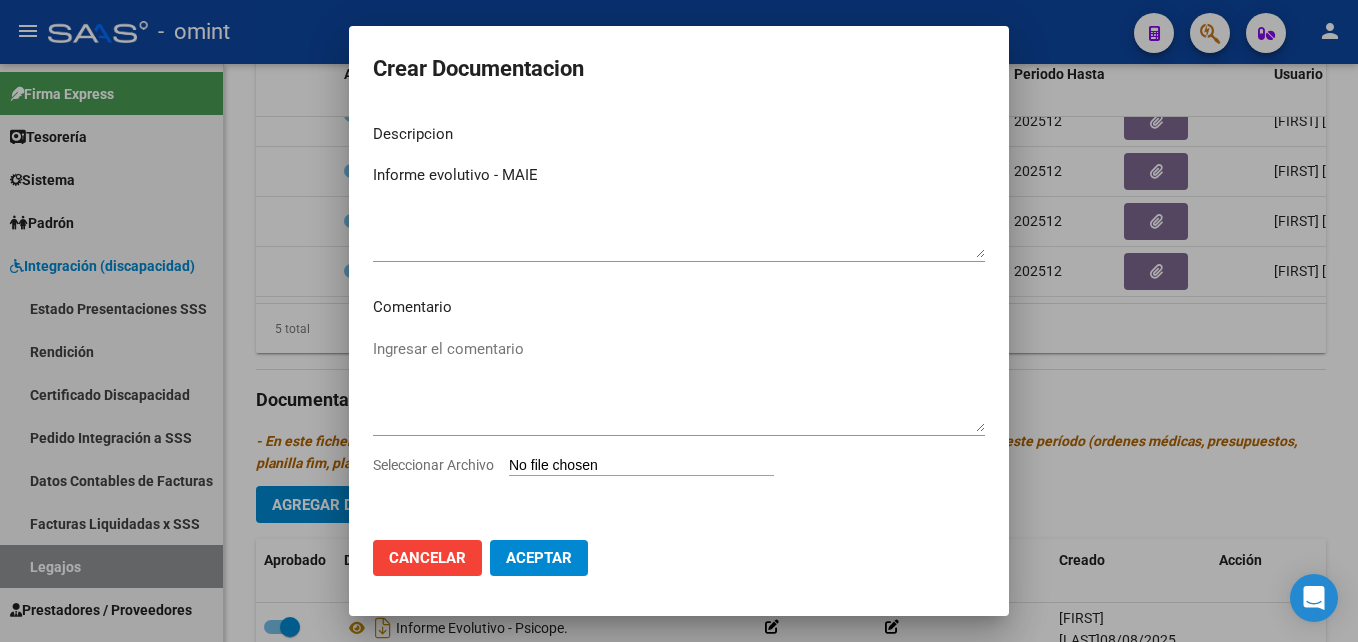 click on "Seleccionar Archivo" at bounding box center [641, 466] 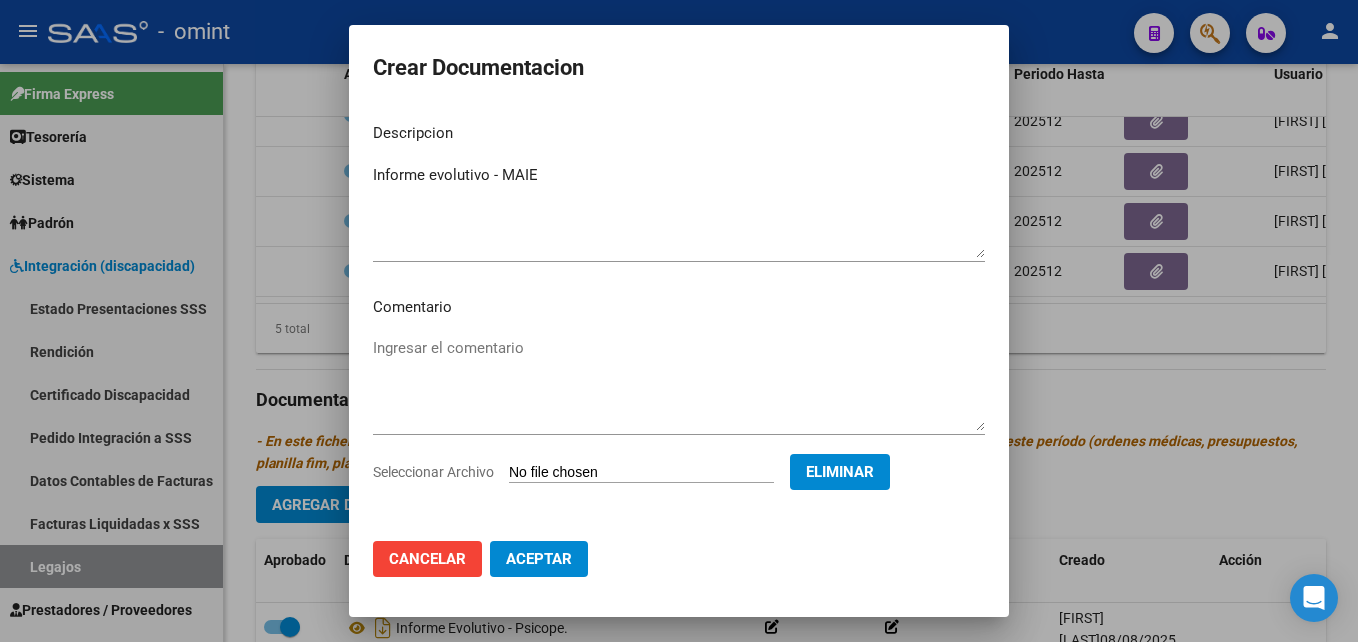 click on "Aceptar" 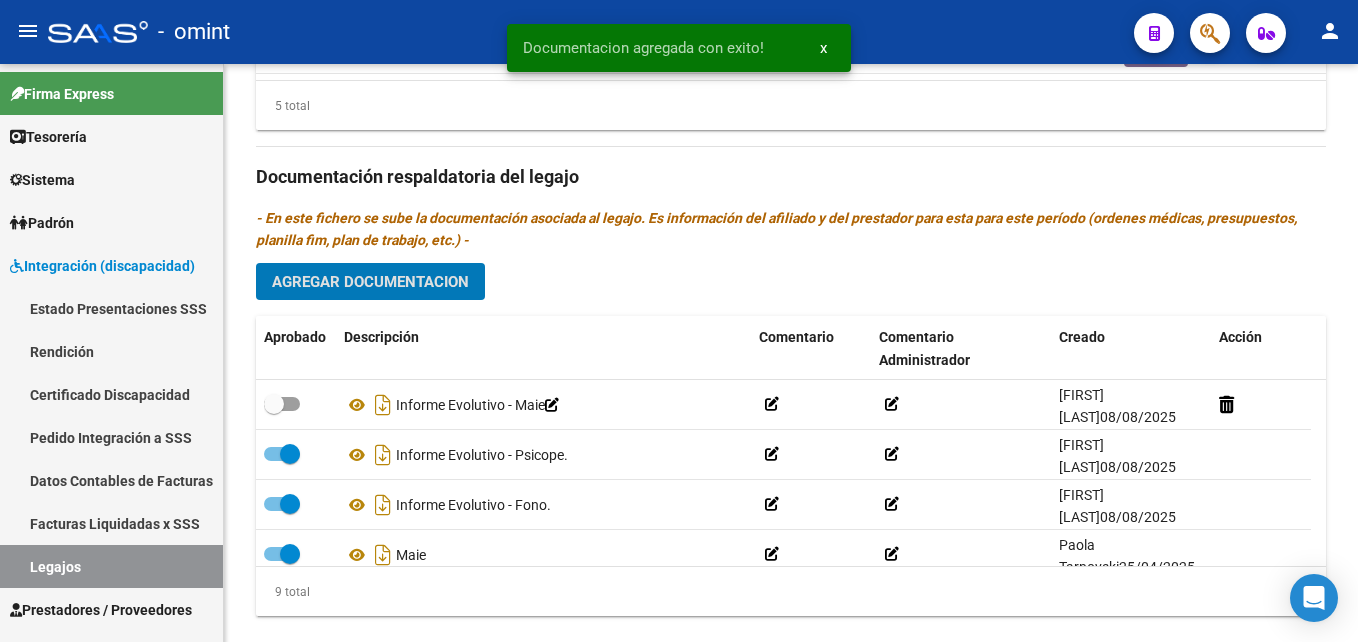 scroll, scrollTop: 1157, scrollLeft: 0, axis: vertical 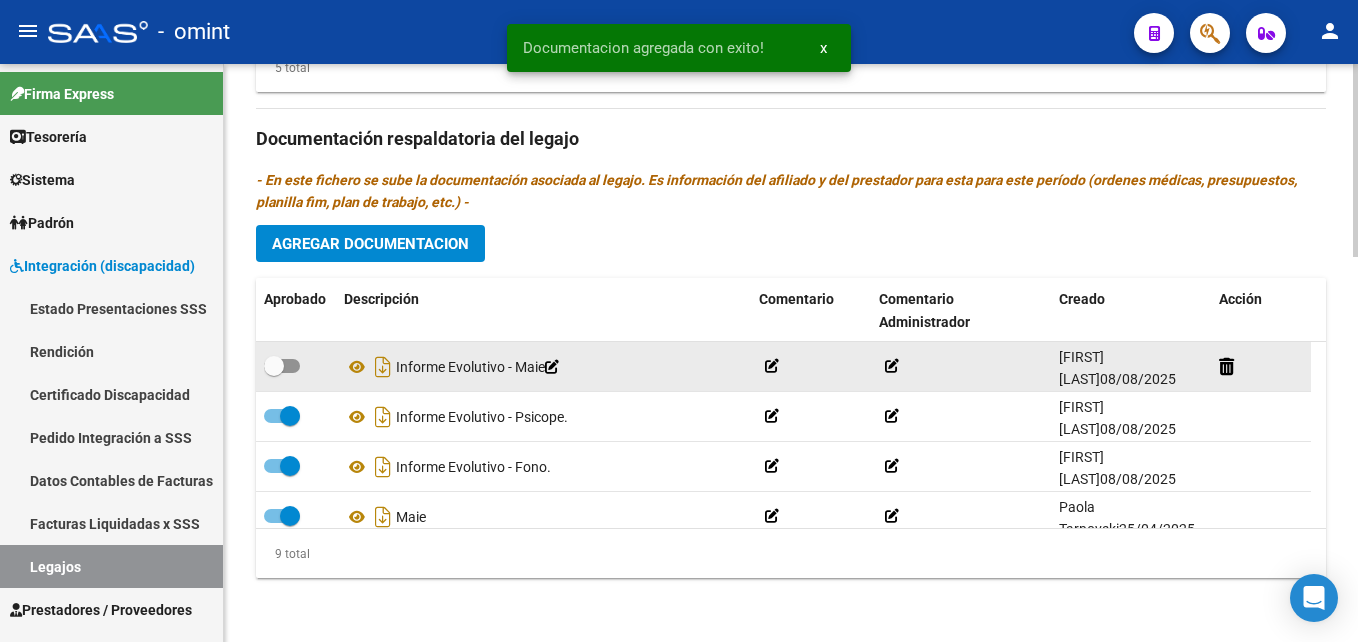 drag, startPoint x: 293, startPoint y: 381, endPoint x: 280, endPoint y: 358, distance: 26.41969 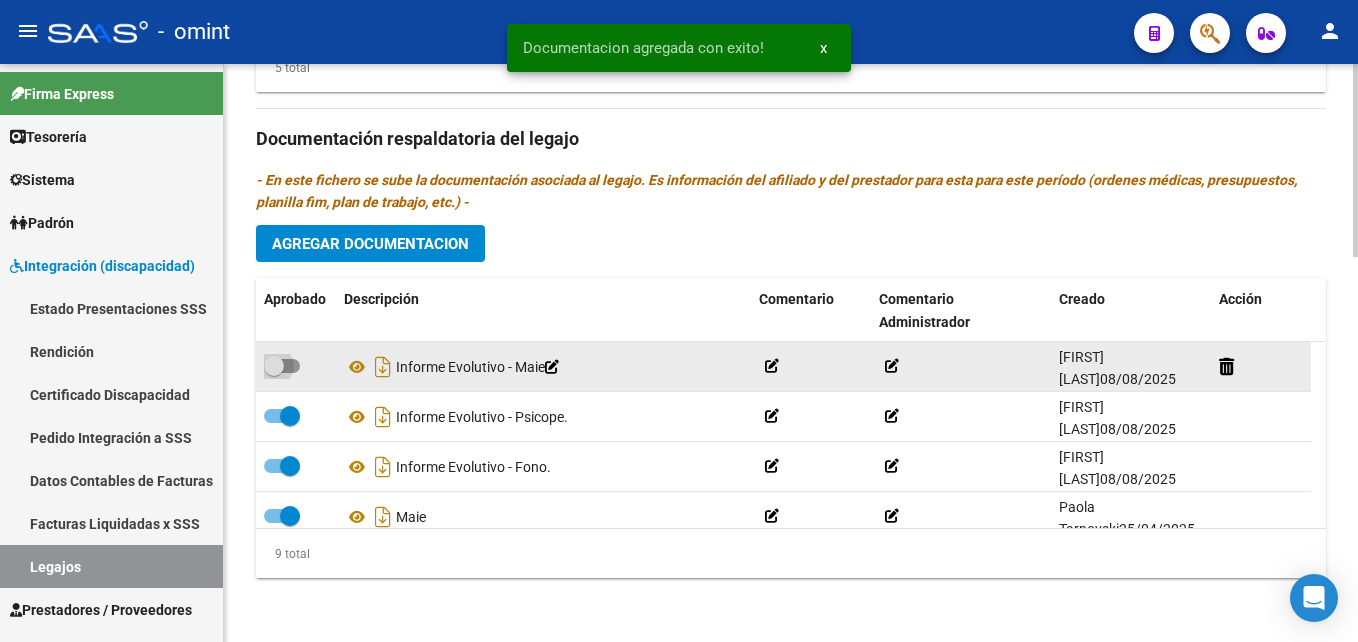 click at bounding box center (274, 366) 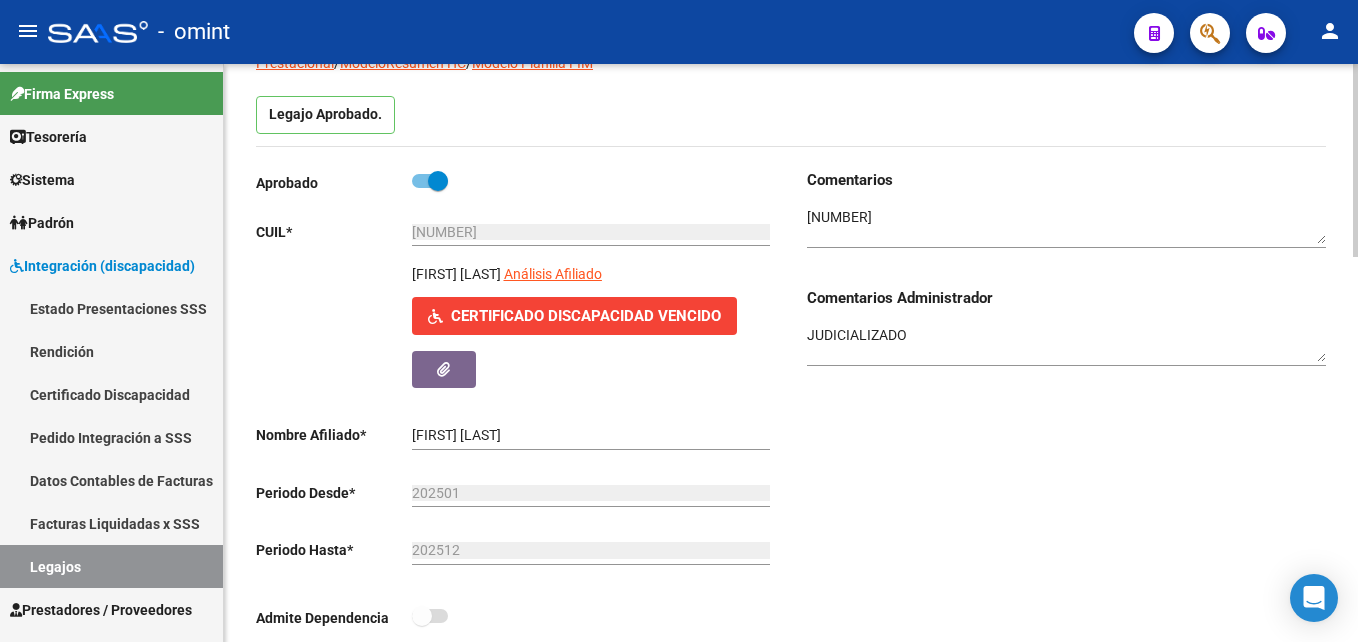 scroll, scrollTop: 0, scrollLeft: 0, axis: both 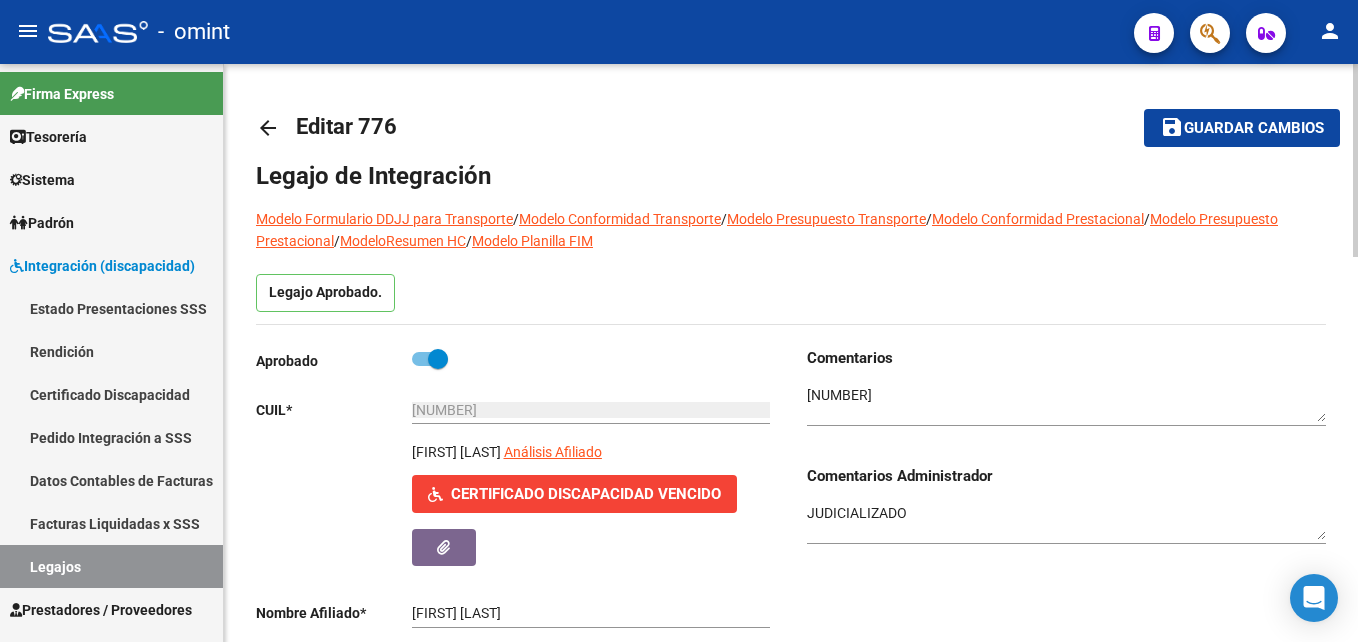 click on "Guardar cambios" 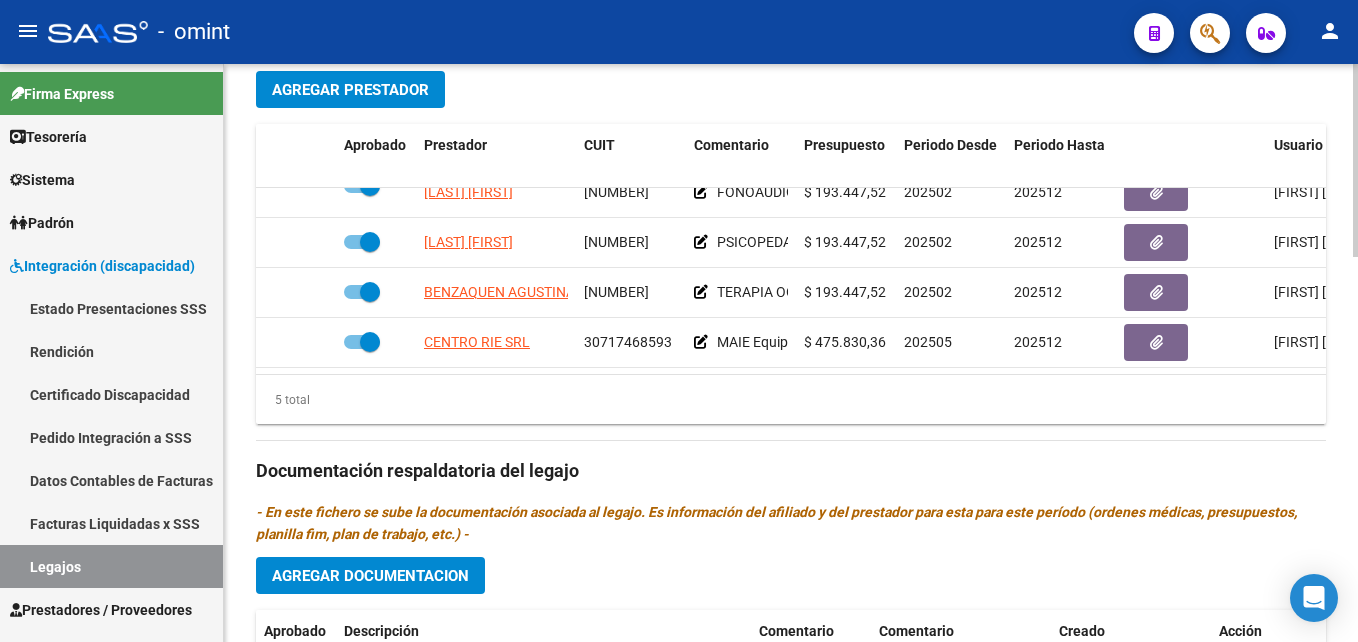 scroll, scrollTop: 824, scrollLeft: 0, axis: vertical 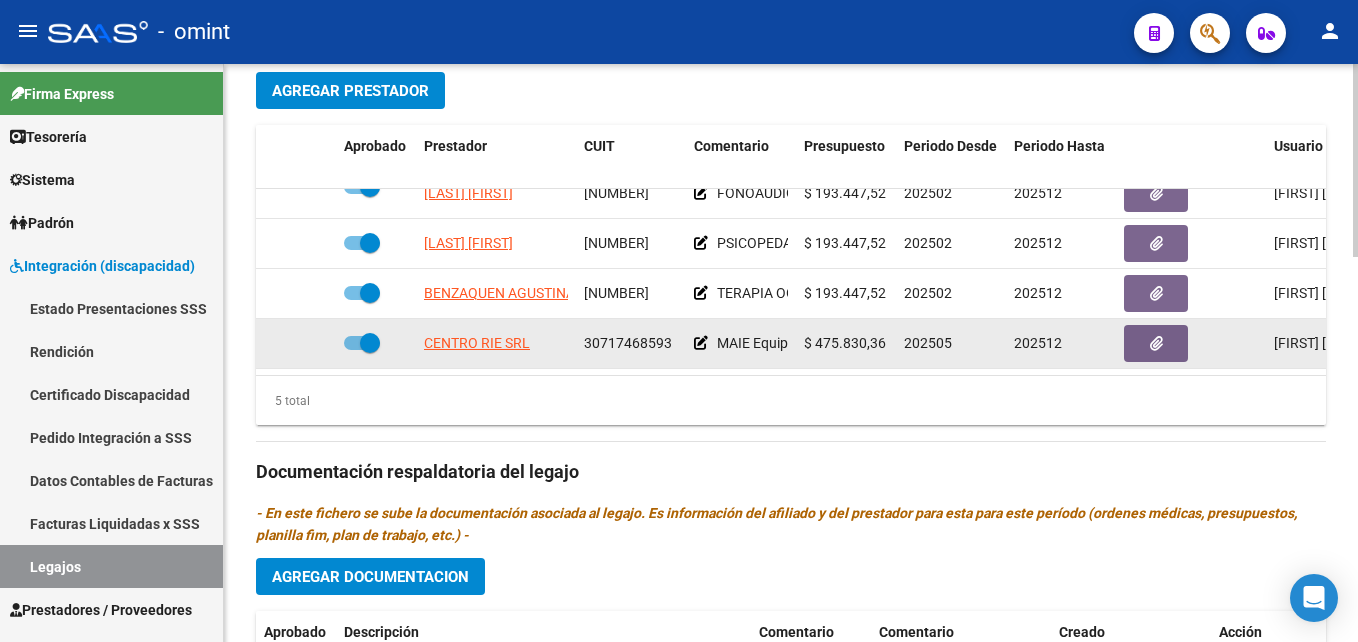 click on "30717468593" 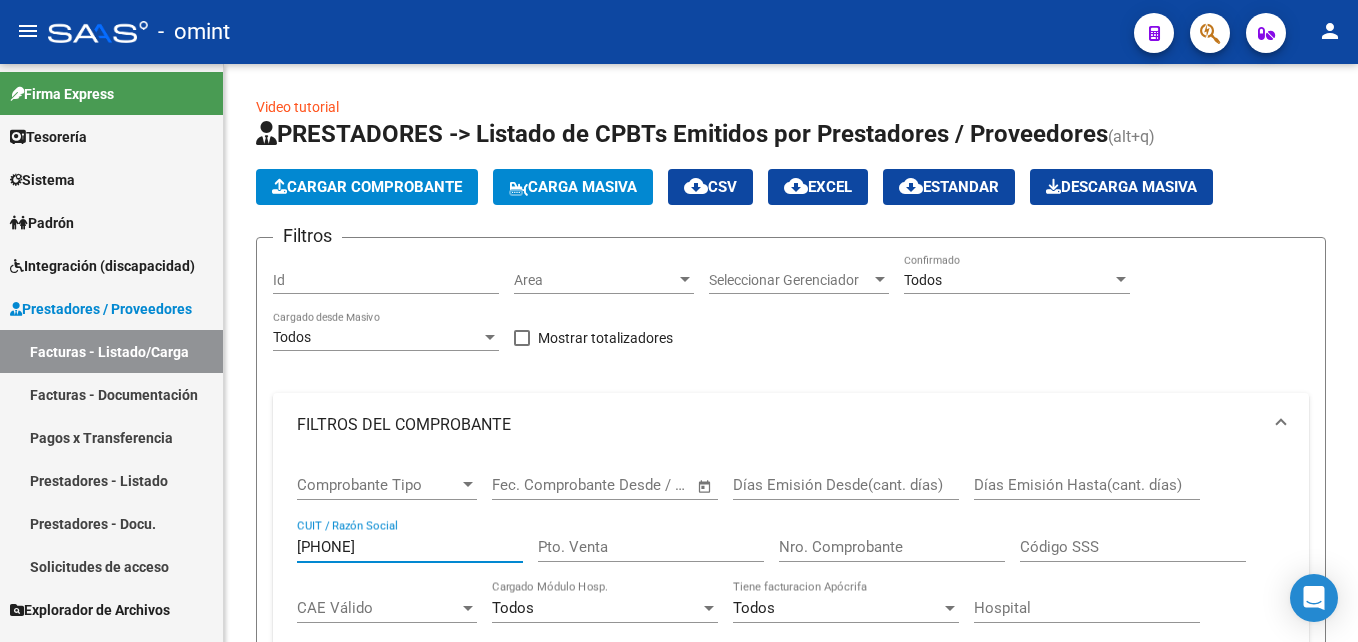 scroll, scrollTop: 0, scrollLeft: 0, axis: both 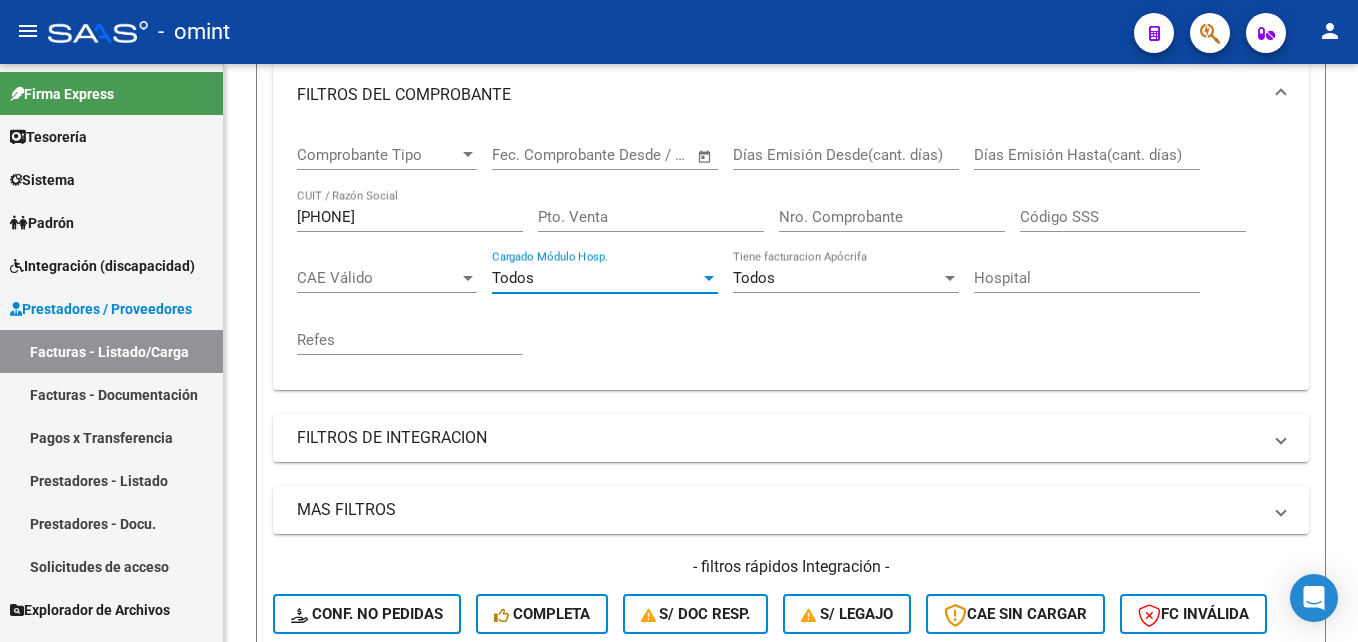 click on "Todos" at bounding box center [513, 278] 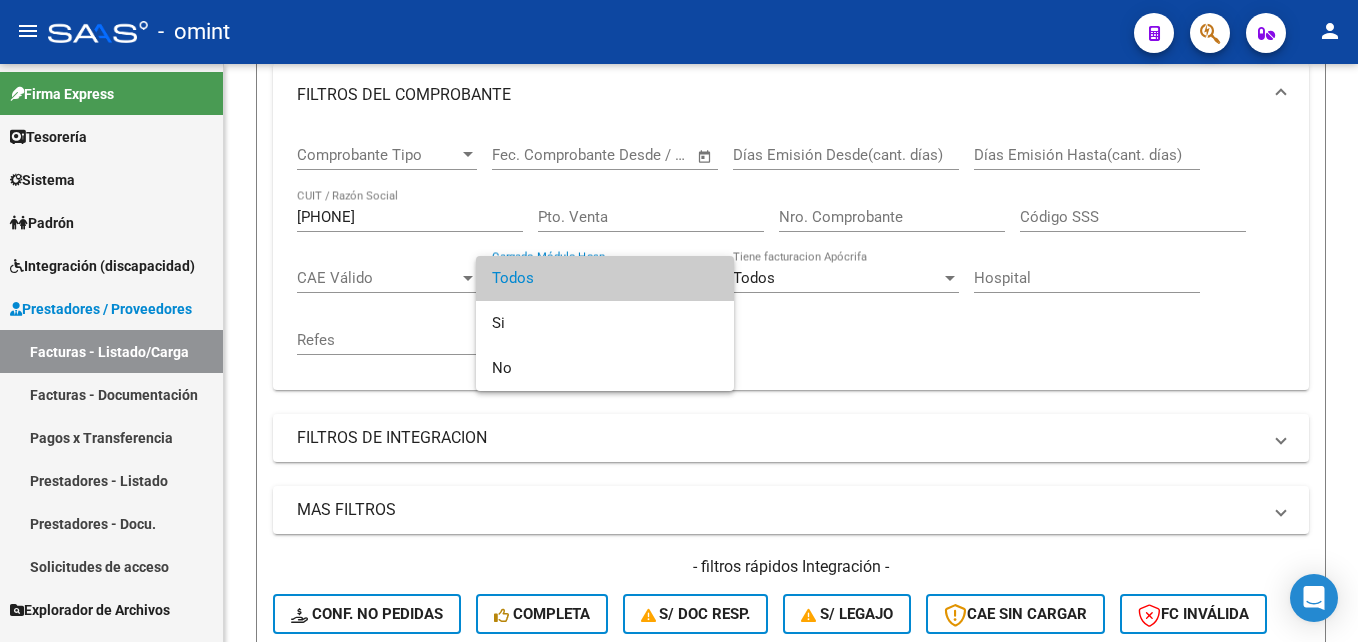 click at bounding box center (679, 321) 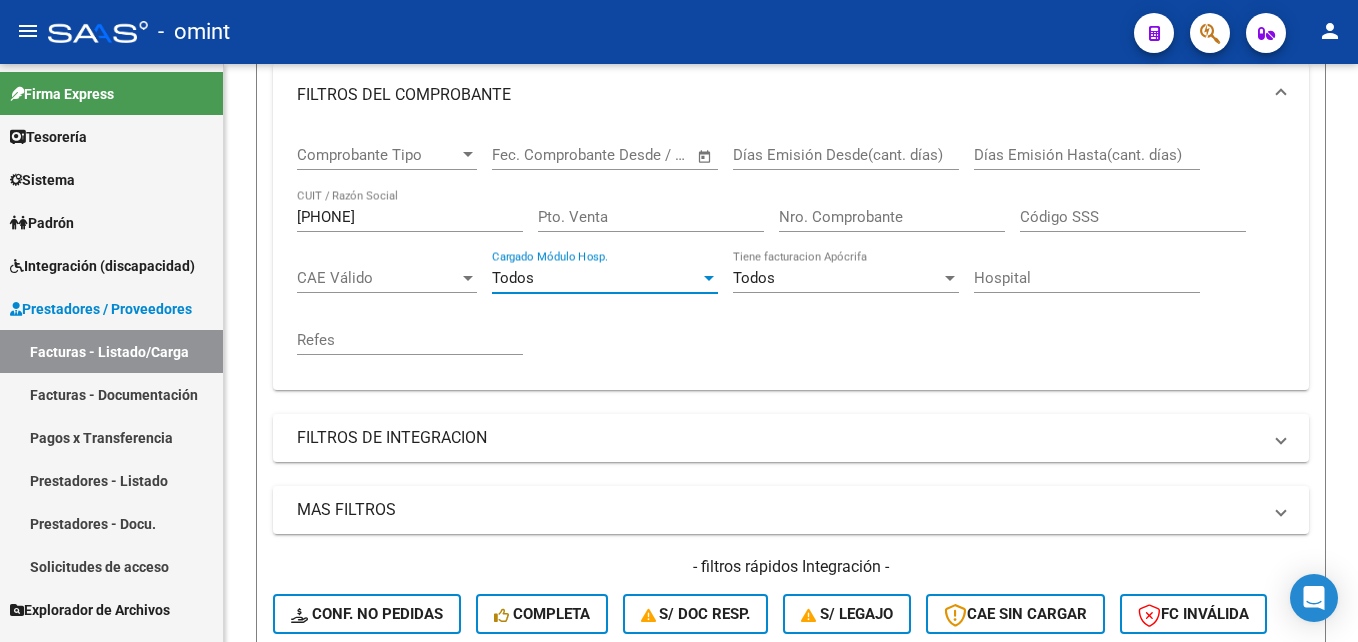 click on "[NUMBER]" at bounding box center (410, 217) 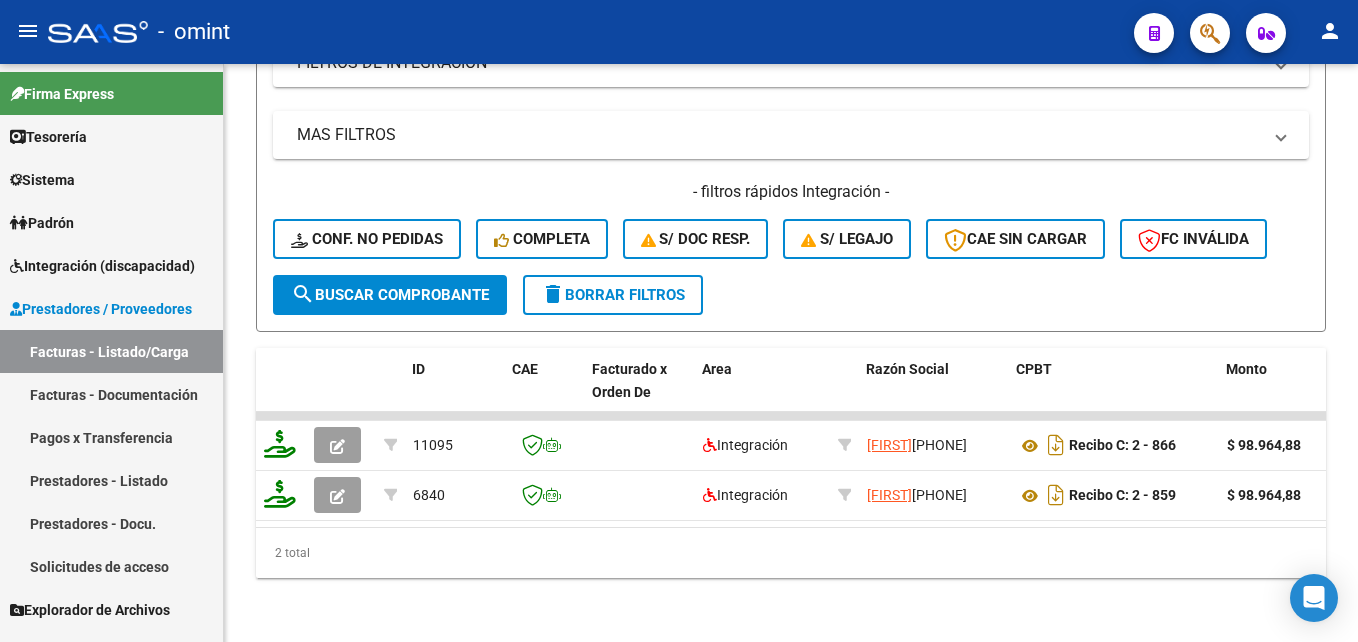 scroll, scrollTop: 718, scrollLeft: 0, axis: vertical 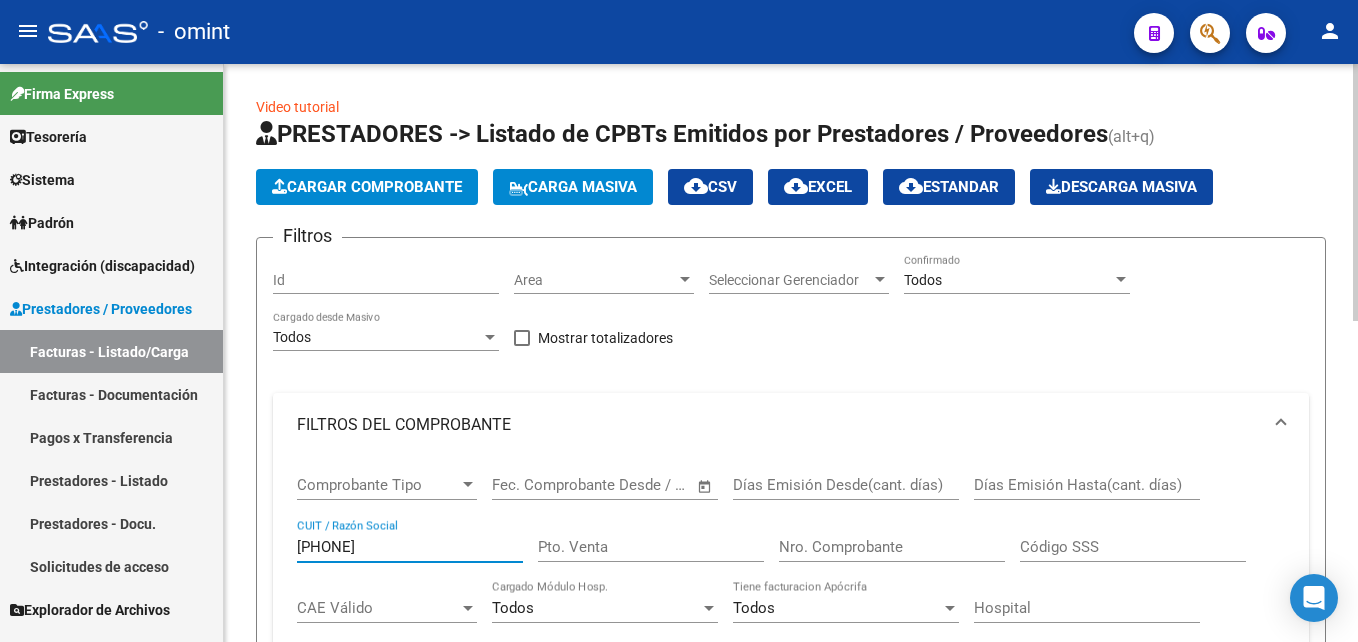 click on "[NUMBER]" at bounding box center [410, 547] 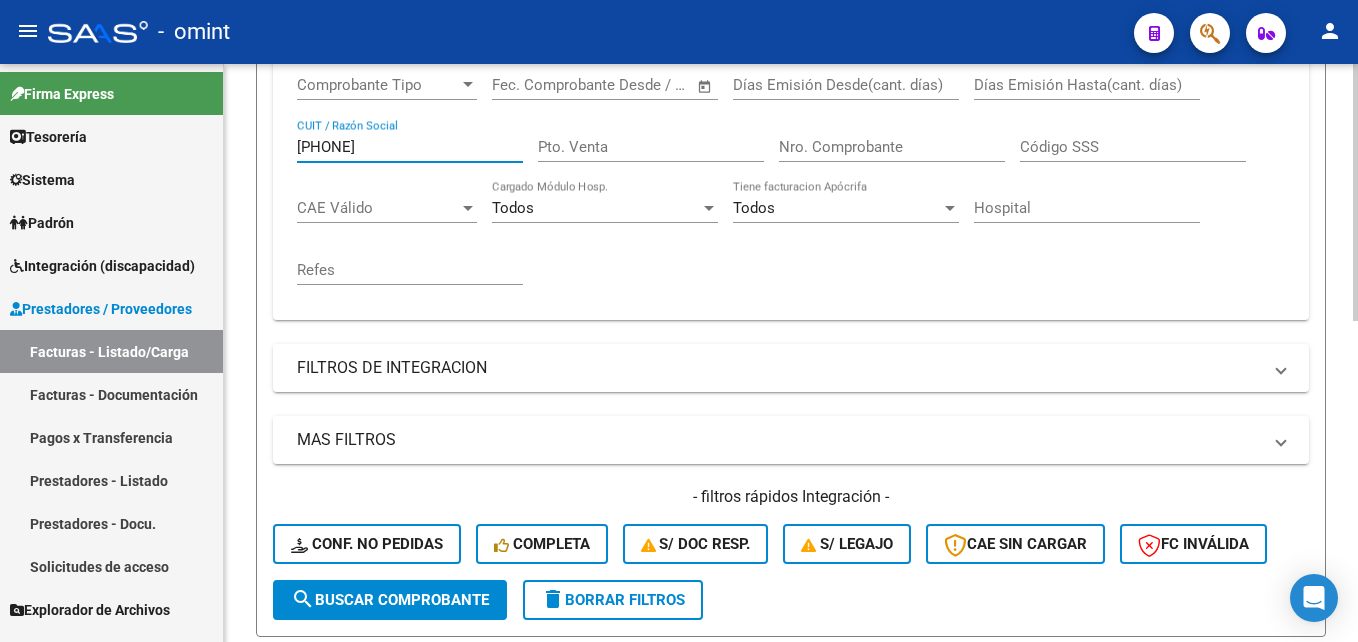 scroll, scrollTop: 399, scrollLeft: 0, axis: vertical 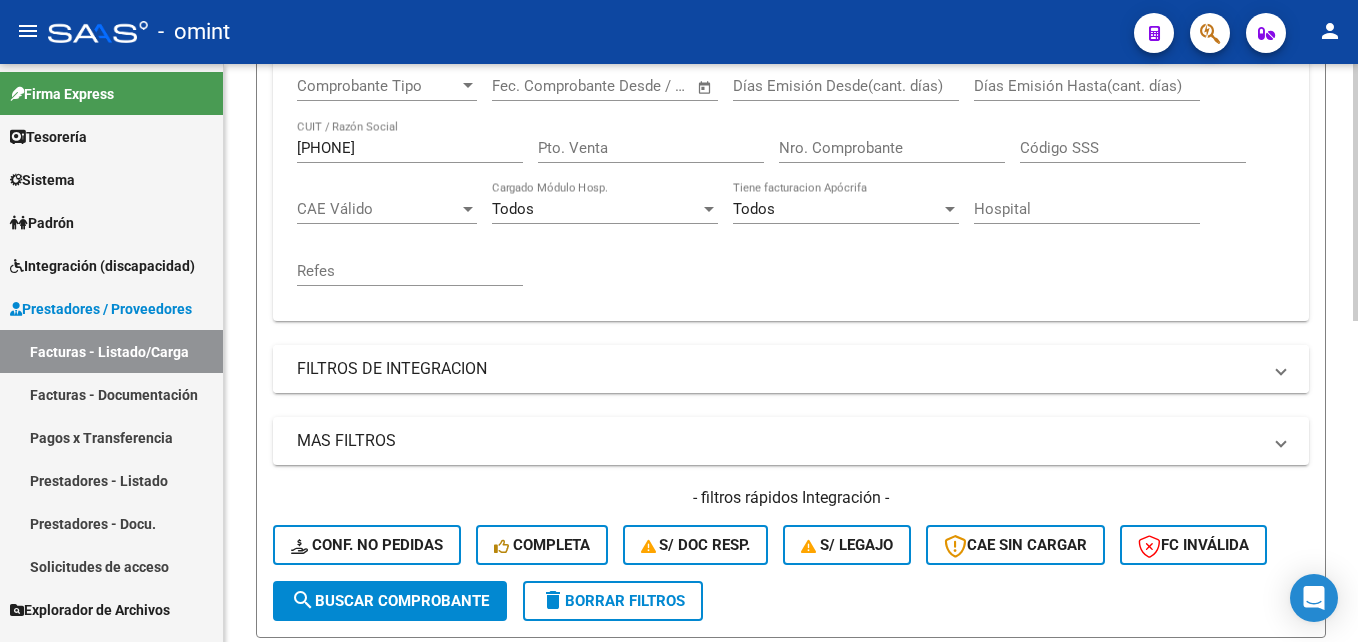 click on "FILTROS DE INTEGRACION" at bounding box center [779, 369] 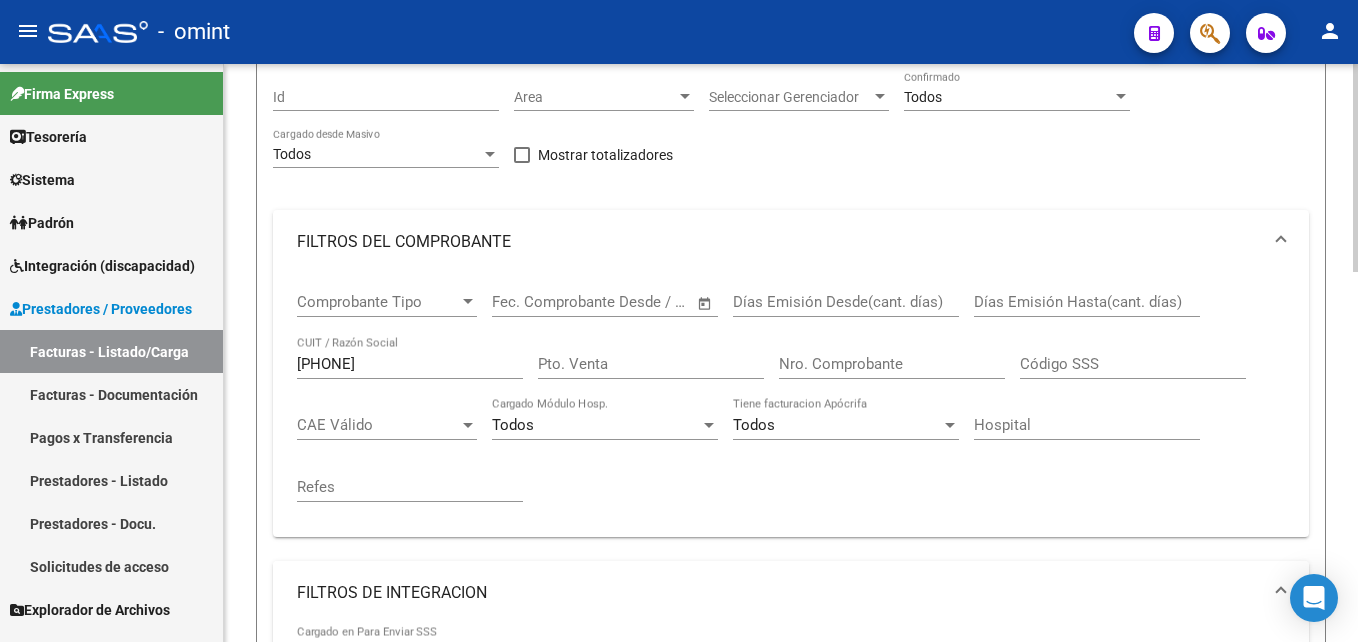 scroll, scrollTop: 181, scrollLeft: 0, axis: vertical 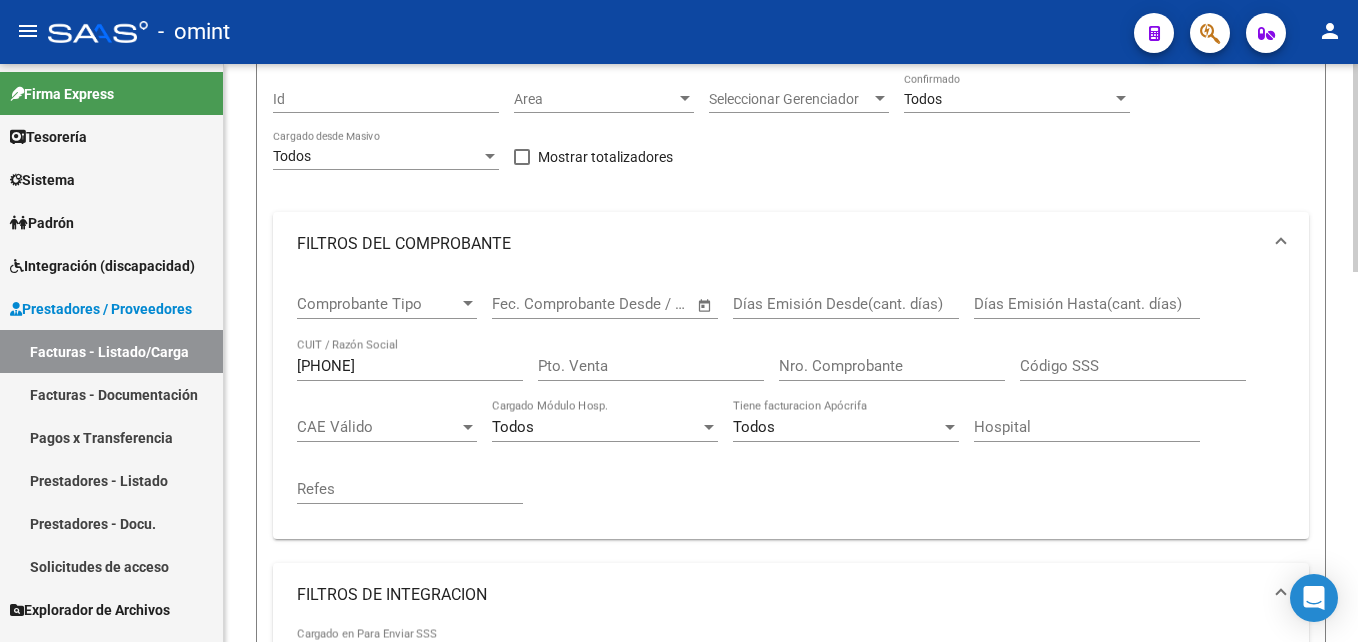 click on "33661979629" at bounding box center [410, 366] 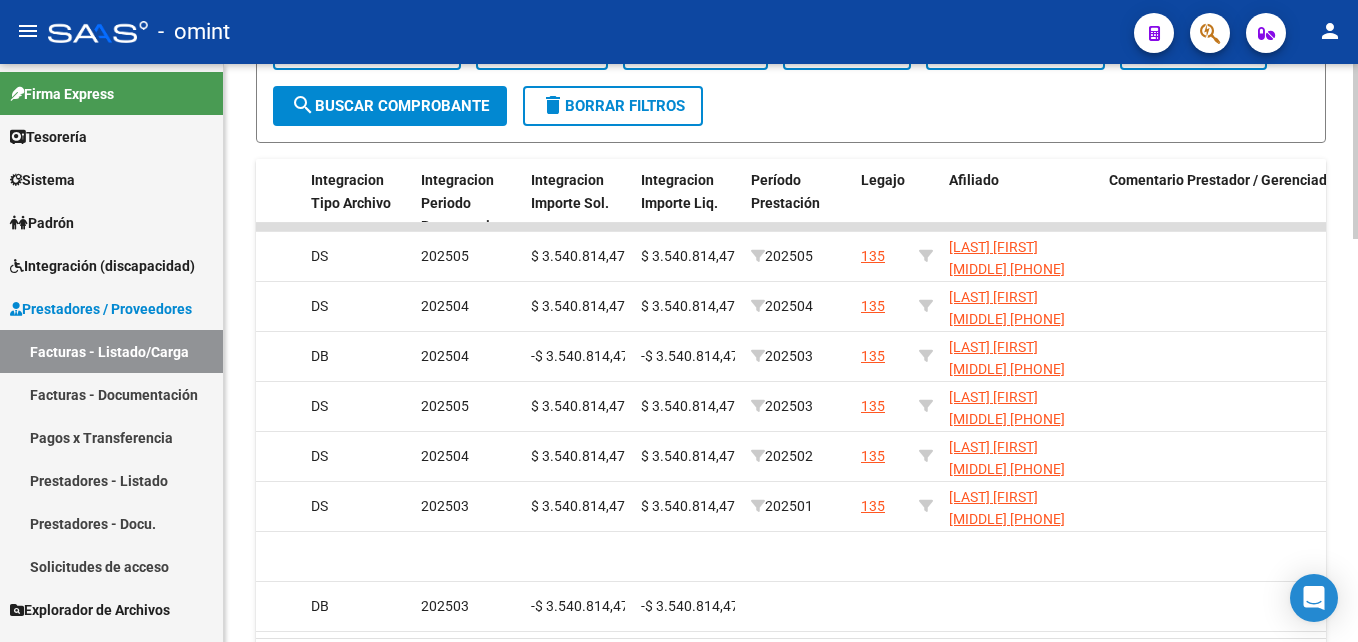 scroll, scrollTop: 1327, scrollLeft: 0, axis: vertical 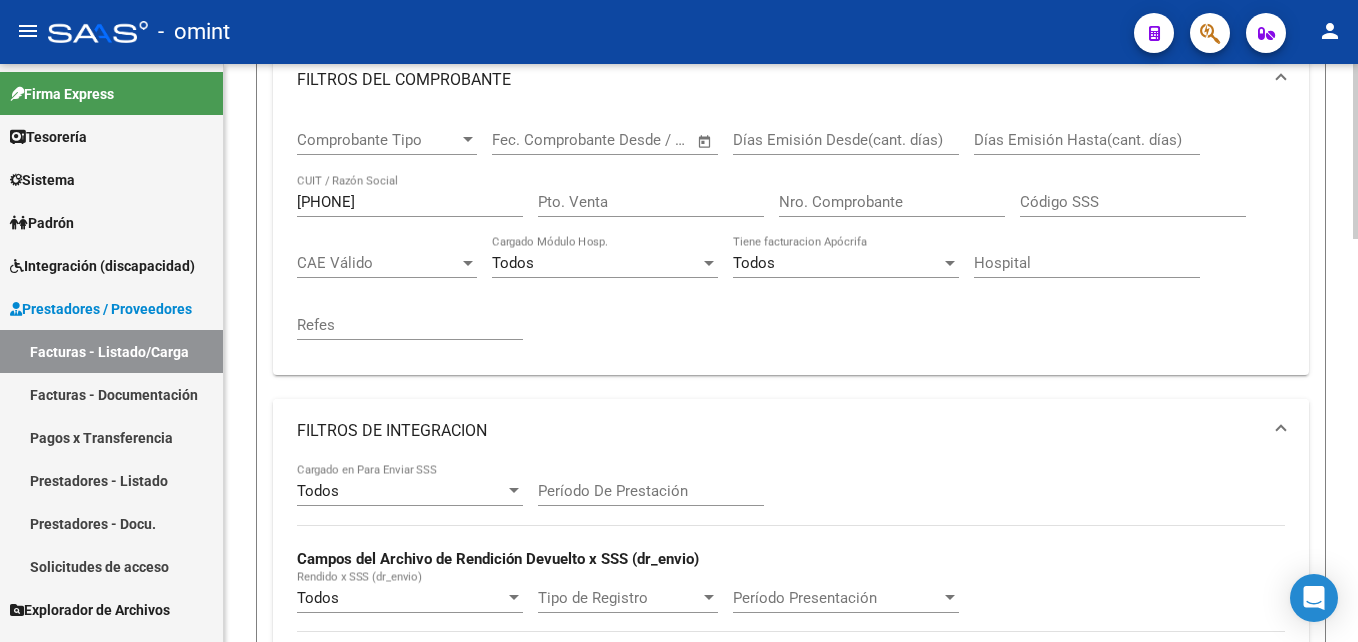 click on "FILTROS DE INTEGRACION" at bounding box center [779, 431] 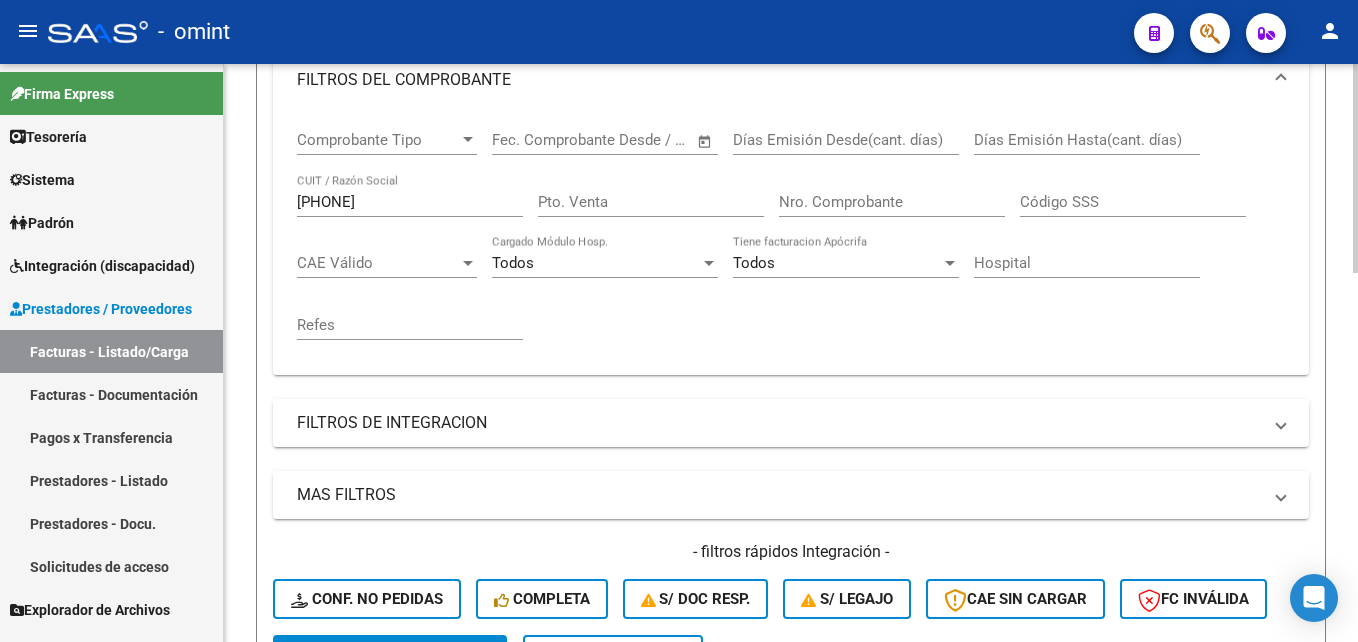 click on "33661979629" at bounding box center (410, 202) 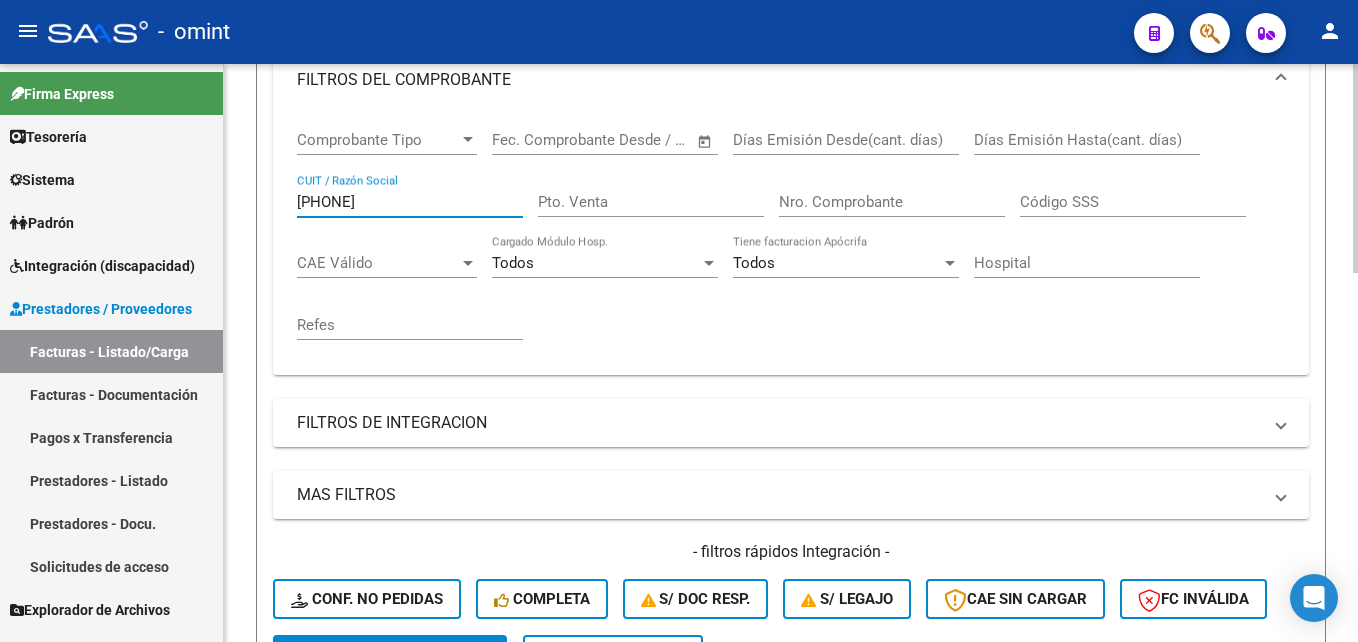click on "33661979629" at bounding box center (410, 202) 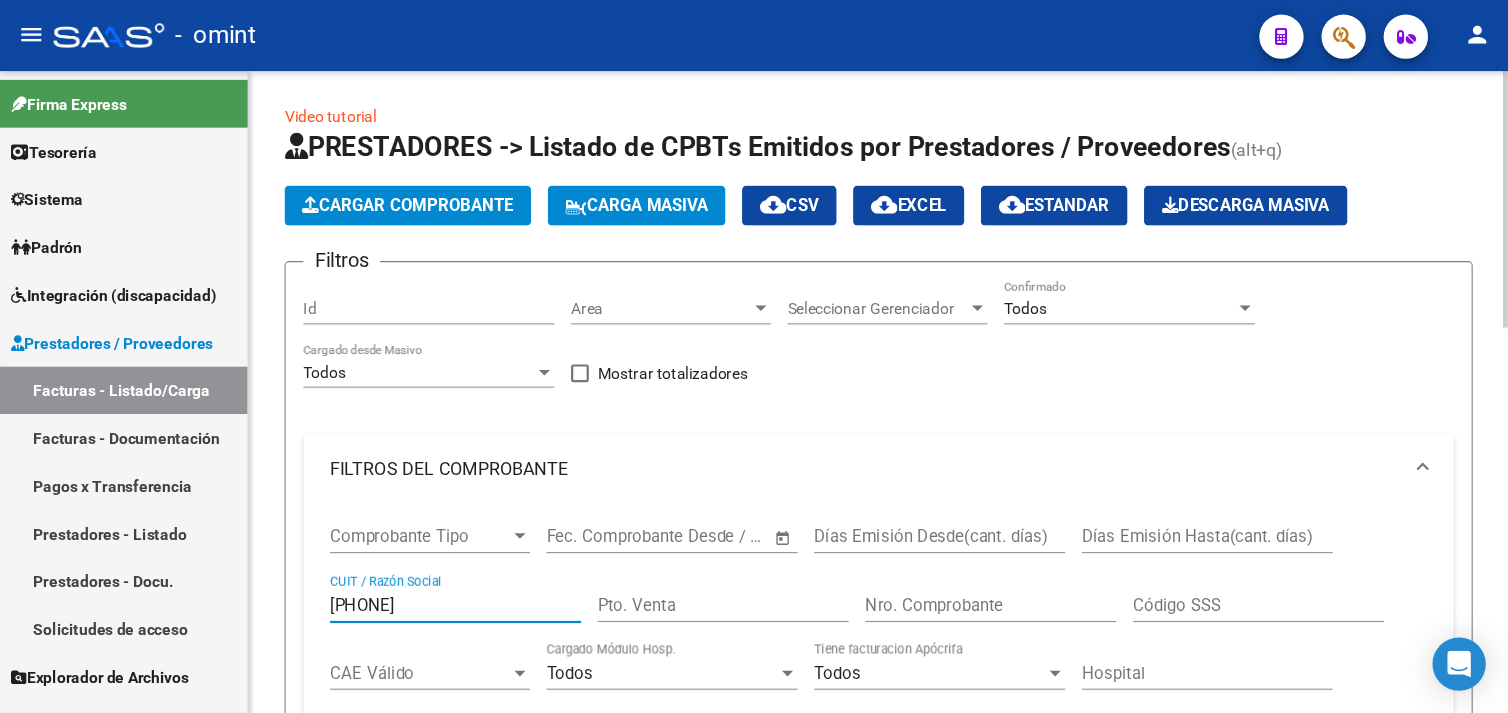 scroll, scrollTop: 870, scrollLeft: 0, axis: vertical 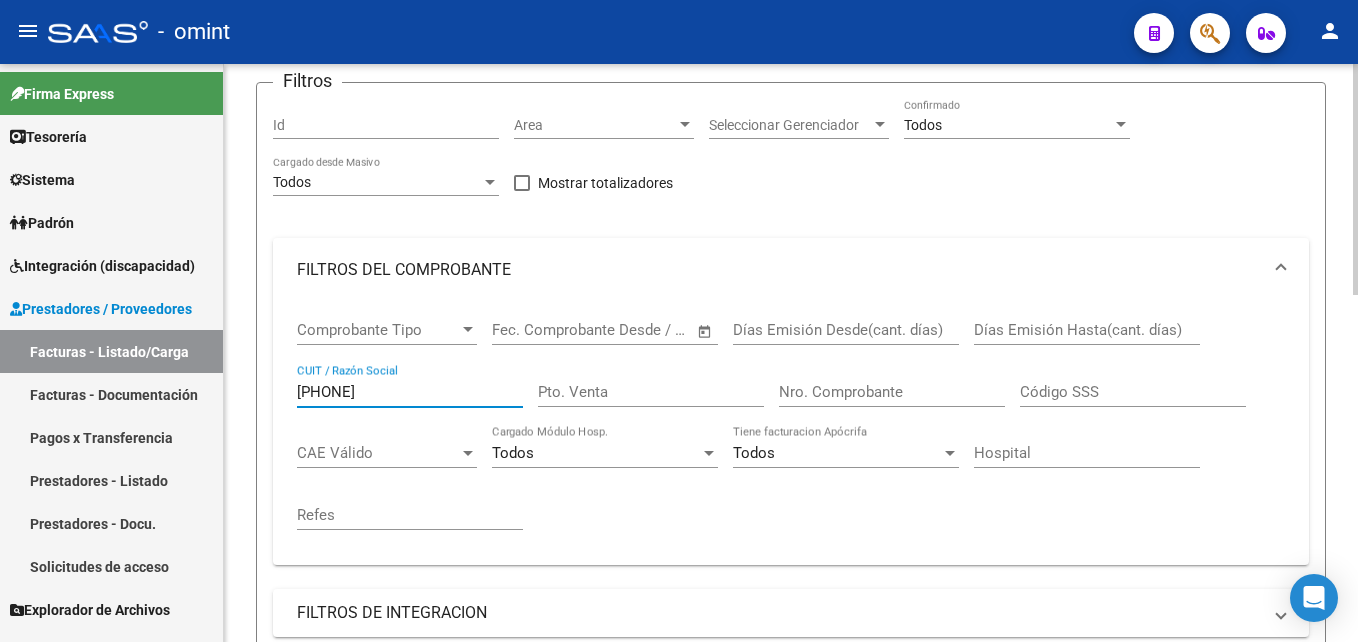 click on "[NUMBER]" at bounding box center (410, 392) 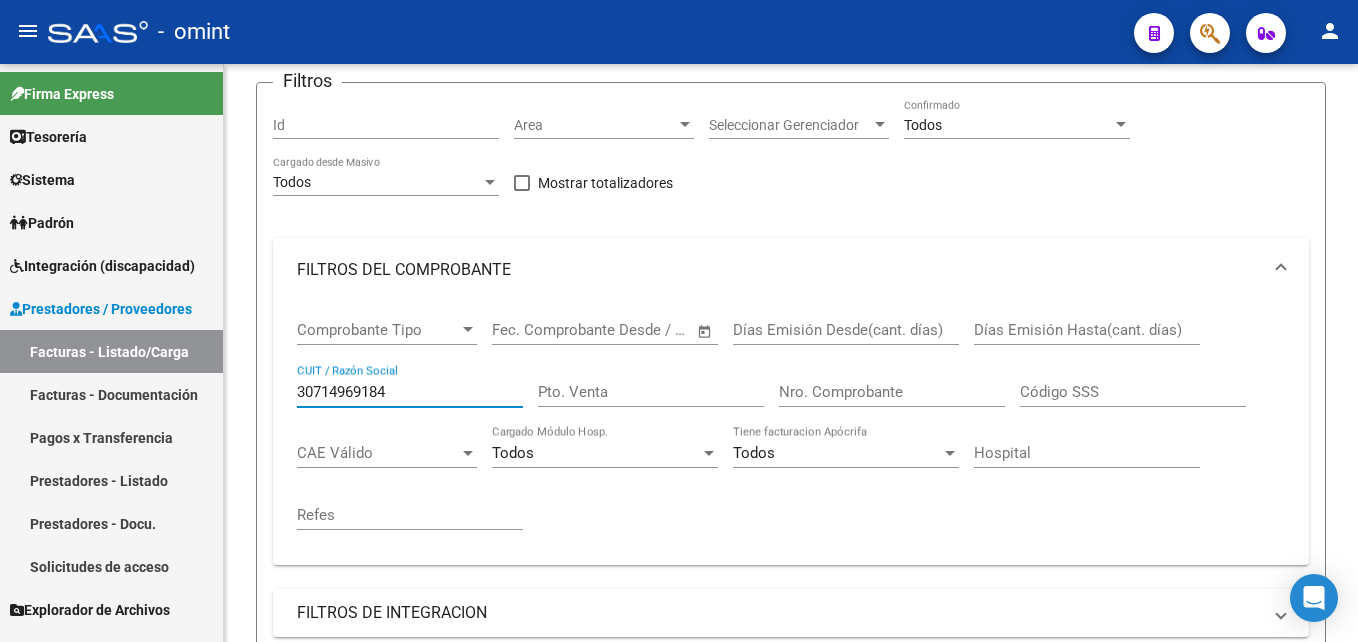 type on "30714969184" 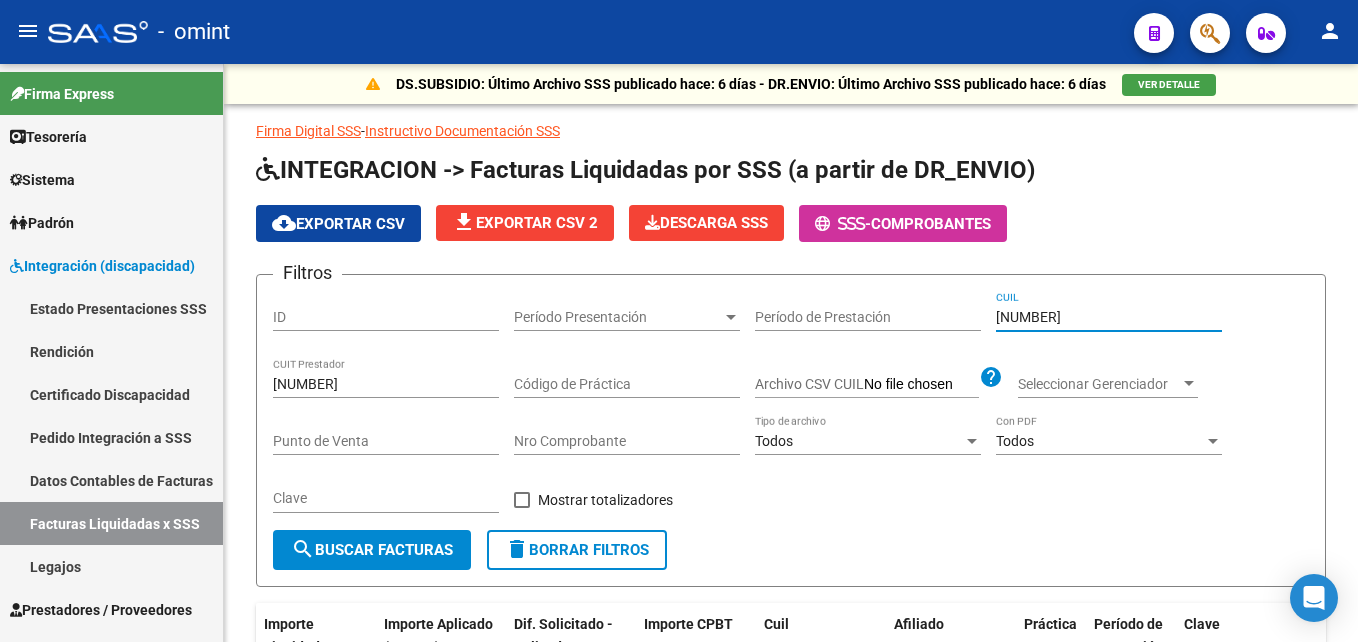 scroll, scrollTop: 0, scrollLeft: 0, axis: both 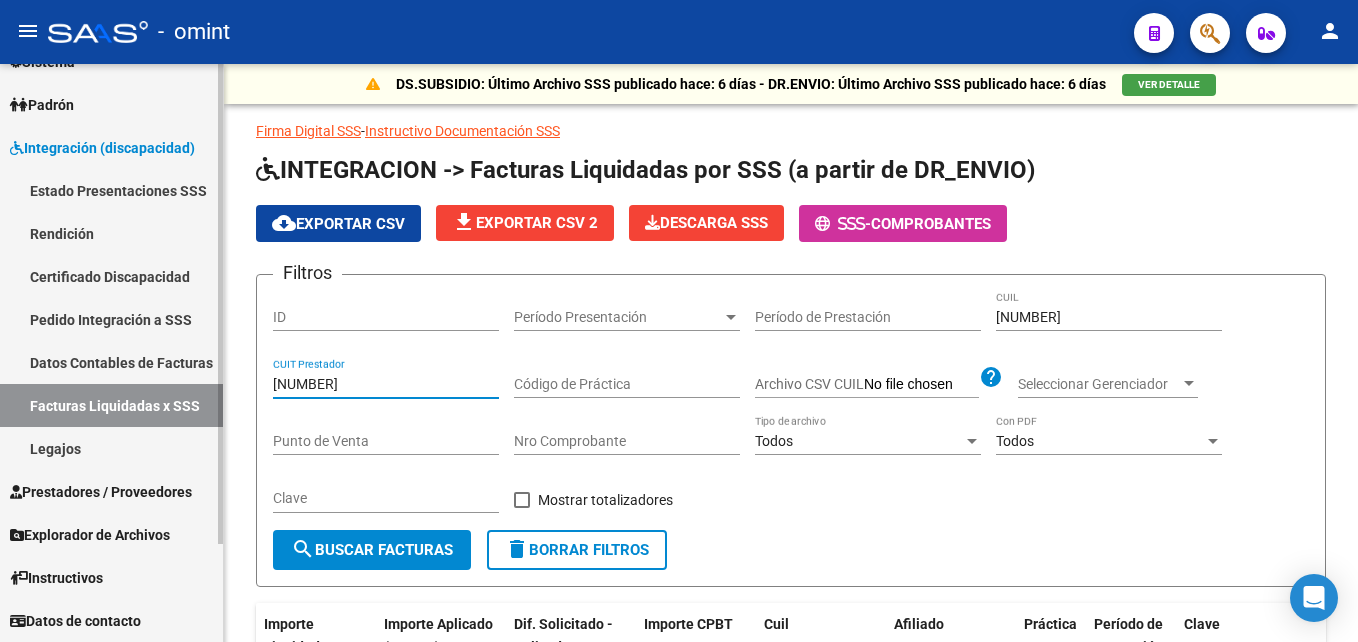 drag, startPoint x: 410, startPoint y: 376, endPoint x: 219, endPoint y: 388, distance: 191.37659 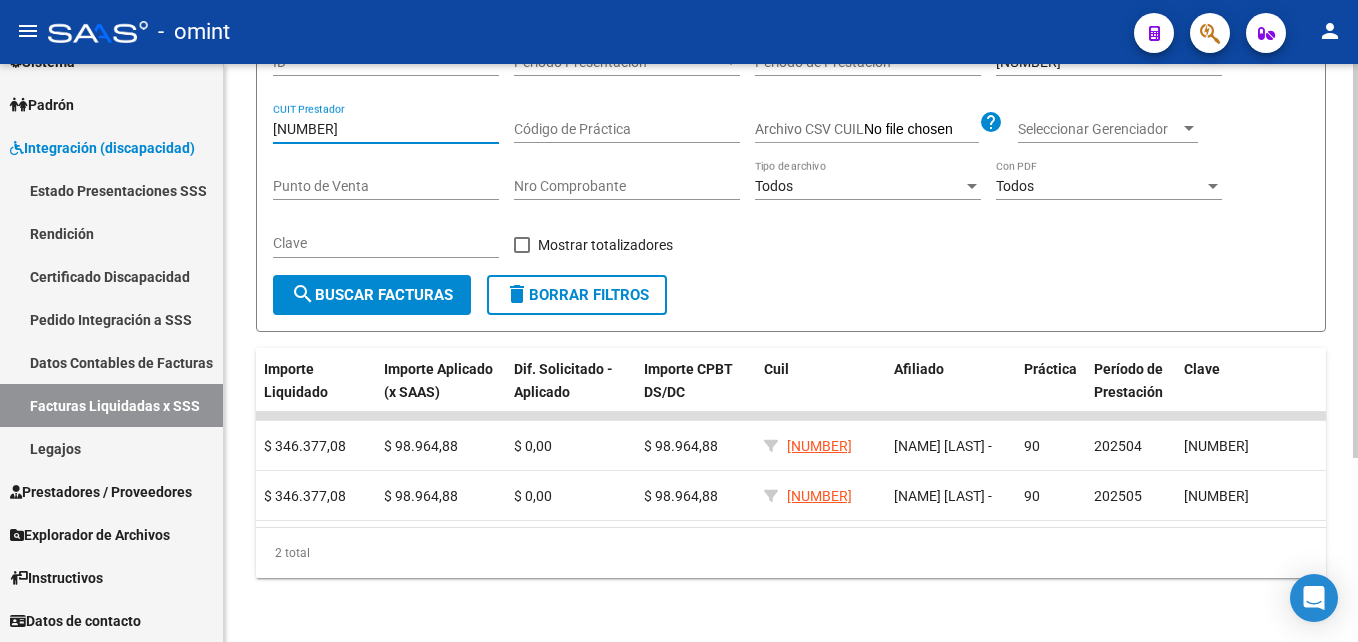 scroll, scrollTop: 268, scrollLeft: 0, axis: vertical 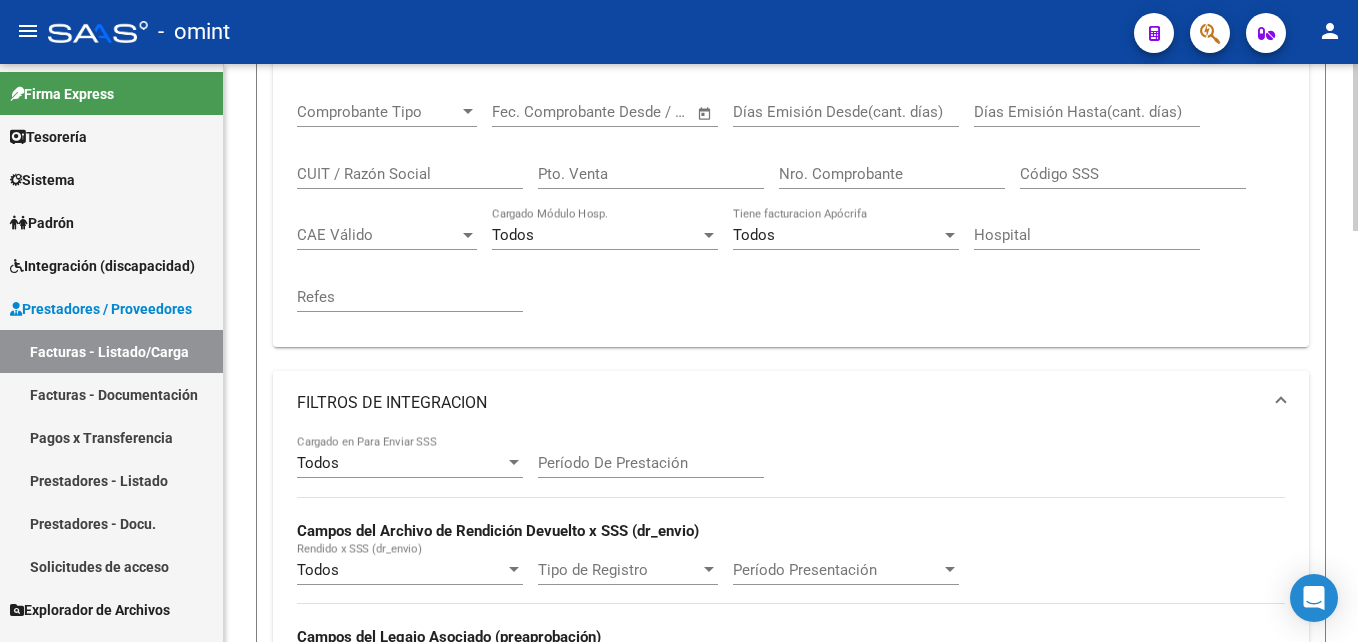 click on "CUIT / Razón Social" at bounding box center (410, 174) 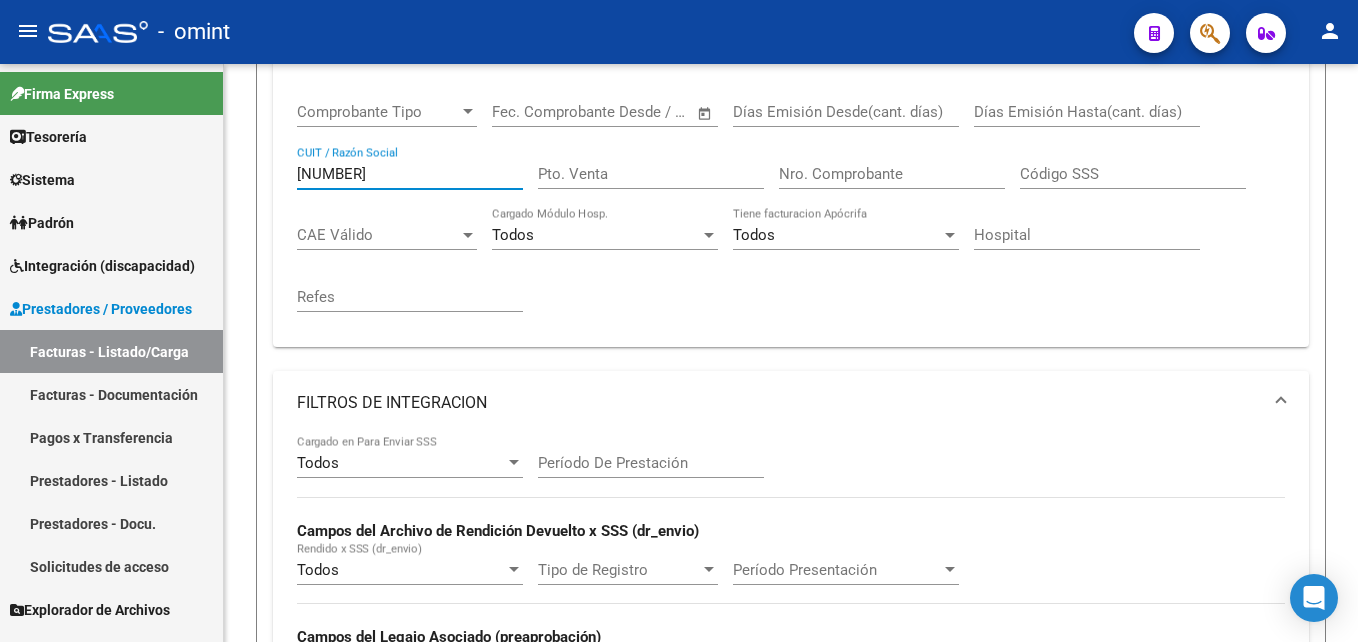 type on "[NUMBER]" 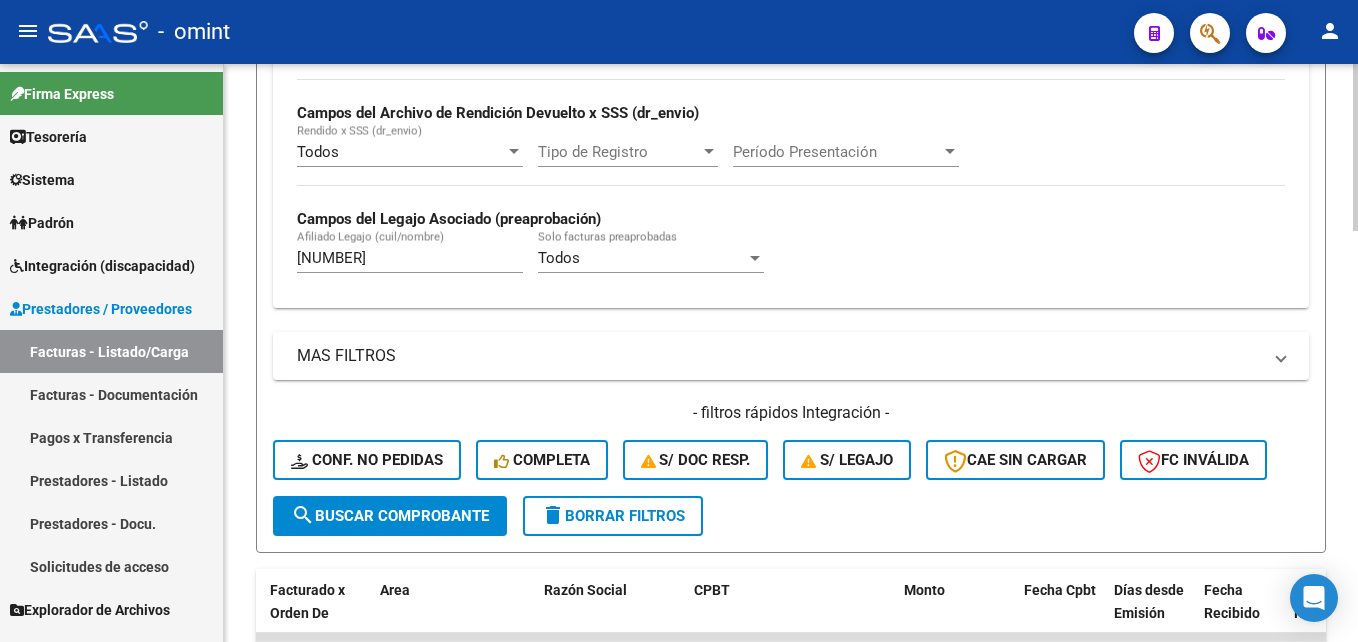 scroll, scrollTop: 879, scrollLeft: 0, axis: vertical 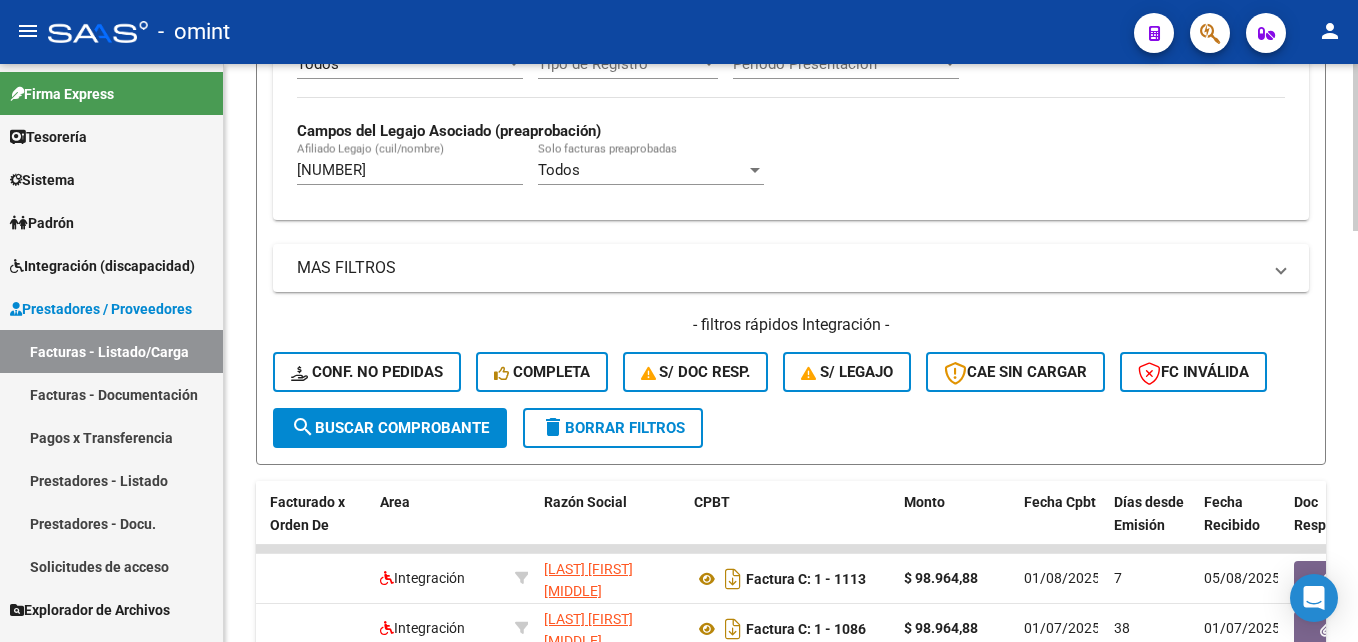 drag, startPoint x: 368, startPoint y: 181, endPoint x: 347, endPoint y: 171, distance: 23.259407 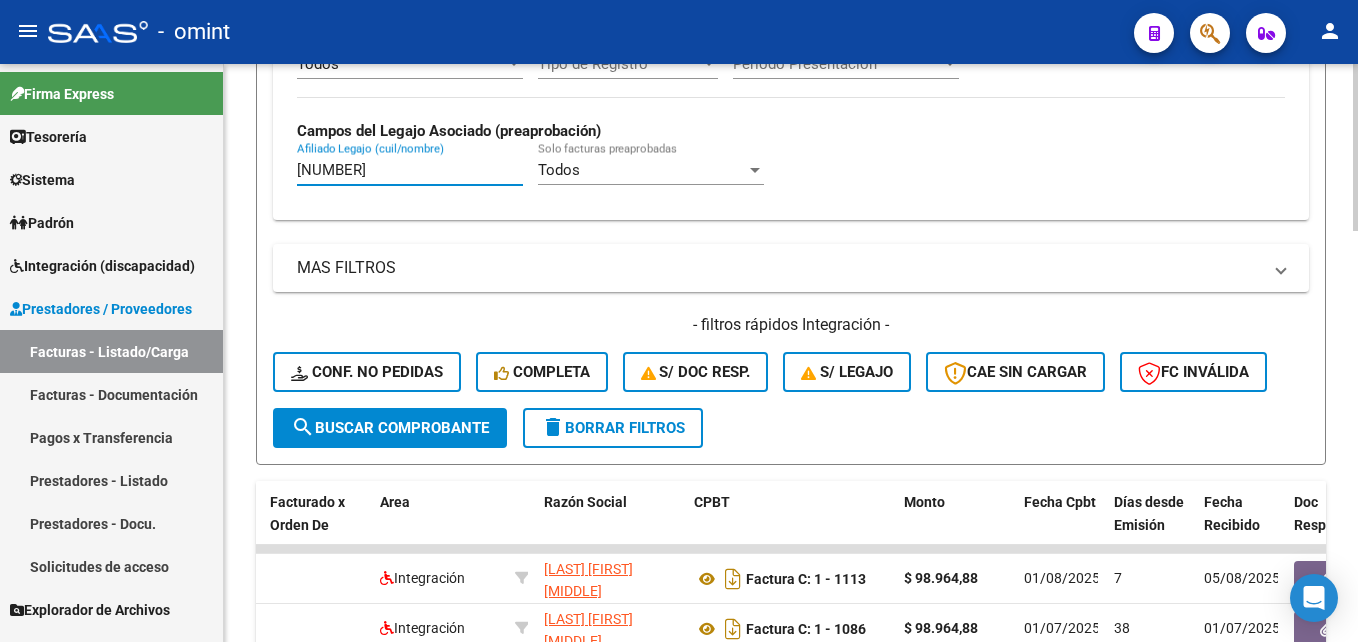 click on "[NUMBER]" at bounding box center (410, 170) 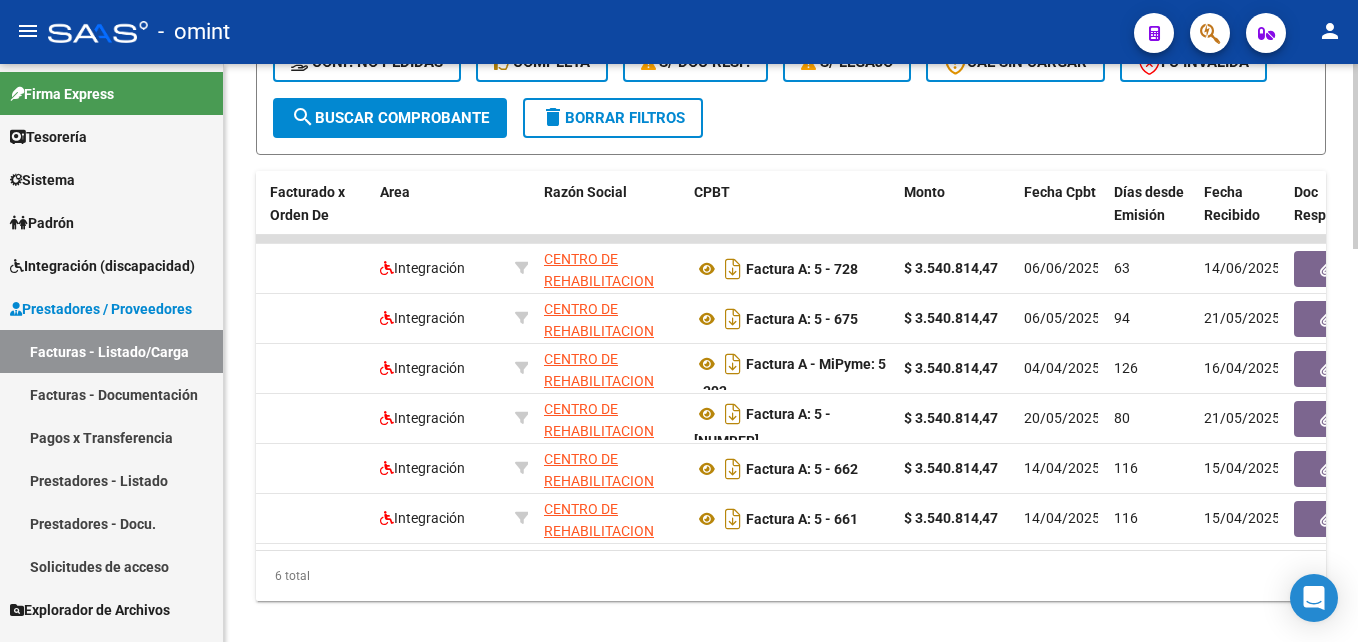 scroll, scrollTop: 1188, scrollLeft: 0, axis: vertical 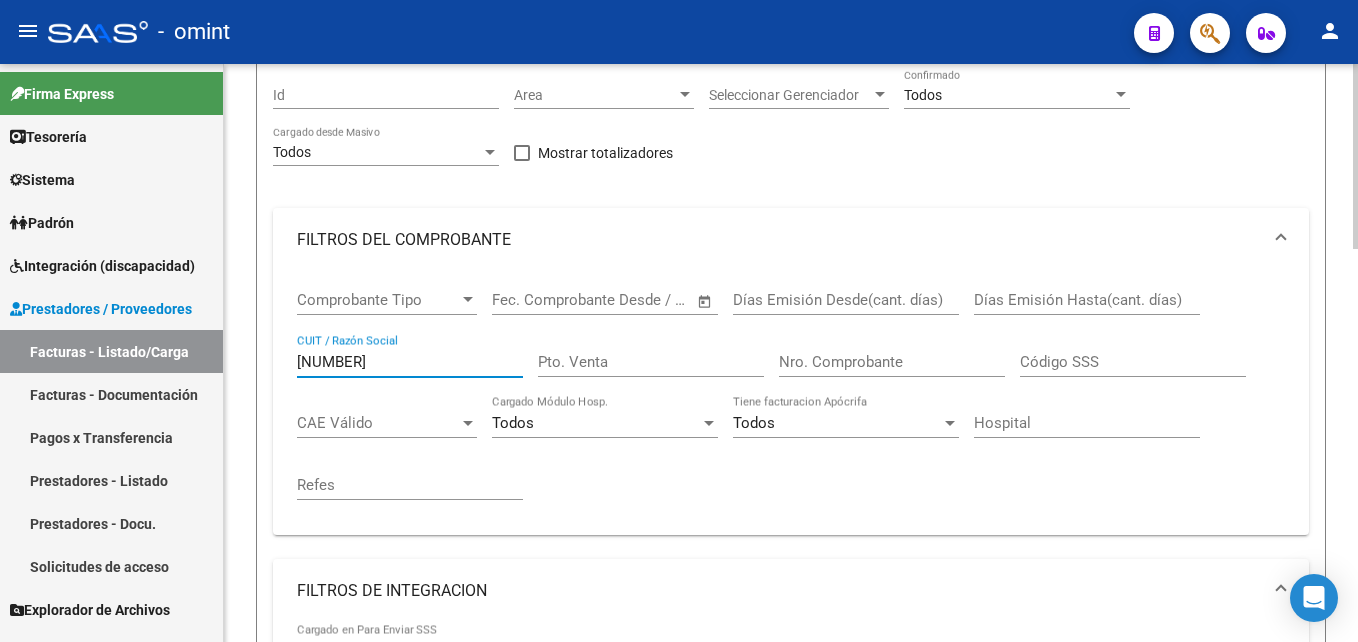 click on "33661979629" at bounding box center [410, 362] 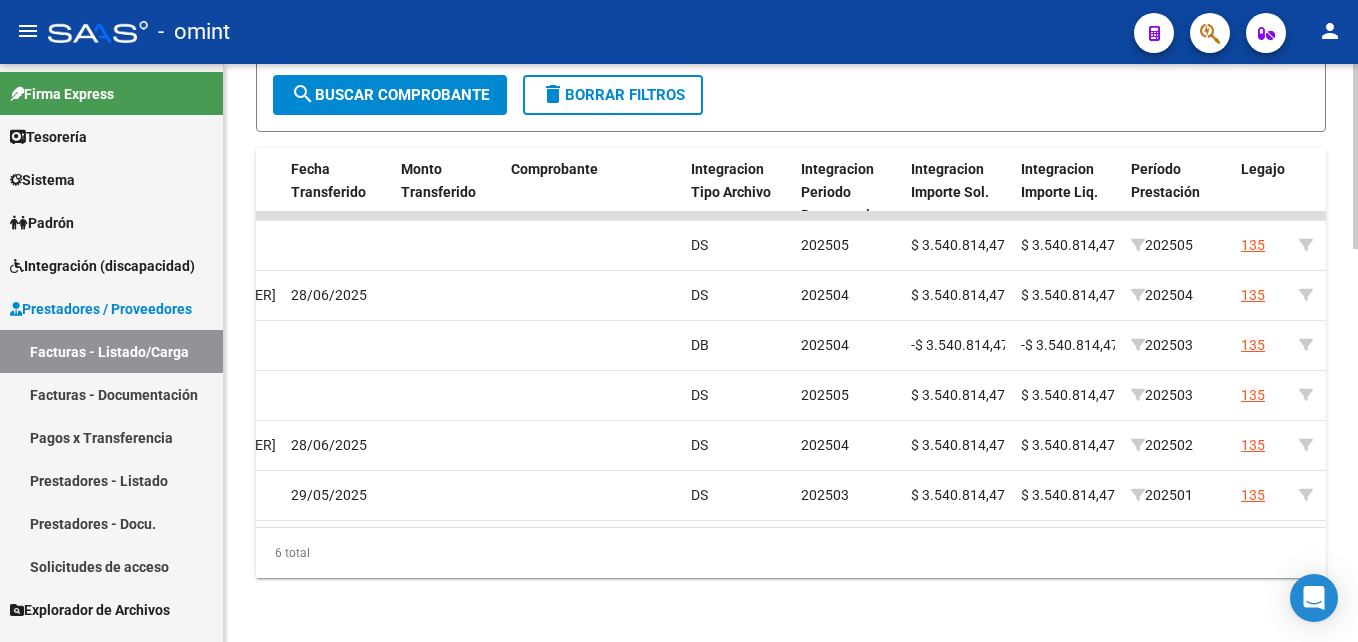 scroll, scrollTop: 1226, scrollLeft: 0, axis: vertical 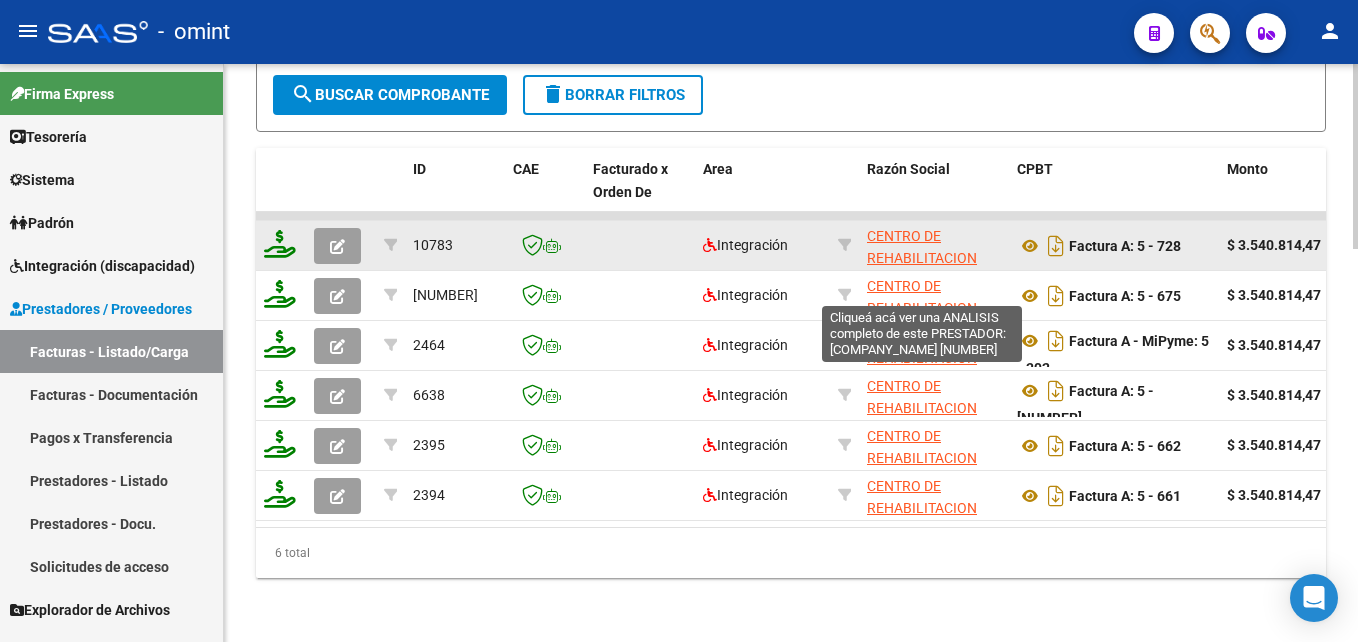 click on "CENTRO DE REHABILITACION INTEGRAL BELLE EPOQUE SRL" 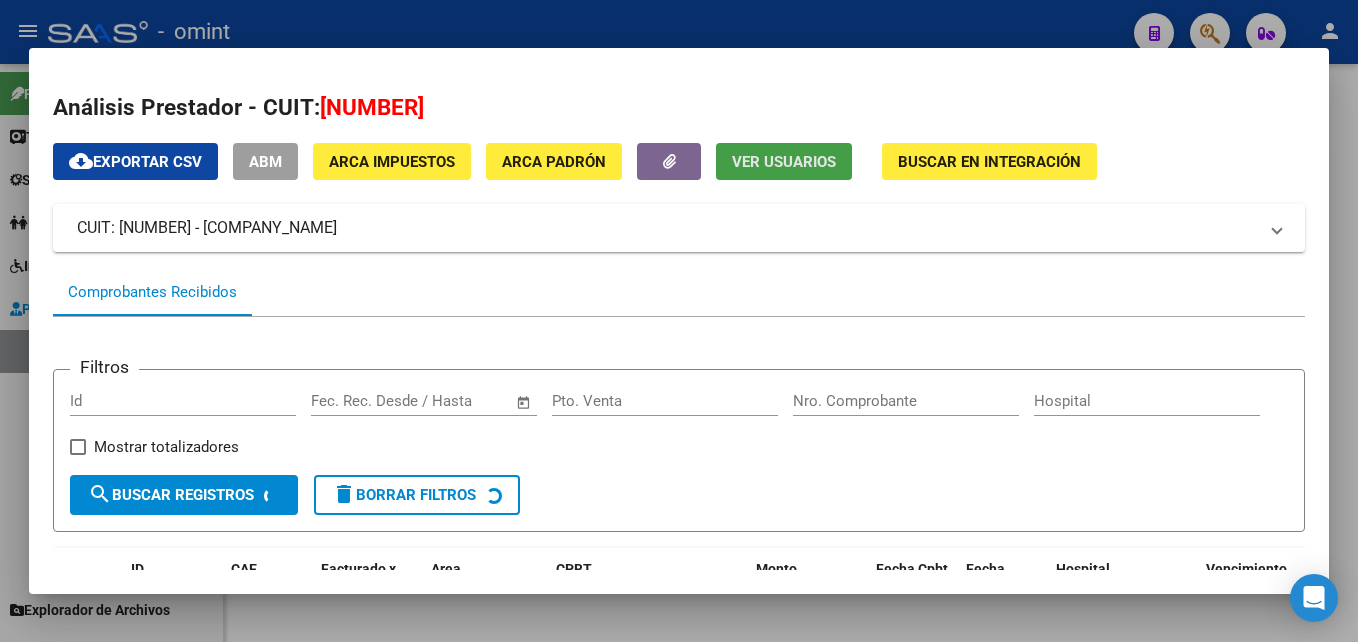 click on "Ver Usuarios" 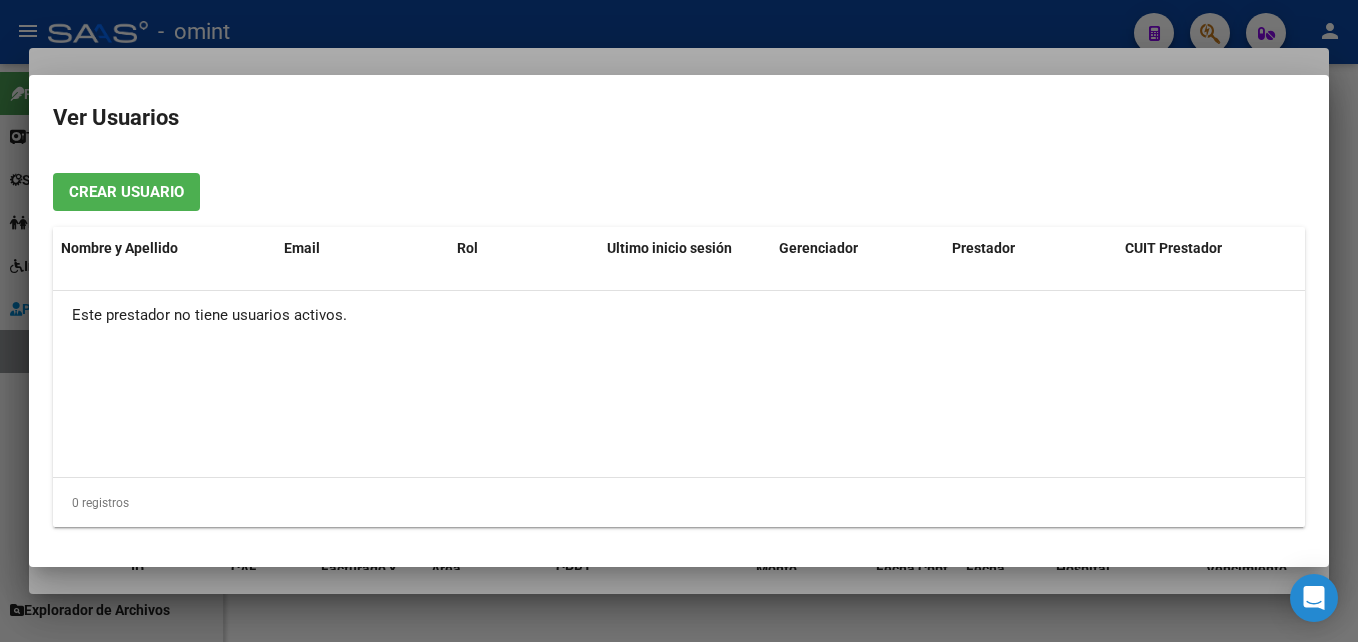click at bounding box center [679, 321] 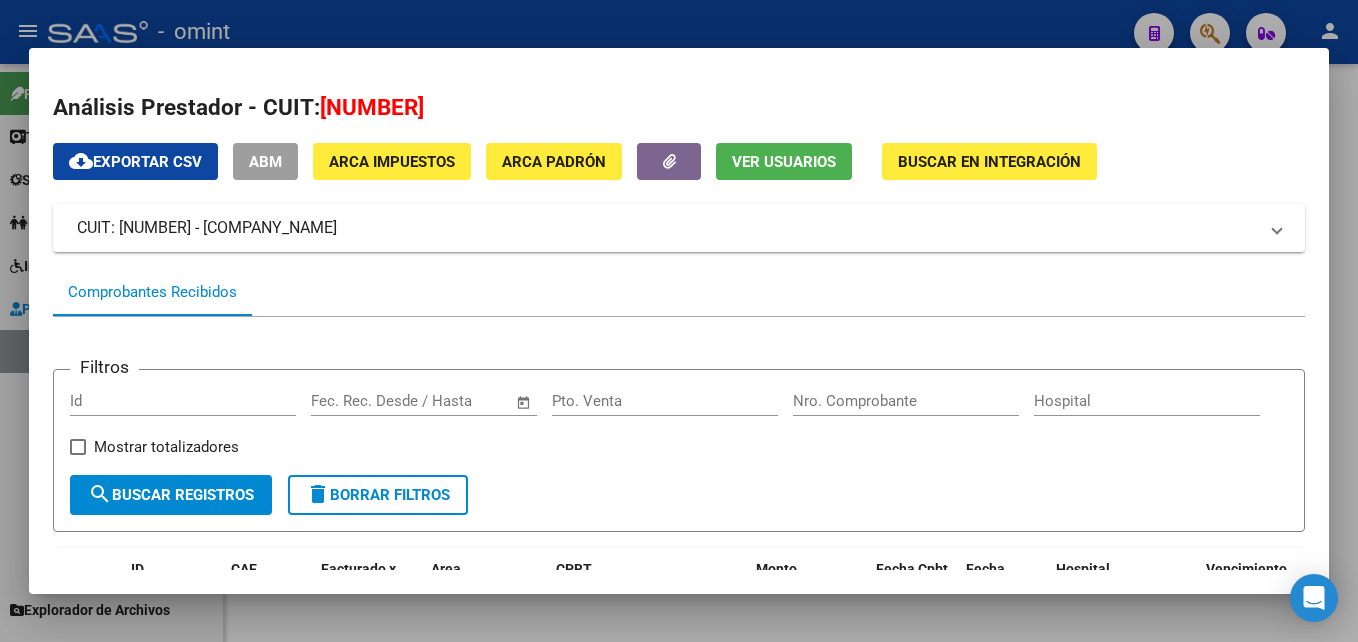 click at bounding box center (679, 321) 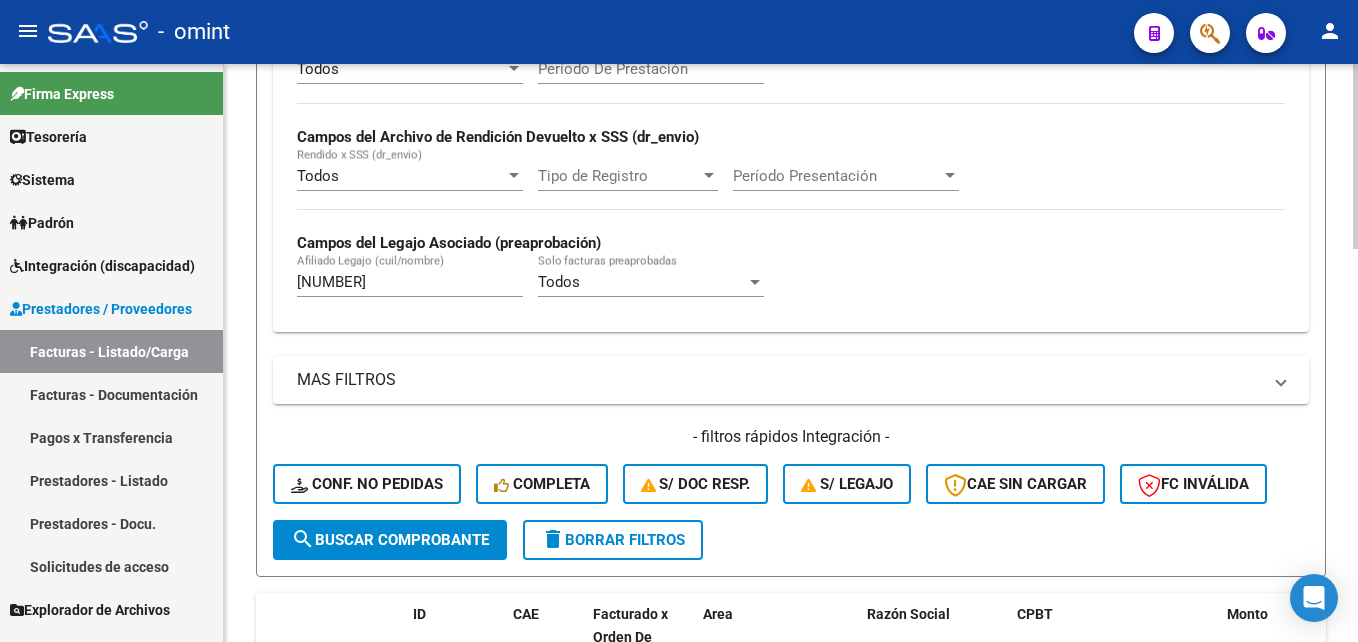 scroll, scrollTop: 714, scrollLeft: 0, axis: vertical 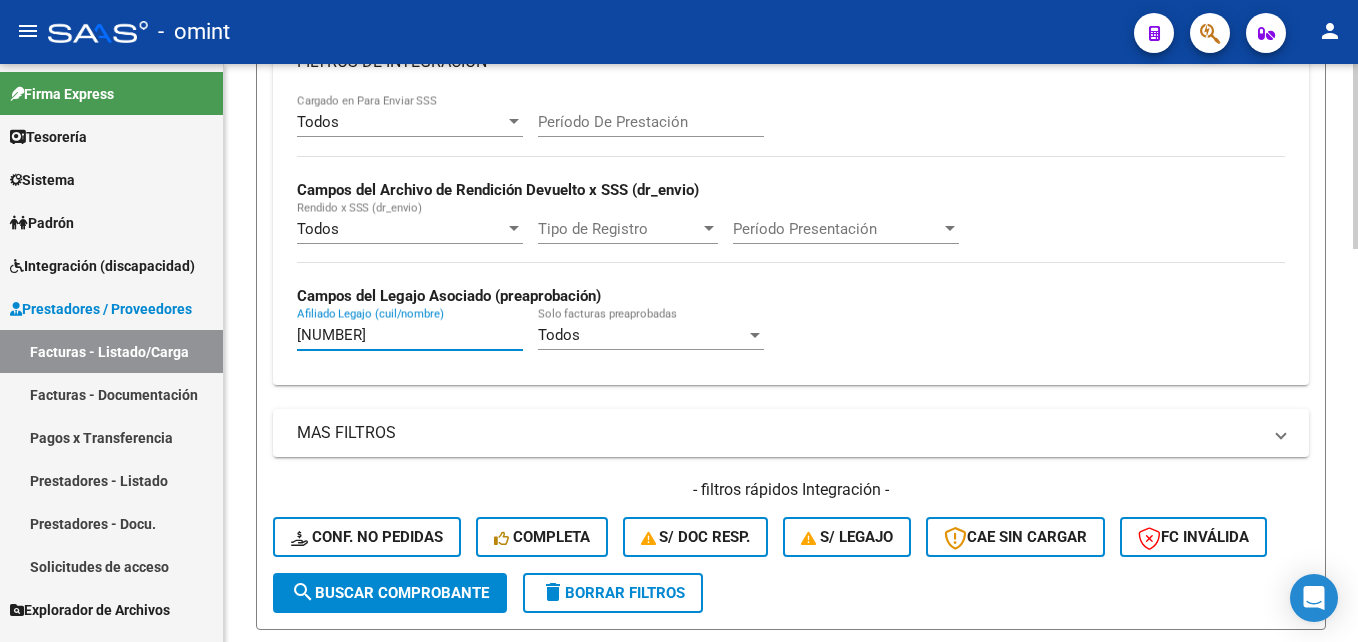 click on "27219898946" at bounding box center [410, 335] 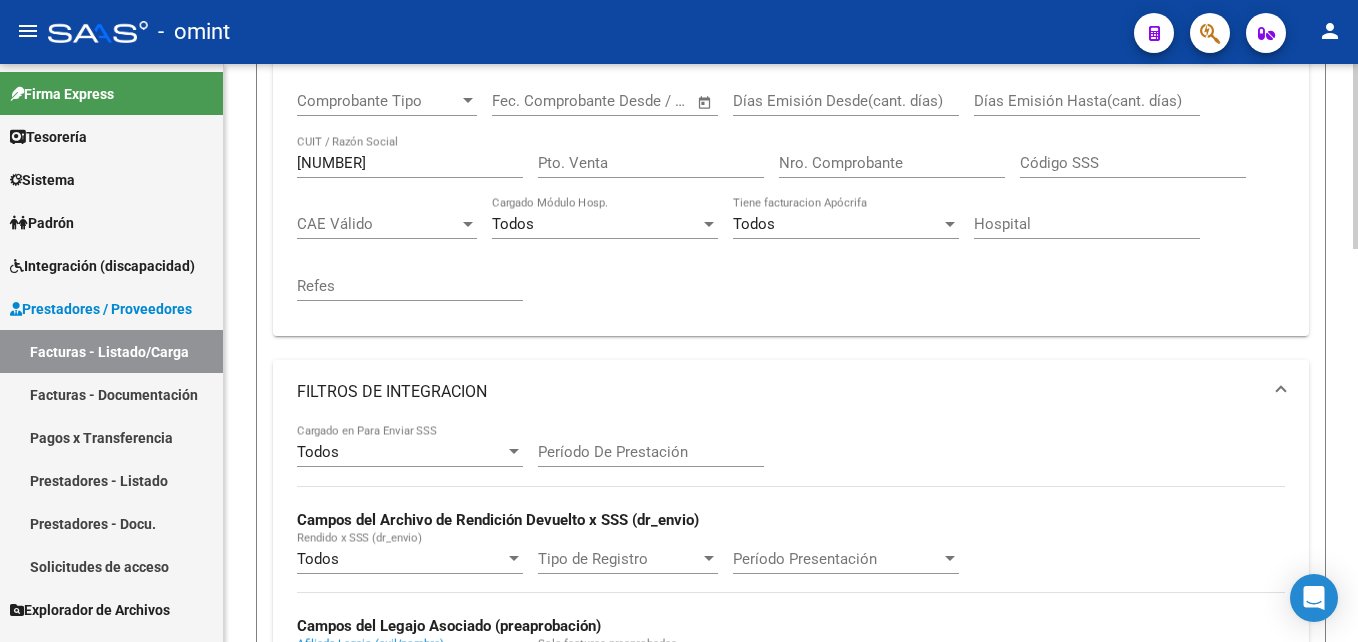 scroll, scrollTop: 381, scrollLeft: 0, axis: vertical 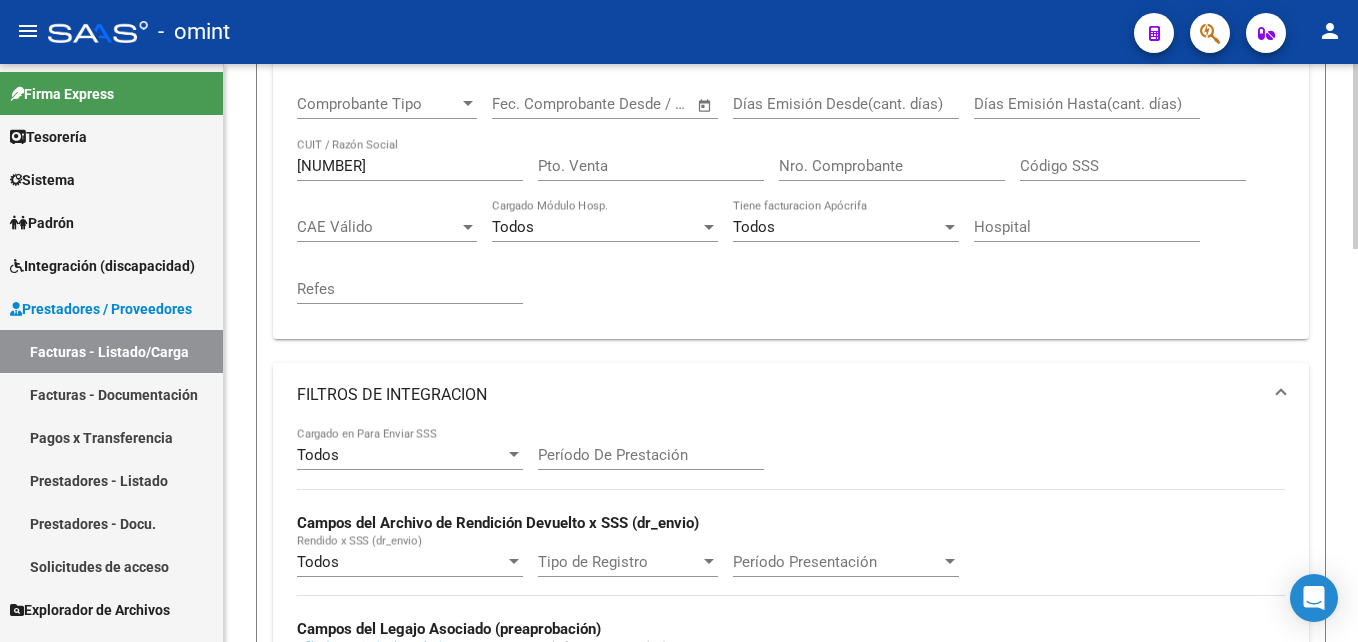 type on "27552734543" 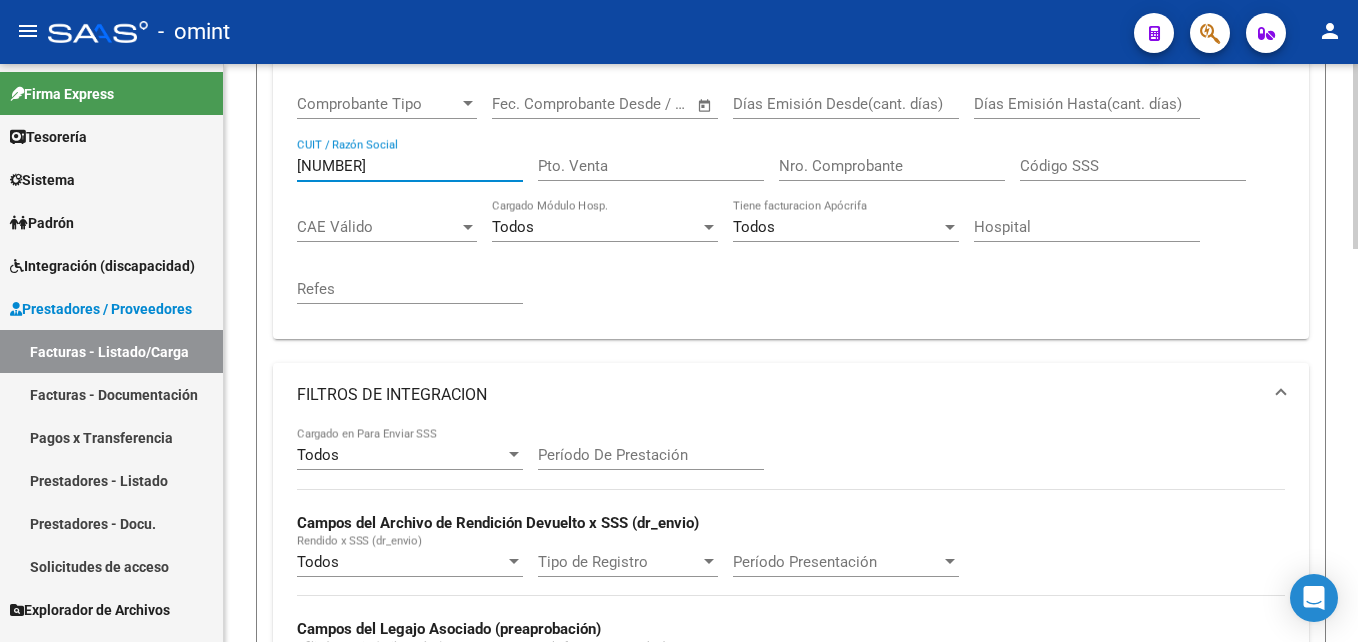 click on "33661979629" at bounding box center [410, 166] 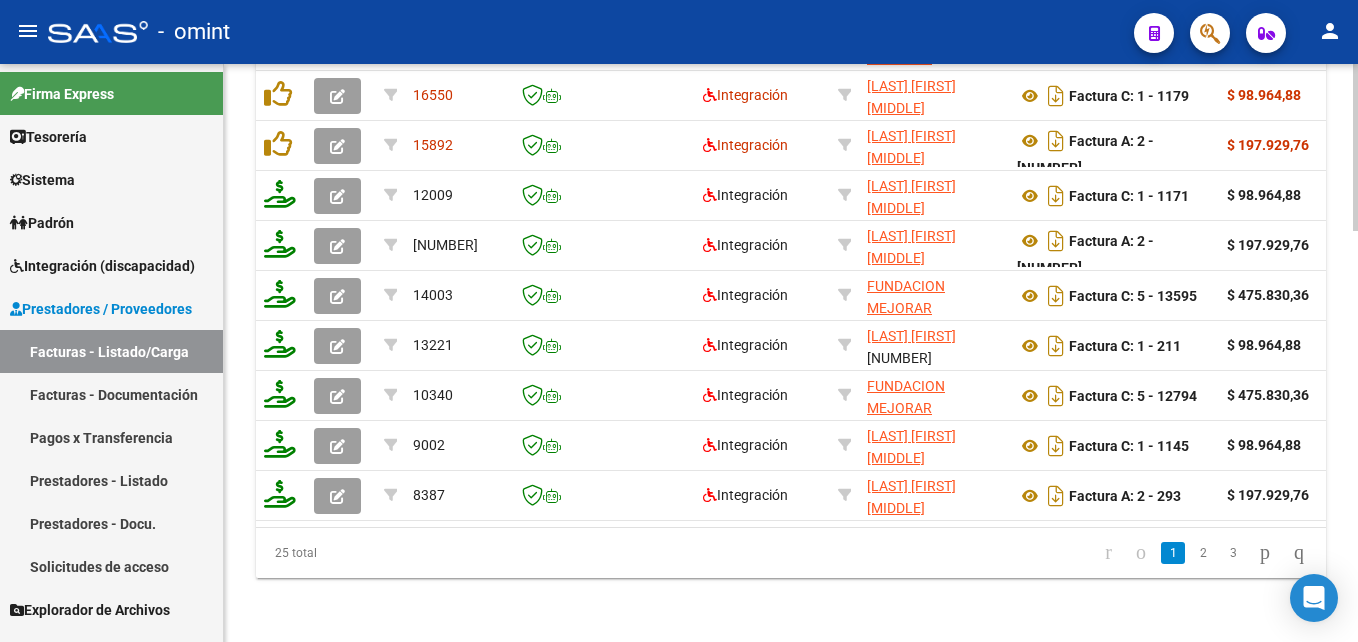 scroll, scrollTop: 1424, scrollLeft: 0, axis: vertical 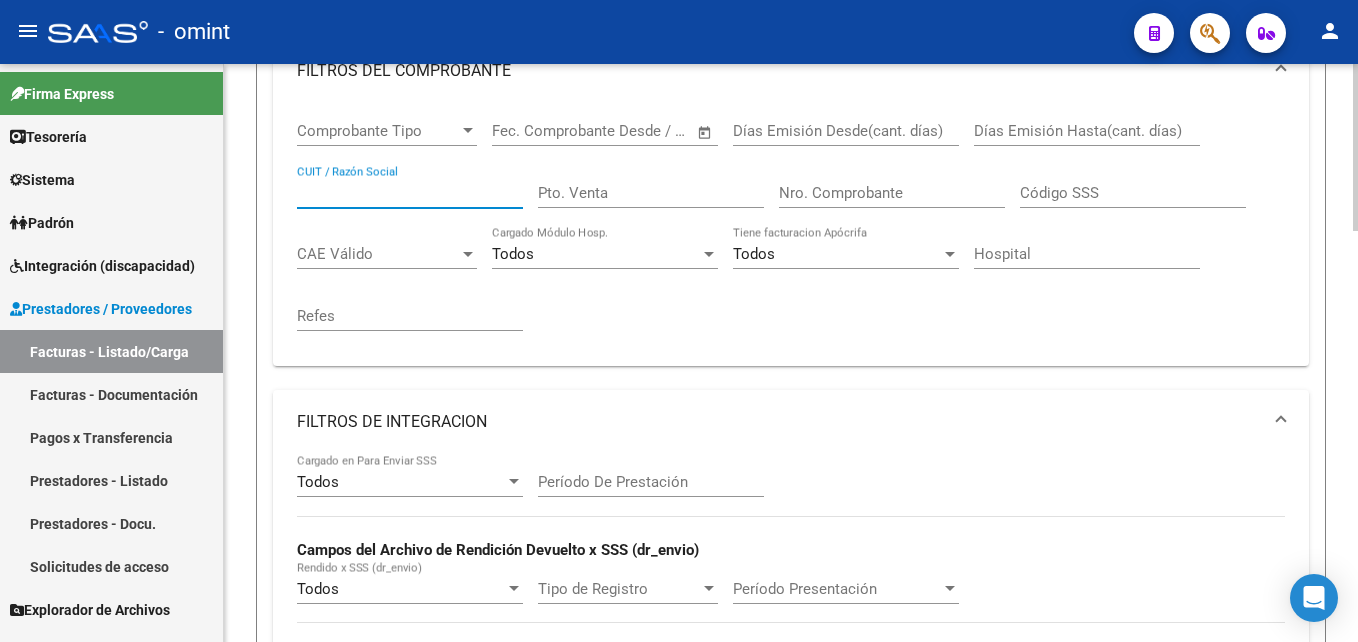 paste on "27408933876" 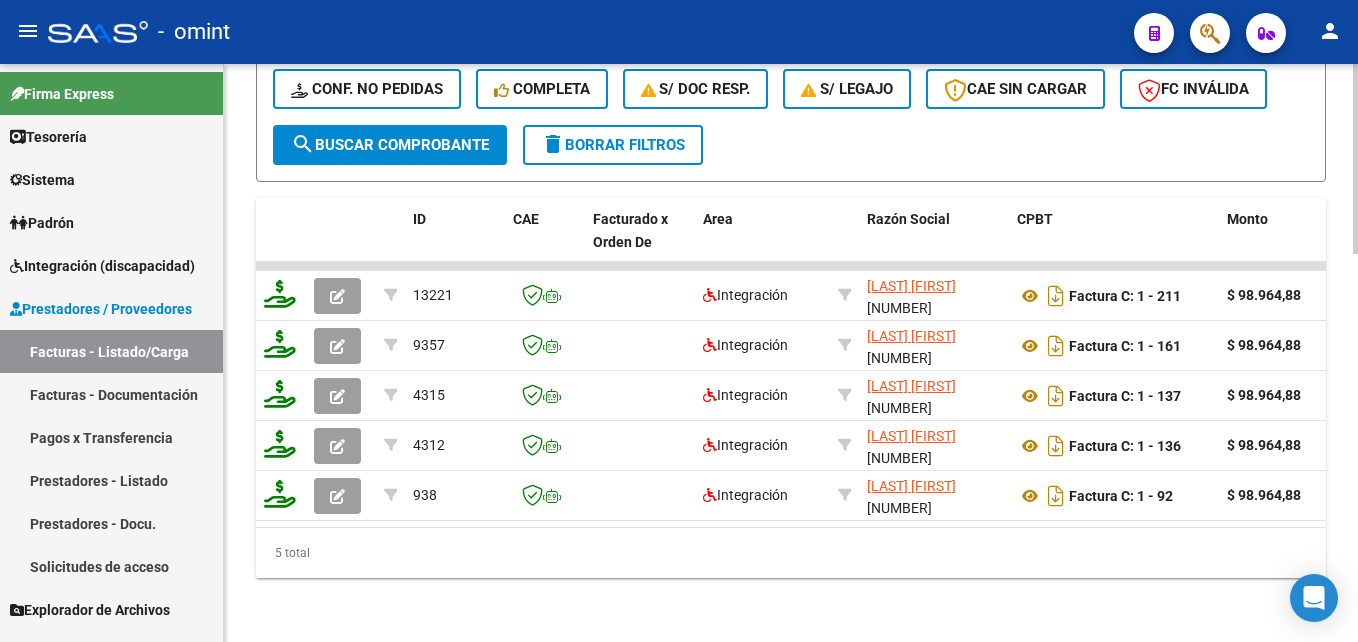 scroll, scrollTop: 1176, scrollLeft: 0, axis: vertical 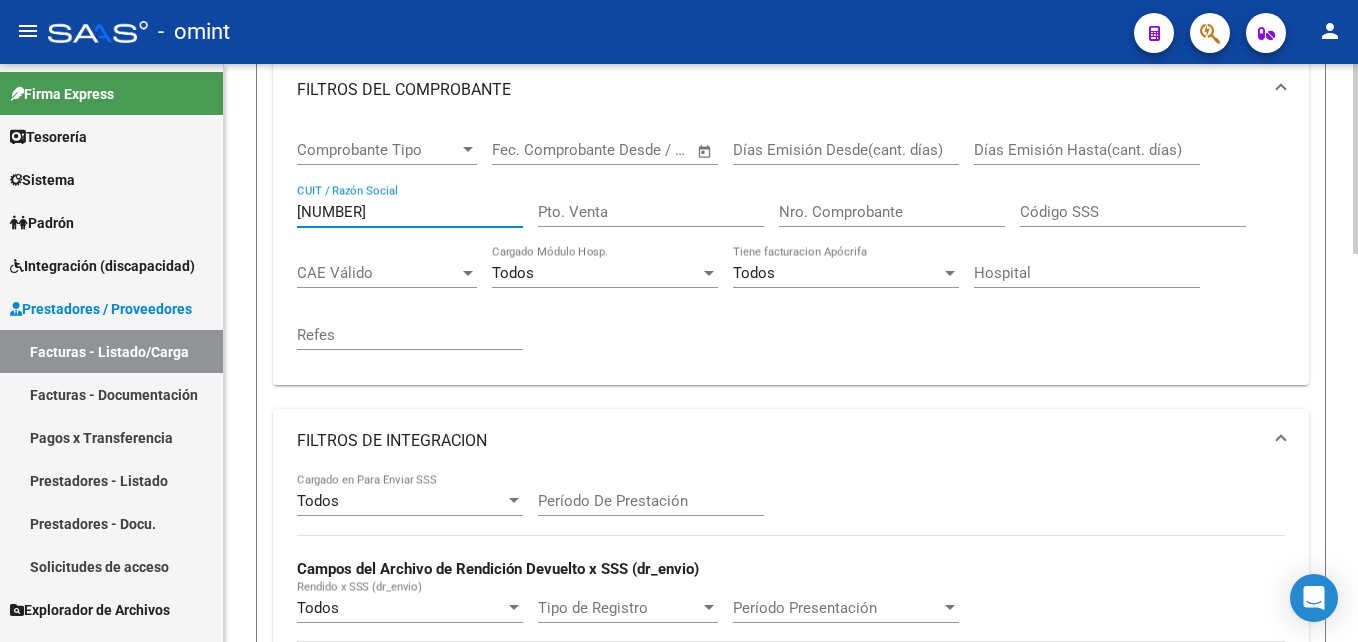 click on "27408933876" at bounding box center (410, 212) 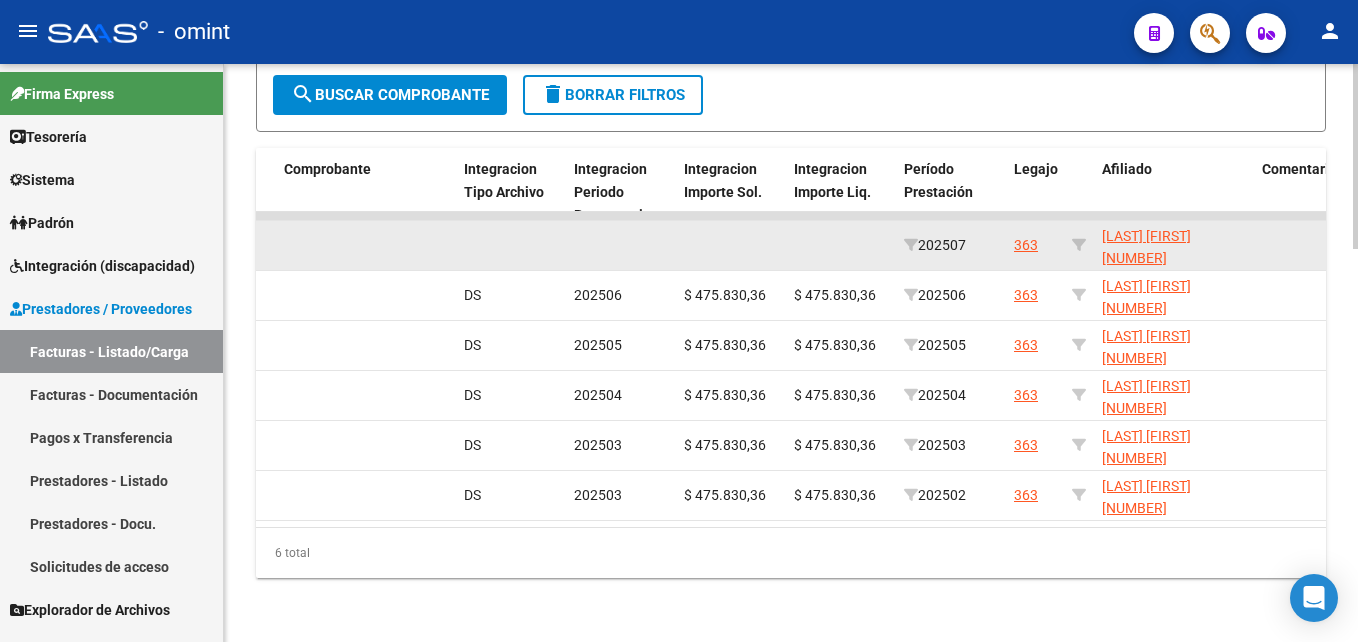 scroll, scrollTop: 1227, scrollLeft: 0, axis: vertical 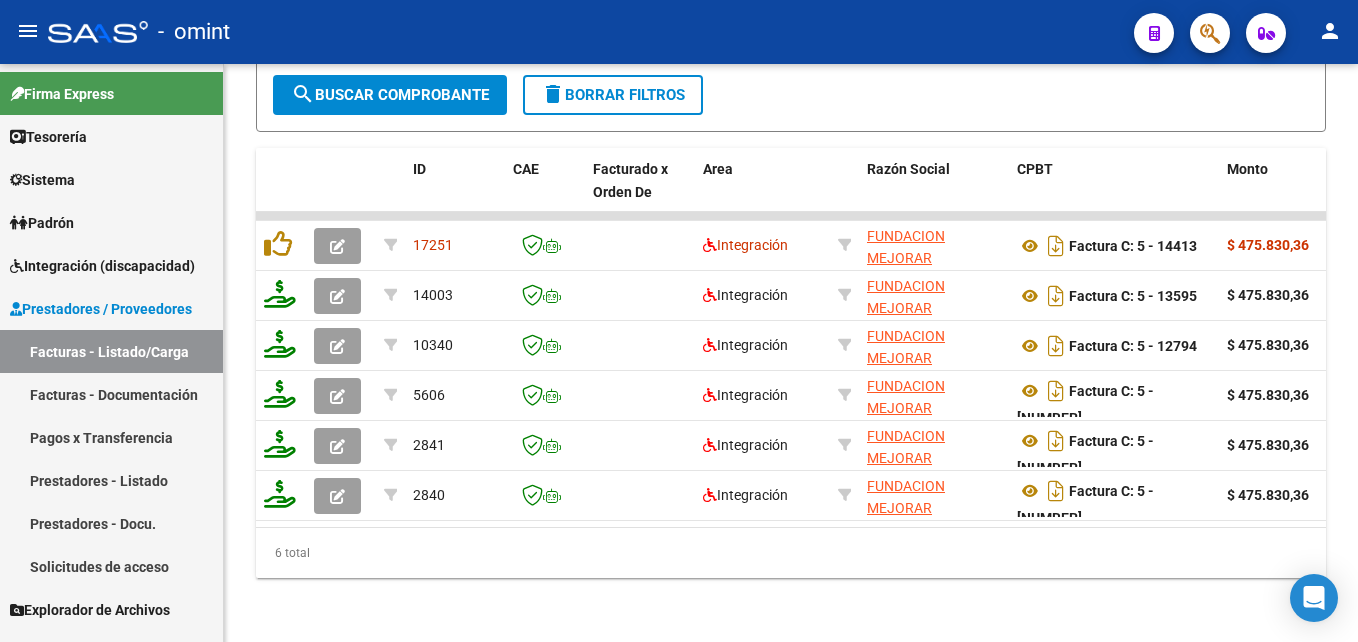 type on "30711058504" 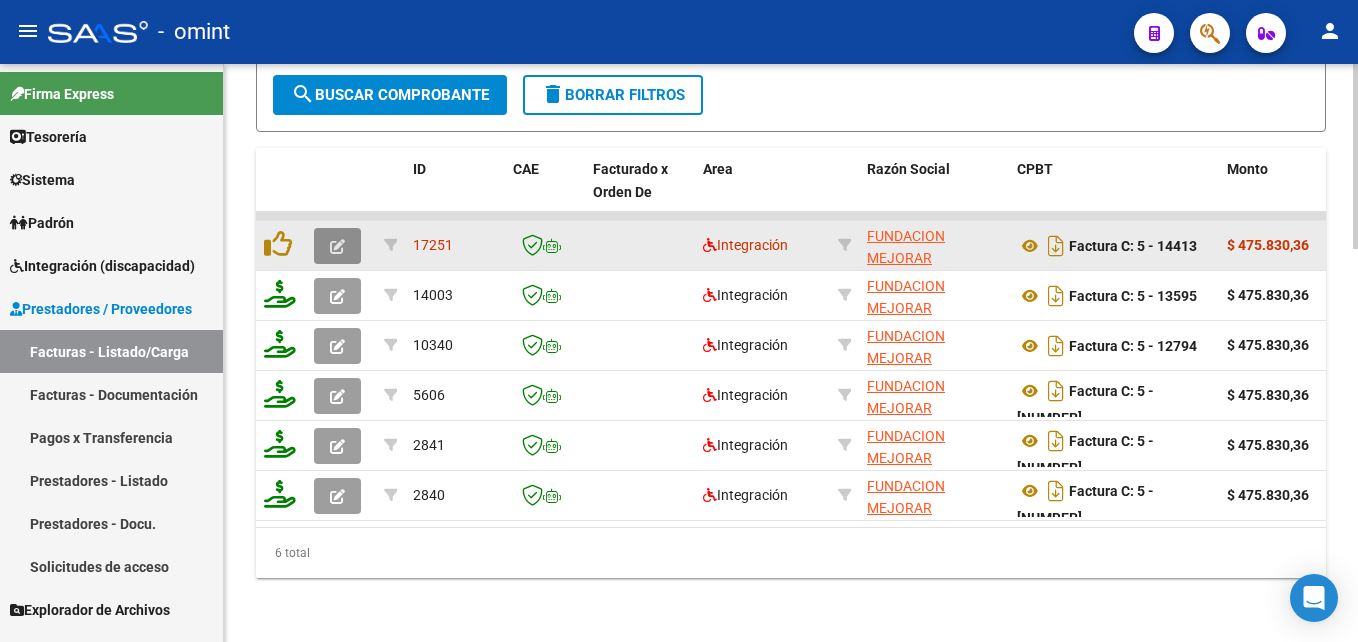 click 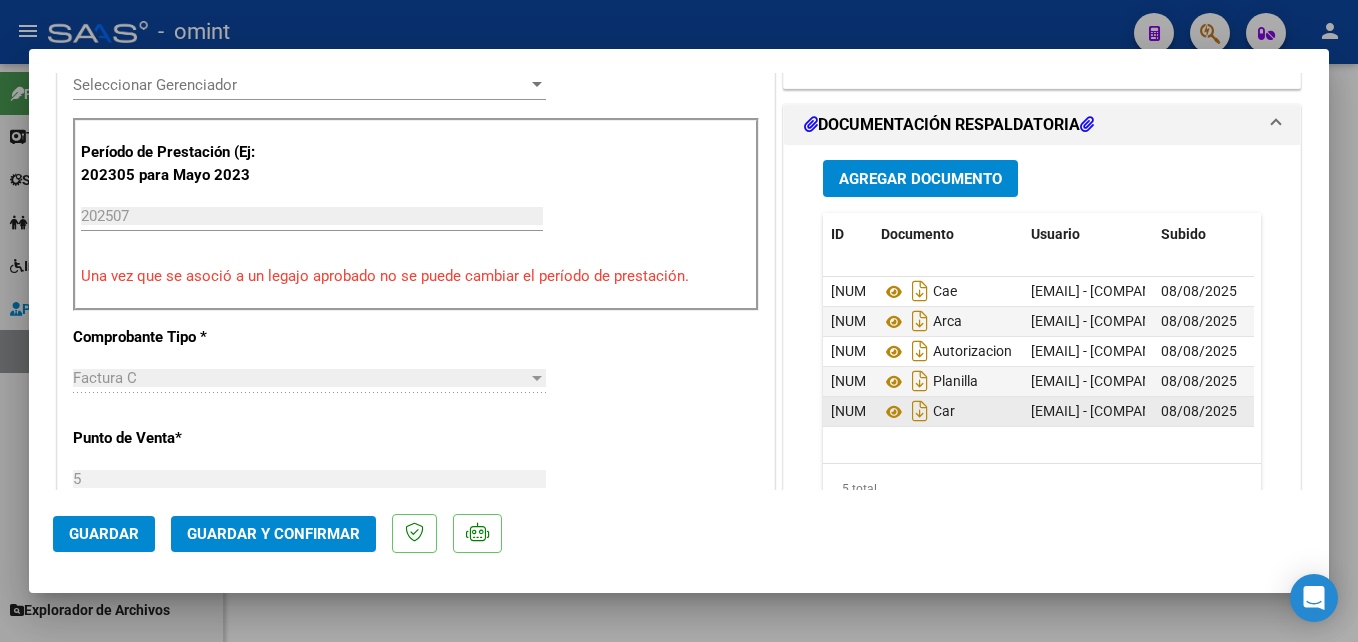 scroll, scrollTop: 612, scrollLeft: 0, axis: vertical 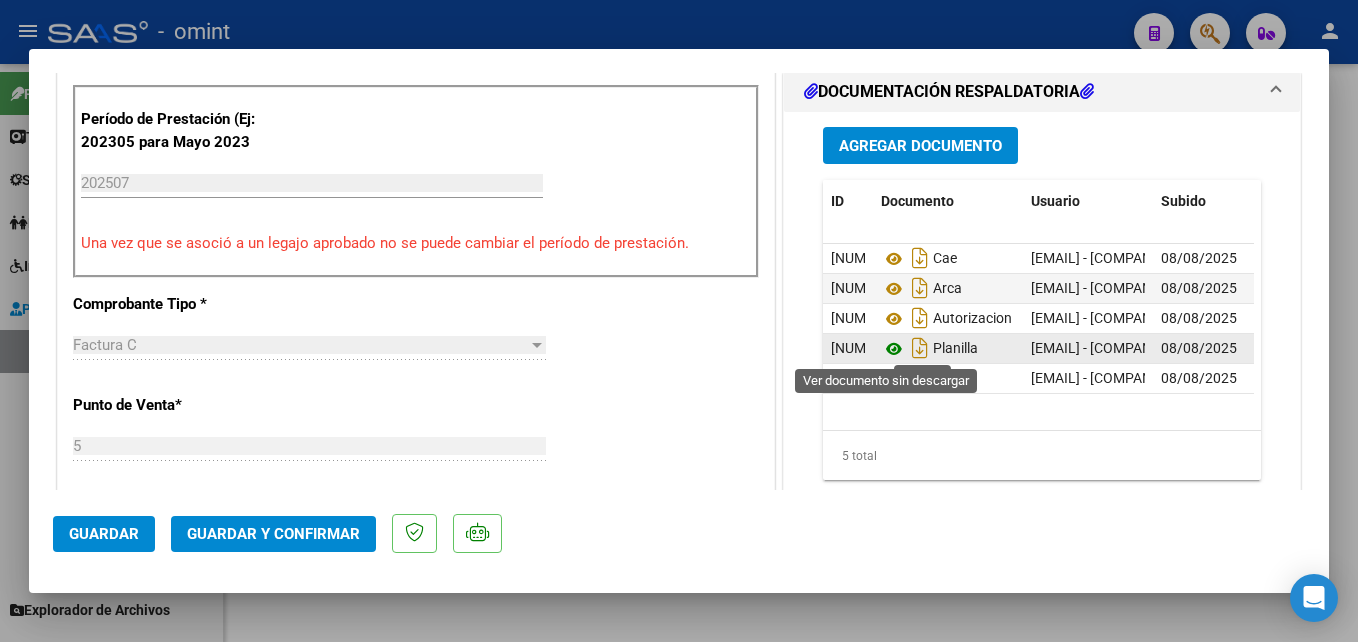 click 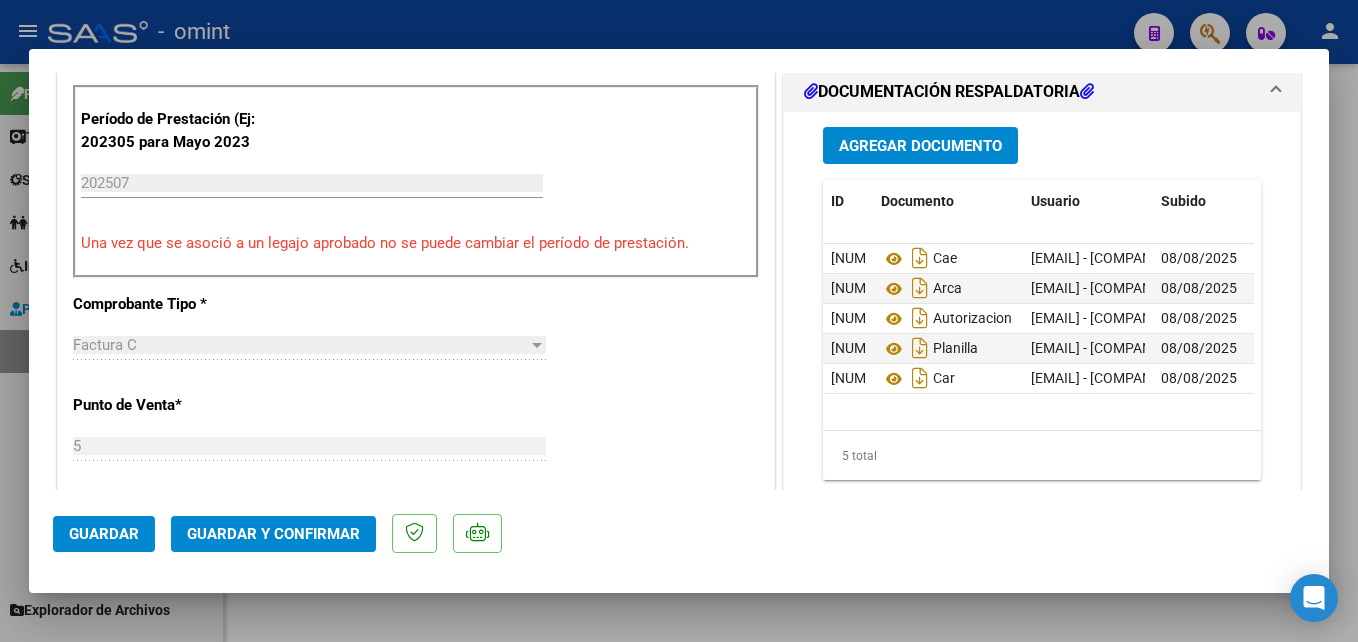 scroll, scrollTop: 0, scrollLeft: 0, axis: both 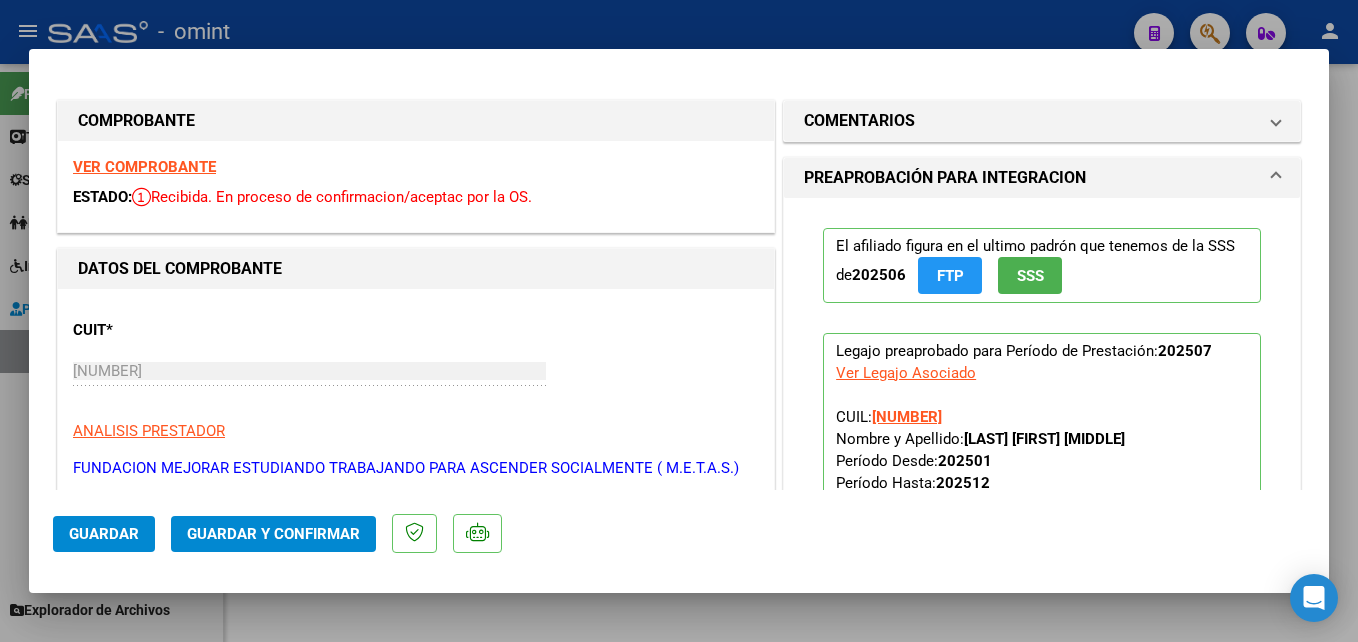 click on "VER COMPROBANTE" at bounding box center [144, 167] 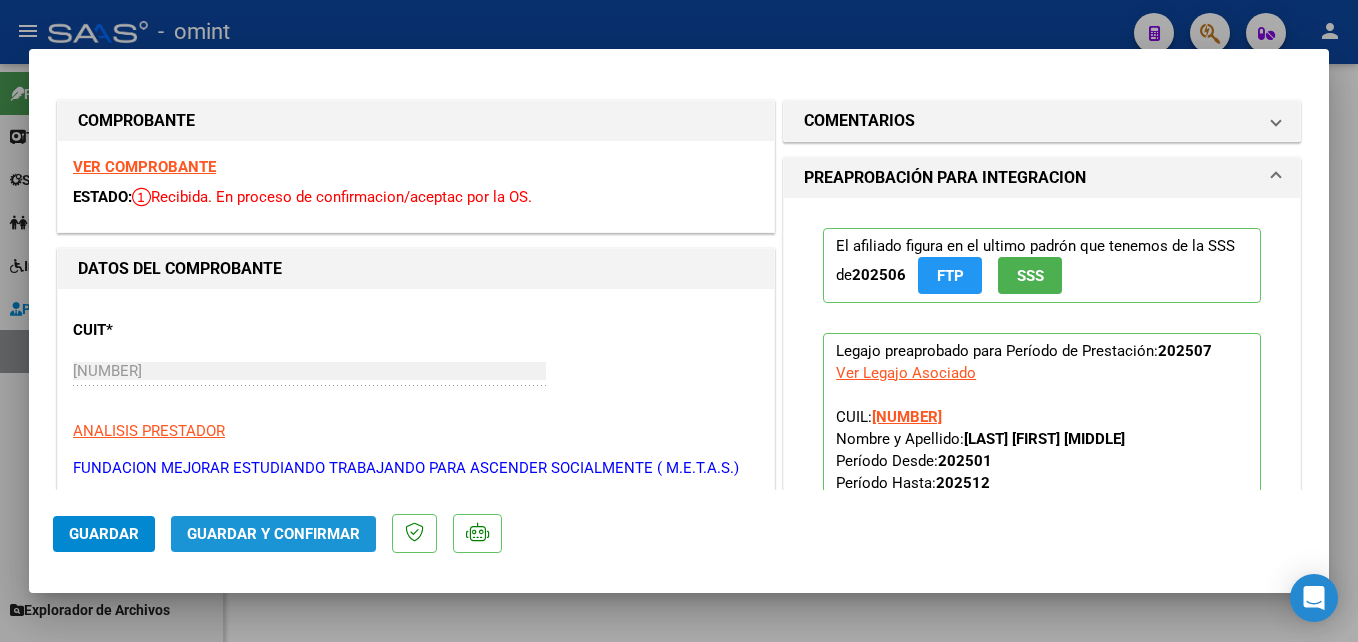 click on "Guardar y Confirmar" 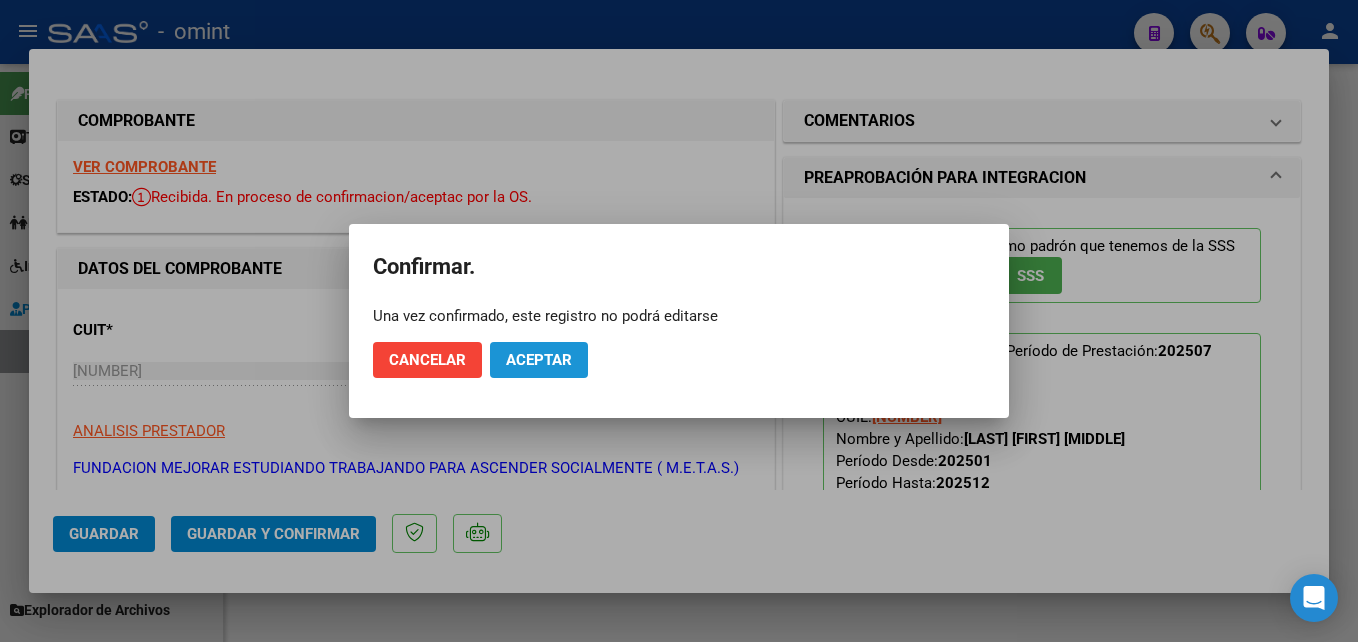click on "Aceptar" 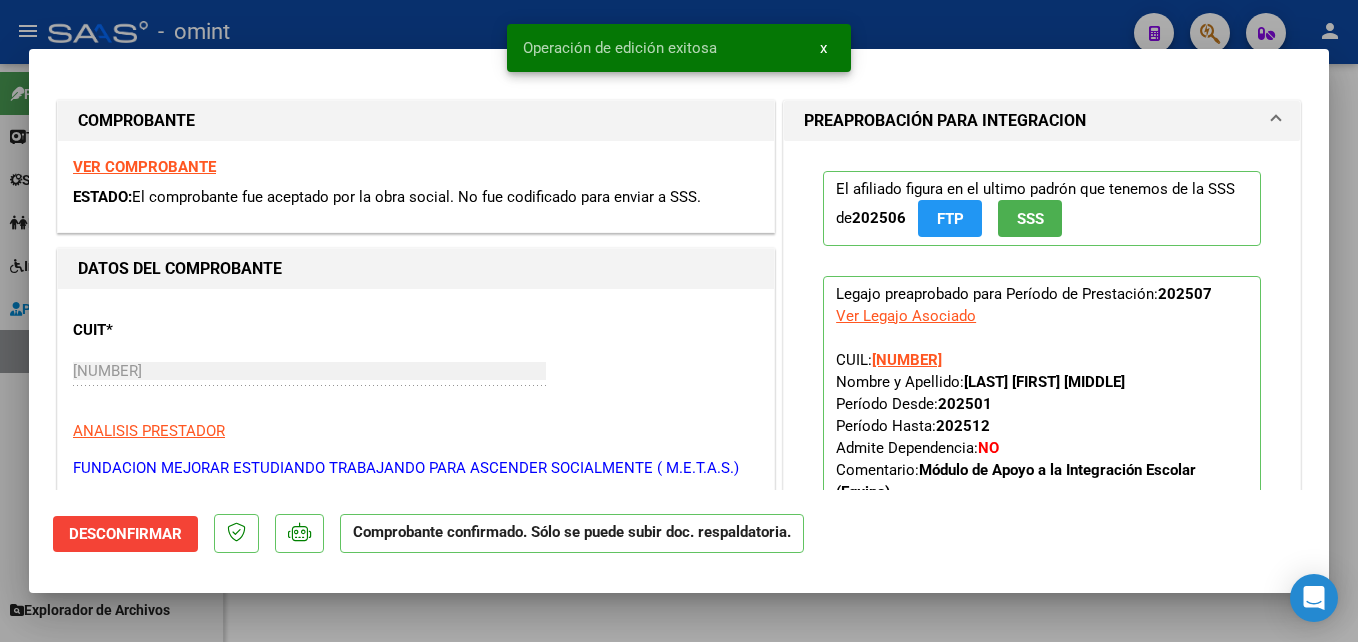 click at bounding box center (679, 321) 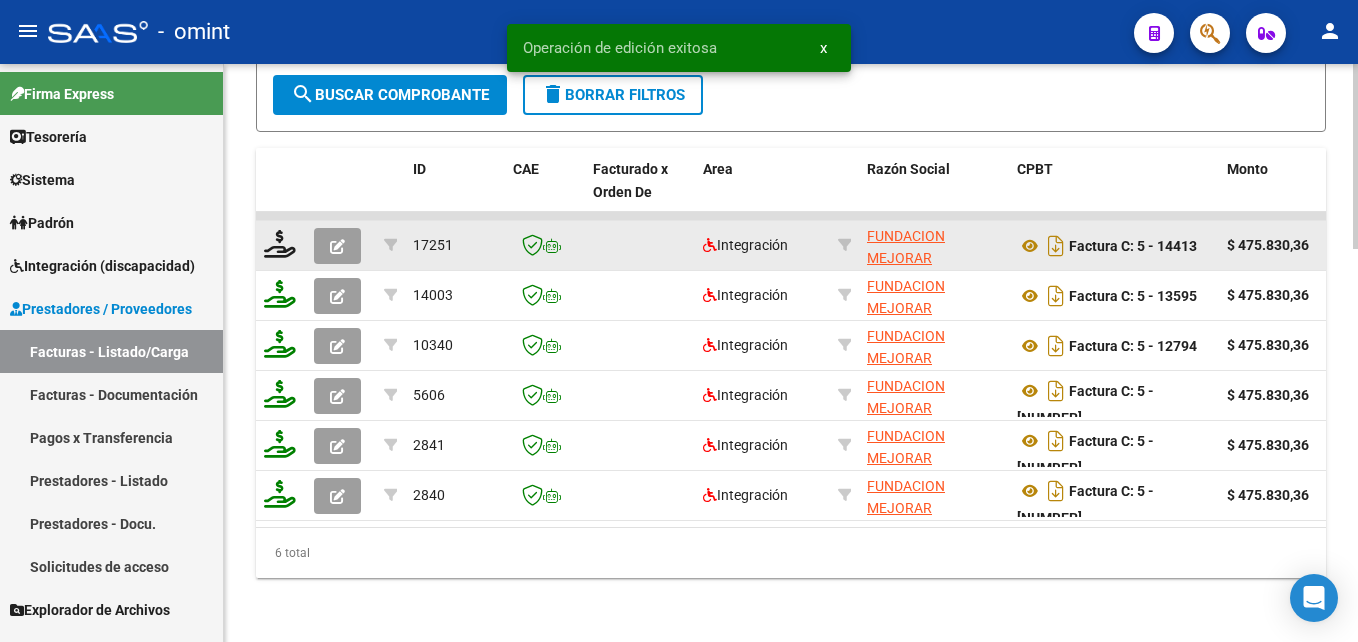 click 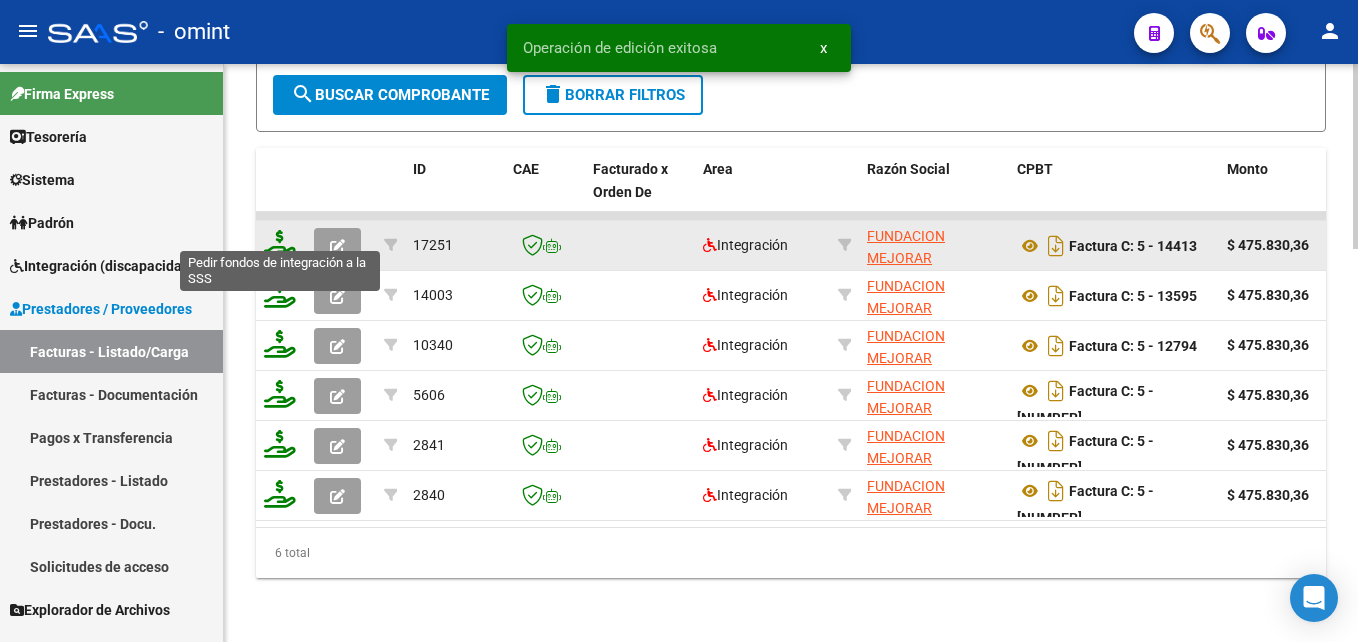 click 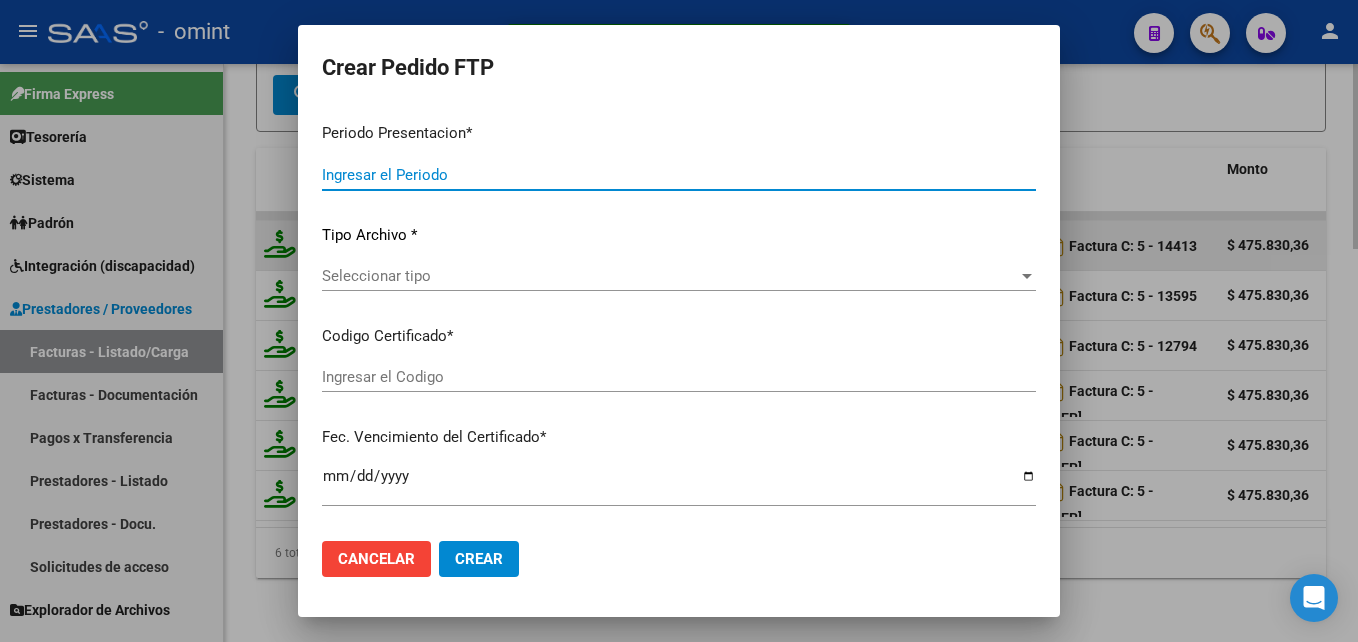 type on "202507" 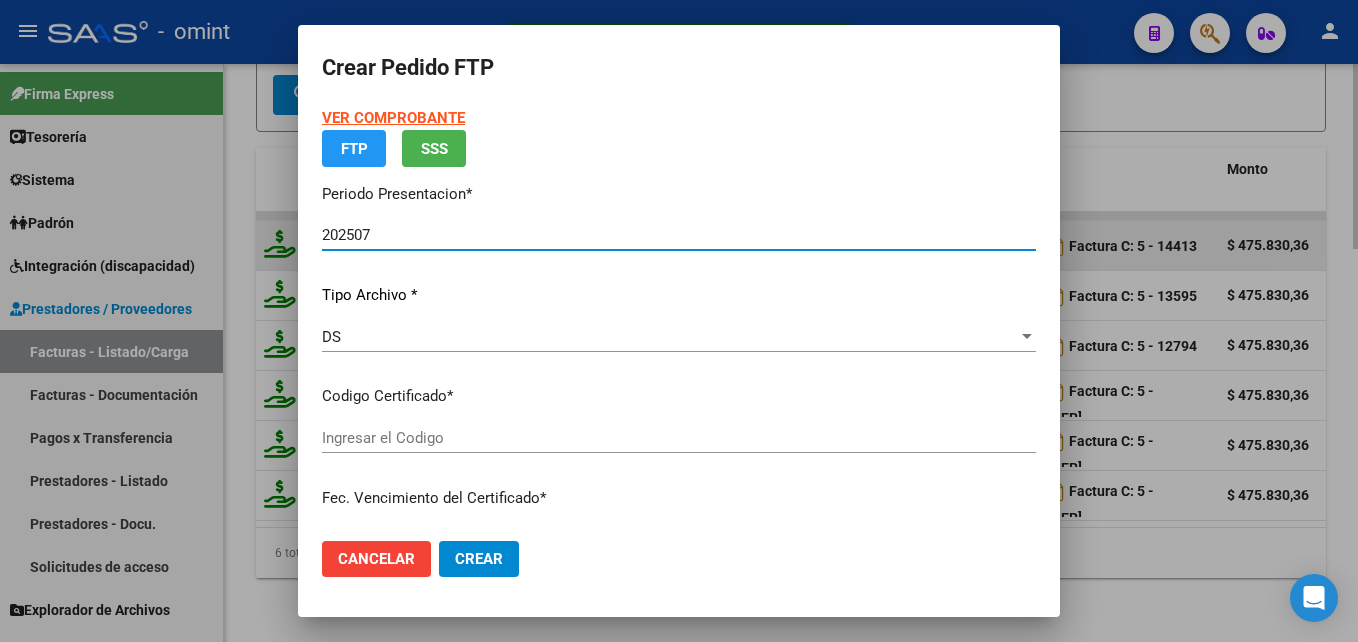 type on "2242427009" 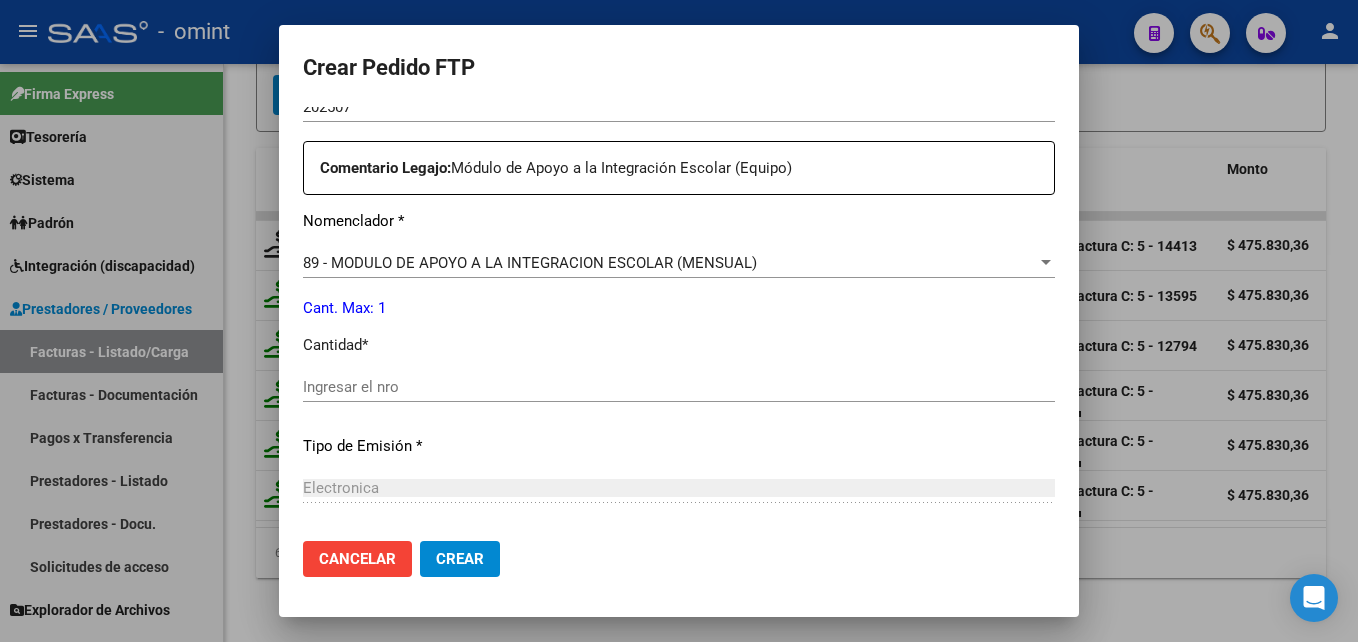 scroll, scrollTop: 721, scrollLeft: 0, axis: vertical 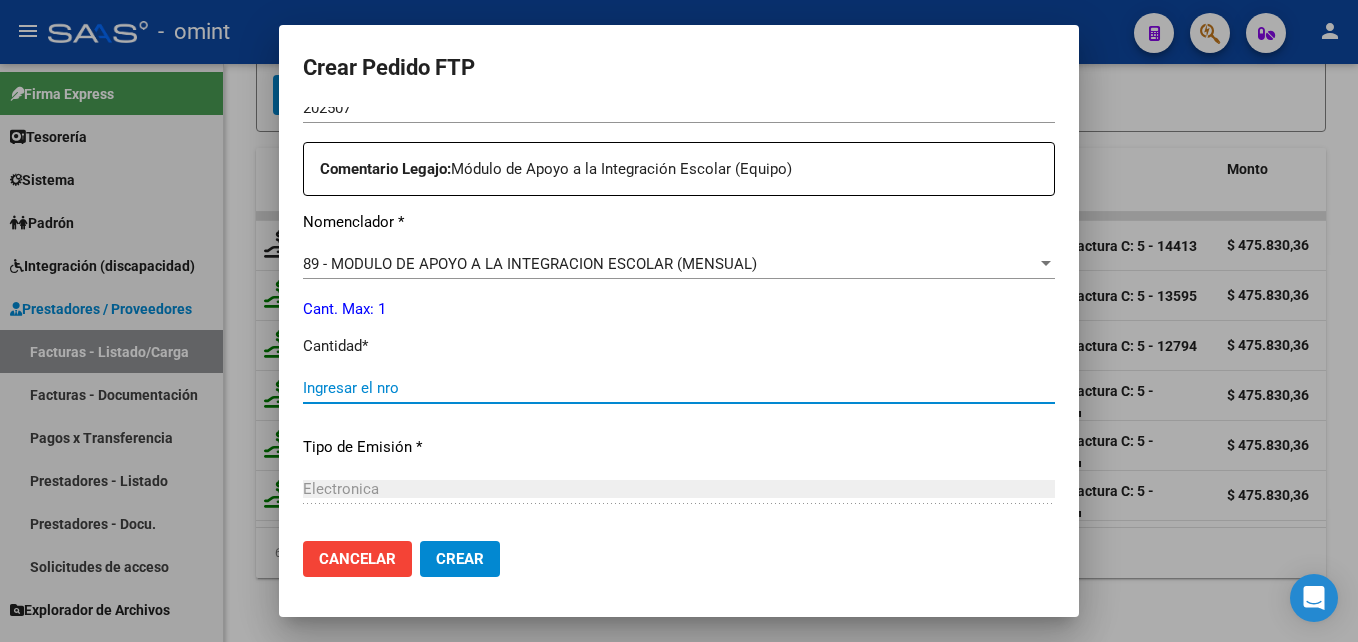 click on "Ingresar el nro" at bounding box center (679, 388) 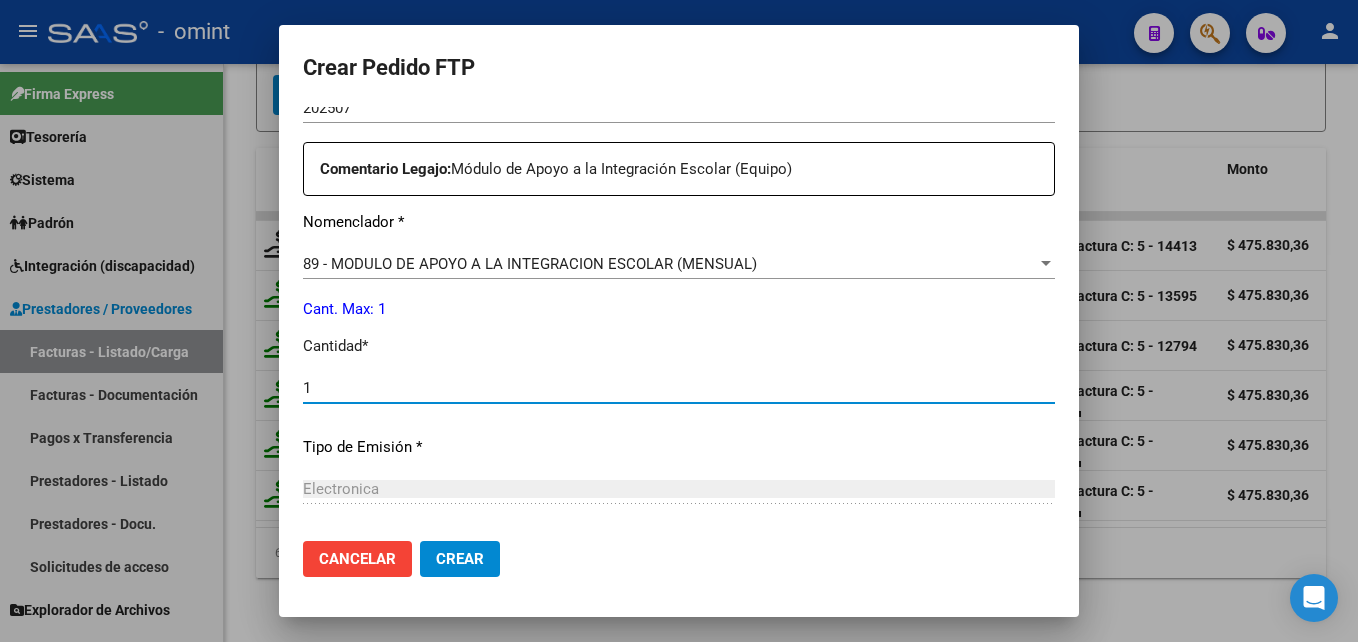 type on "1" 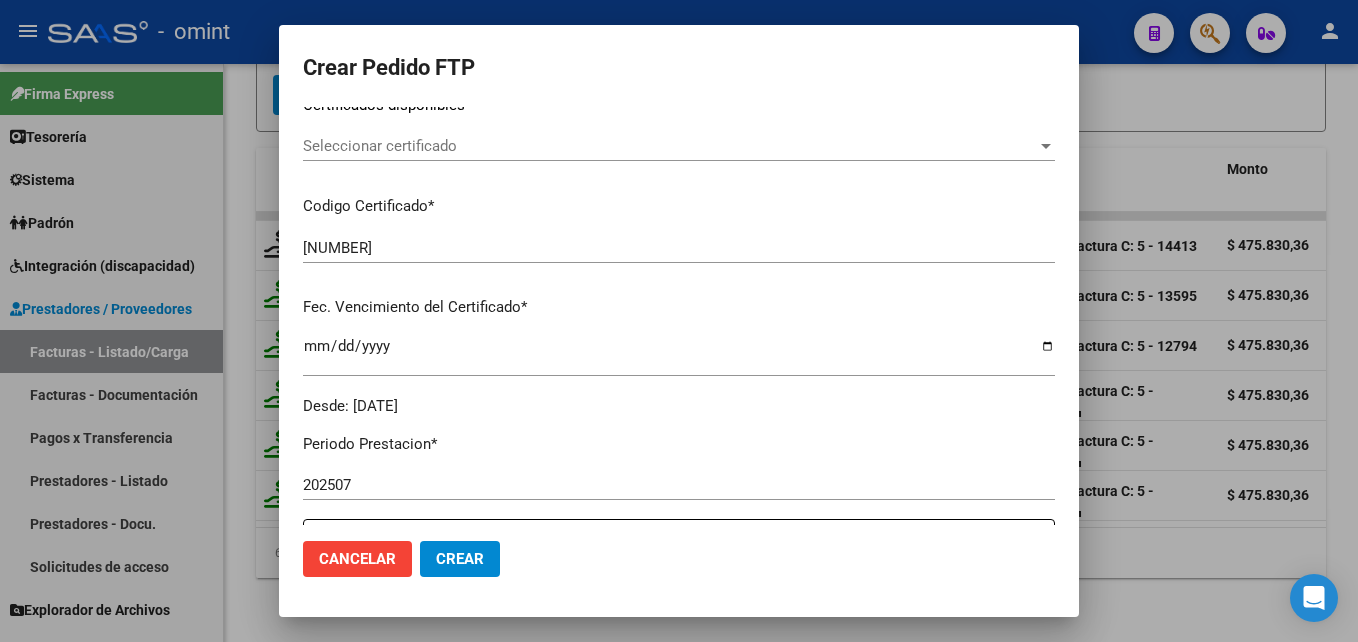 scroll, scrollTop: 0, scrollLeft: 0, axis: both 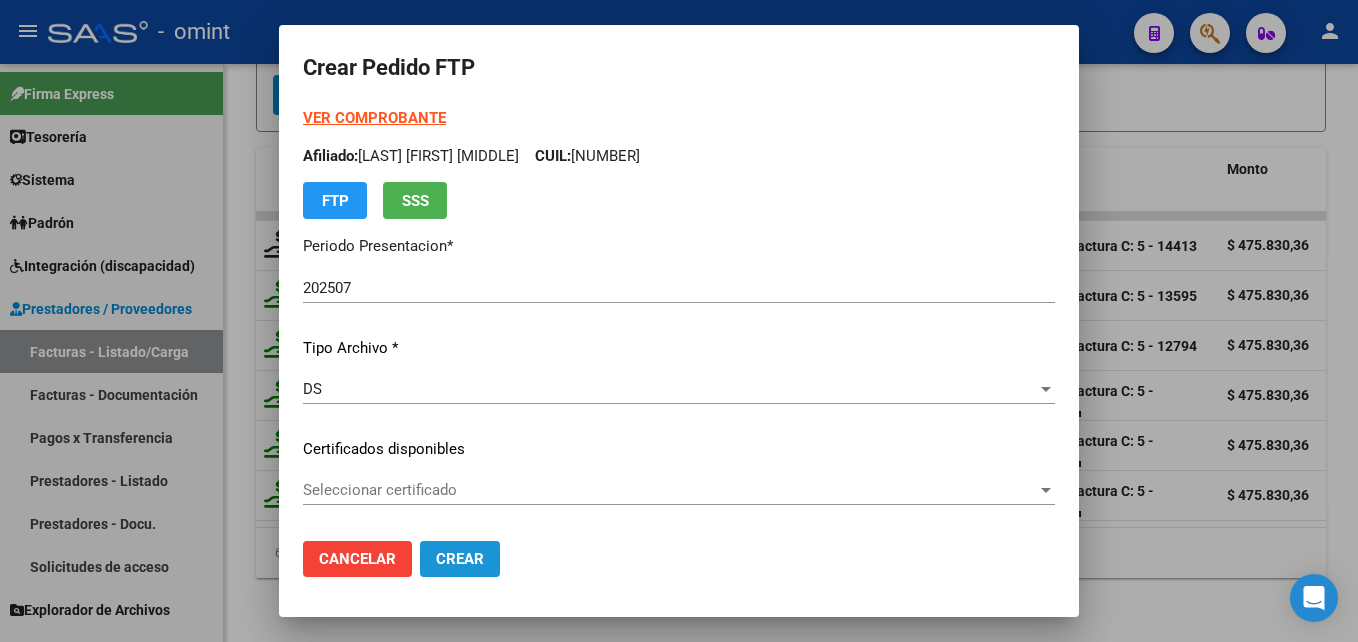 click on "Crear" 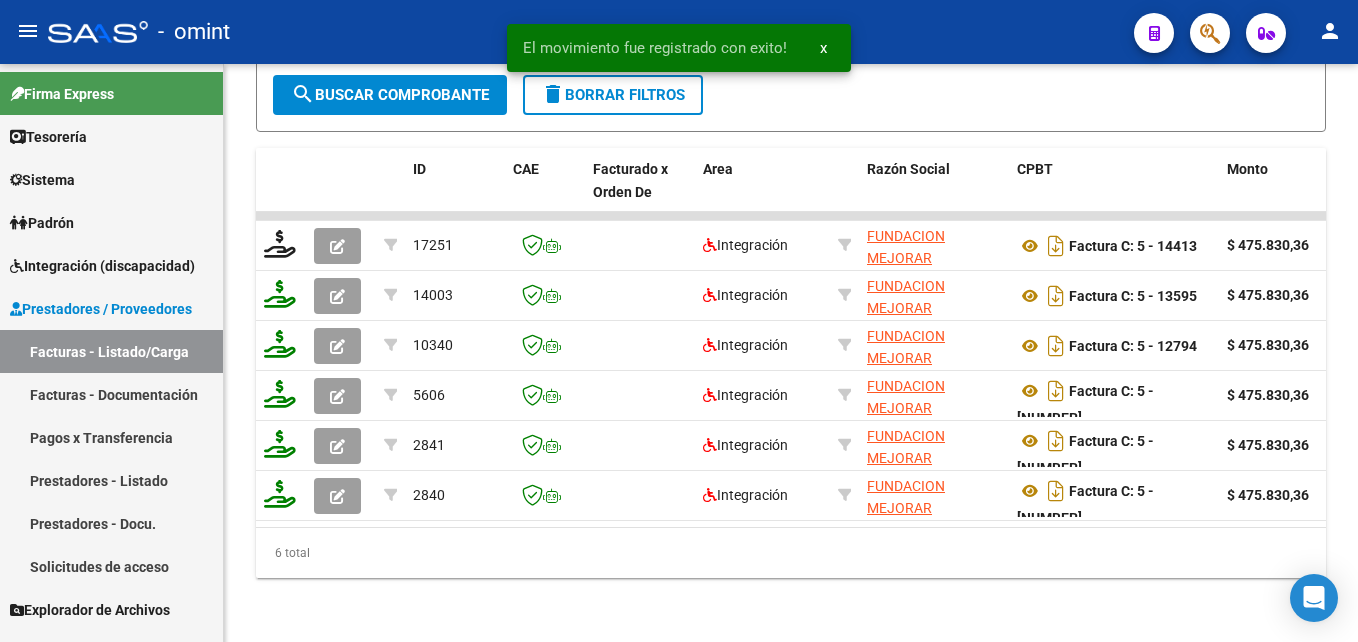 scroll, scrollTop: 1227, scrollLeft: 0, axis: vertical 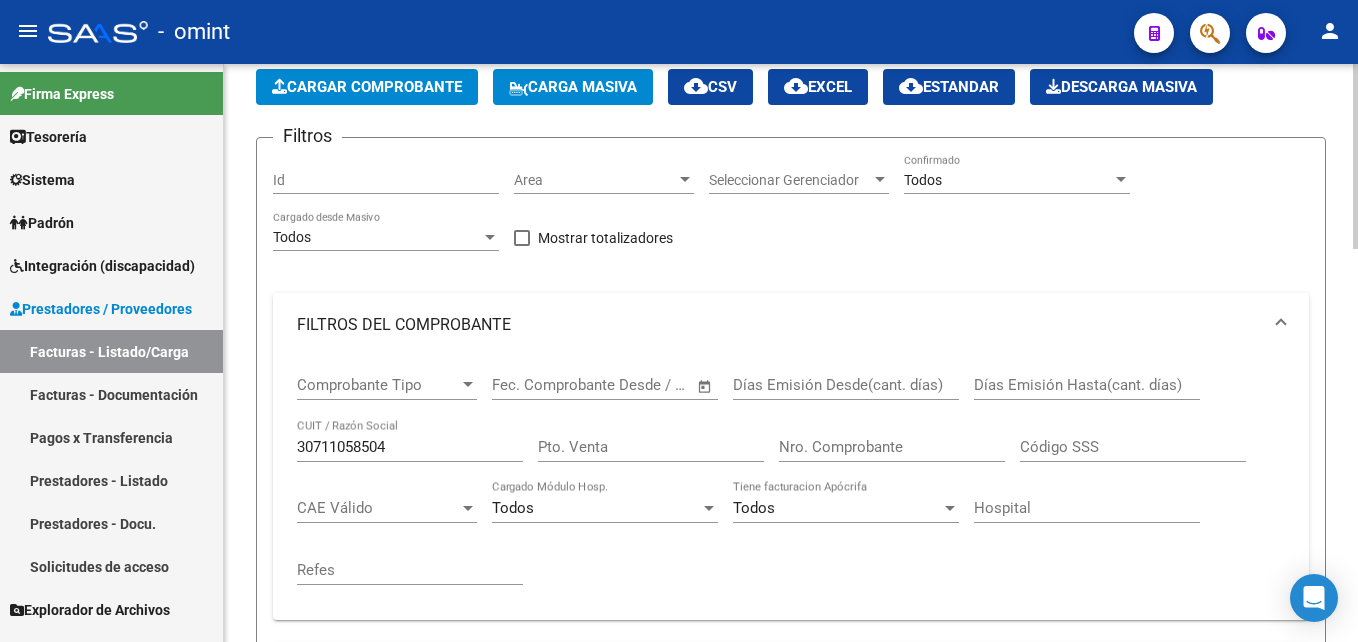 click on "30711058504" at bounding box center [410, 447] 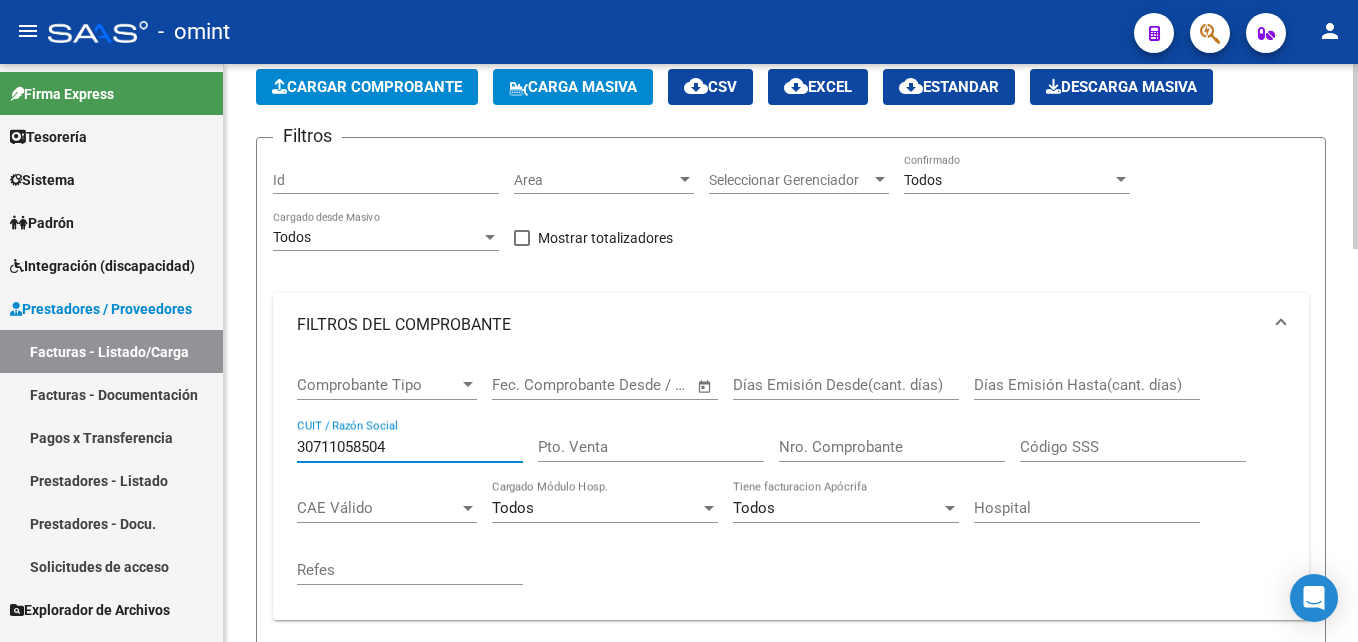 click on "30711058504" at bounding box center [410, 447] 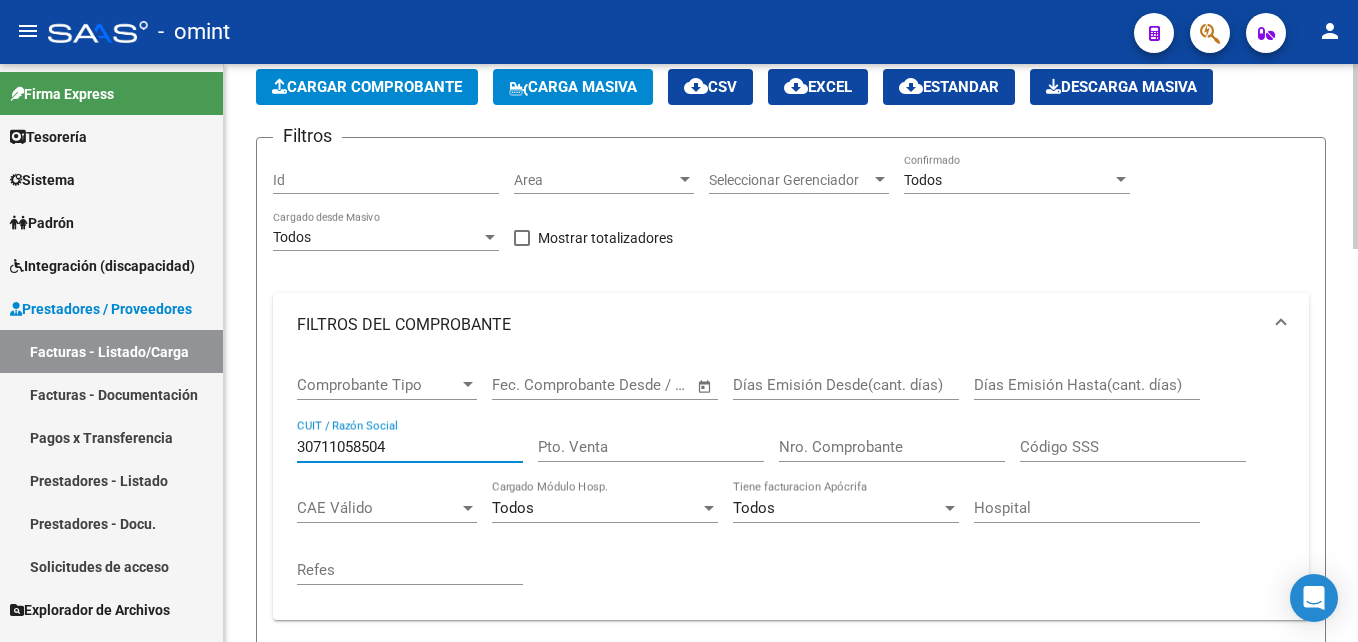 click on "30711058504" at bounding box center [410, 447] 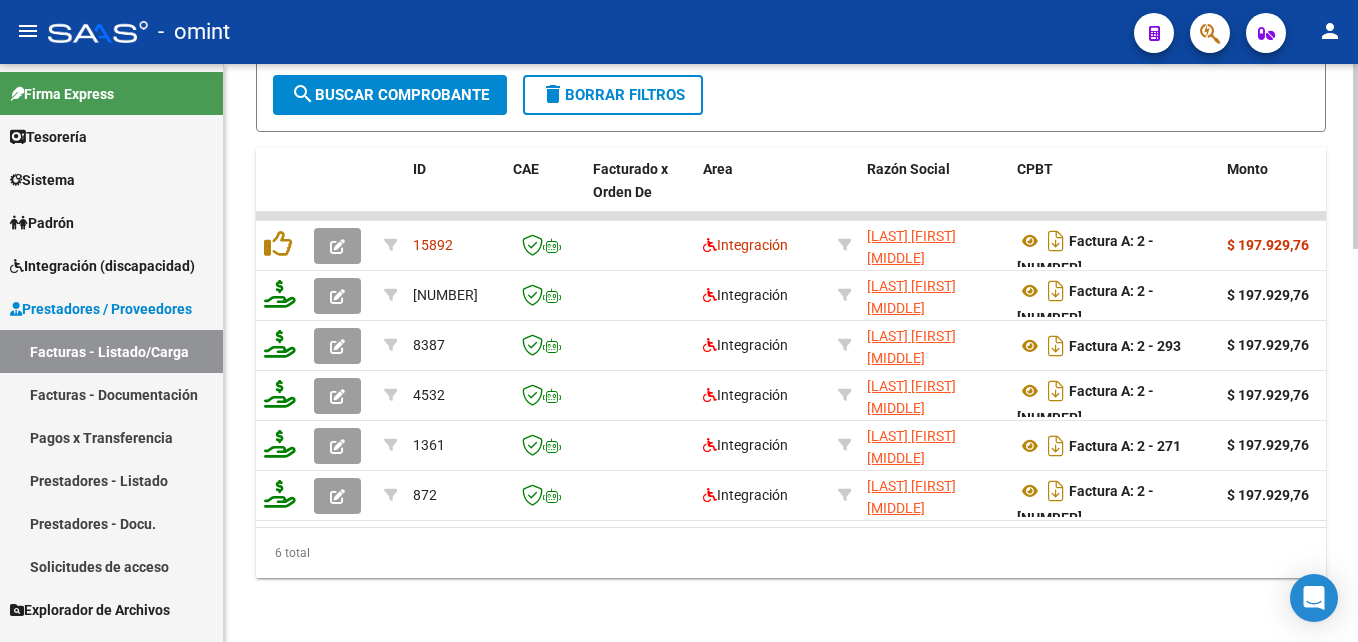 scroll, scrollTop: 1214, scrollLeft: 0, axis: vertical 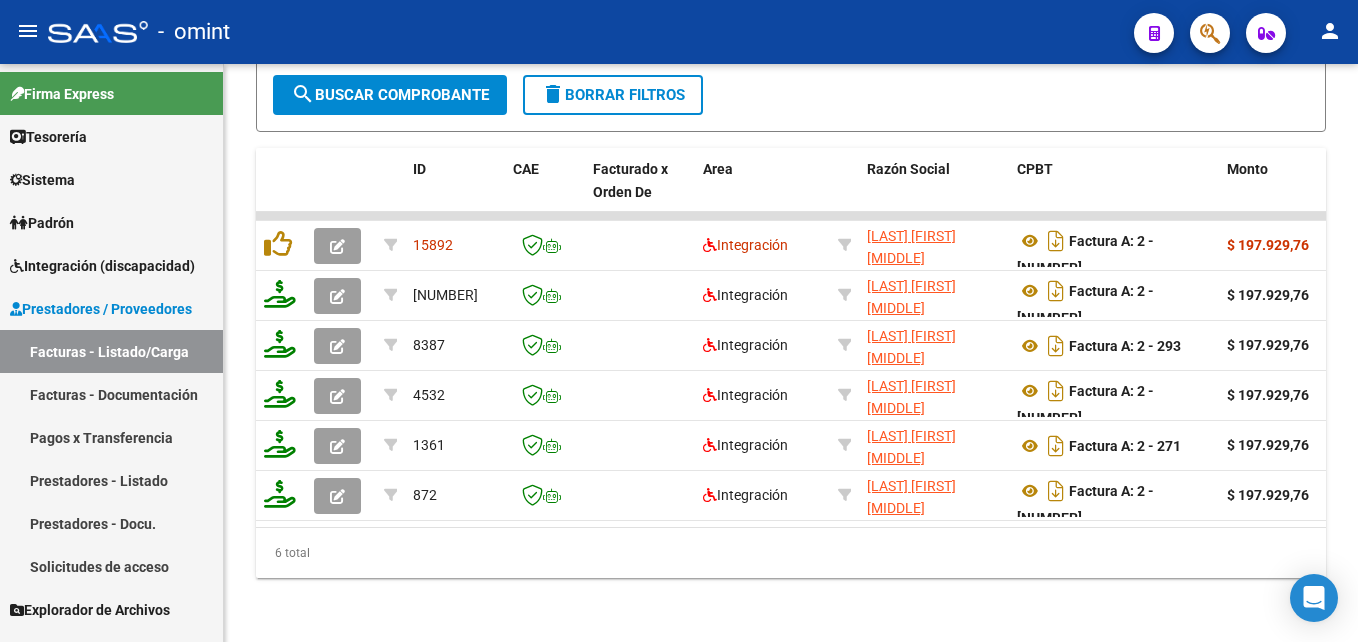 type on "27293053788" 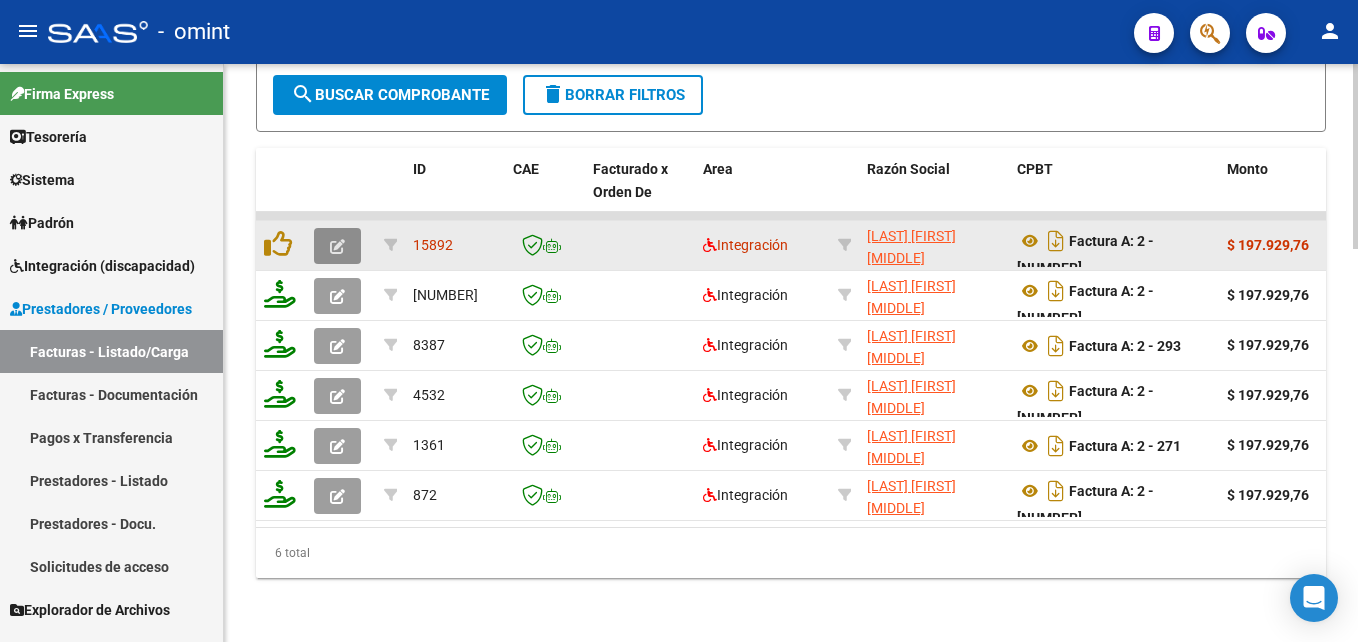 click 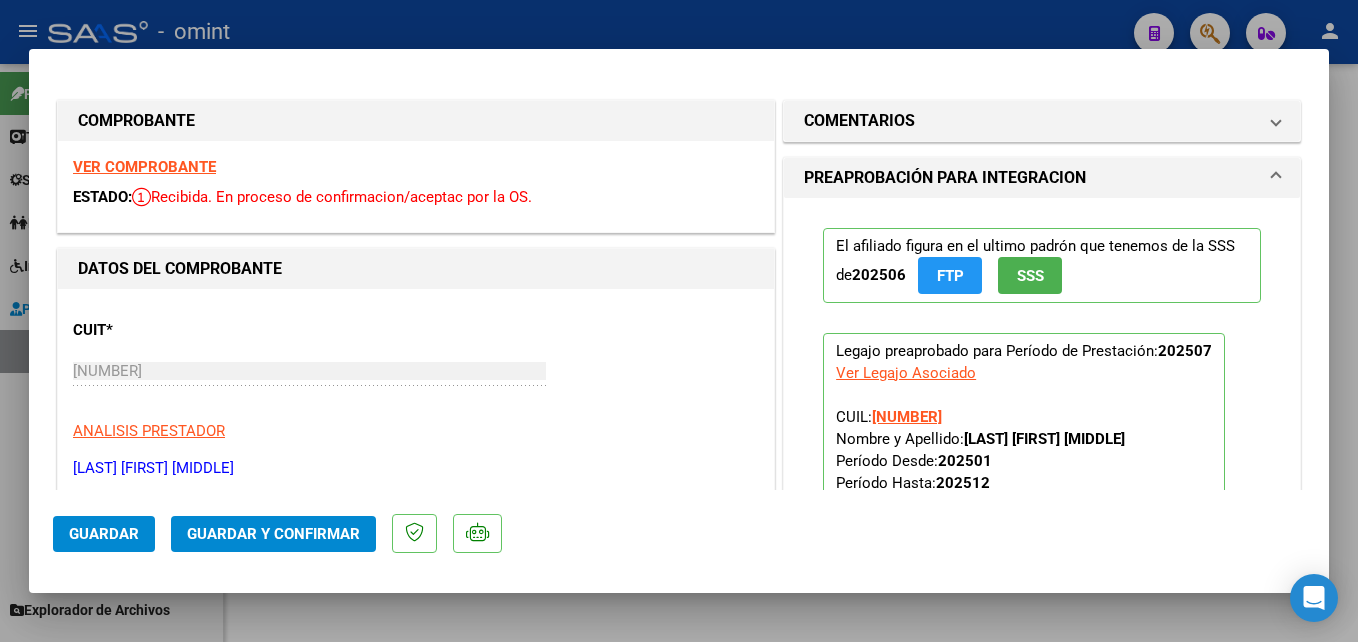 click on "VER COMPROBANTE" at bounding box center [144, 167] 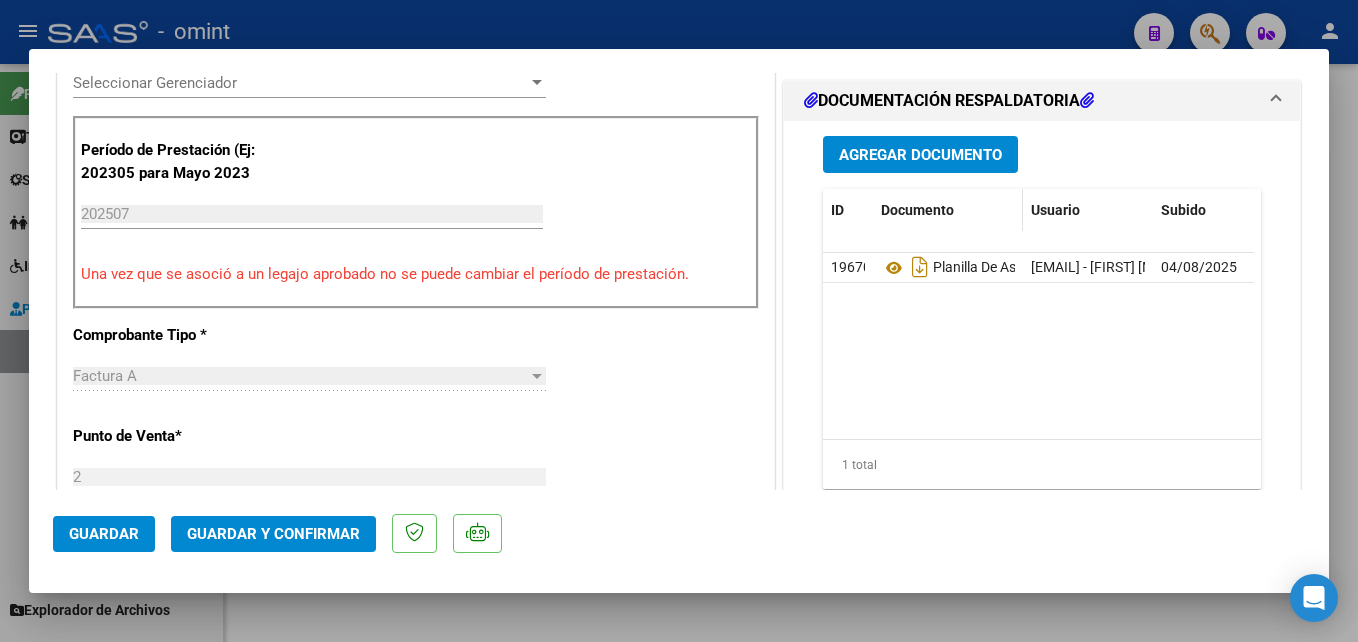 scroll, scrollTop: 582, scrollLeft: 0, axis: vertical 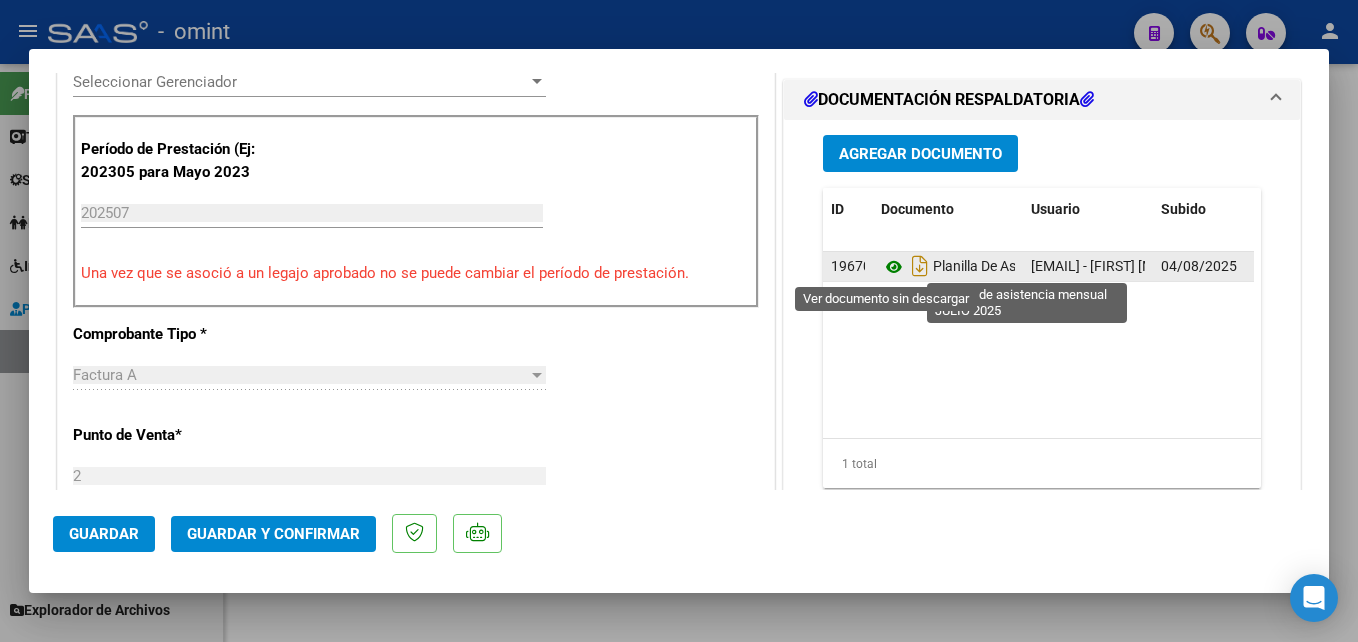 click 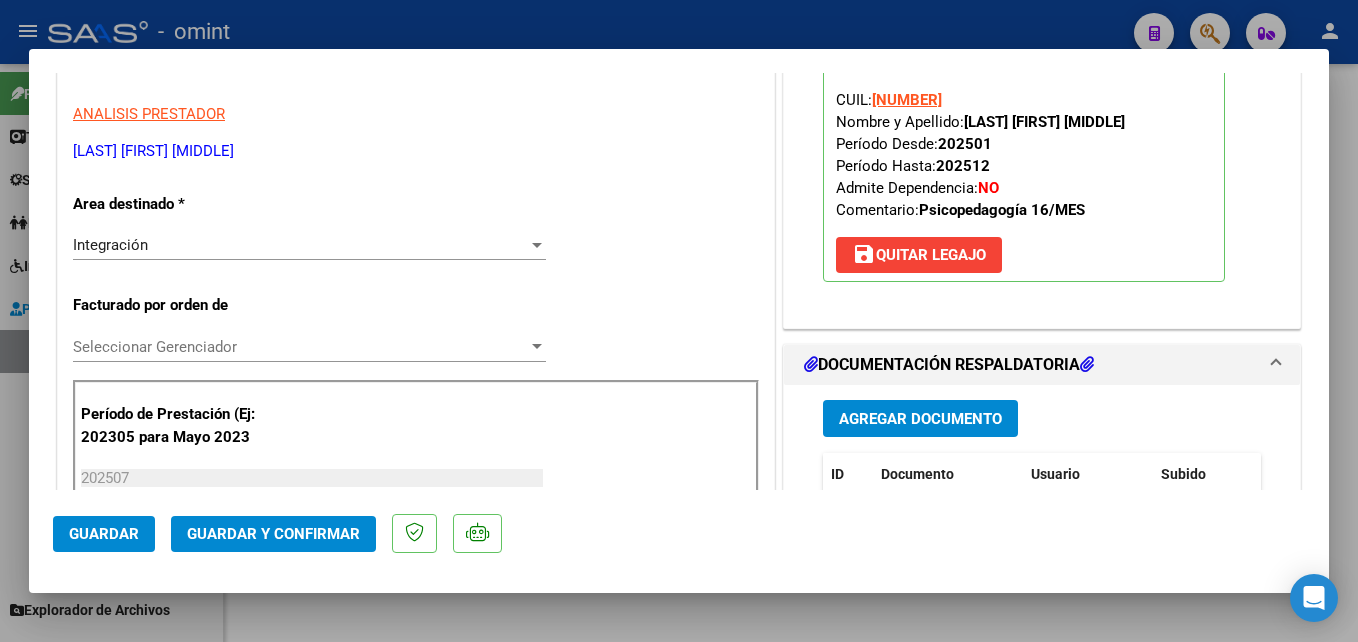 scroll, scrollTop: 318, scrollLeft: 0, axis: vertical 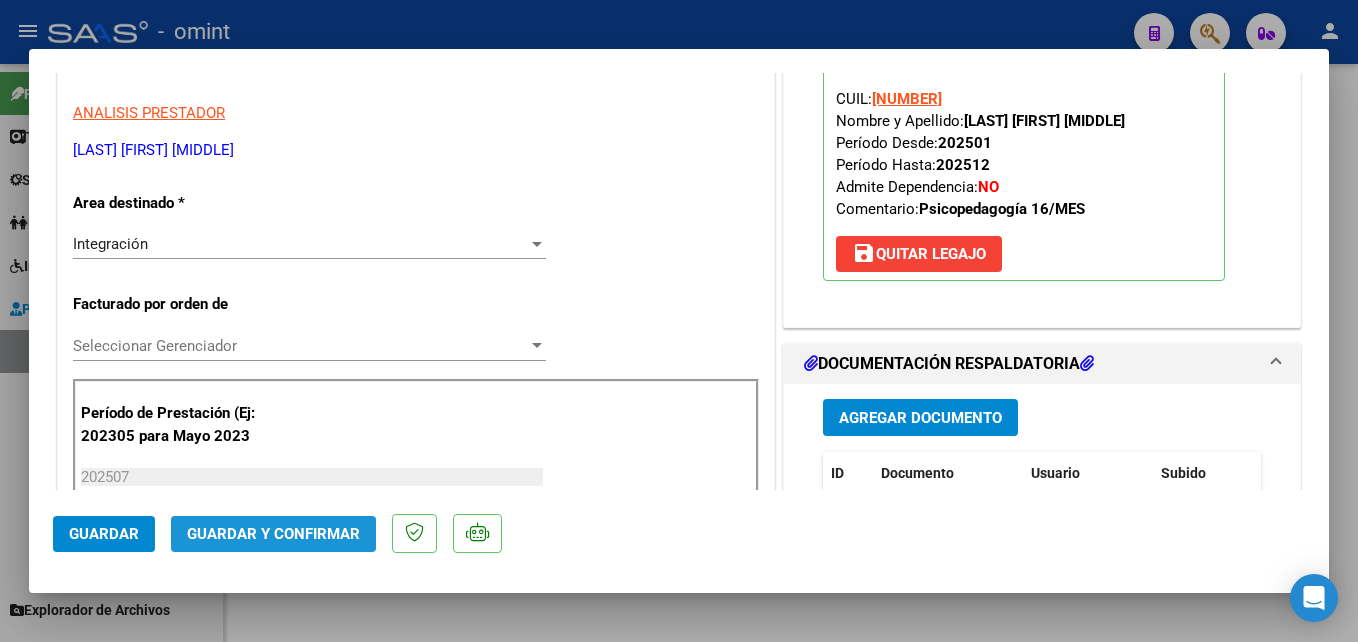 click on "Guardar y Confirmar" 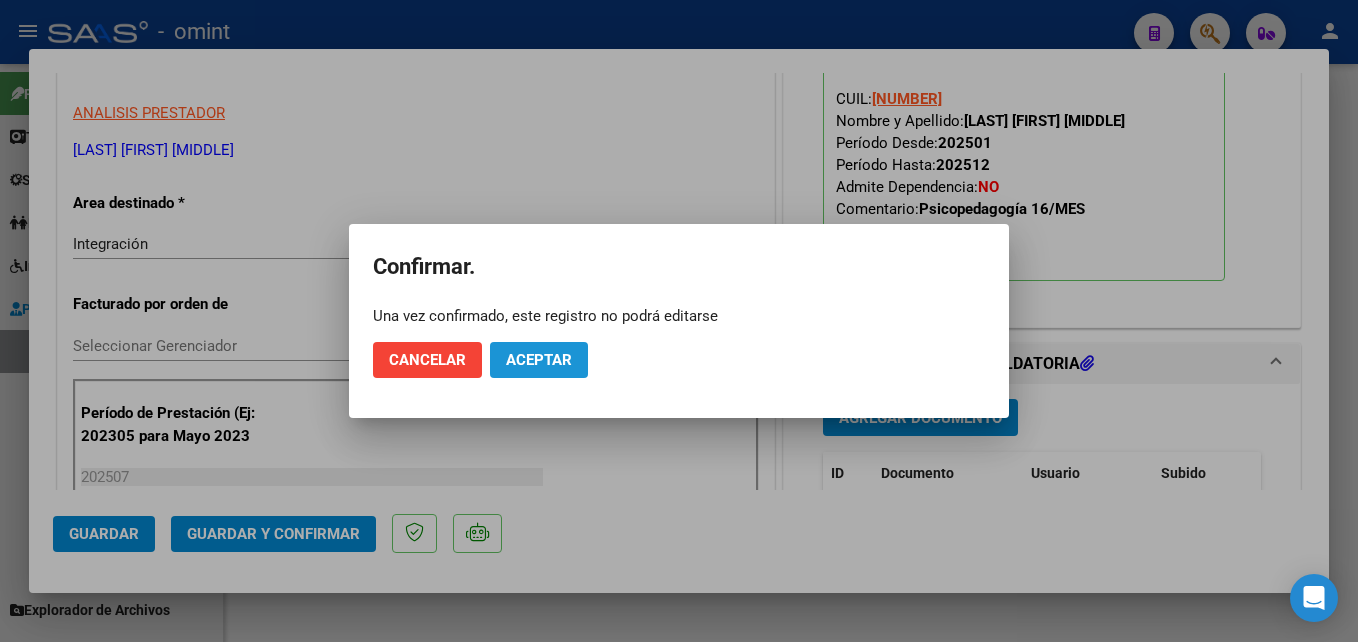 click on "Aceptar" 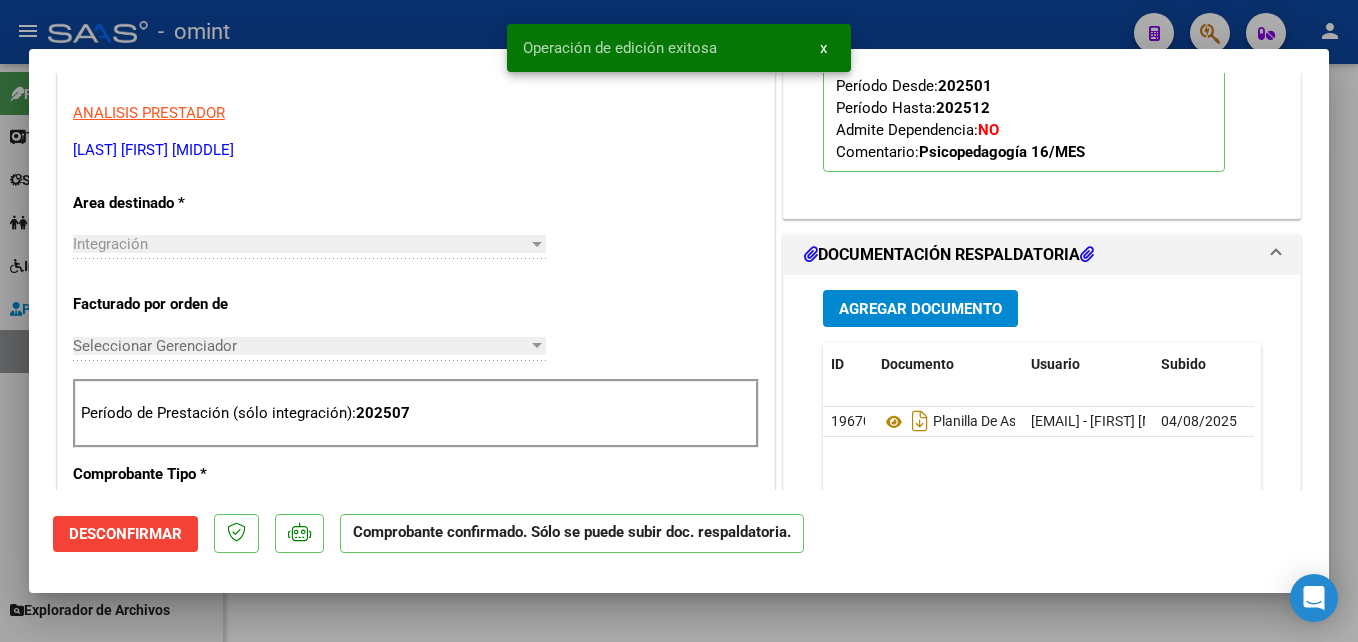 click at bounding box center [679, 321] 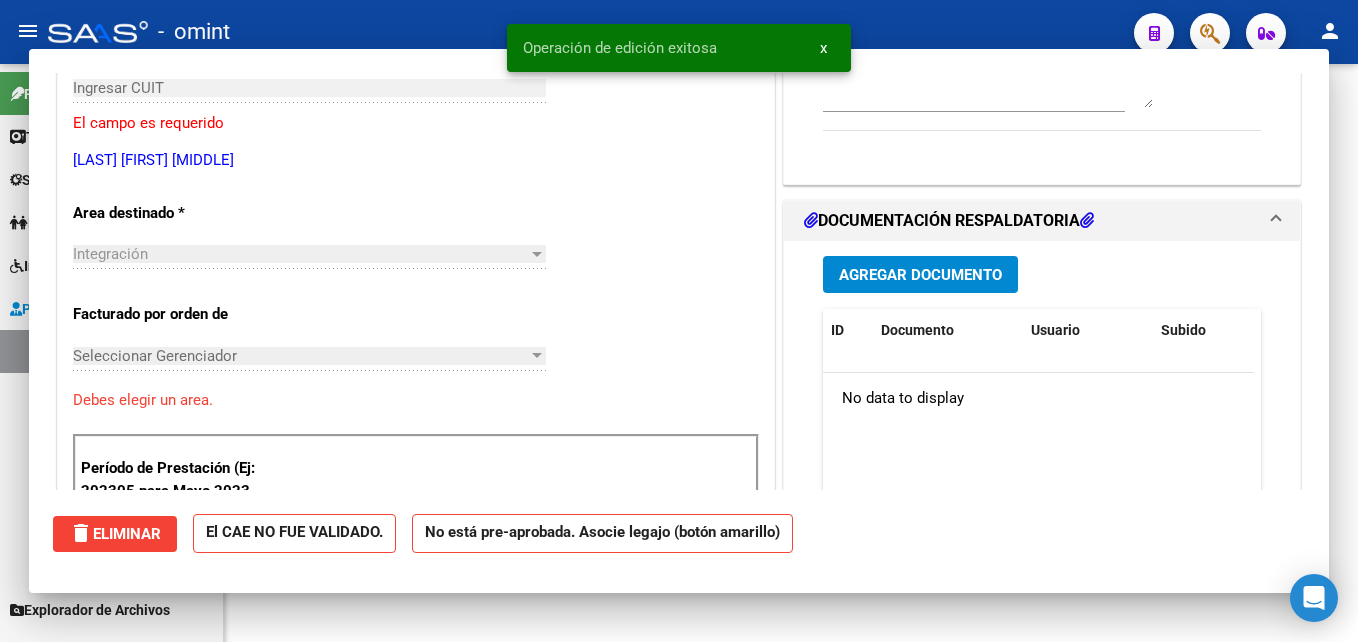 scroll, scrollTop: 353, scrollLeft: 0, axis: vertical 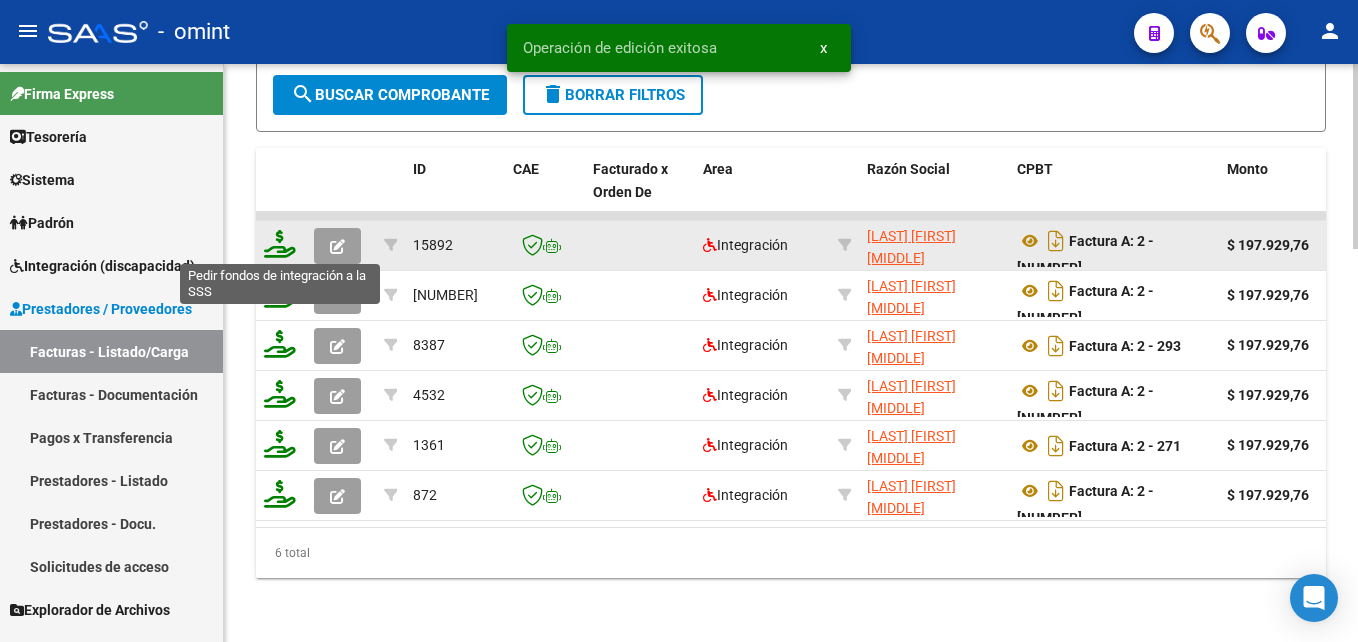 click 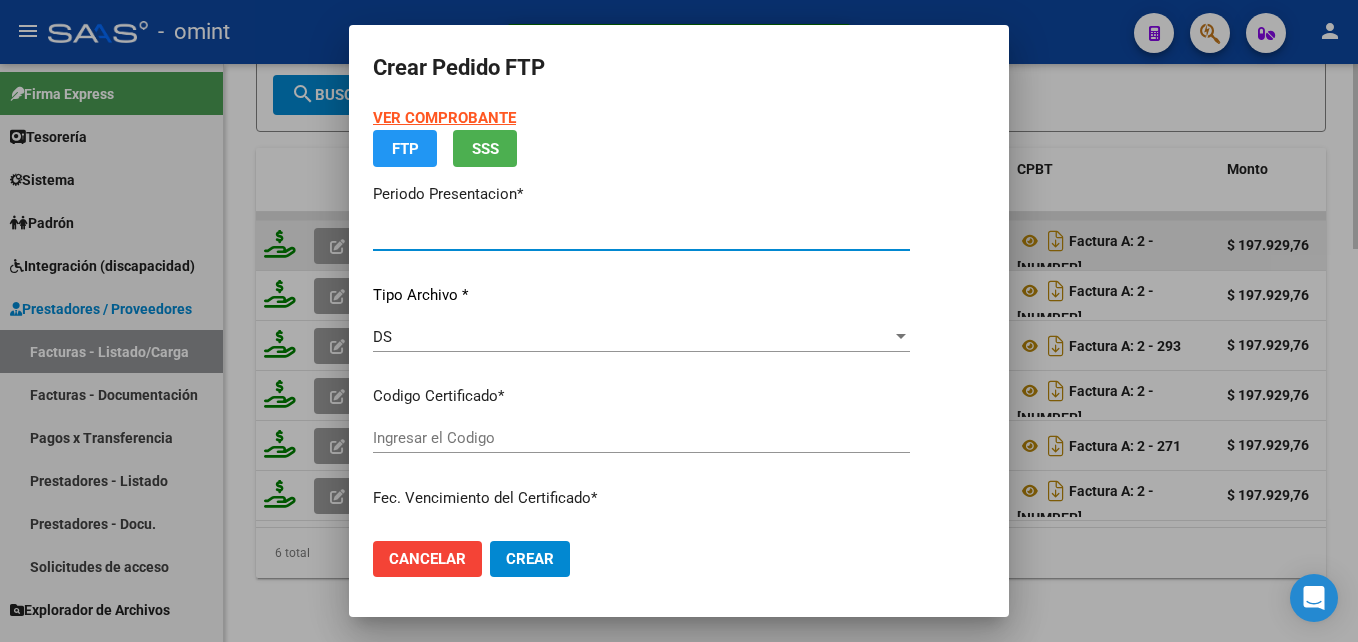 type on "202507" 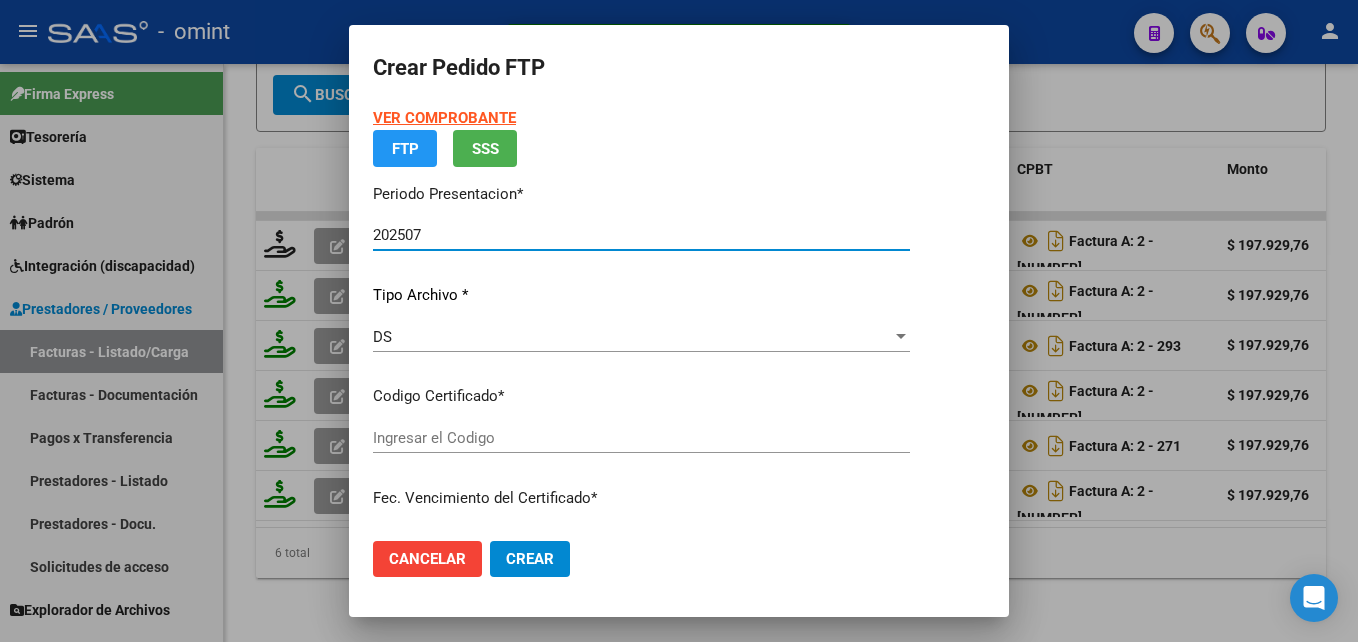 type on "2242427009" 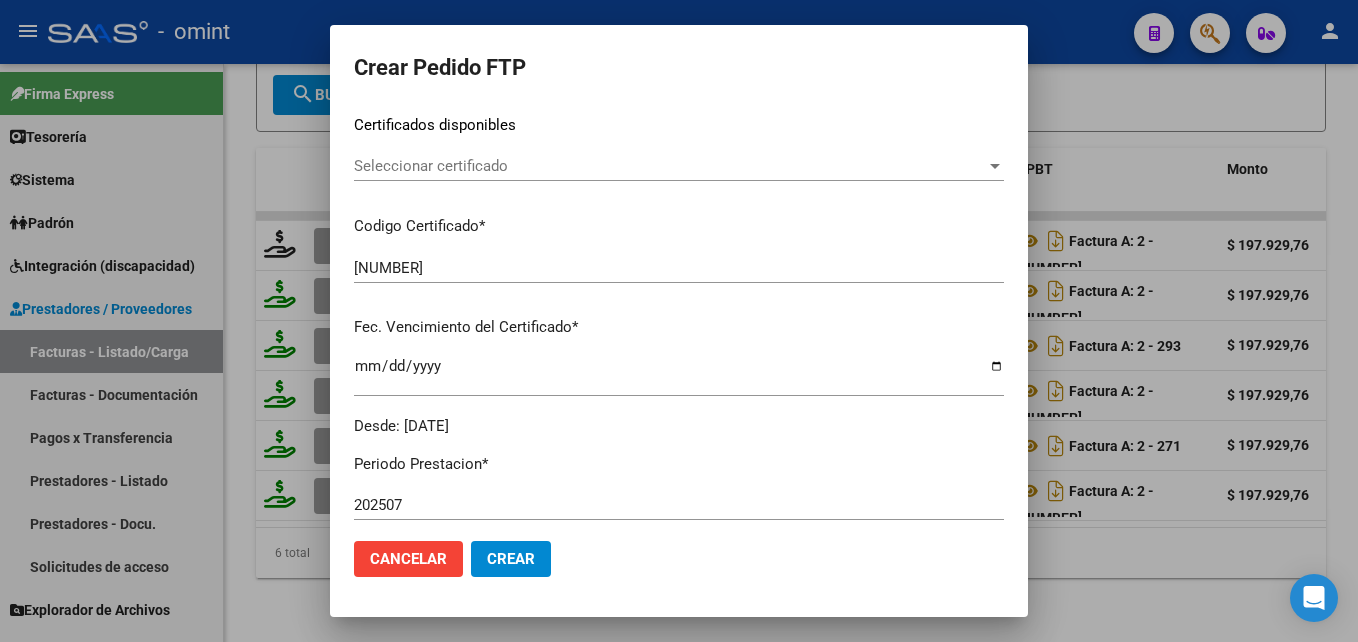 scroll, scrollTop: 627, scrollLeft: 0, axis: vertical 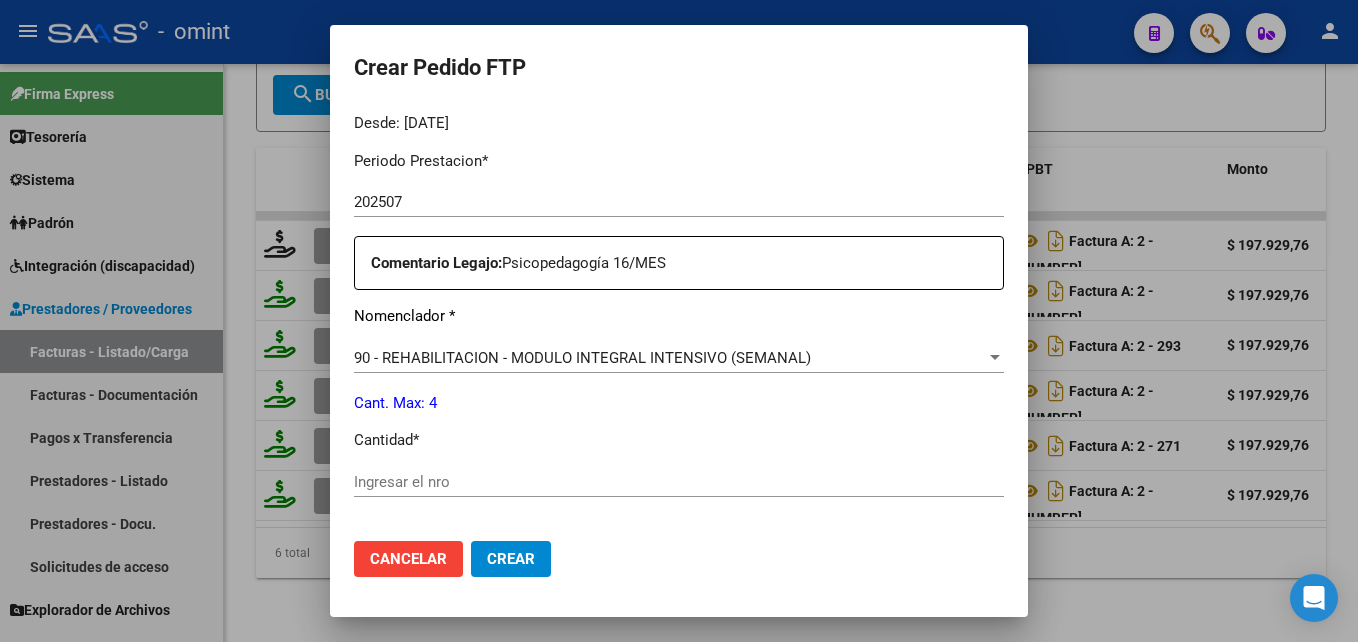 click on "Ingresar el nro" 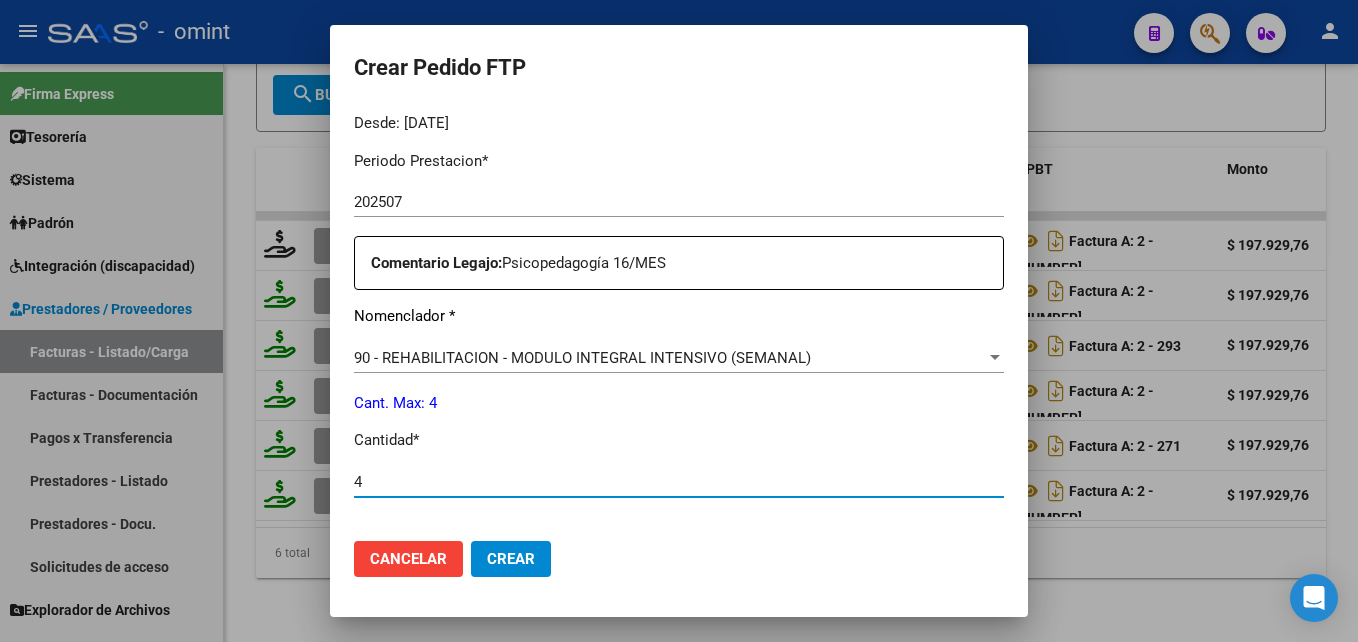 scroll, scrollTop: 921, scrollLeft: 0, axis: vertical 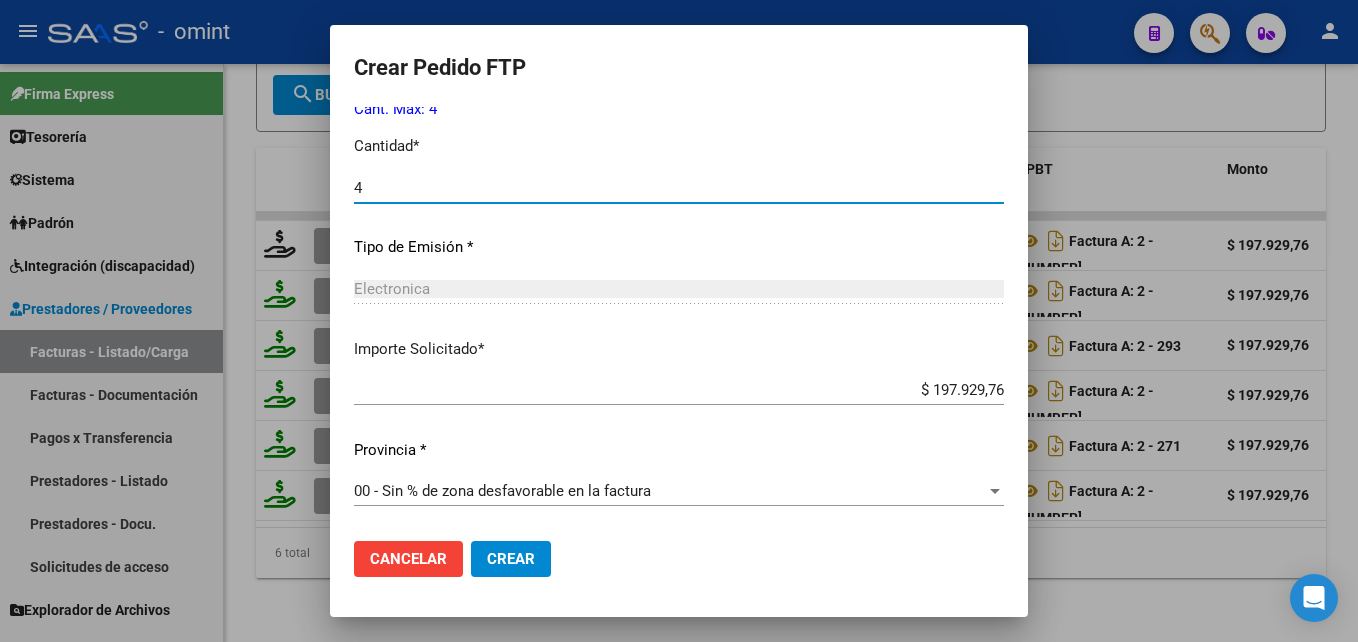 type on "4" 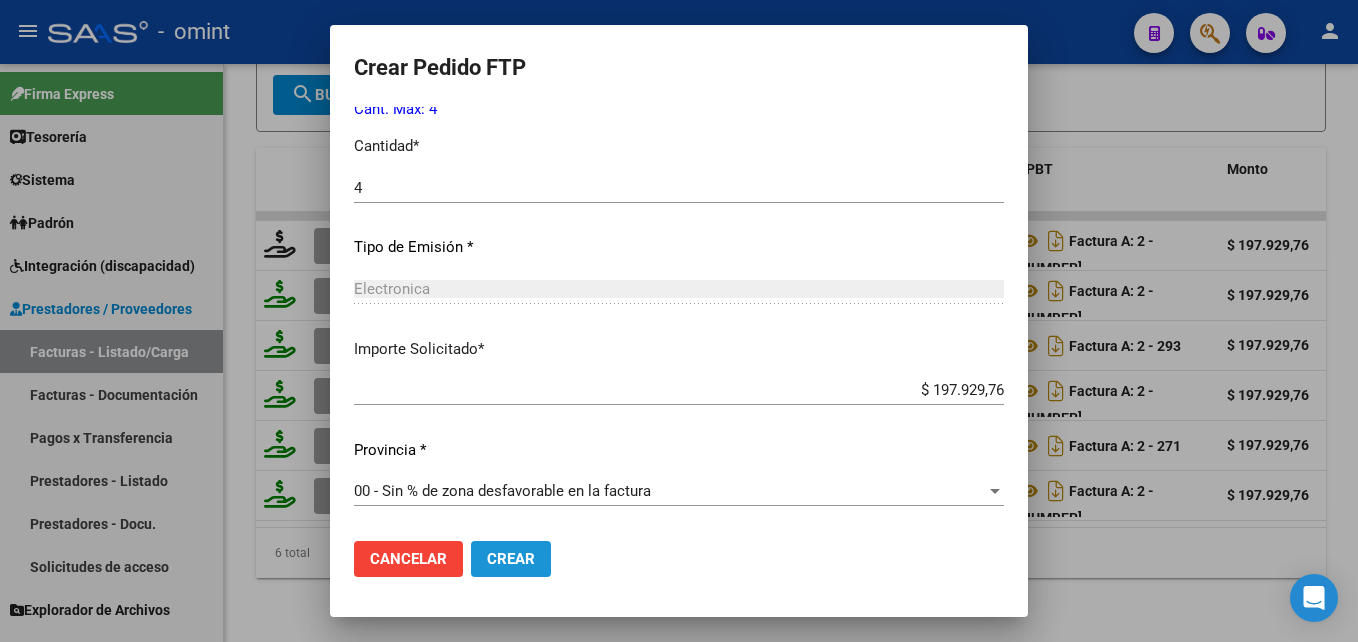 click on "Crear" 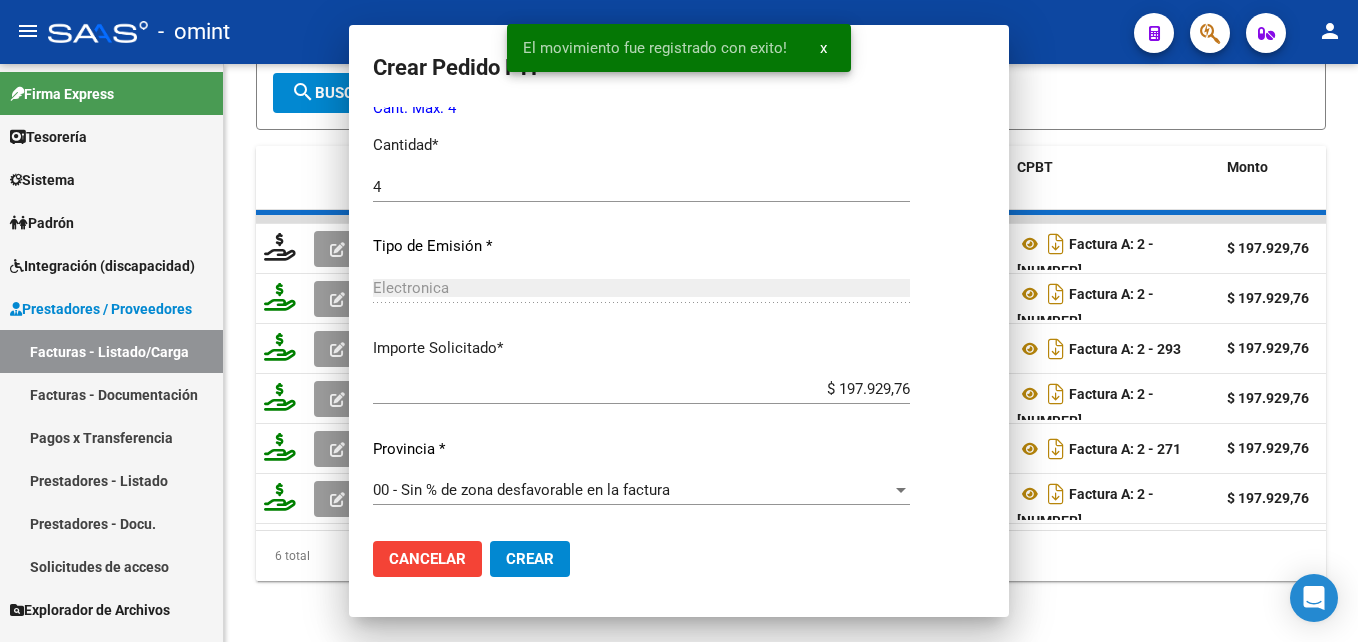 scroll, scrollTop: 0, scrollLeft: 0, axis: both 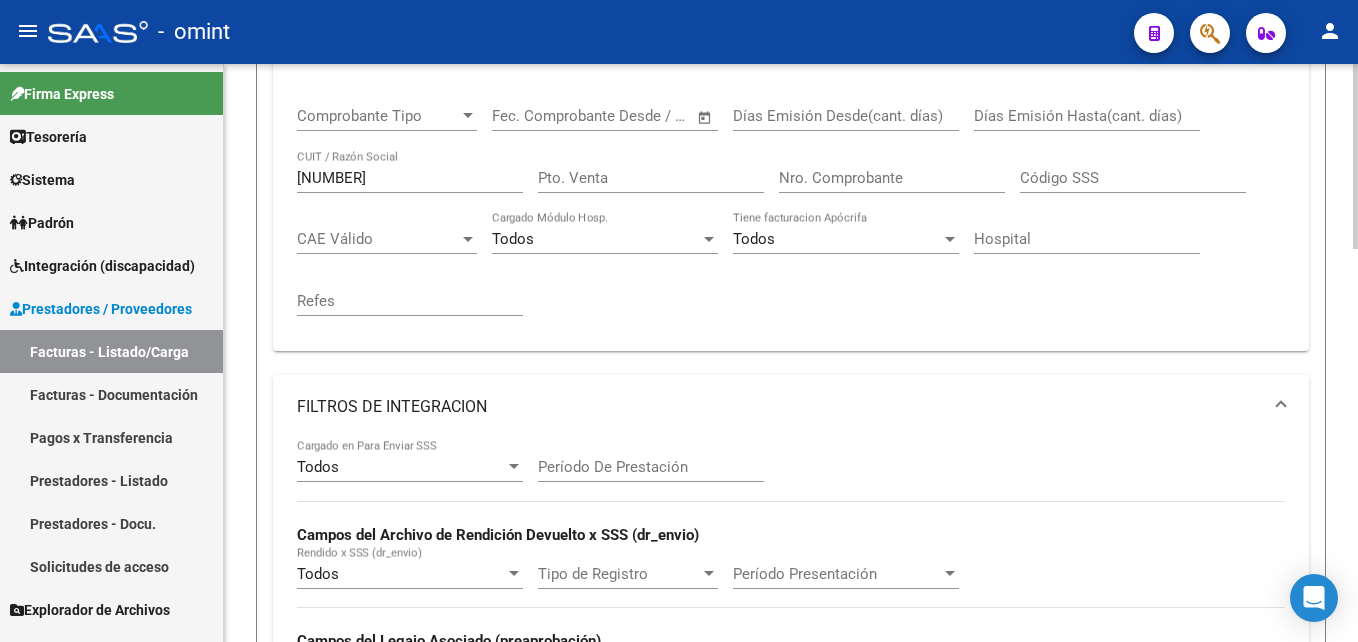 click on "27293053788" at bounding box center [410, 178] 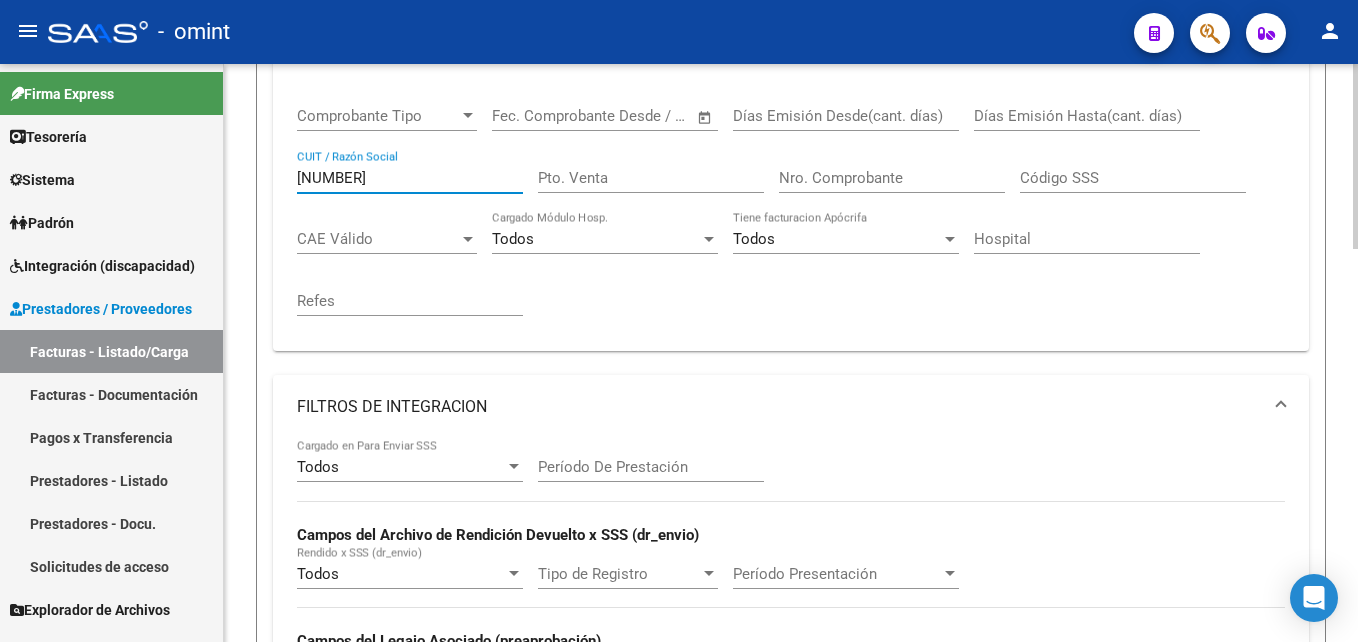 click on "27293053788" at bounding box center [410, 178] 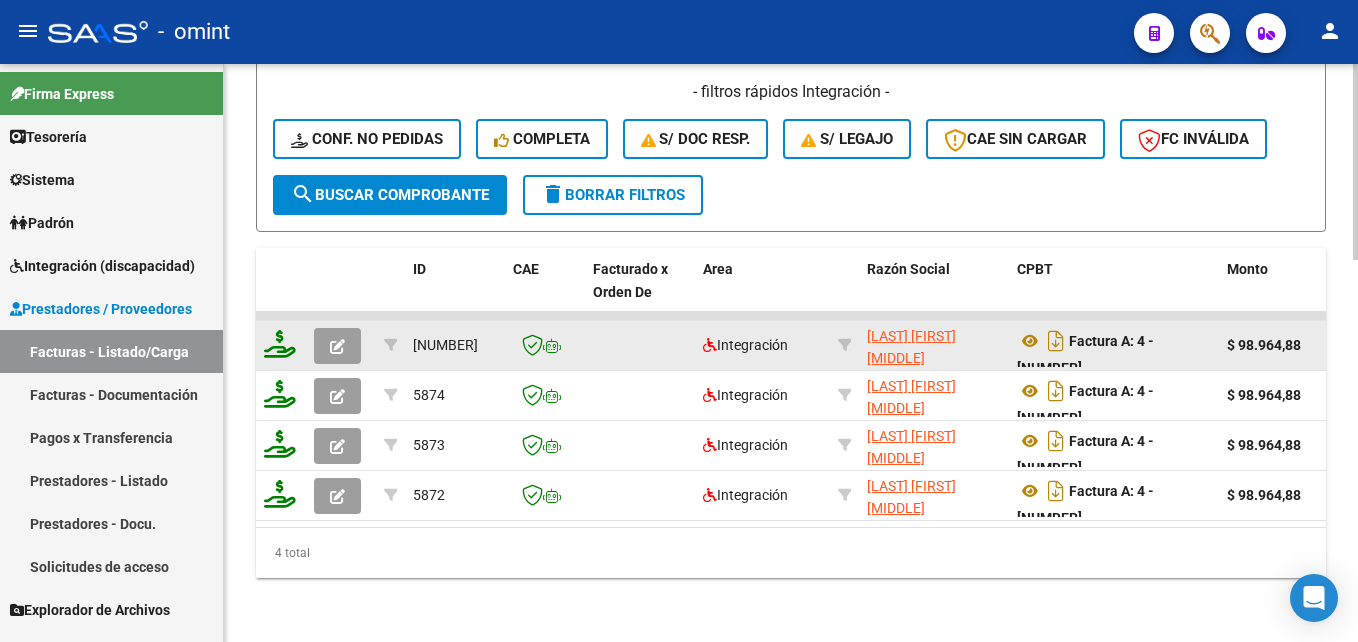 scroll, scrollTop: 1126, scrollLeft: 0, axis: vertical 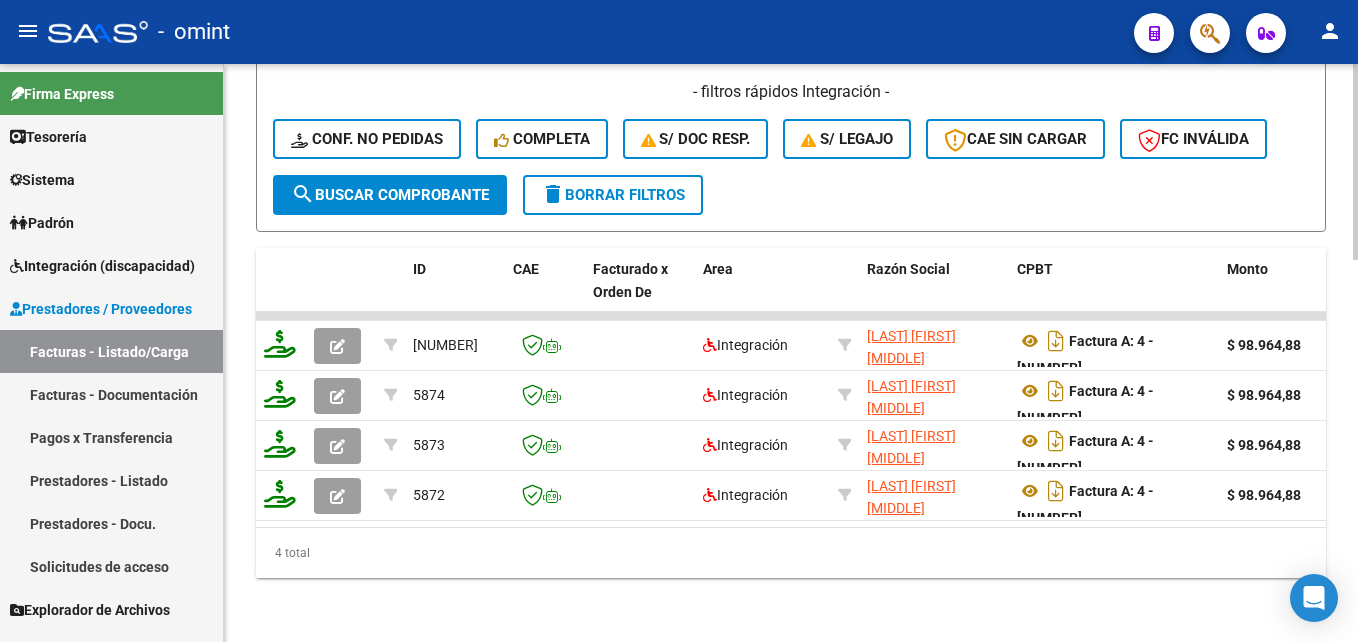 click on "Video tutorial   PRESTADORES -> Listado de CPBTs Emitidos por Prestadores / Proveedores (alt+q)   Cargar Comprobante
Carga Masiva  cloud_download  CSV  cloud_download  EXCEL  cloud_download  Estandar   Descarga Masiva
Filtros Id Area Area Seleccionar Gerenciador Seleccionar Gerenciador Todos Confirmado Todos Cargado desde Masivo   Mostrar totalizadores   FILTROS DEL COMPROBANTE  Comprobante Tipo Comprobante Tipo Start date – End date Fec. Comprobante Desde / Hasta Días Emisión Desde(cant. días) Días Emisión Hasta(cant. días) 27338604608 CUIT / Razón Social Pto. Venta Nro. Comprobante Código SSS CAE Válido CAE Válido Todos Cargado Módulo Hosp. Todos Tiene facturacion Apócrifa Hospital Refes  FILTROS DE INTEGRACION  Todos Cargado en Para Enviar SSS Período De Prestación Campos del Archivo de Rendición Devuelto x SSS (dr_envio) Todos Rendido x SSS (dr_envio) Tipo de Registro Tipo de Registro Período Presentación Período Presentación Campos del Legajo Asociado (preaprobación) Todos" 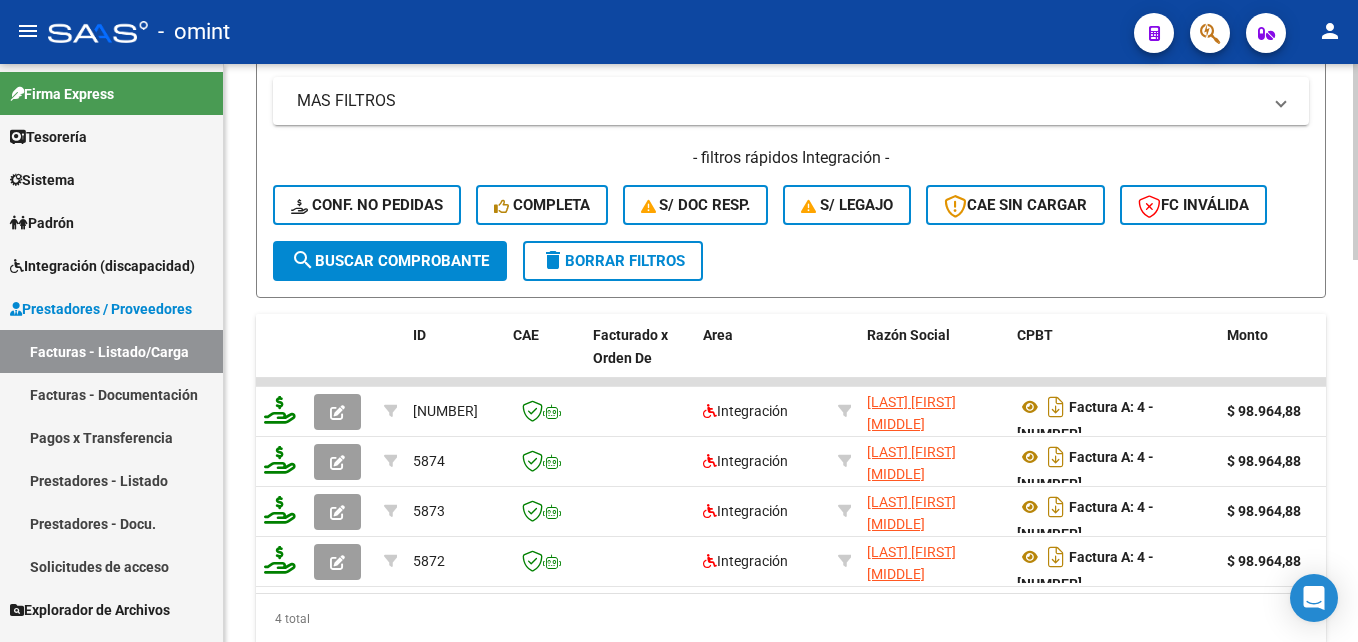 scroll, scrollTop: 1045, scrollLeft: 0, axis: vertical 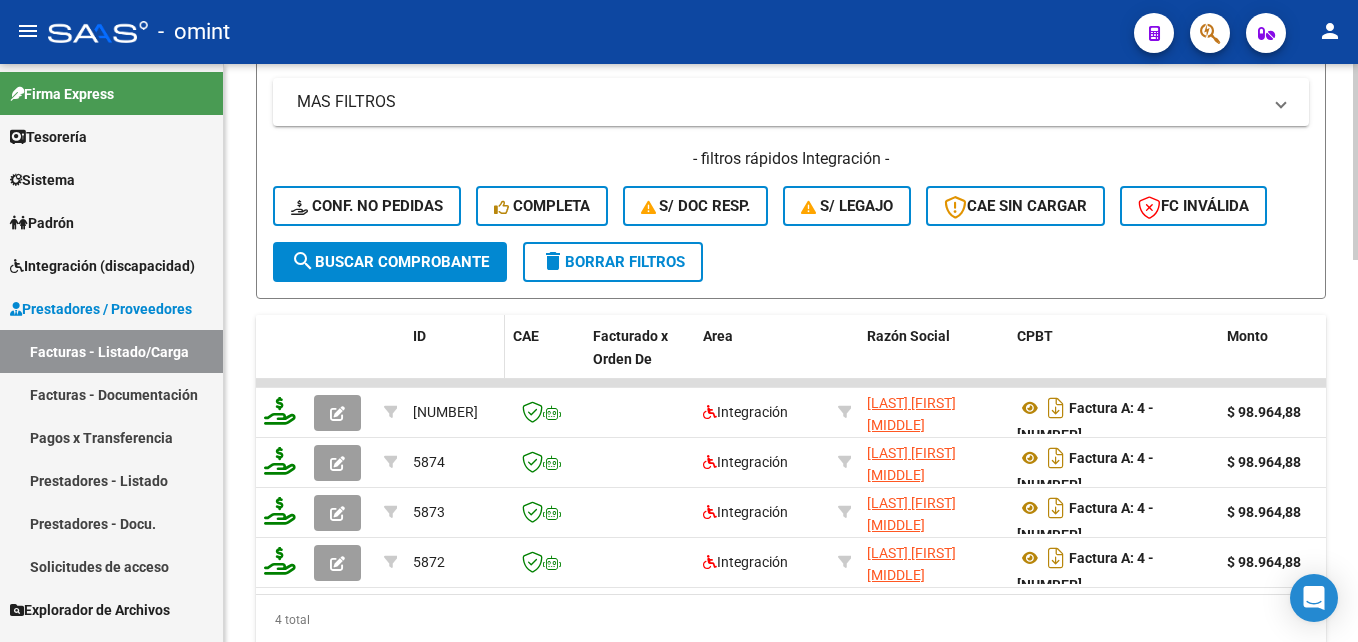 click on "ID" 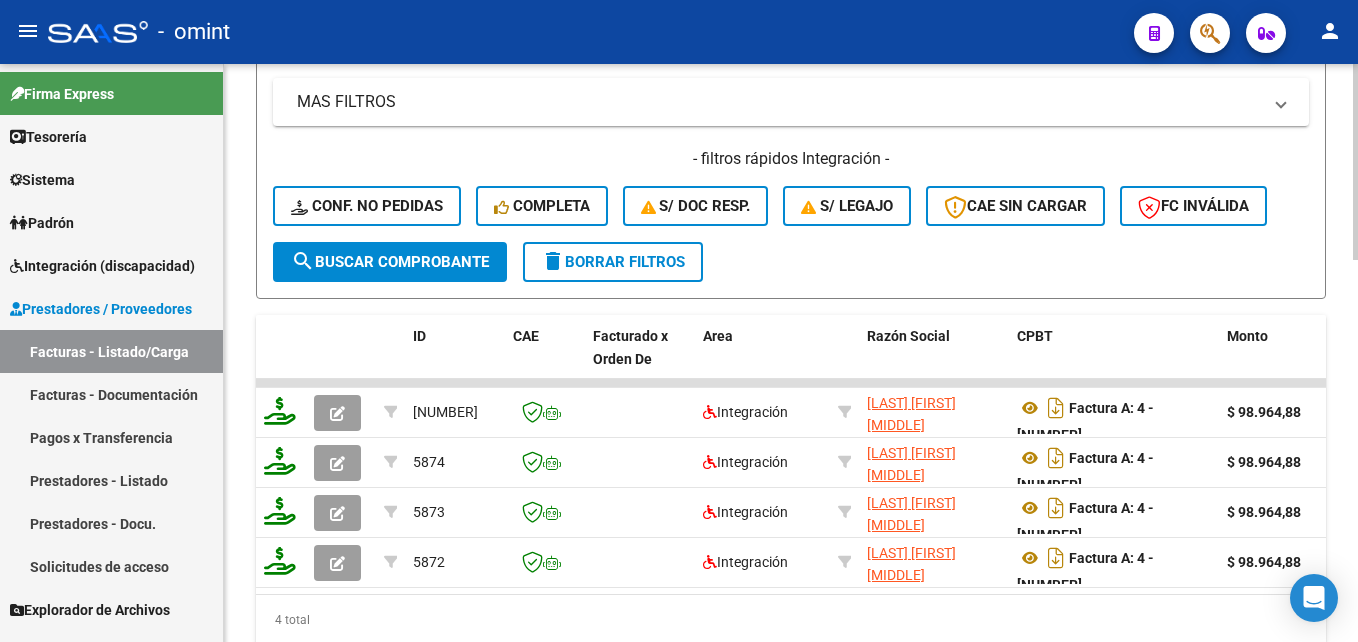 click on "Video tutorial   PRESTADORES -> Listado de CPBTs Emitidos por Prestadores / Proveedores (alt+q)   Cargar Comprobante
Carga Masiva  cloud_download  CSV  cloud_download  EXCEL  cloud_download  Estandar   Descarga Masiva
Filtros Id Area Area Seleccionar Gerenciador Seleccionar Gerenciador Todos Confirmado Todos Cargado desde Masivo   Mostrar totalizadores   FILTROS DEL COMPROBANTE  Comprobante Tipo Comprobante Tipo Start date – End date Fec. Comprobante Desde / Hasta Días Emisión Desde(cant. días) Días Emisión Hasta(cant. días) 27338604608 CUIT / Razón Social Pto. Venta Nro. Comprobante Código SSS CAE Válido CAE Válido Todos Cargado Módulo Hosp. Todos Tiene facturacion Apócrifa Hospital Refes  FILTROS DE INTEGRACION  Todos Cargado en Para Enviar SSS Período De Prestación Campos del Archivo de Rendición Devuelto x SSS (dr_envio) Todos Rendido x SSS (dr_envio) Tipo de Registro Tipo de Registro Período Presentación Período Presentación Campos del Legajo Asociado (preaprobación) Todos" 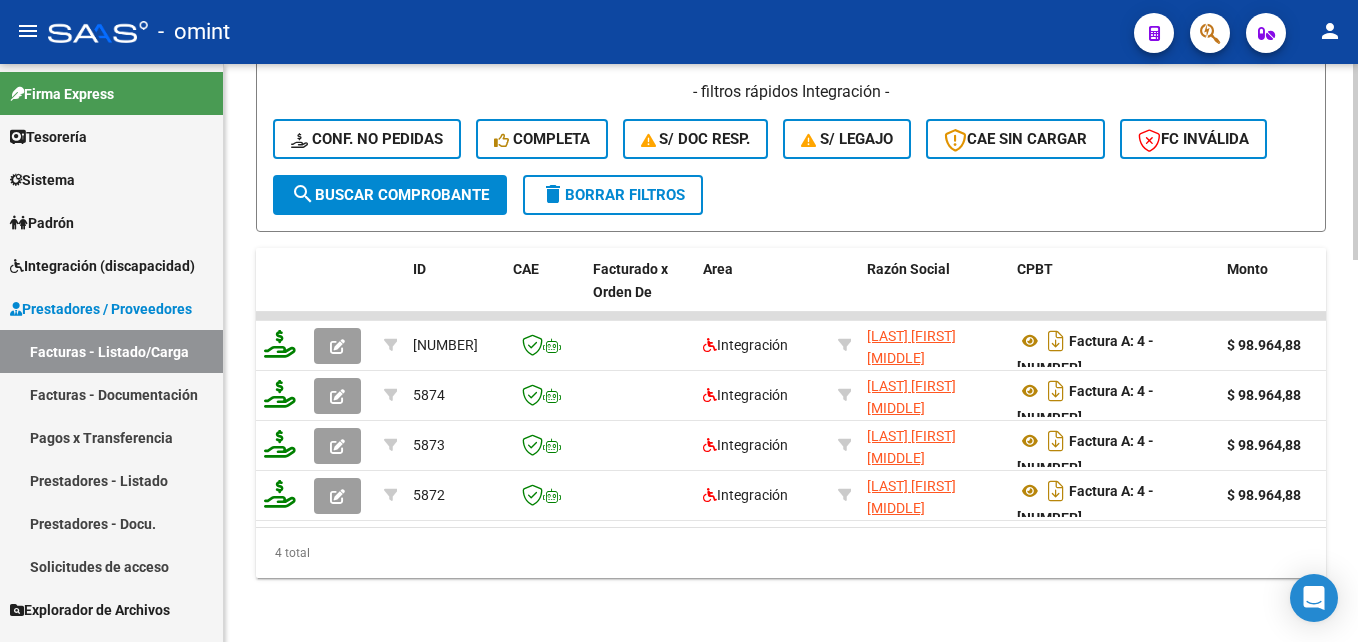 scroll, scrollTop: 1125, scrollLeft: 0, axis: vertical 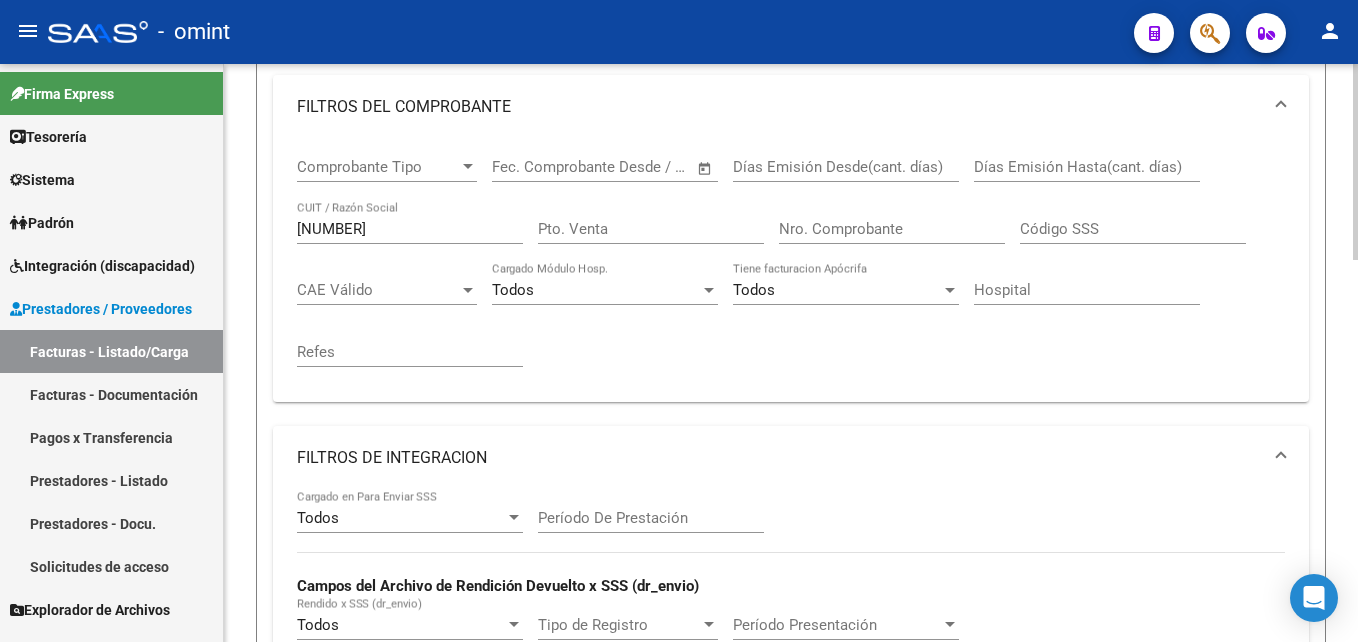 click on "27338604608" at bounding box center (410, 229) 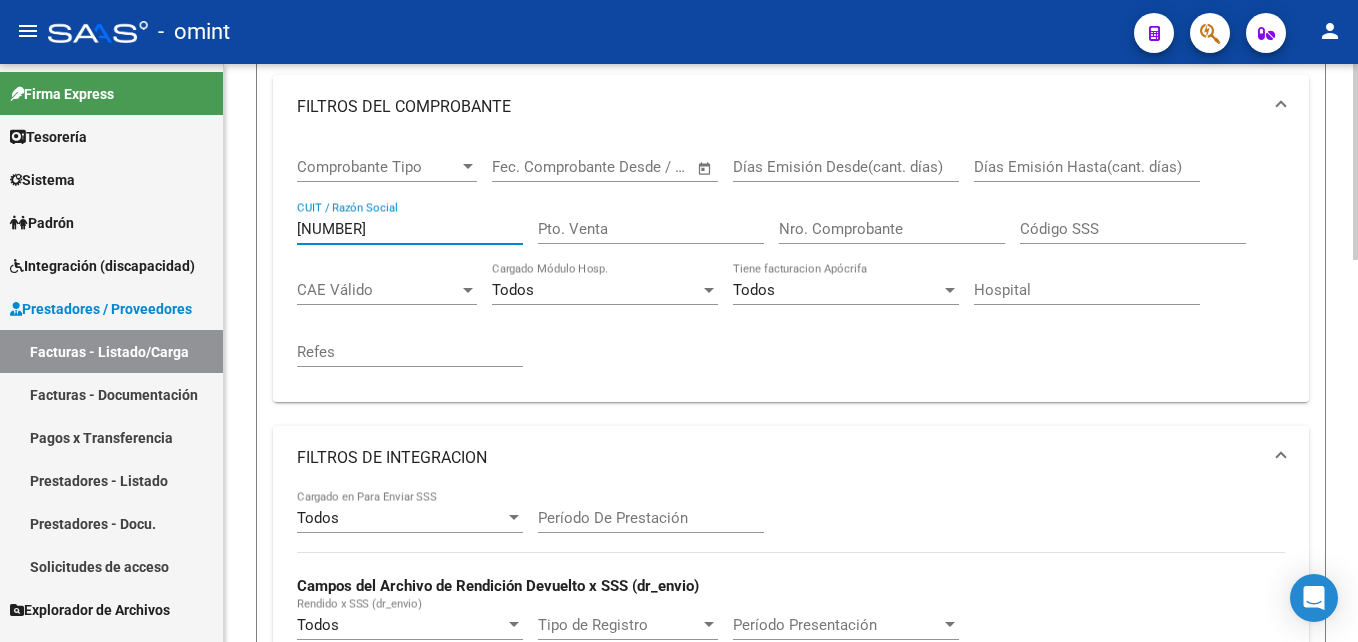 click on "27338604608" at bounding box center [410, 229] 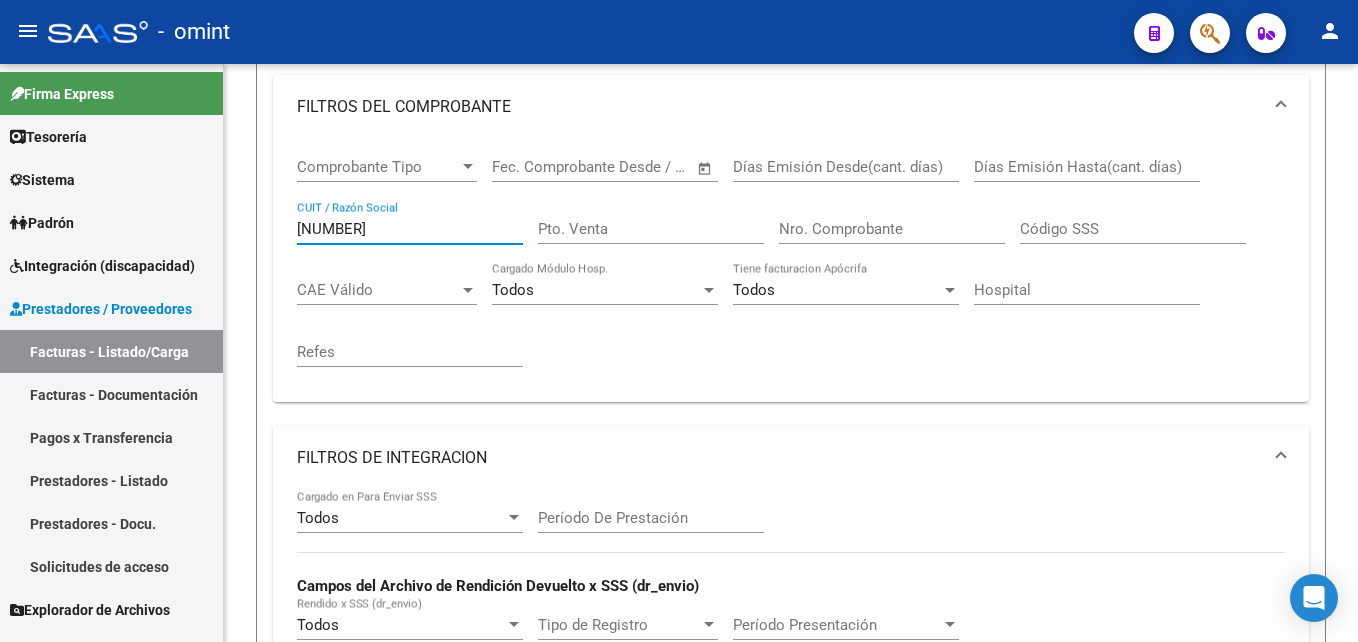 type on "[NUMBER]" 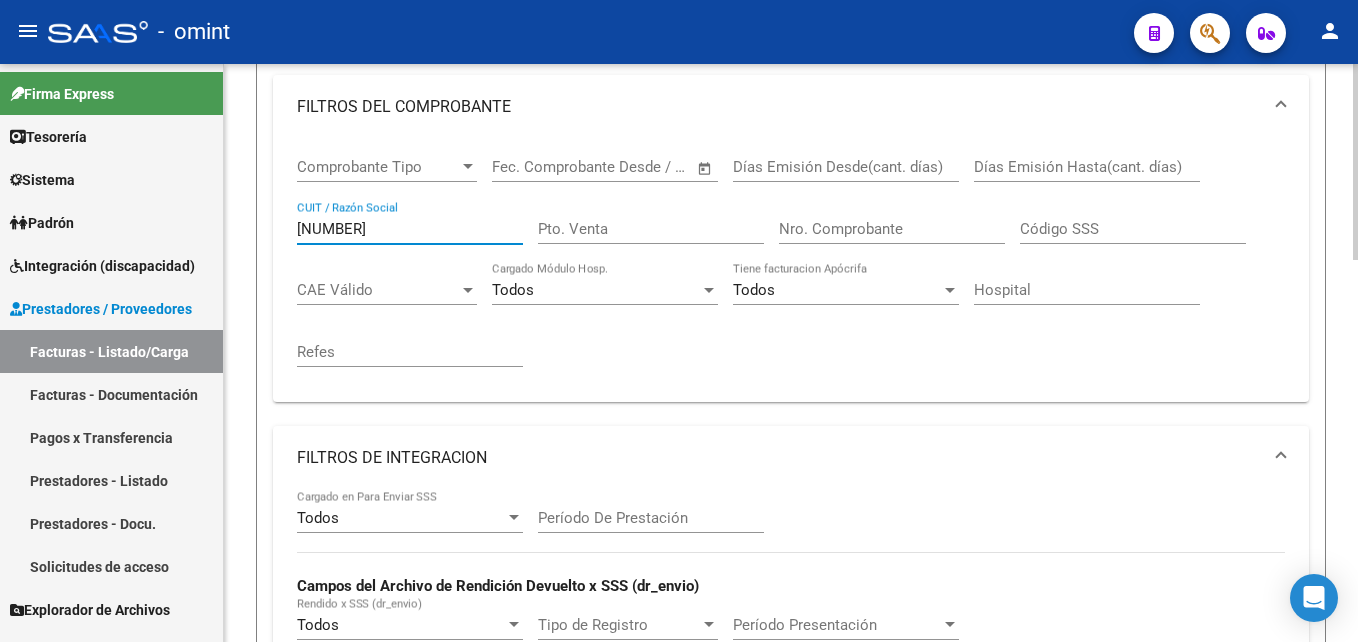 click on "[NUMBER]" at bounding box center (410, 229) 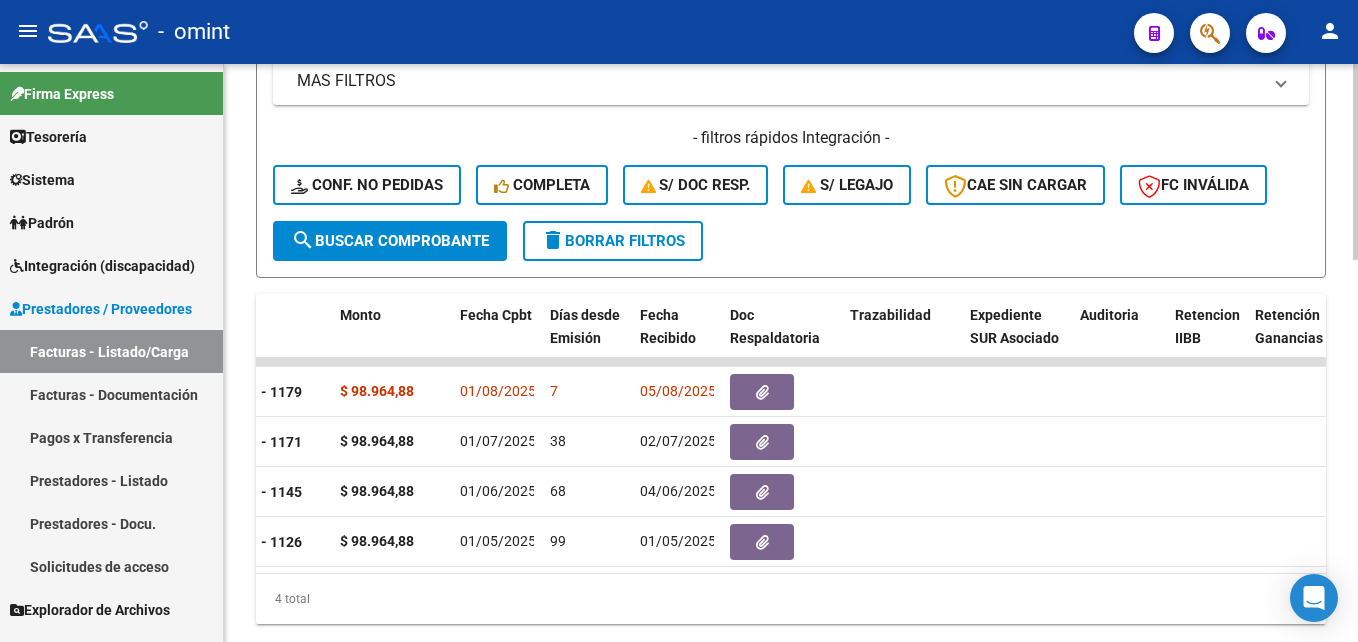scroll, scrollTop: 1080, scrollLeft: 0, axis: vertical 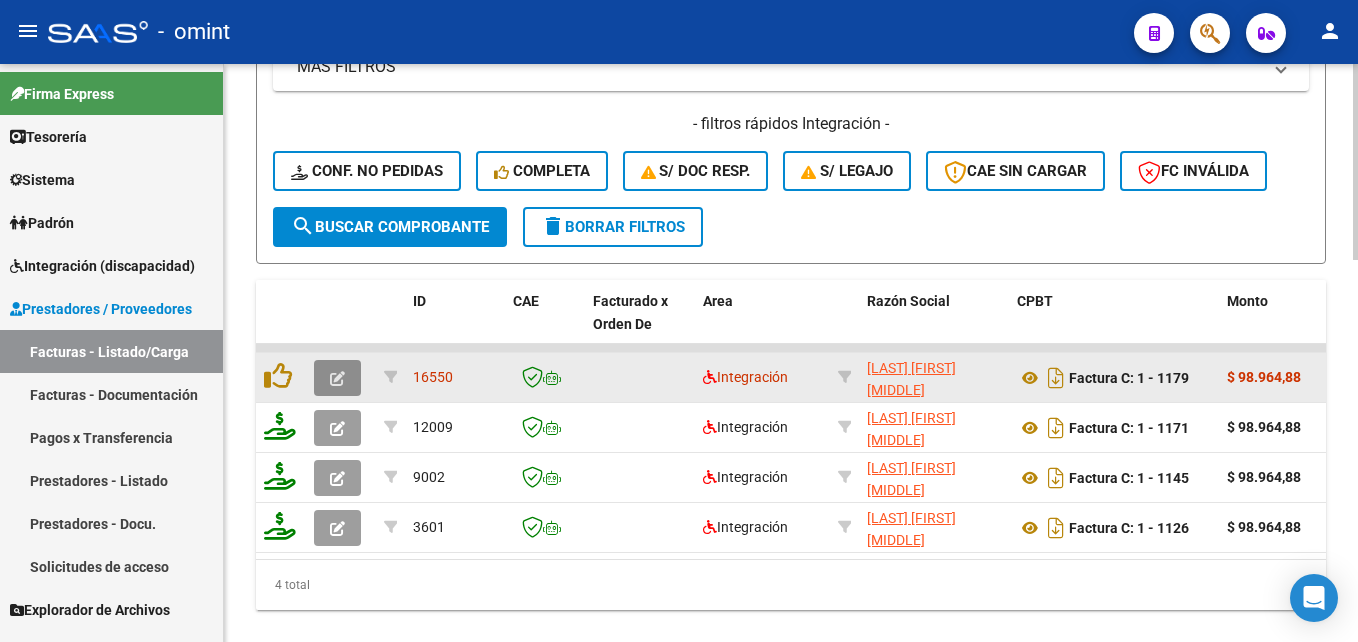 click 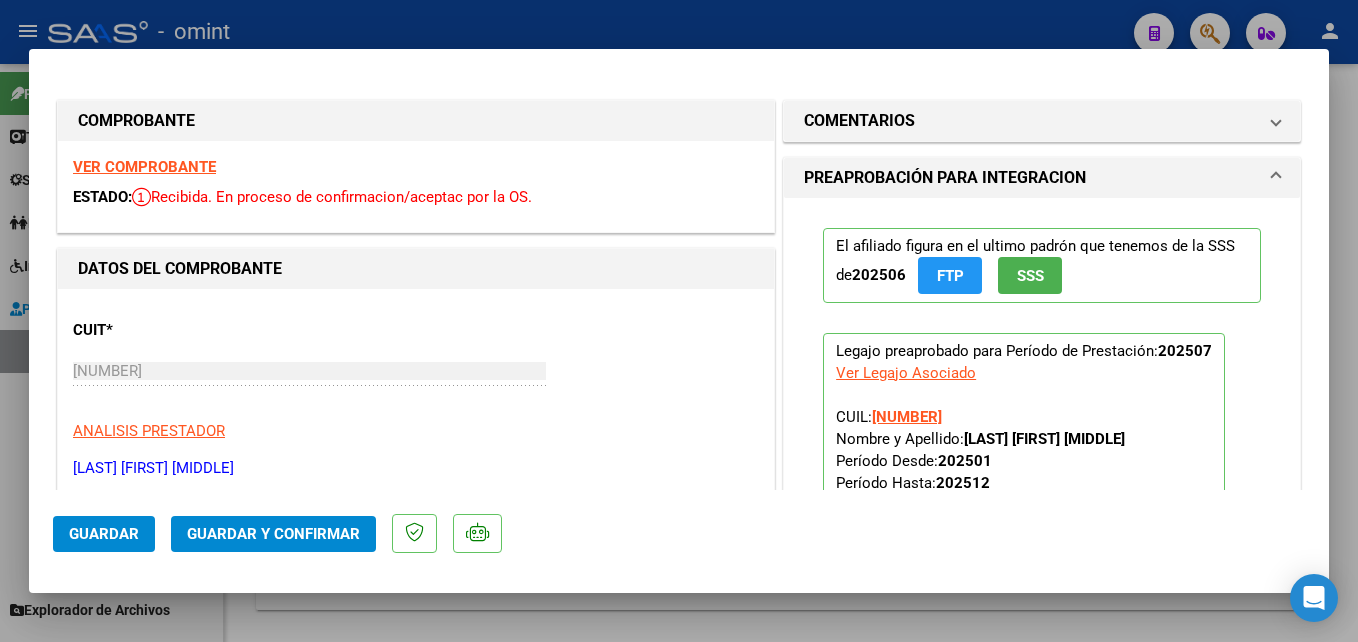 click on "VER COMPROBANTE" at bounding box center [144, 167] 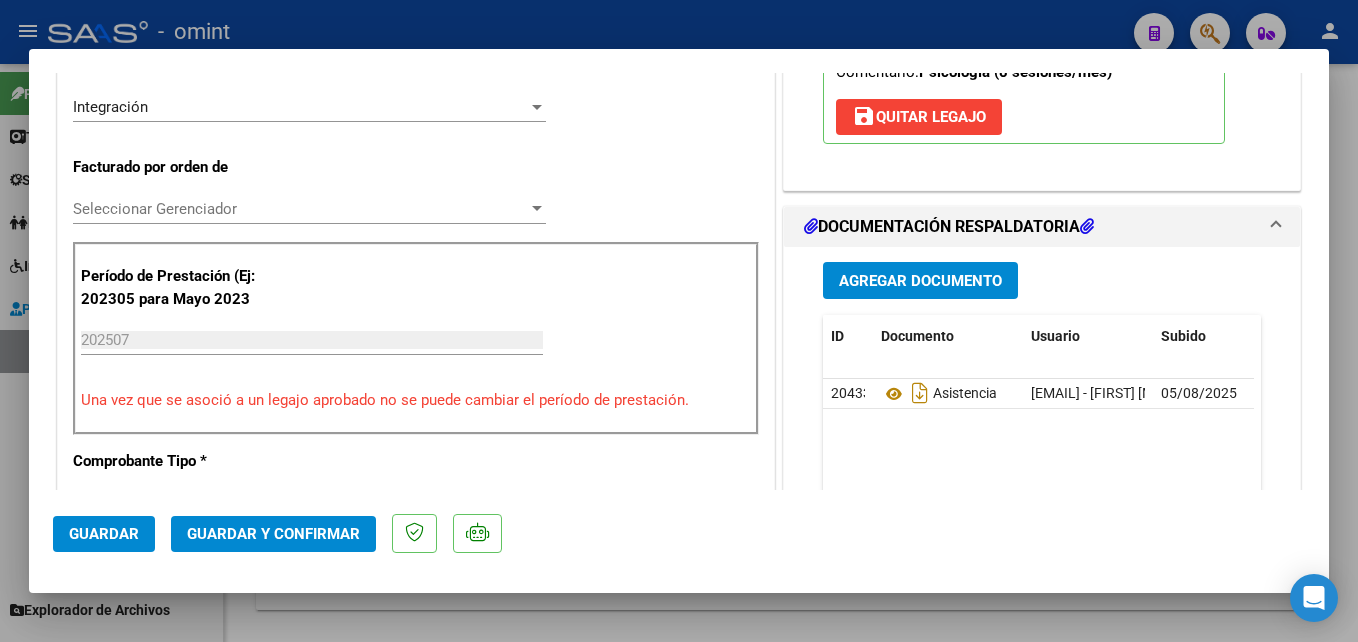 scroll, scrollTop: 454, scrollLeft: 0, axis: vertical 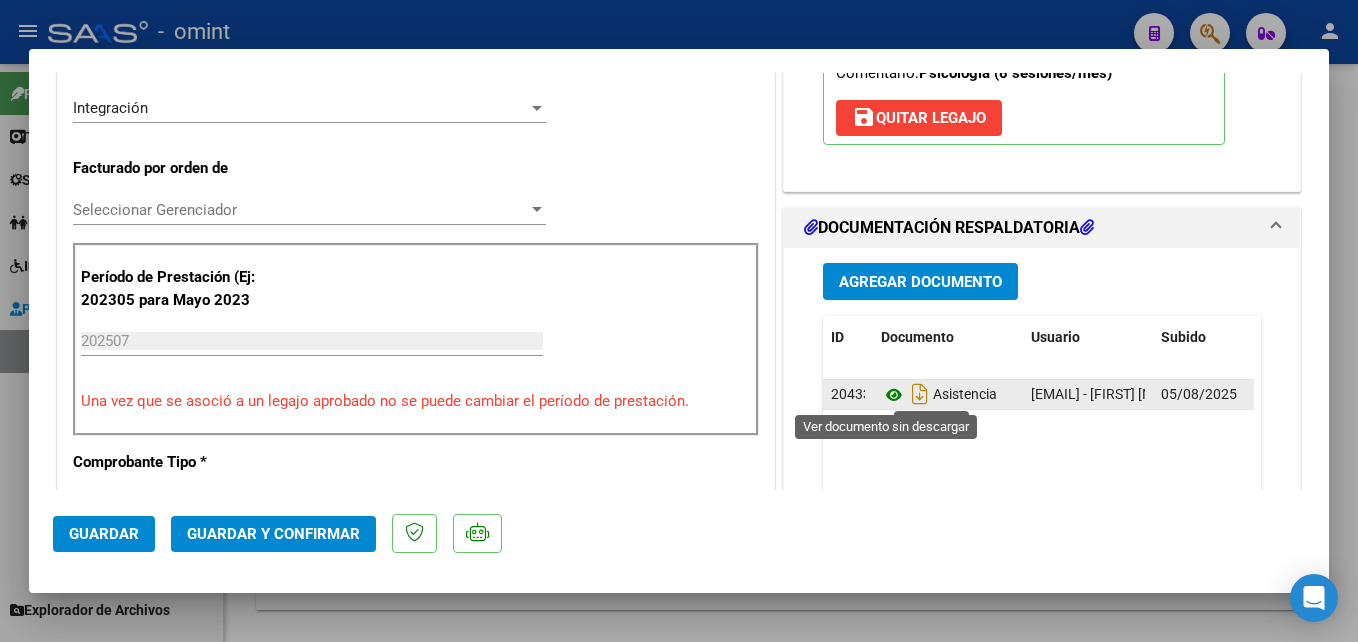 click 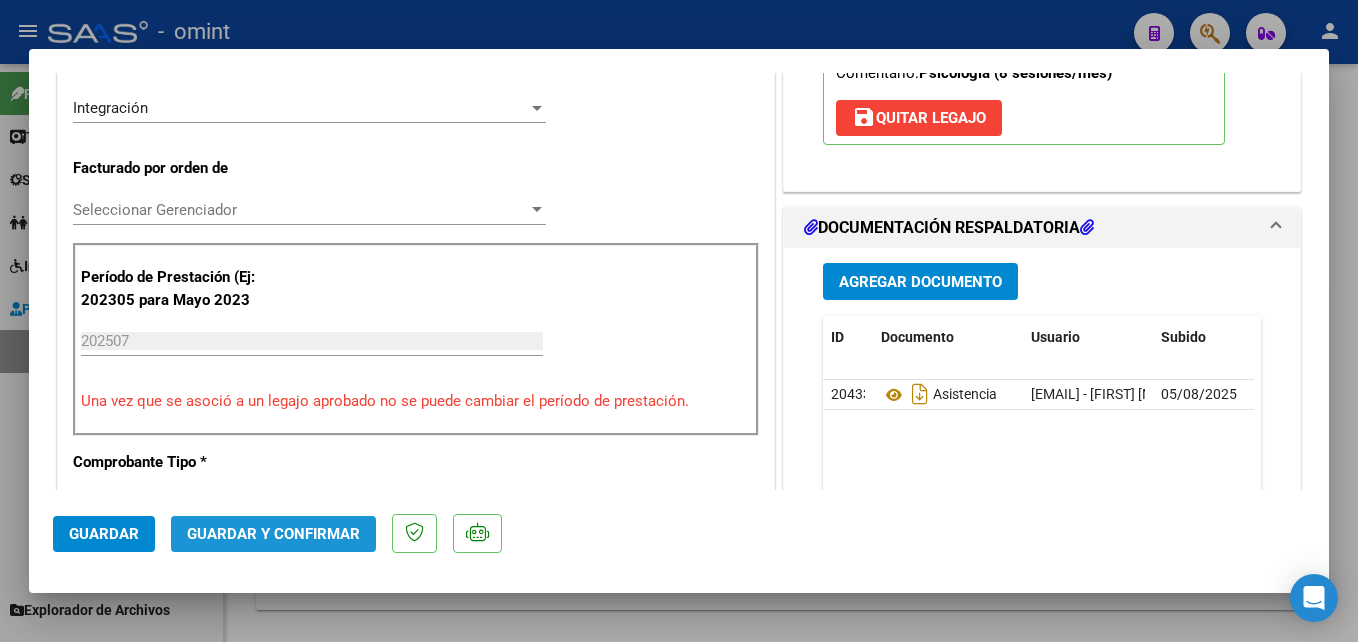 click on "Guardar y Confirmar" 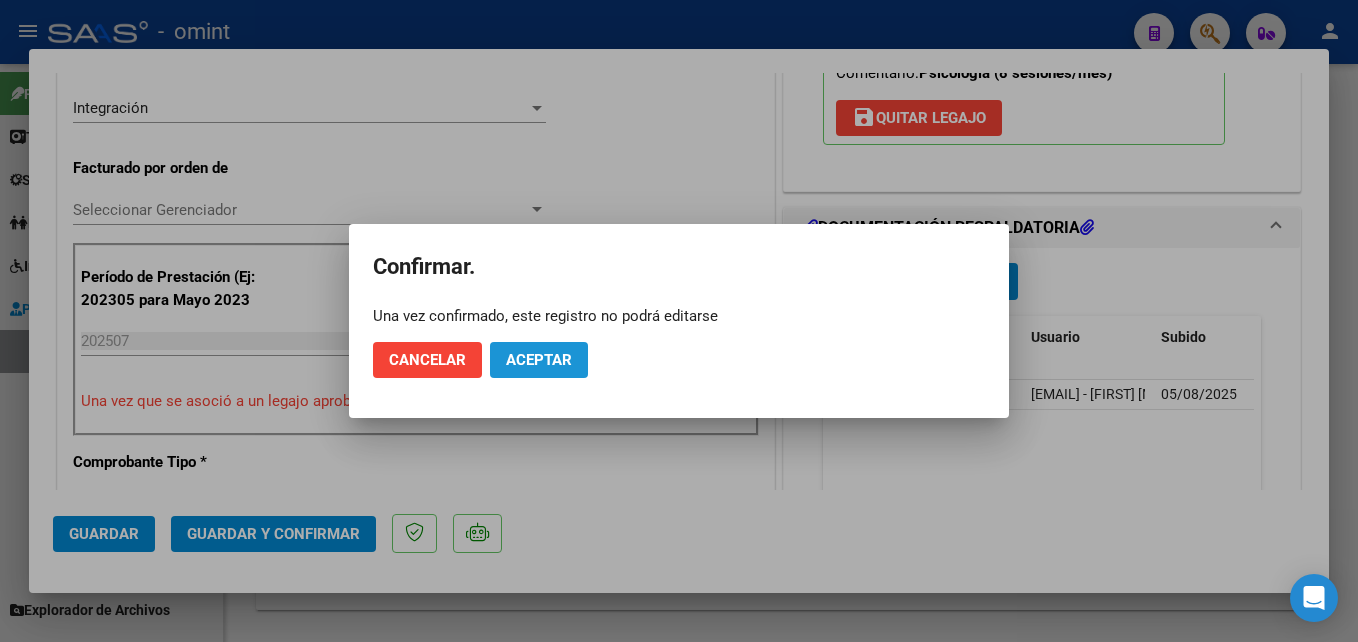 click on "Aceptar" 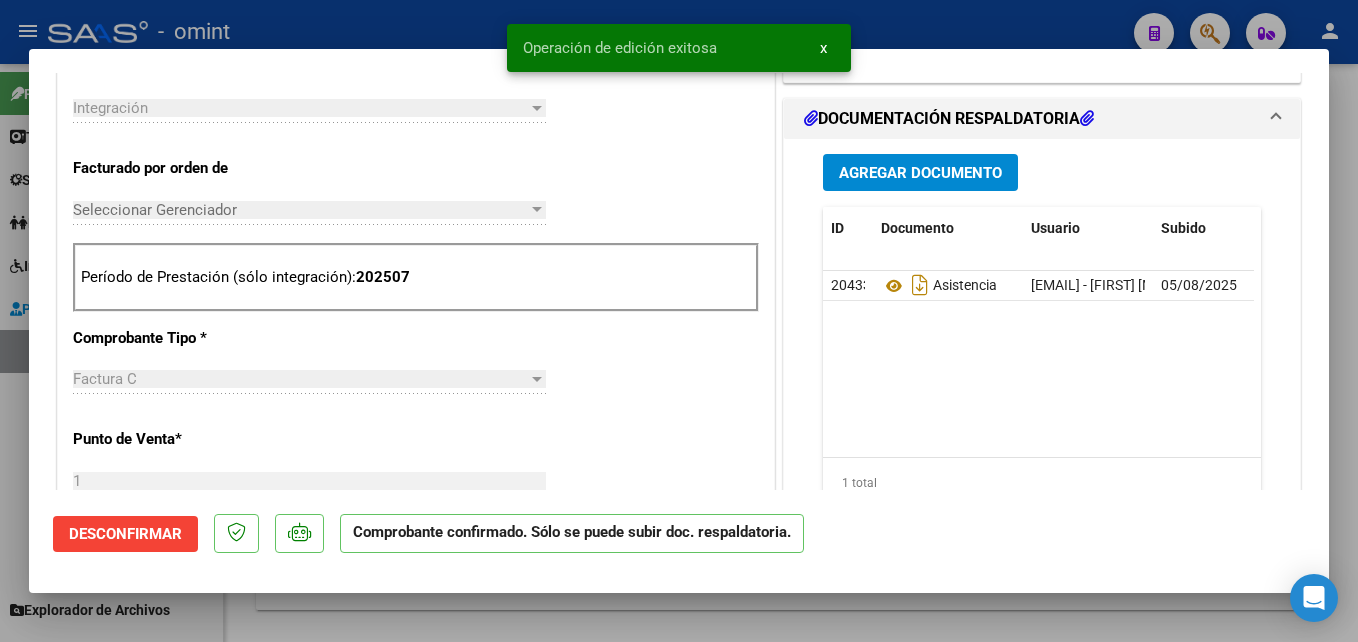 click at bounding box center [679, 321] 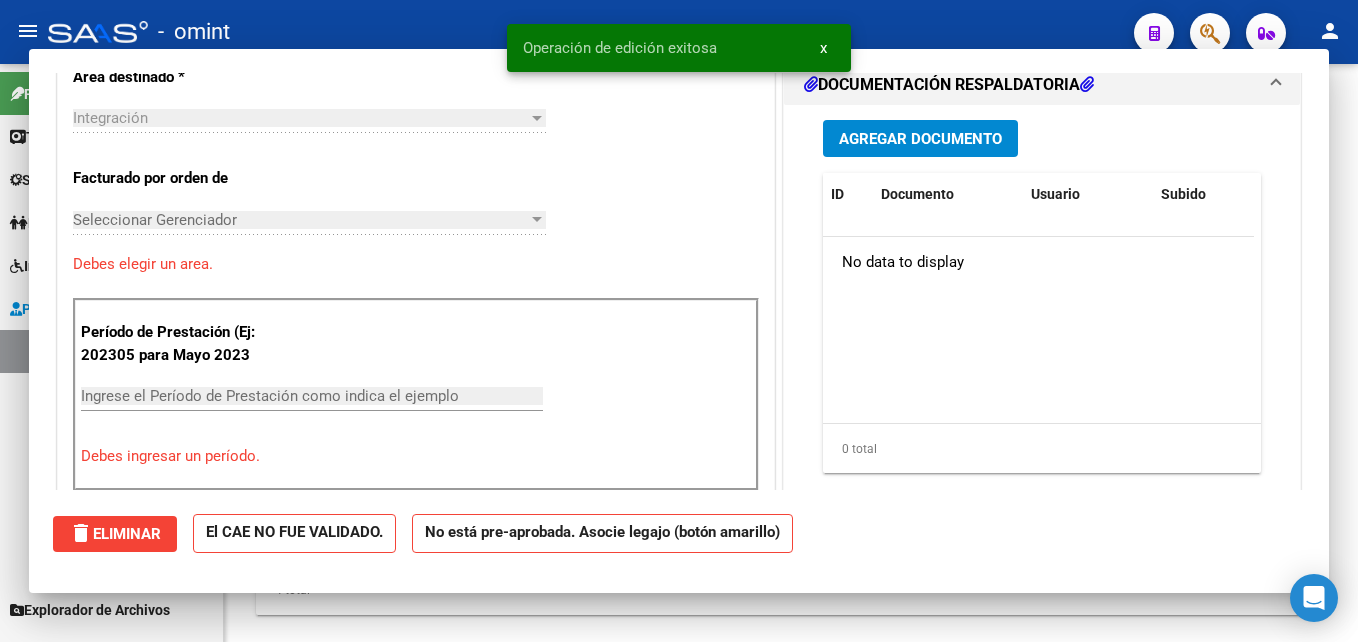 scroll, scrollTop: 489, scrollLeft: 0, axis: vertical 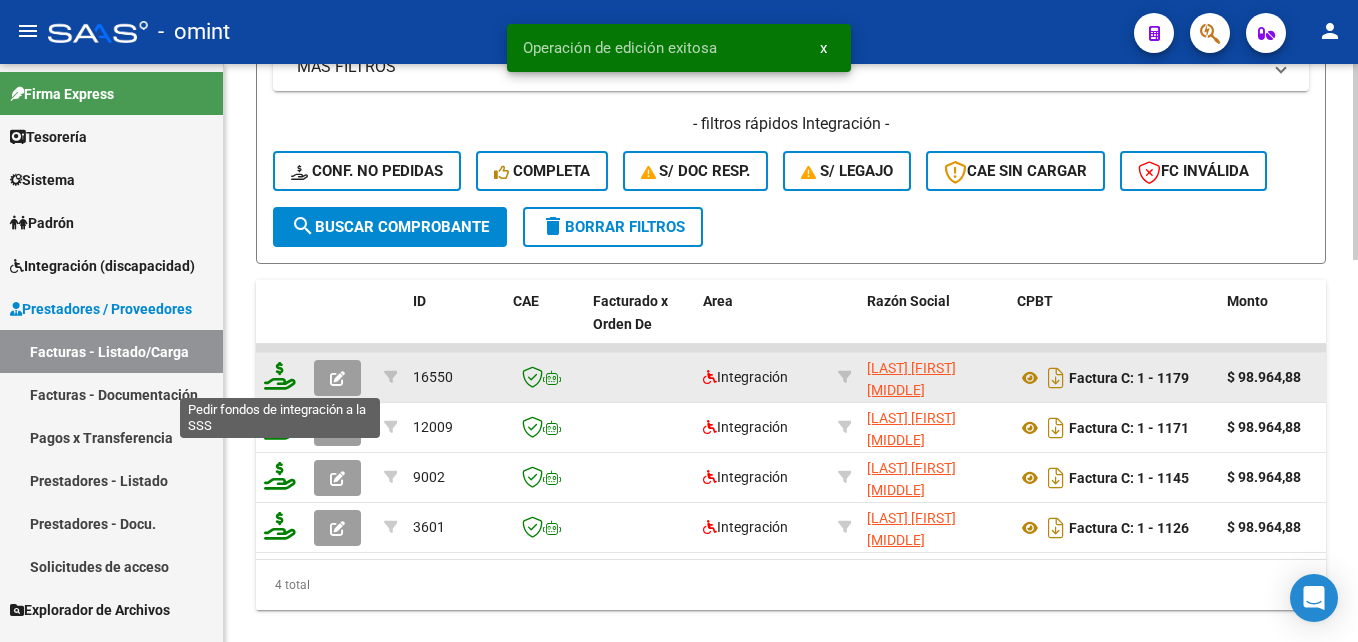 click 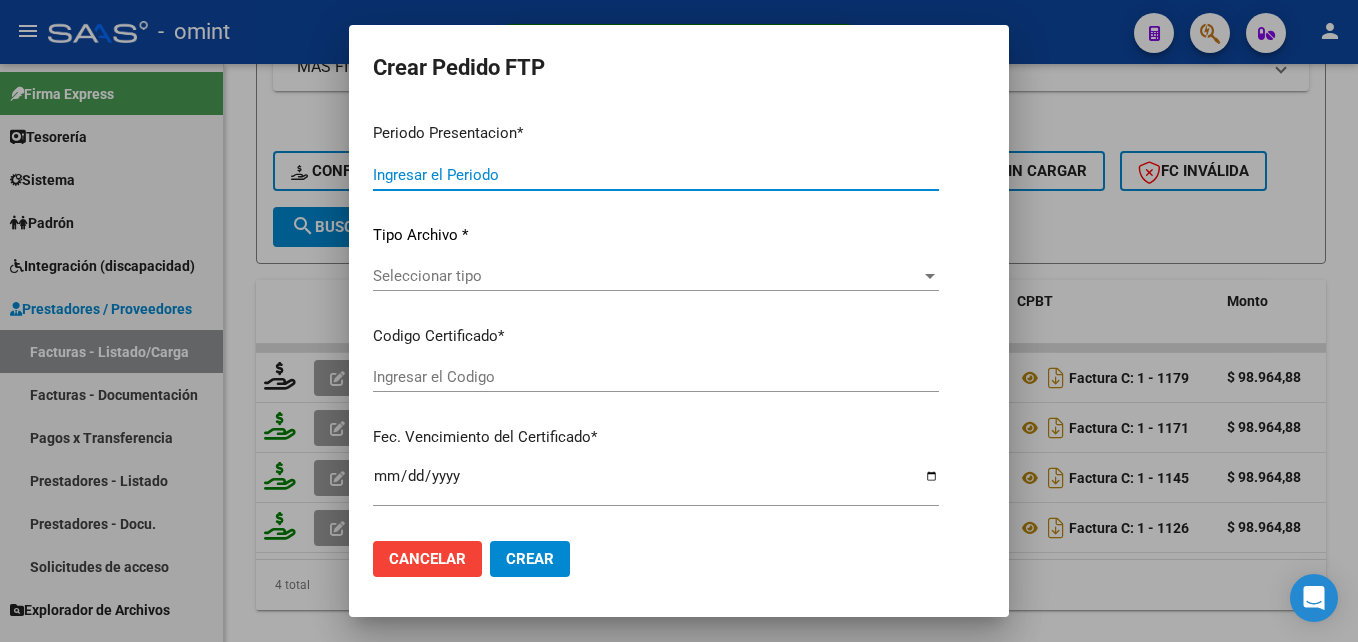 type on "202507" 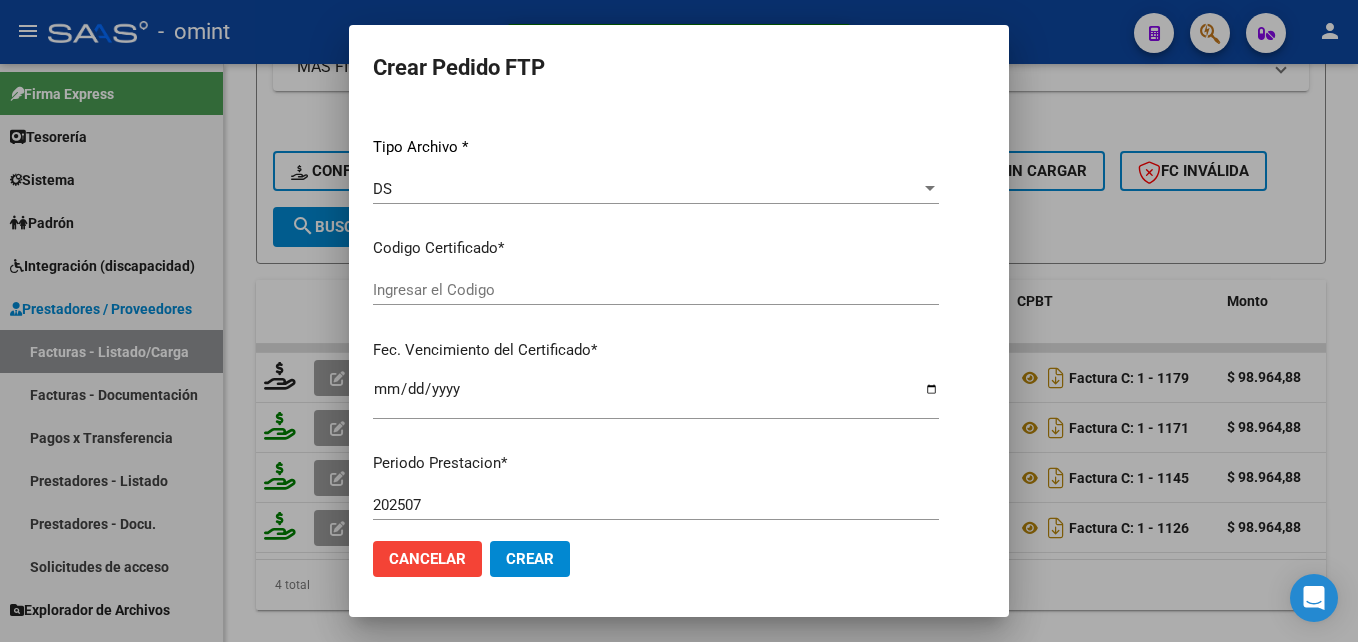 type on "2242427009" 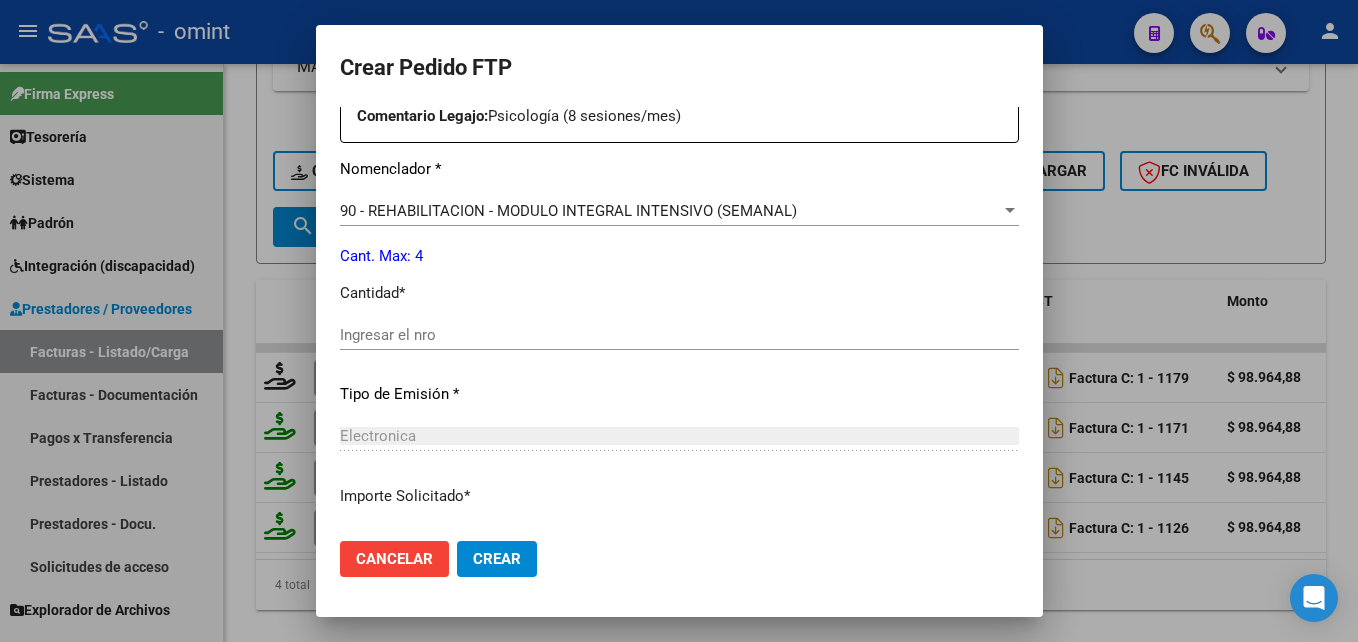 scroll, scrollTop: 776, scrollLeft: 0, axis: vertical 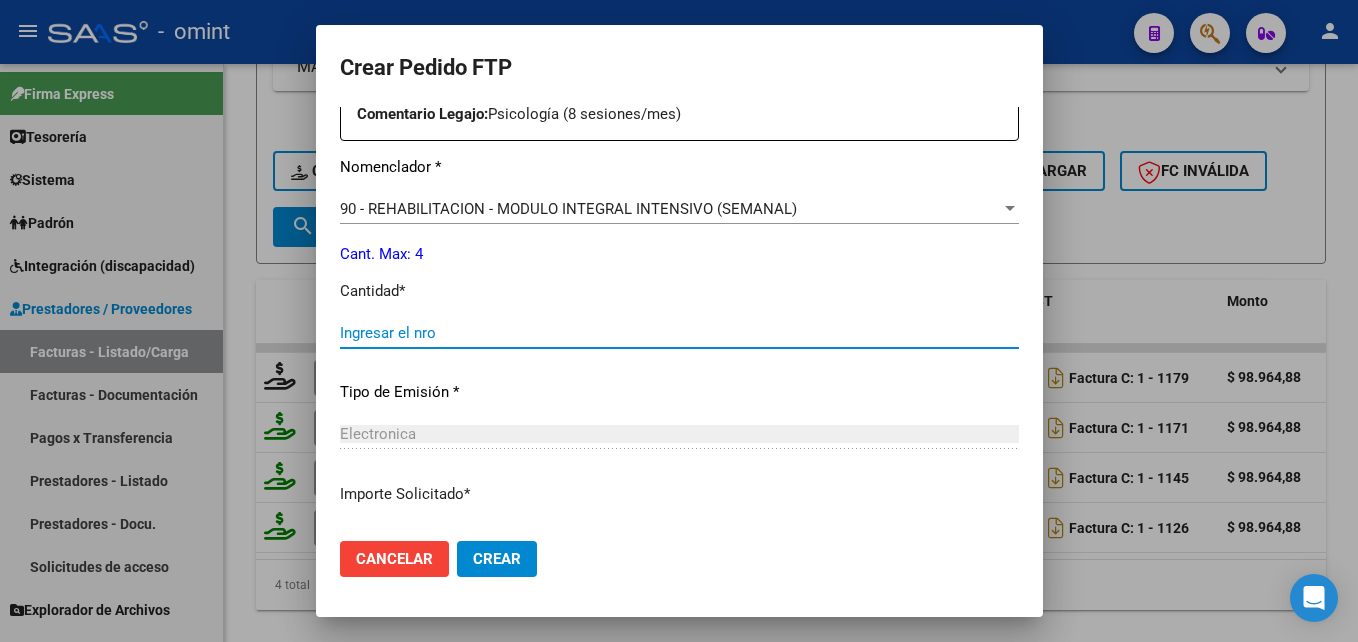 click on "Ingresar el nro" at bounding box center (679, 333) 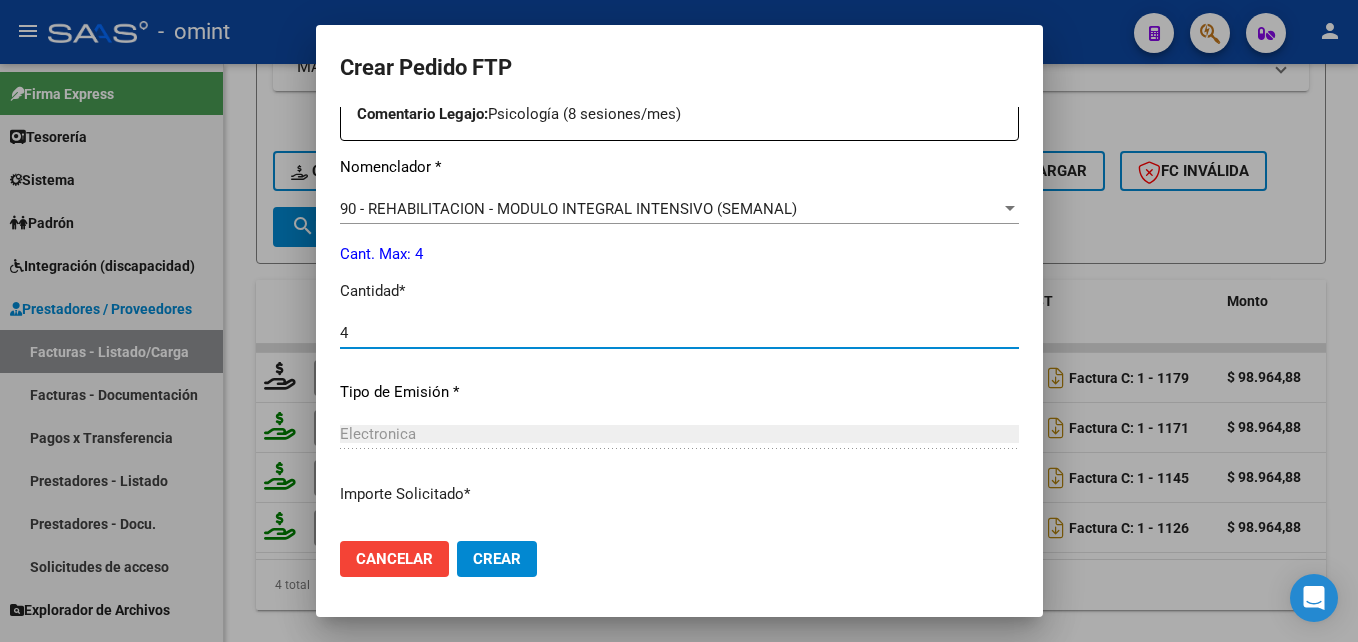 type on "4" 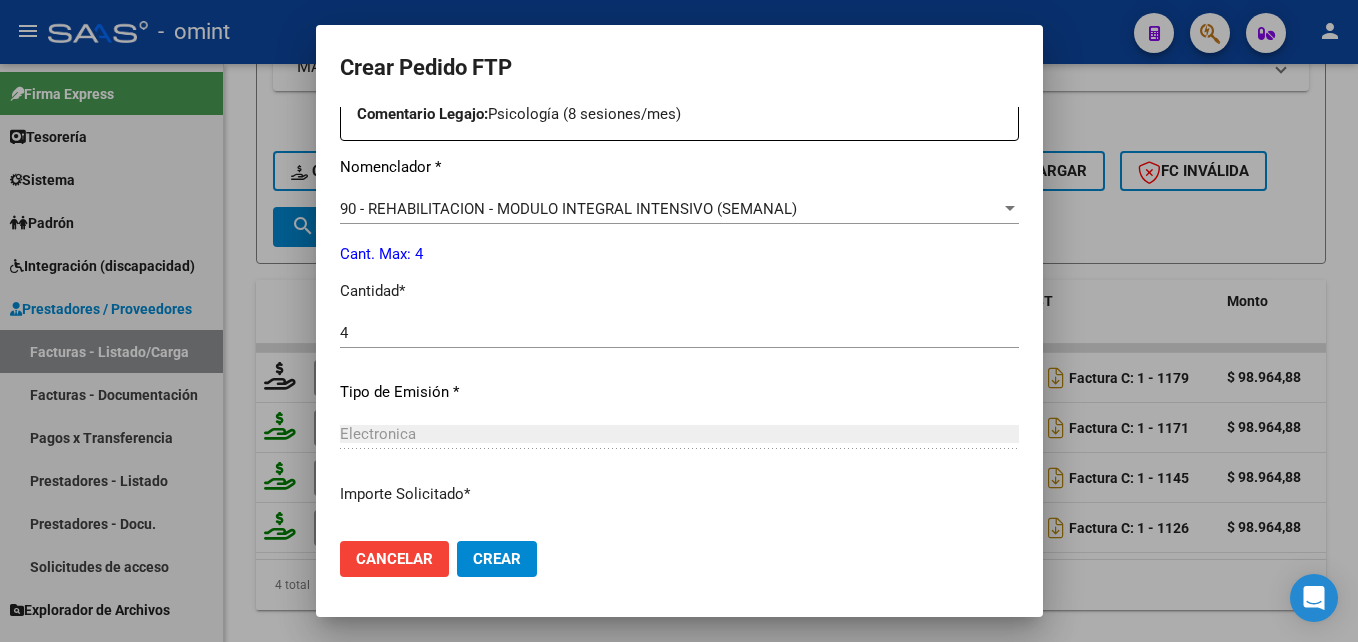 scroll, scrollTop: 921, scrollLeft: 0, axis: vertical 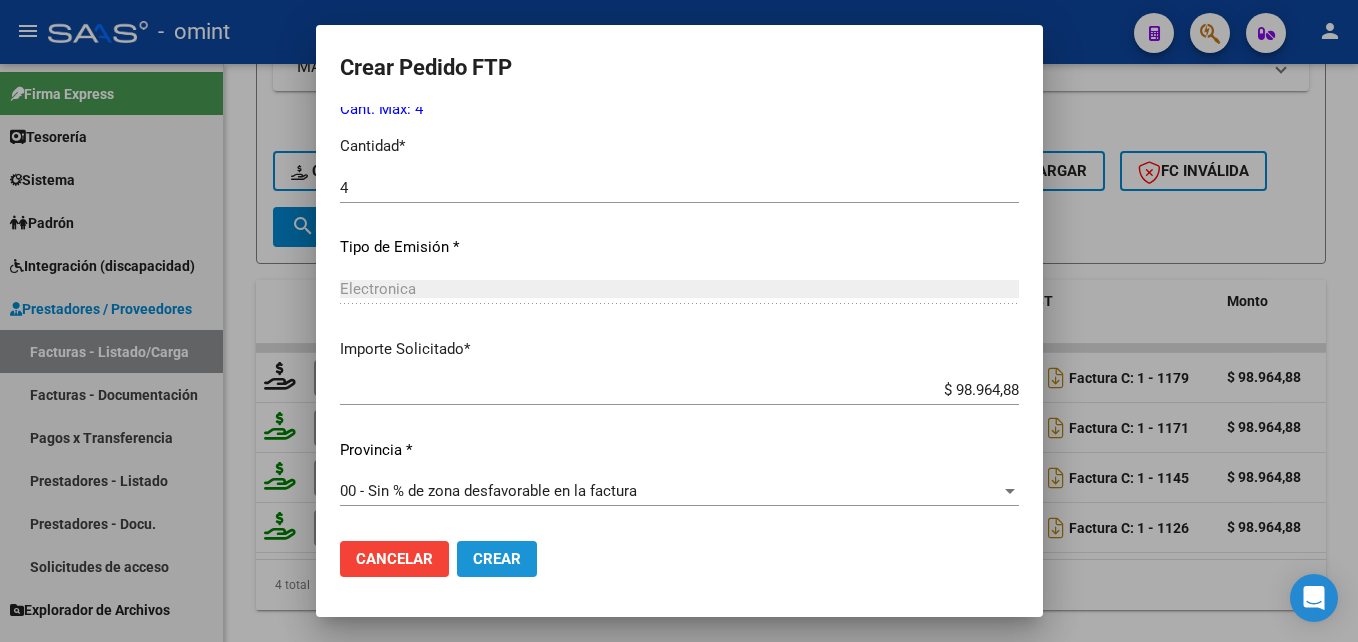 click on "Crear" 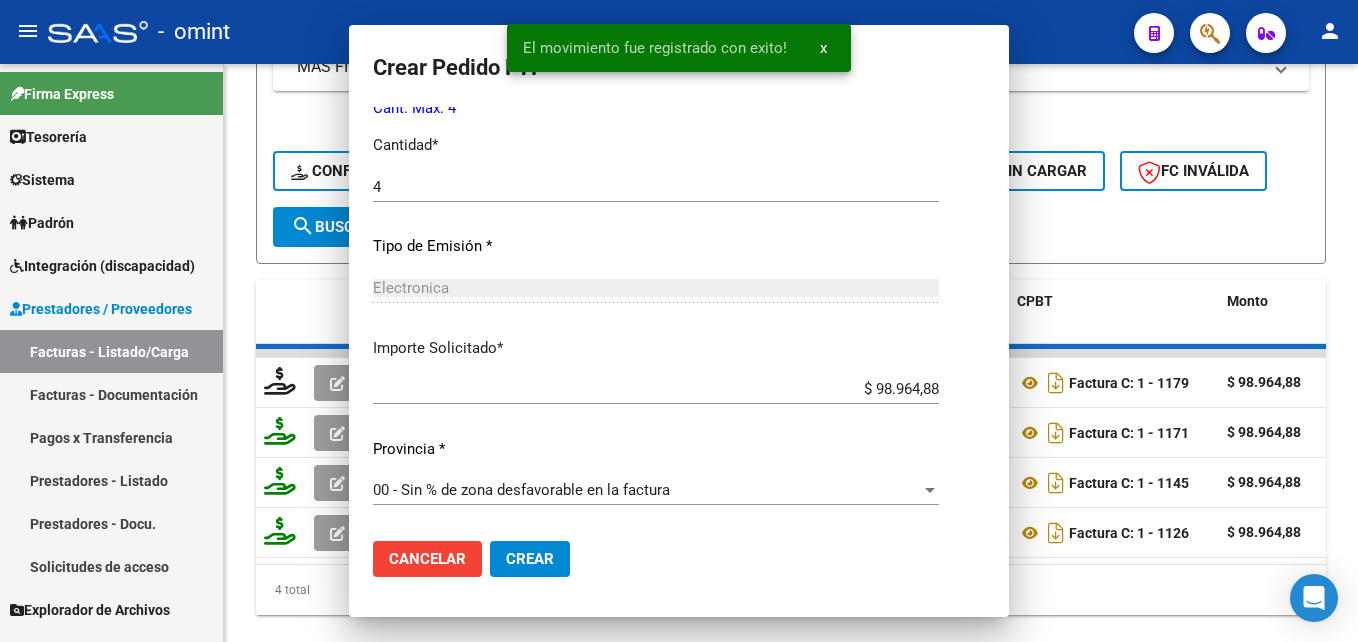 scroll, scrollTop: 0, scrollLeft: 0, axis: both 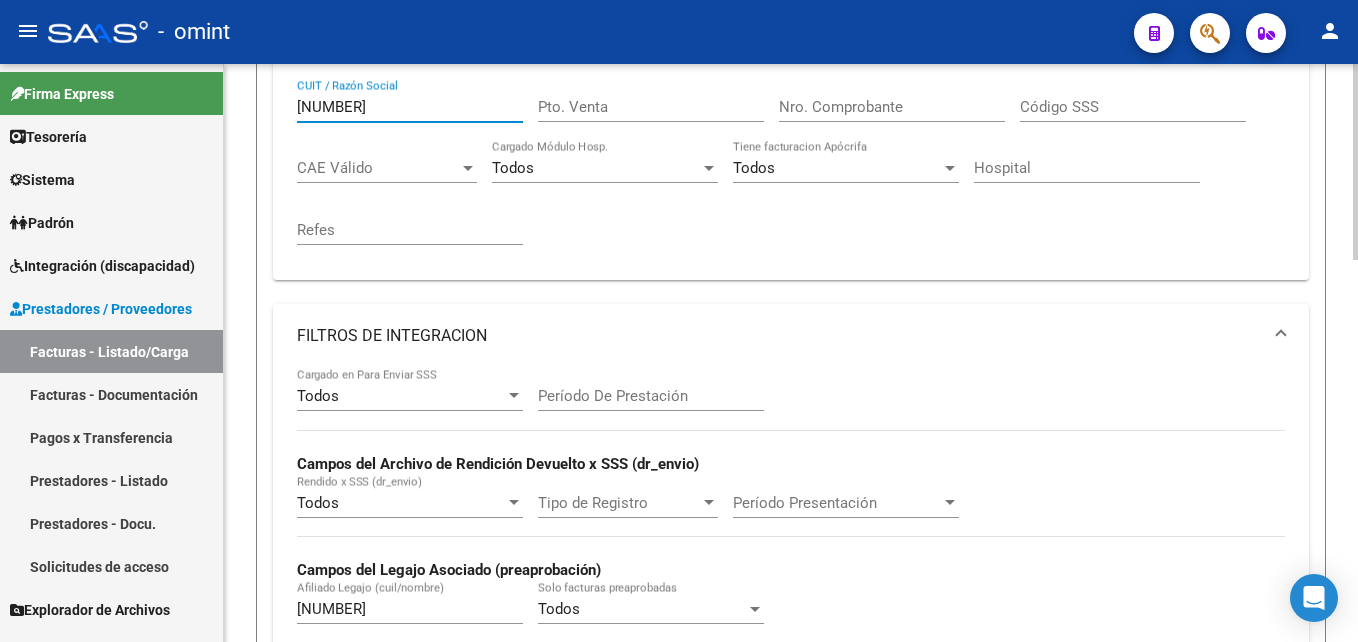 click on "[NUMBER]" at bounding box center (410, 107) 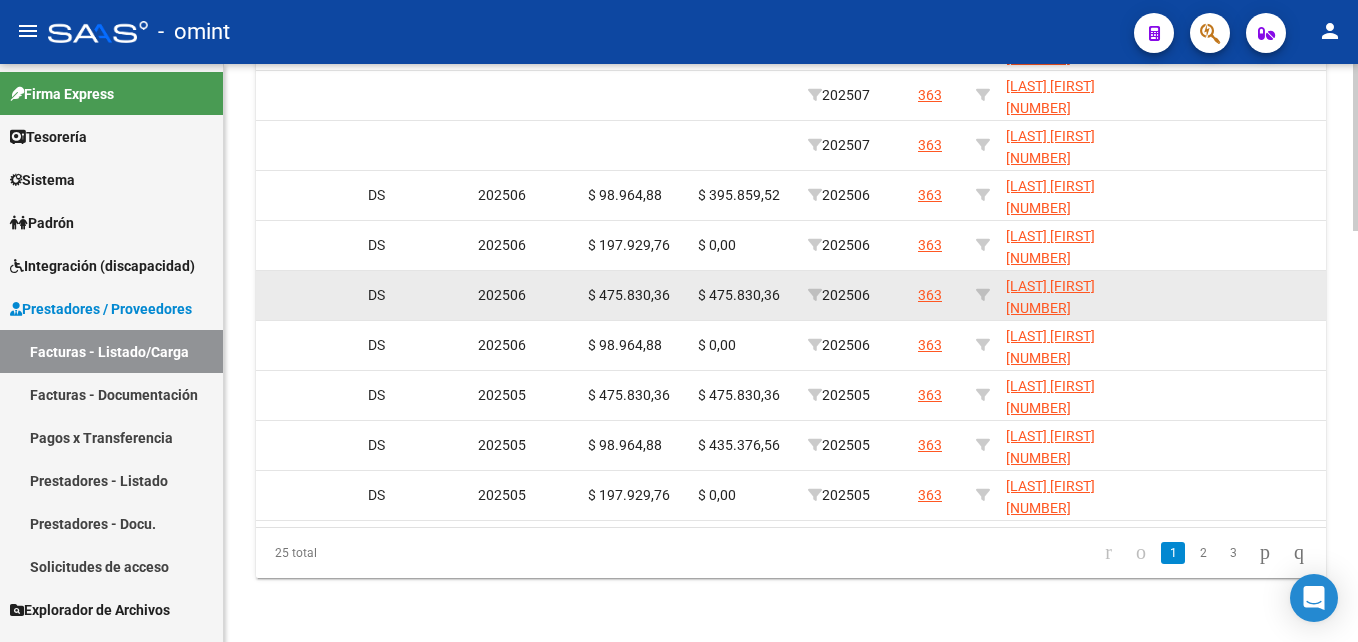 scroll, scrollTop: 1426, scrollLeft: 0, axis: vertical 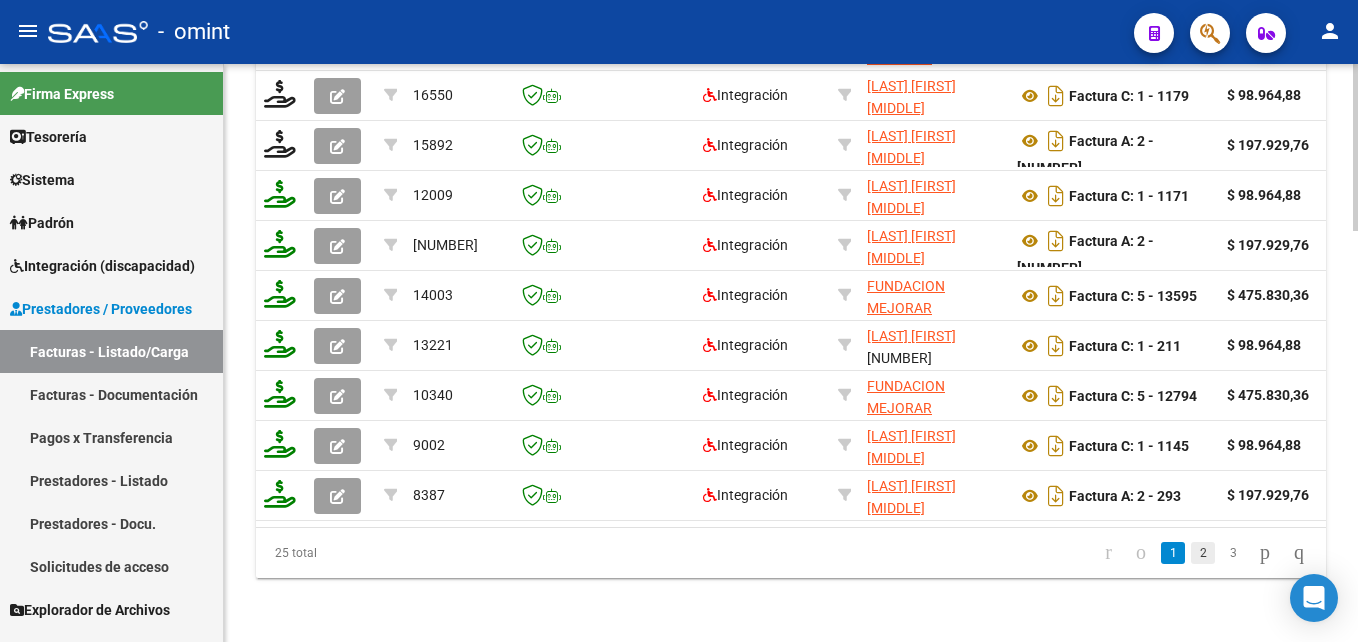 type 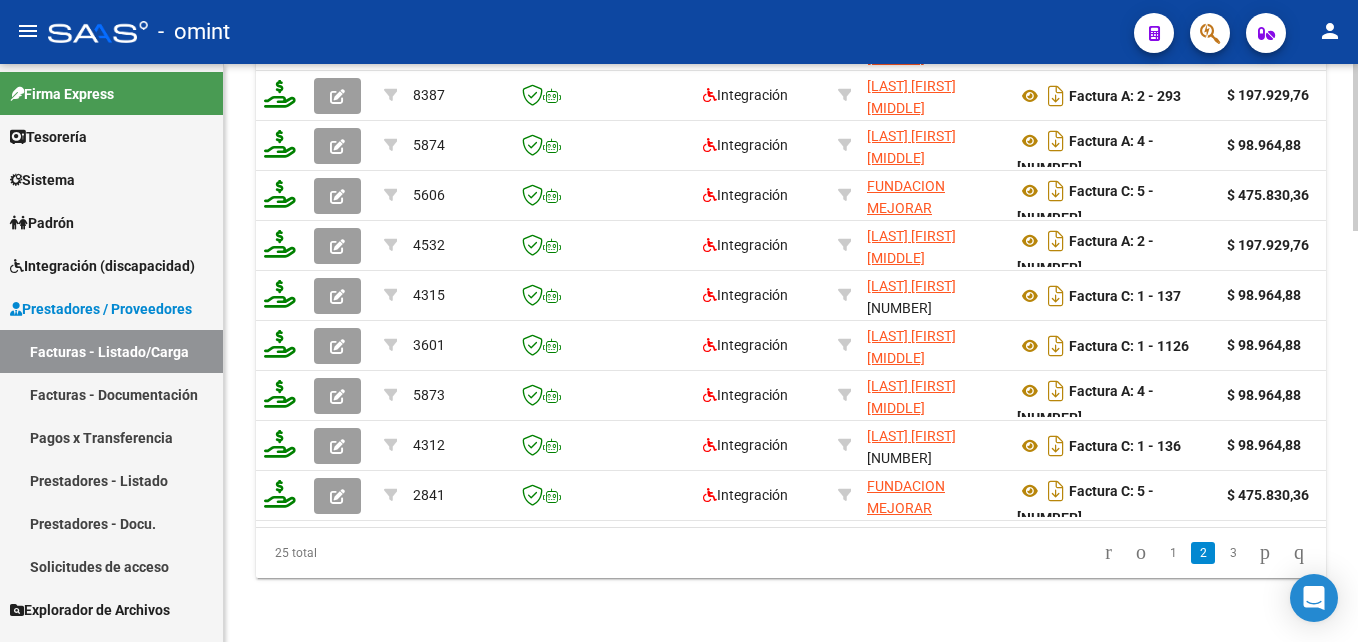 scroll, scrollTop: 1426, scrollLeft: 0, axis: vertical 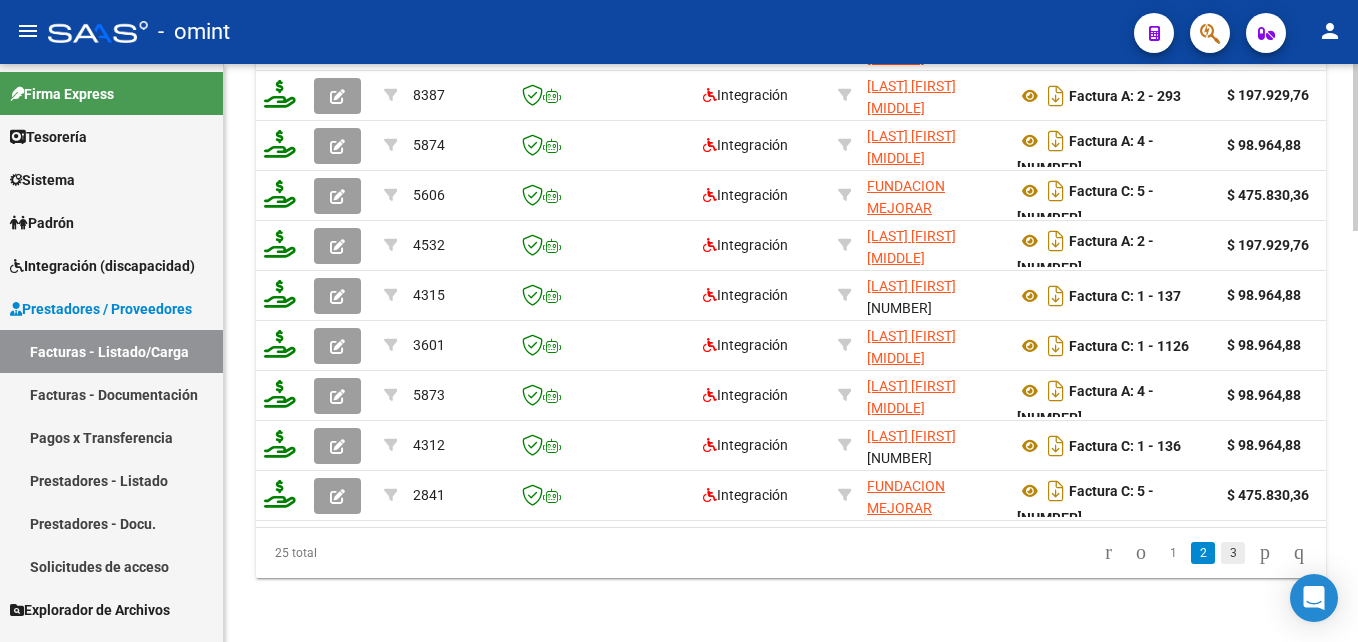 click on "3" 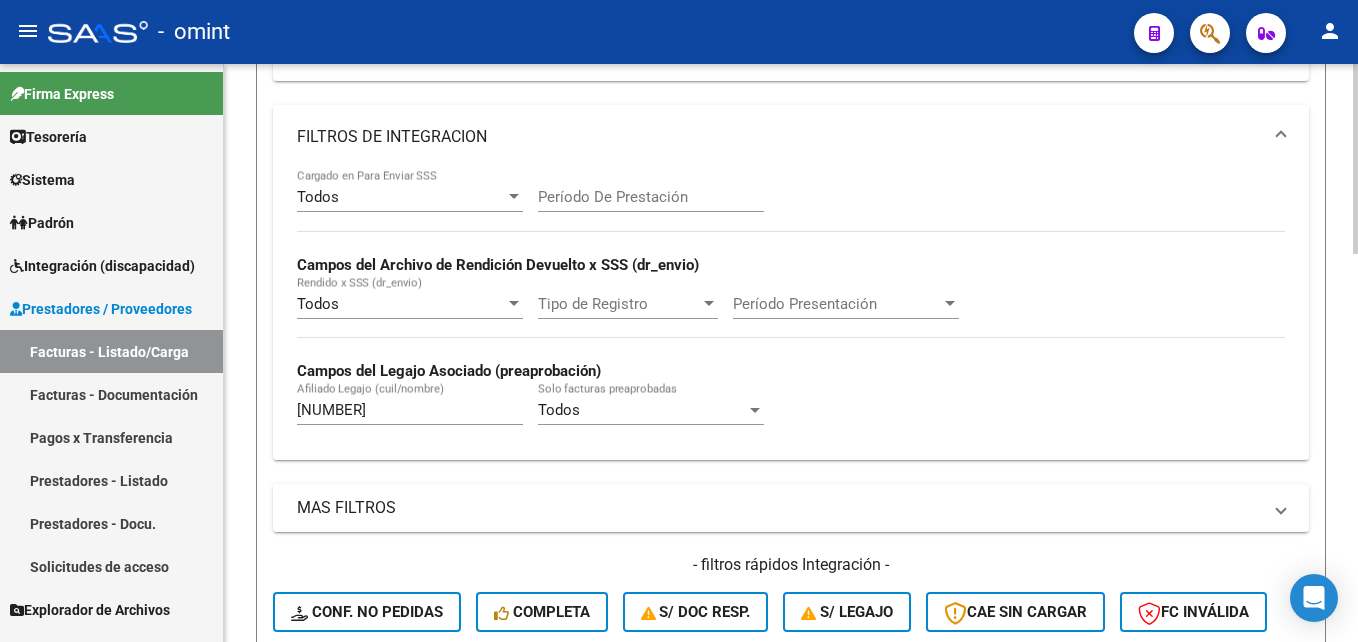 scroll, scrollTop: 637, scrollLeft: 0, axis: vertical 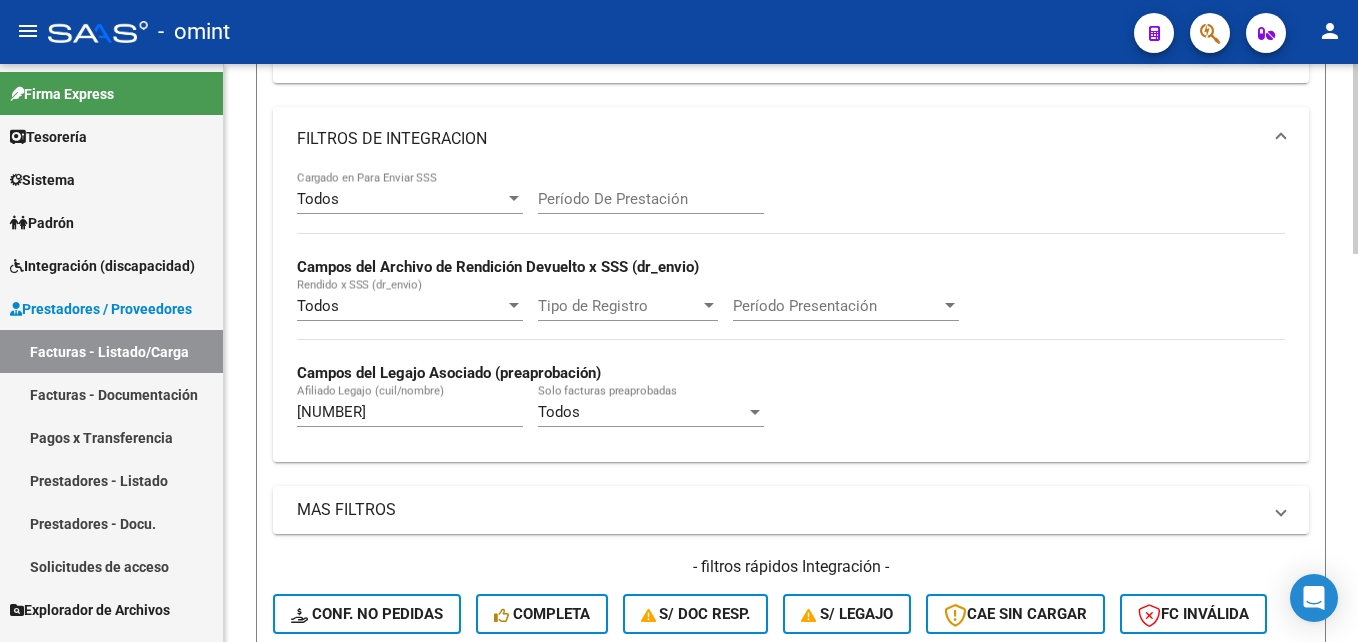 click on "27552734543" at bounding box center [410, 412] 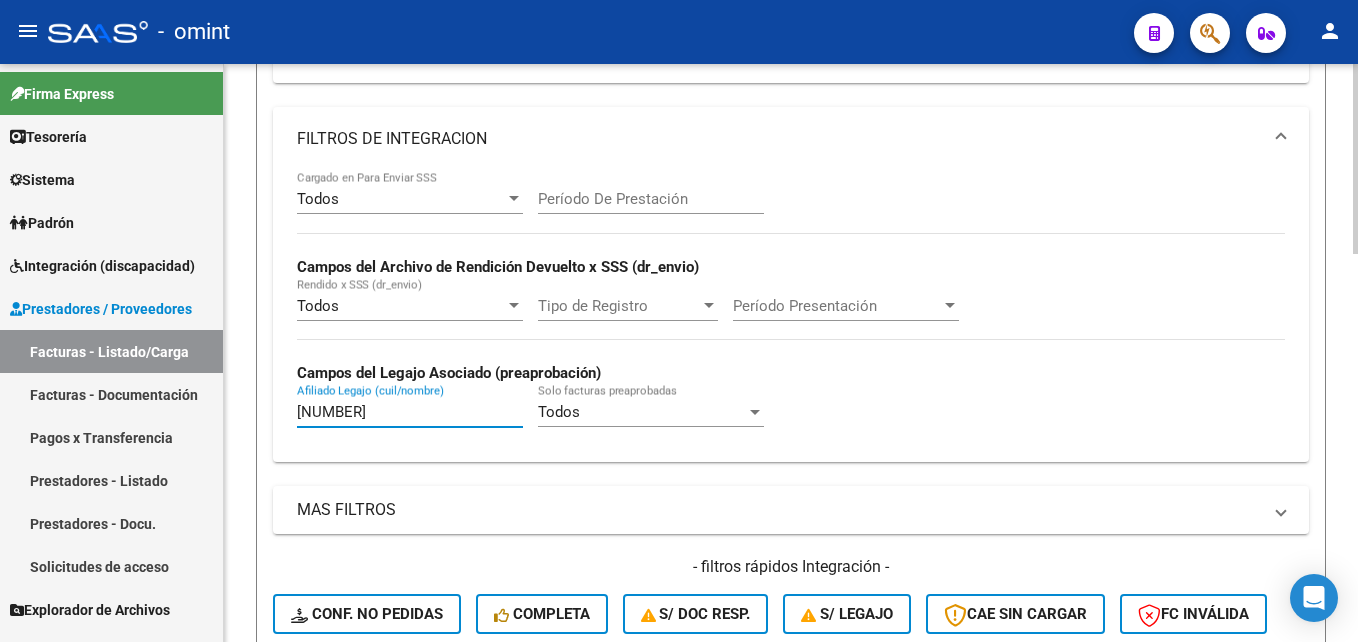 click on "27552734543" at bounding box center [410, 412] 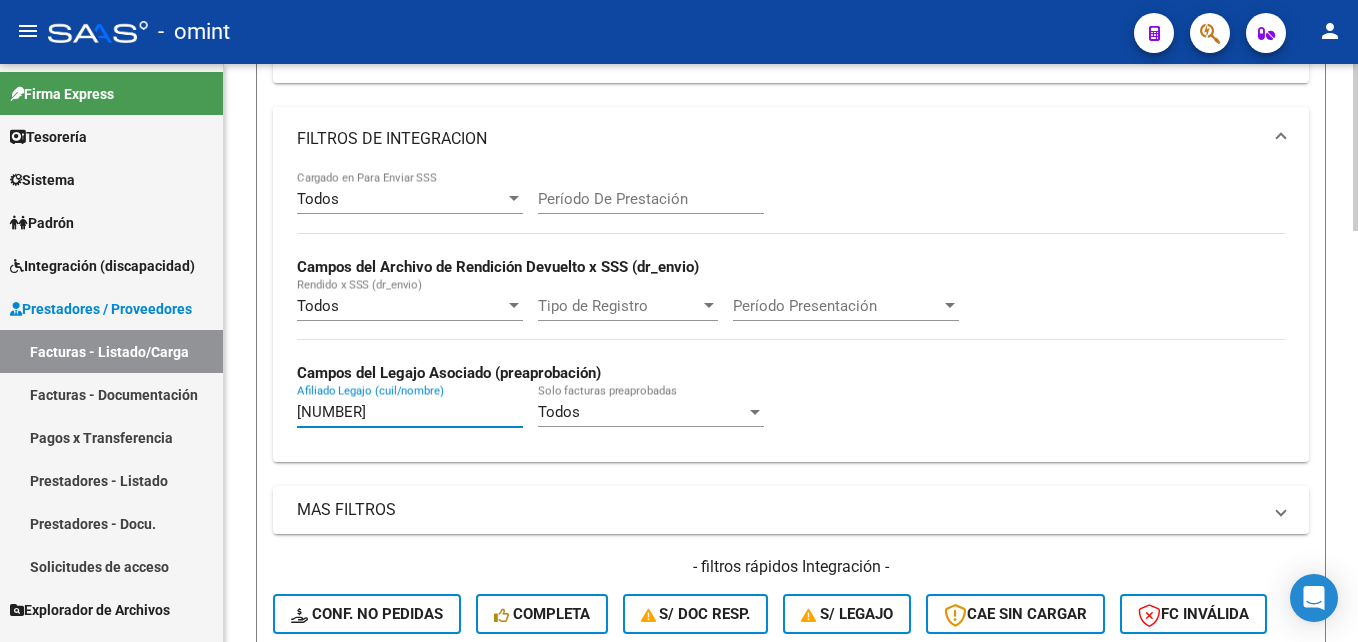 type on "20578289063" 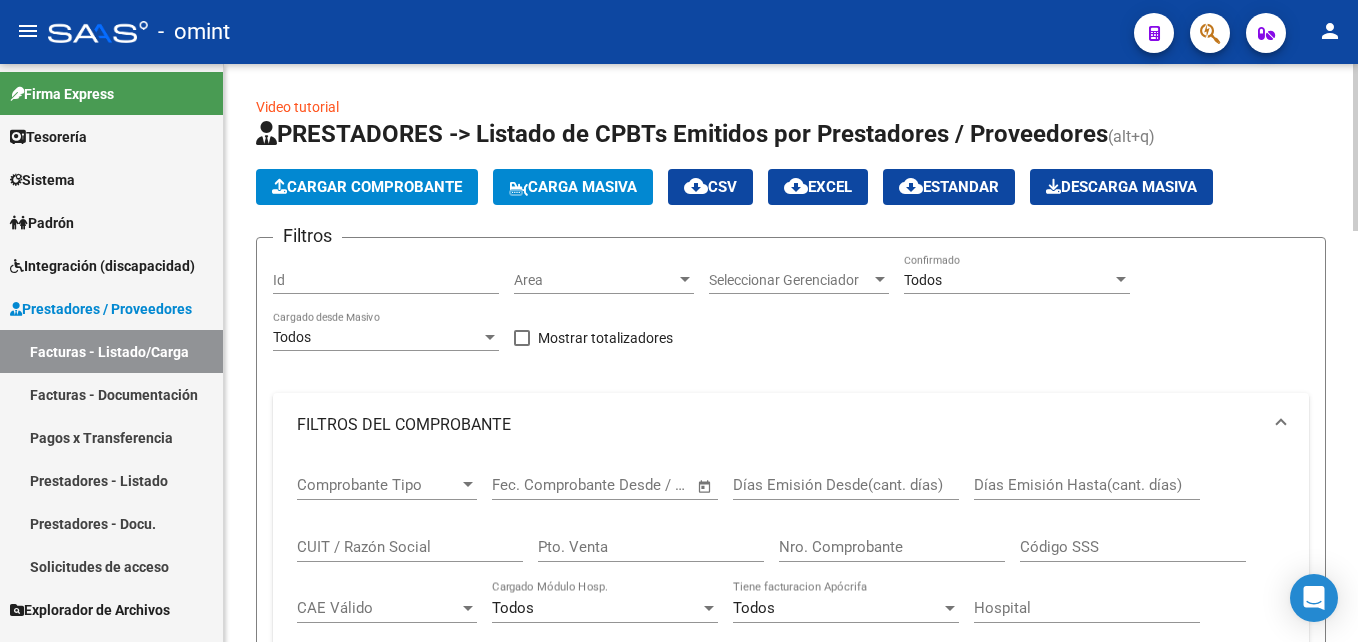 click on "CUIT / Razón Social" 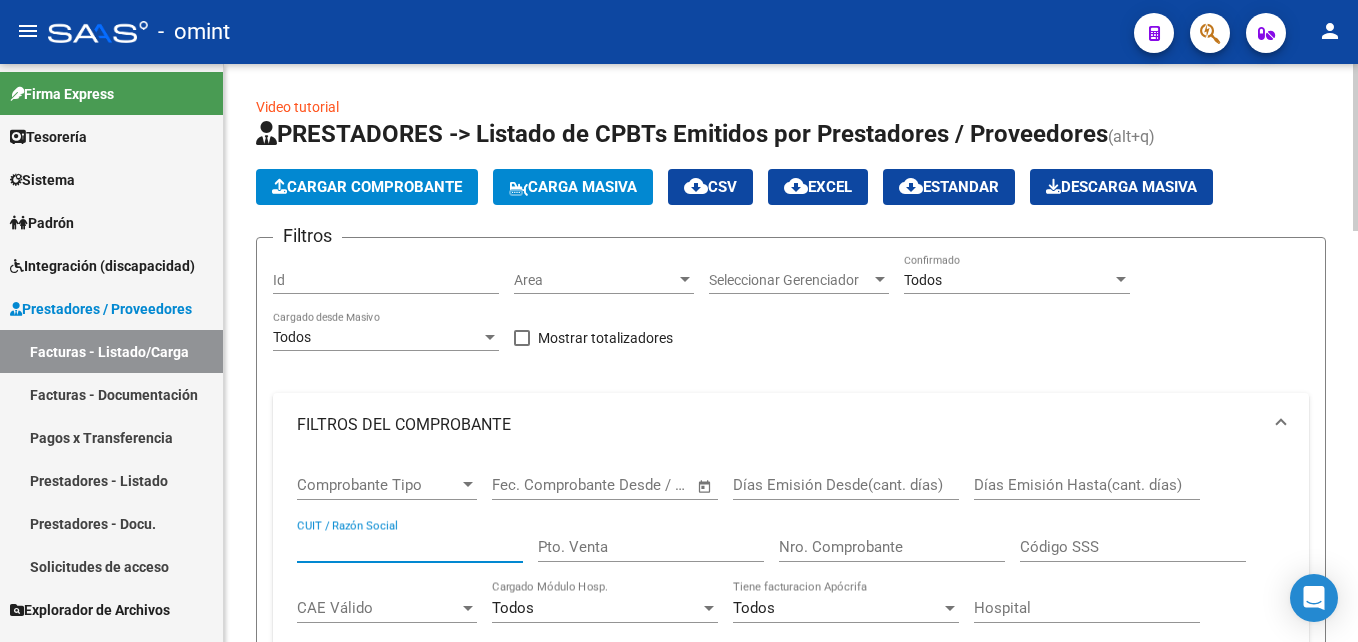 paste on "30714969184" 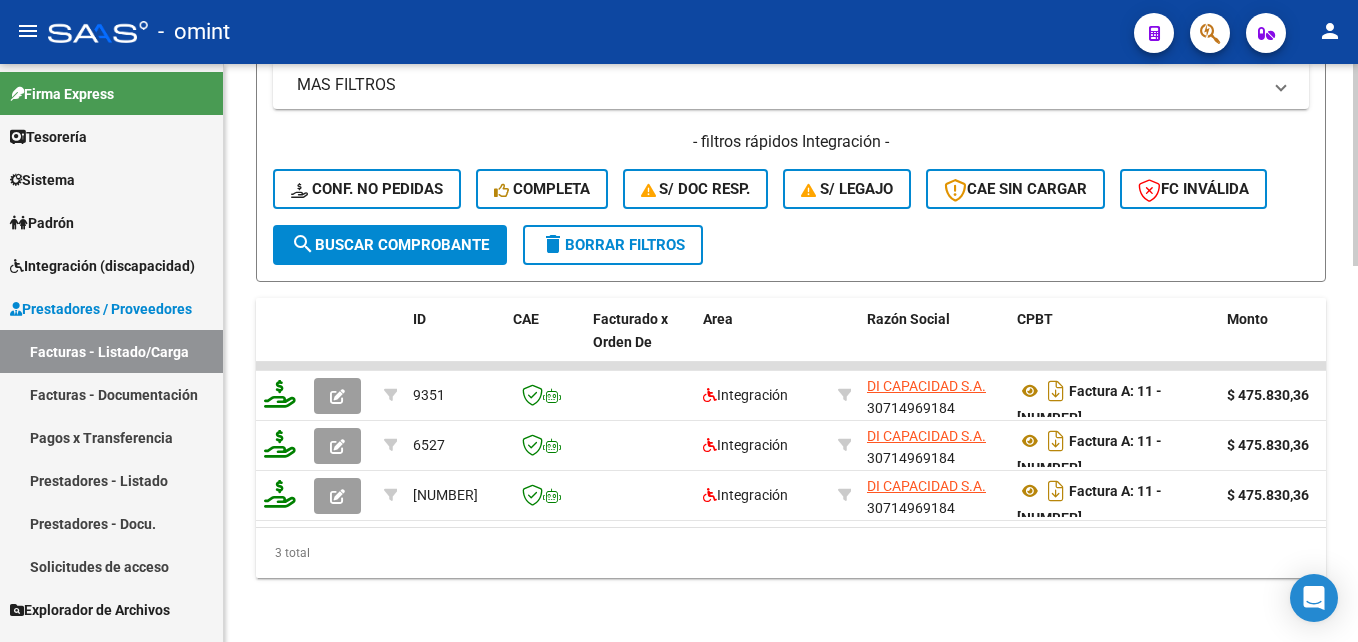 scroll, scrollTop: 1076, scrollLeft: 0, axis: vertical 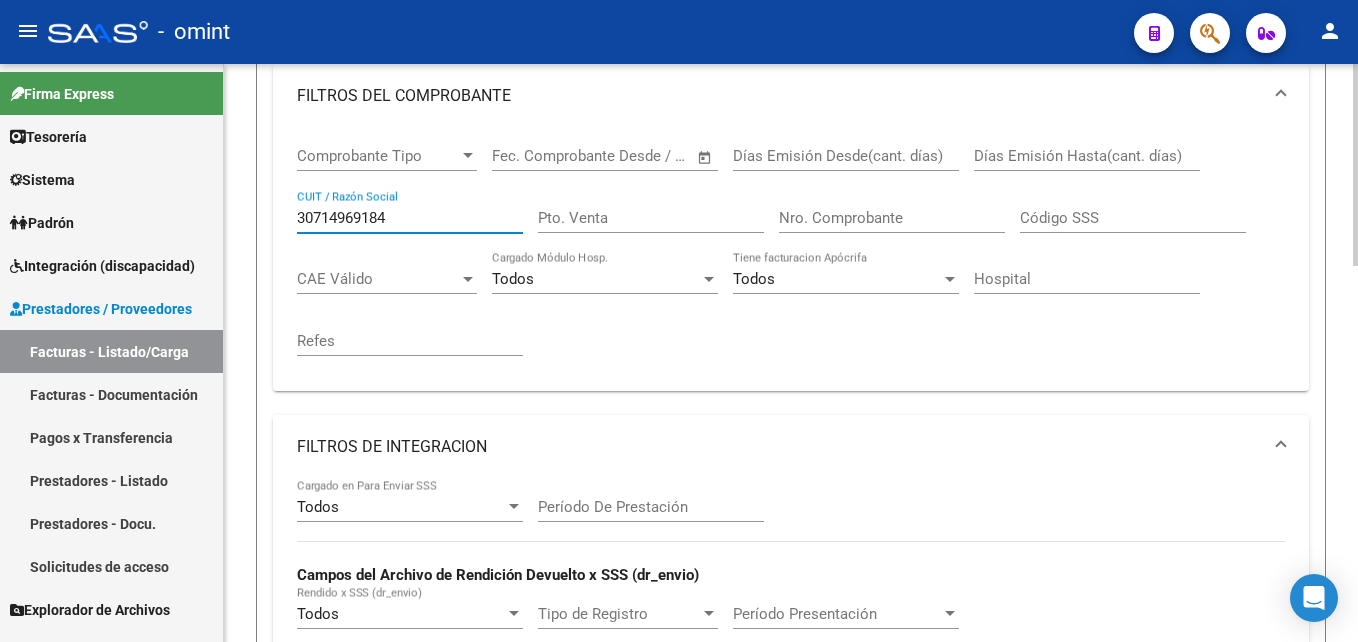 click on "30714969184" at bounding box center [410, 218] 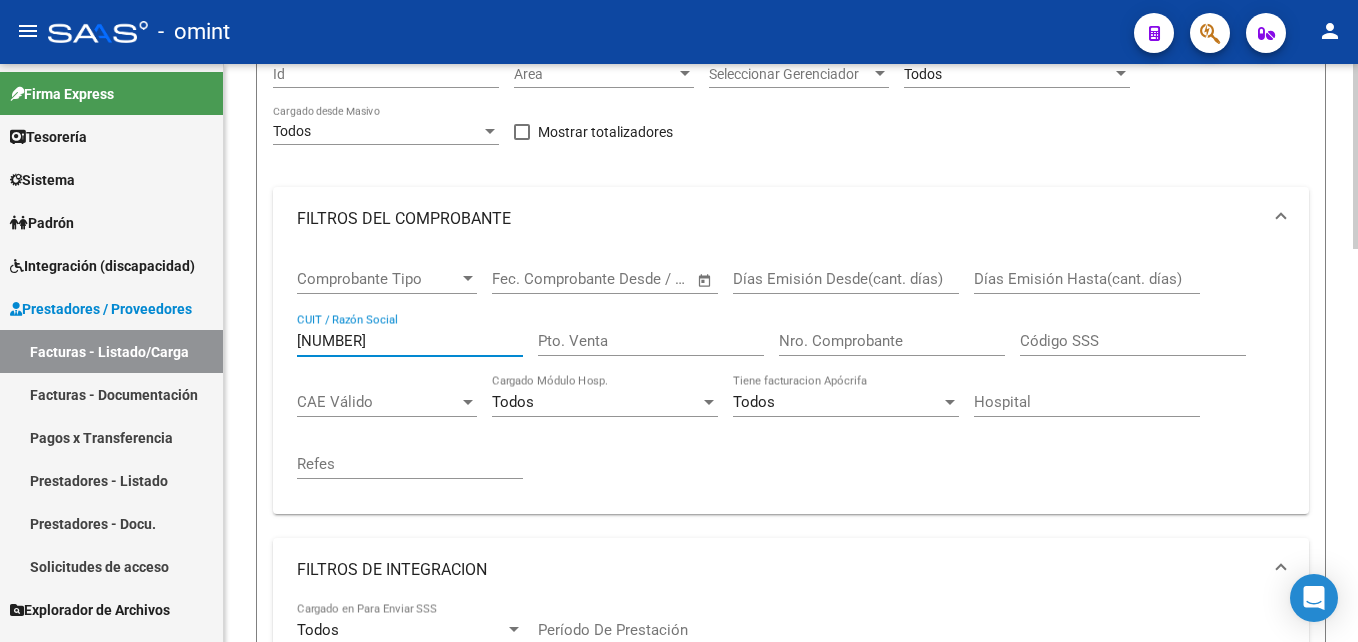 scroll, scrollTop: 179, scrollLeft: 0, axis: vertical 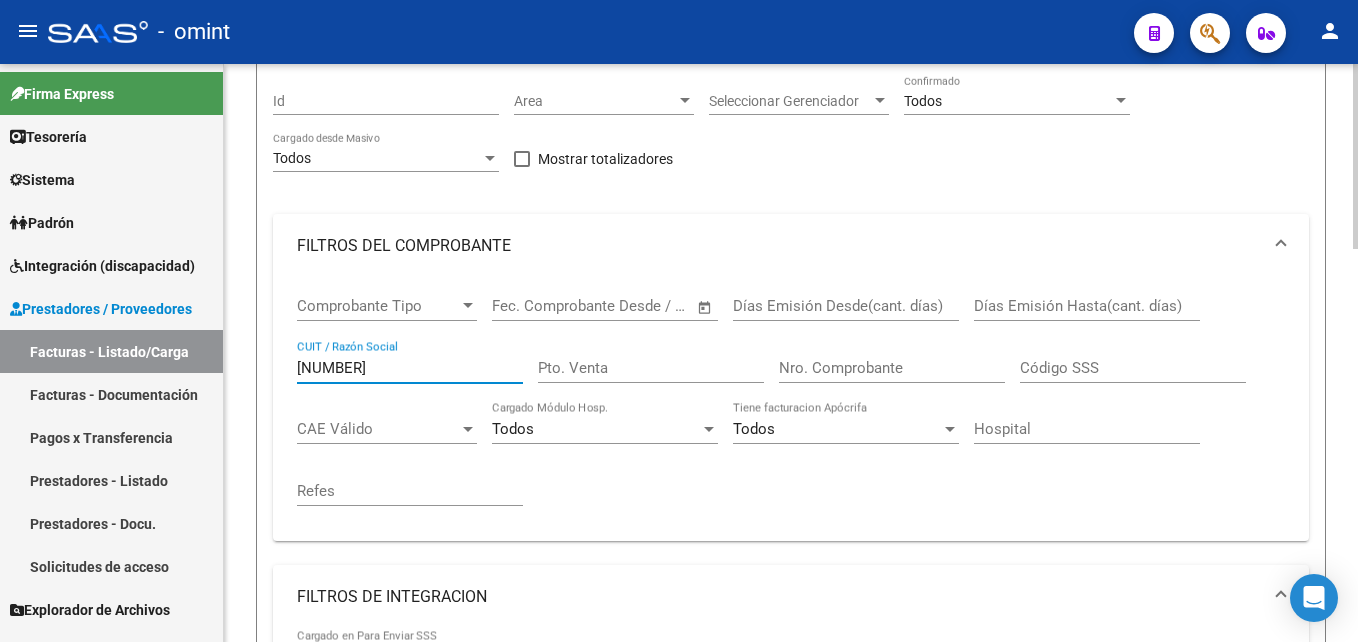 type on "[NUMBER]" 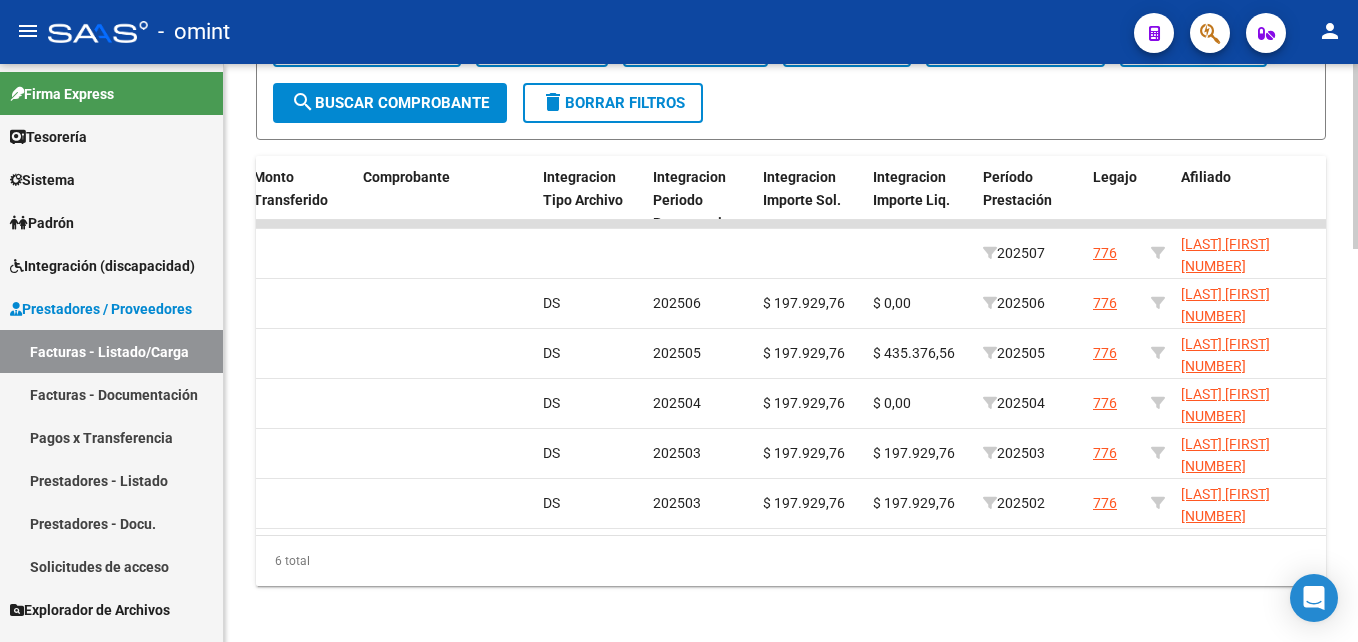 scroll, scrollTop: 1225, scrollLeft: 0, axis: vertical 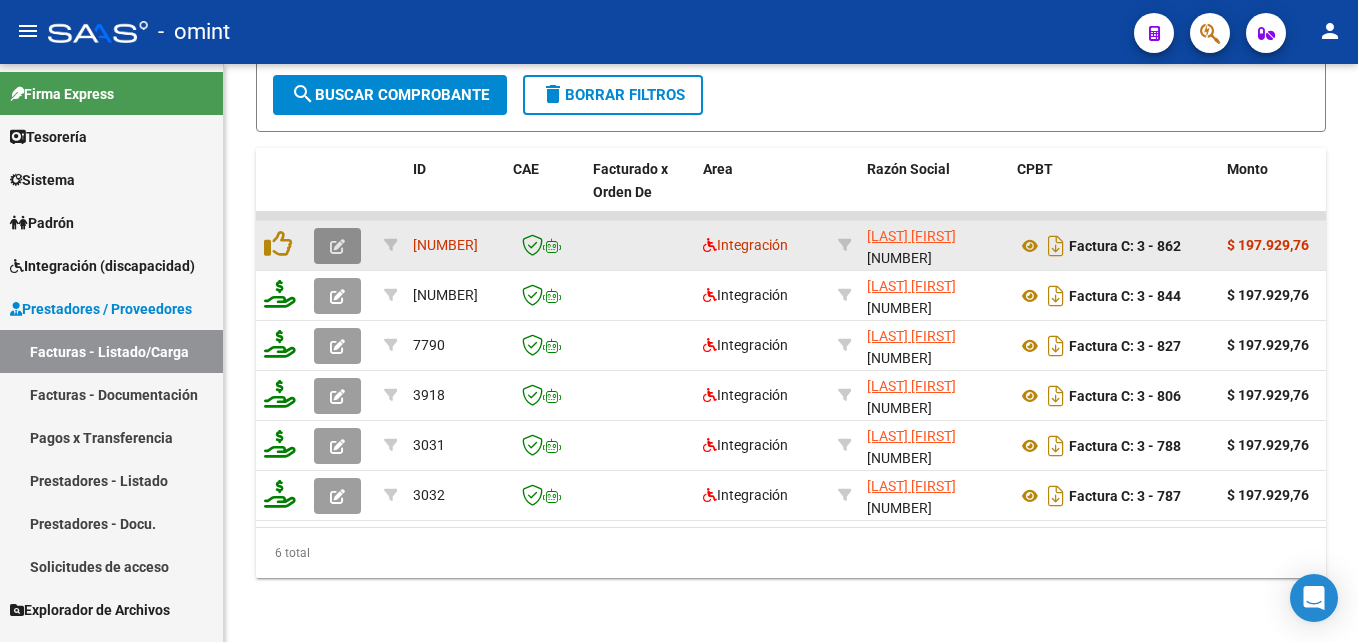 click 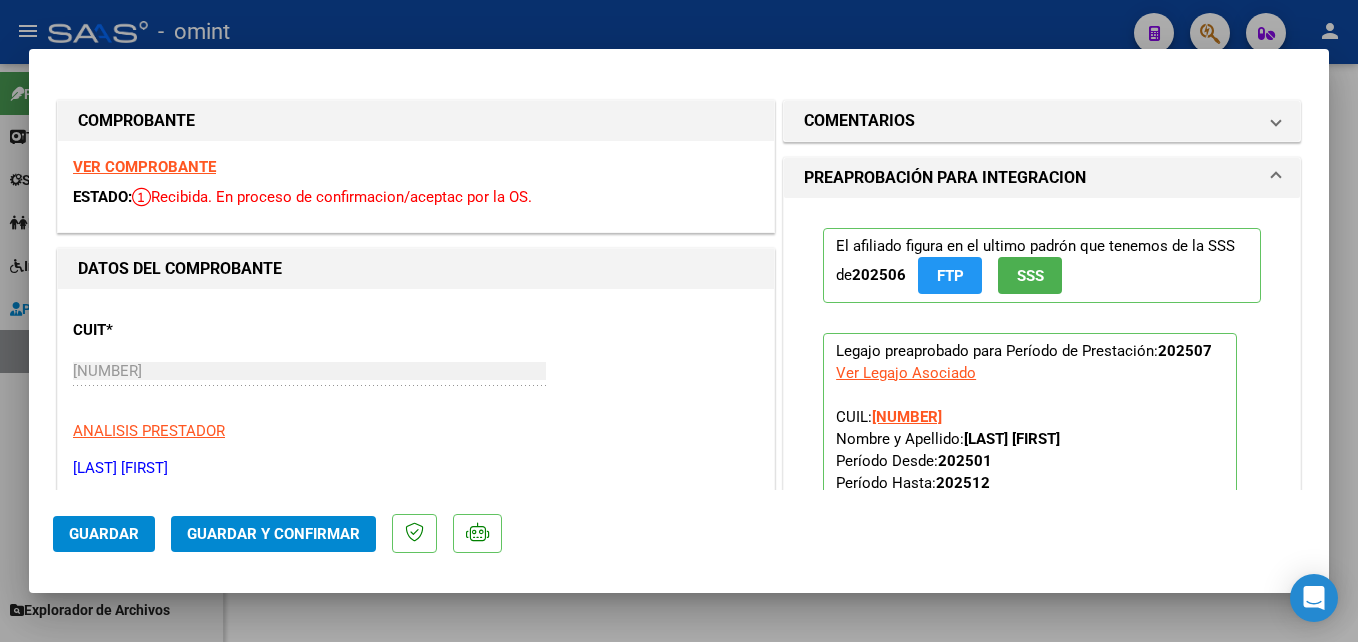 click on "VER COMPROBANTE" at bounding box center [144, 167] 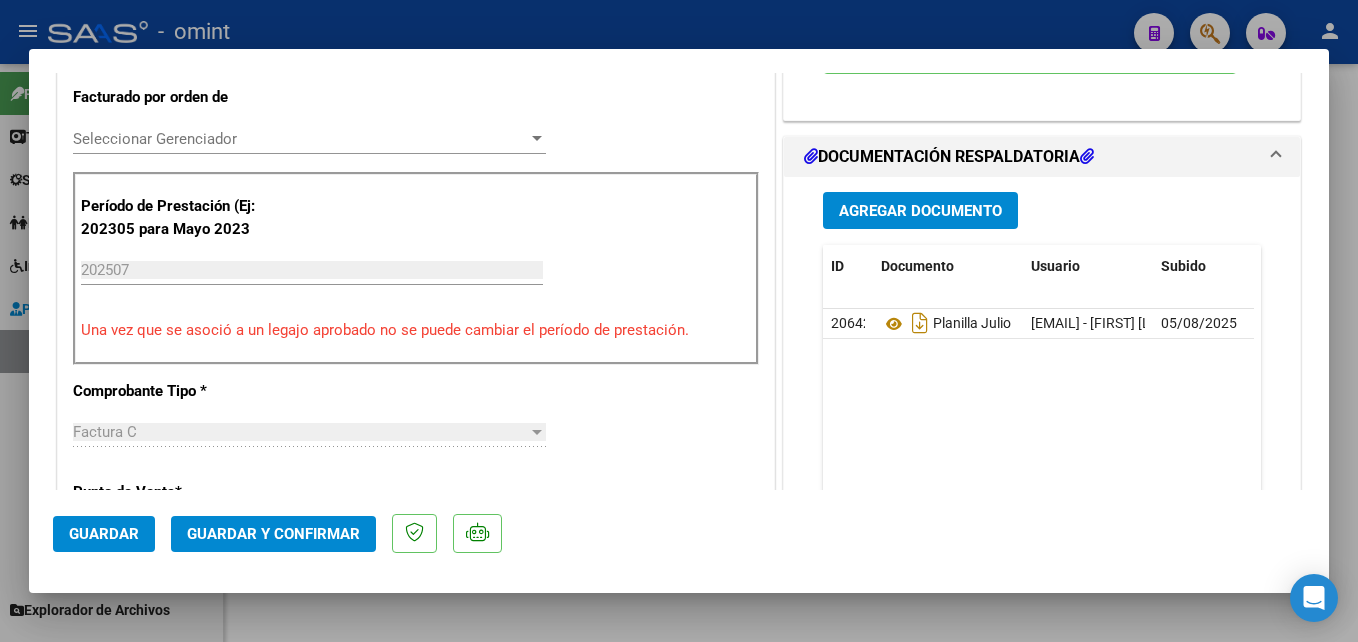 scroll, scrollTop: 533, scrollLeft: 0, axis: vertical 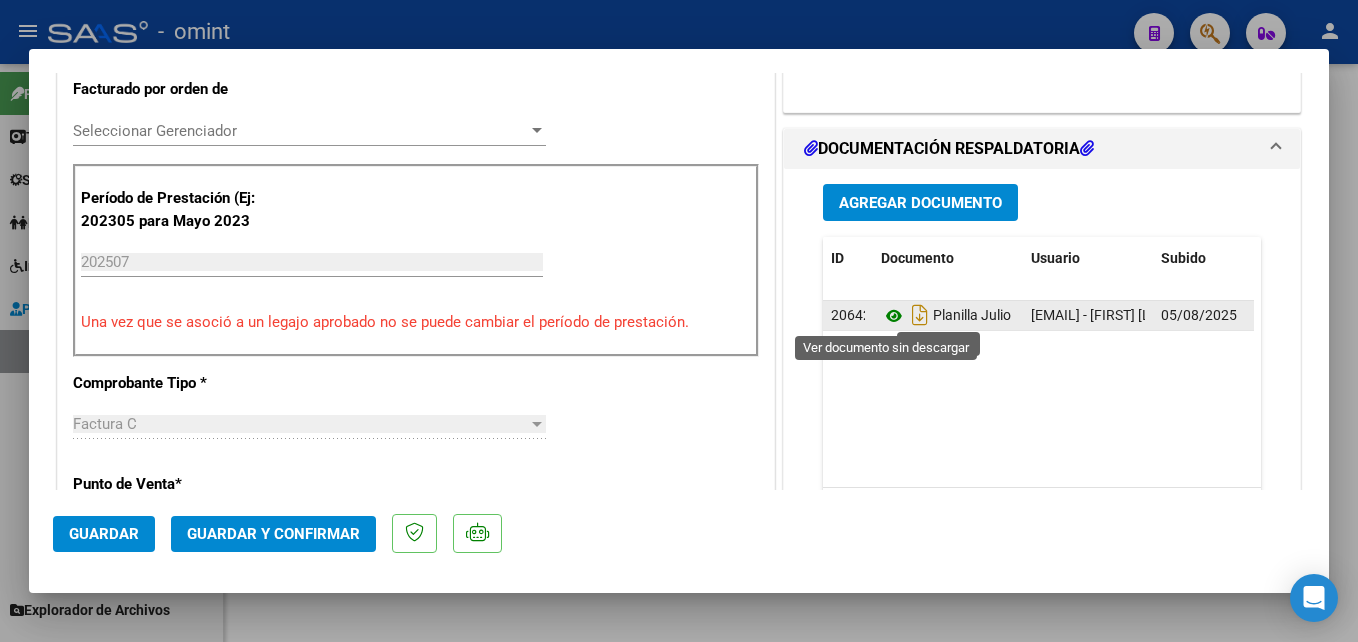 click 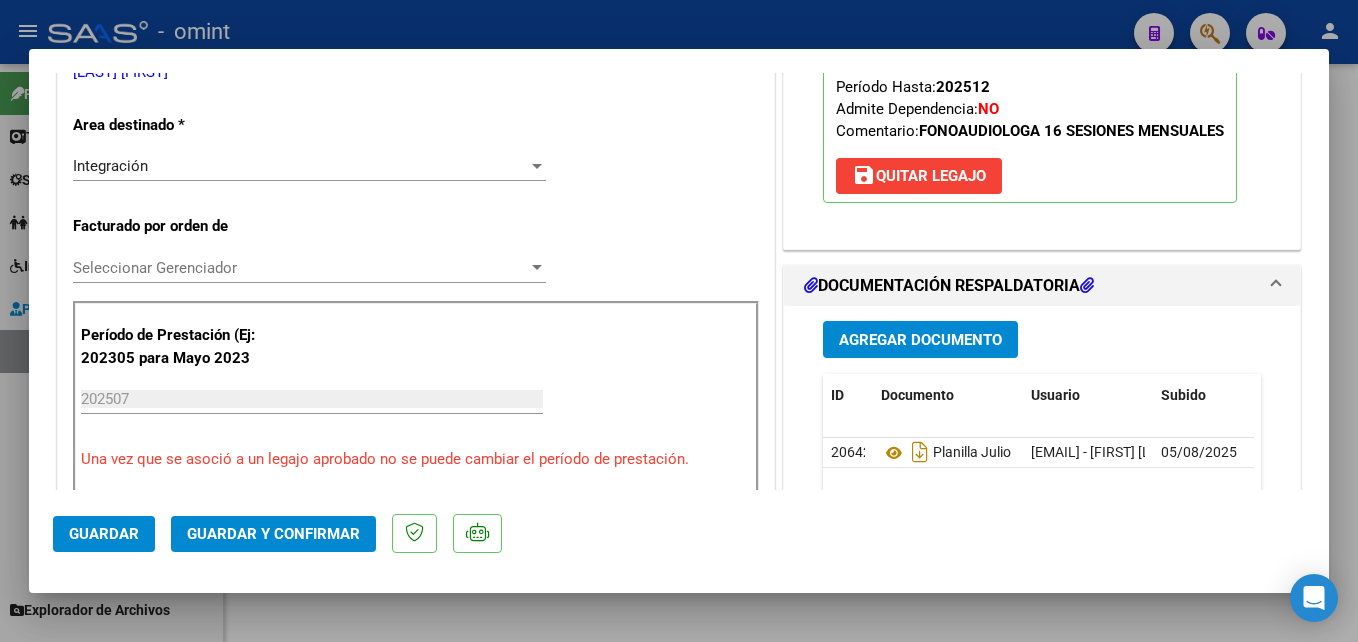 scroll, scrollTop: 397, scrollLeft: 0, axis: vertical 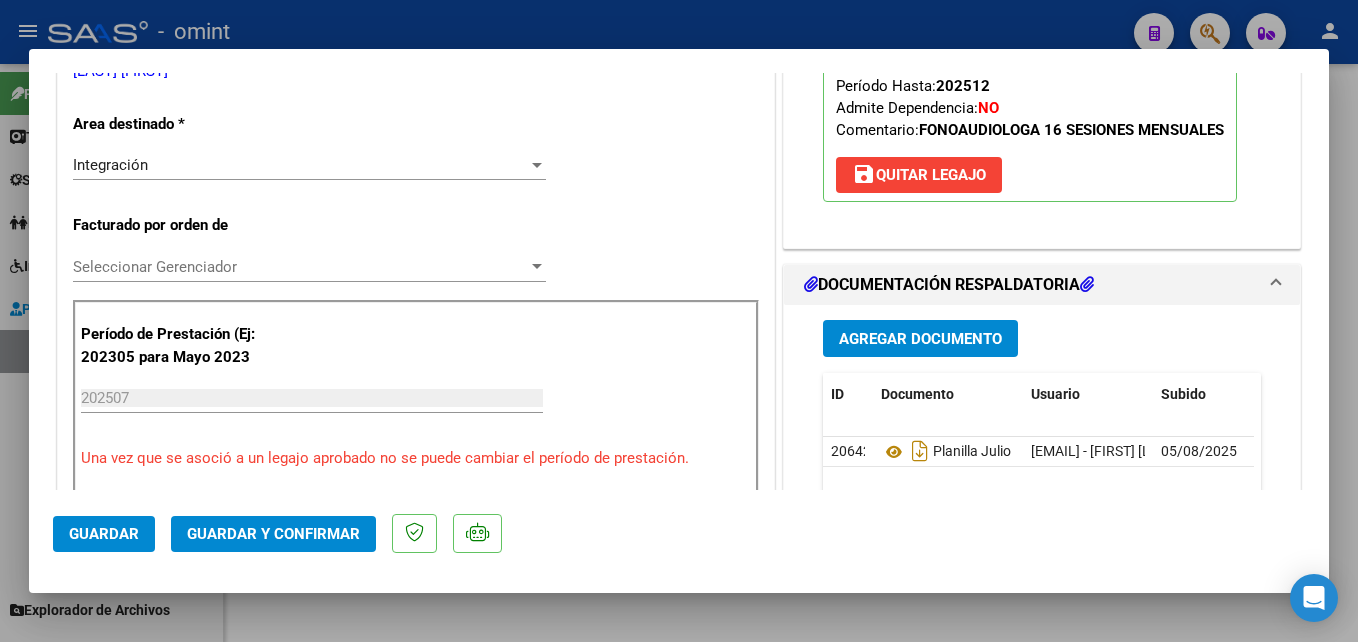 click on "Guardar y Confirmar" 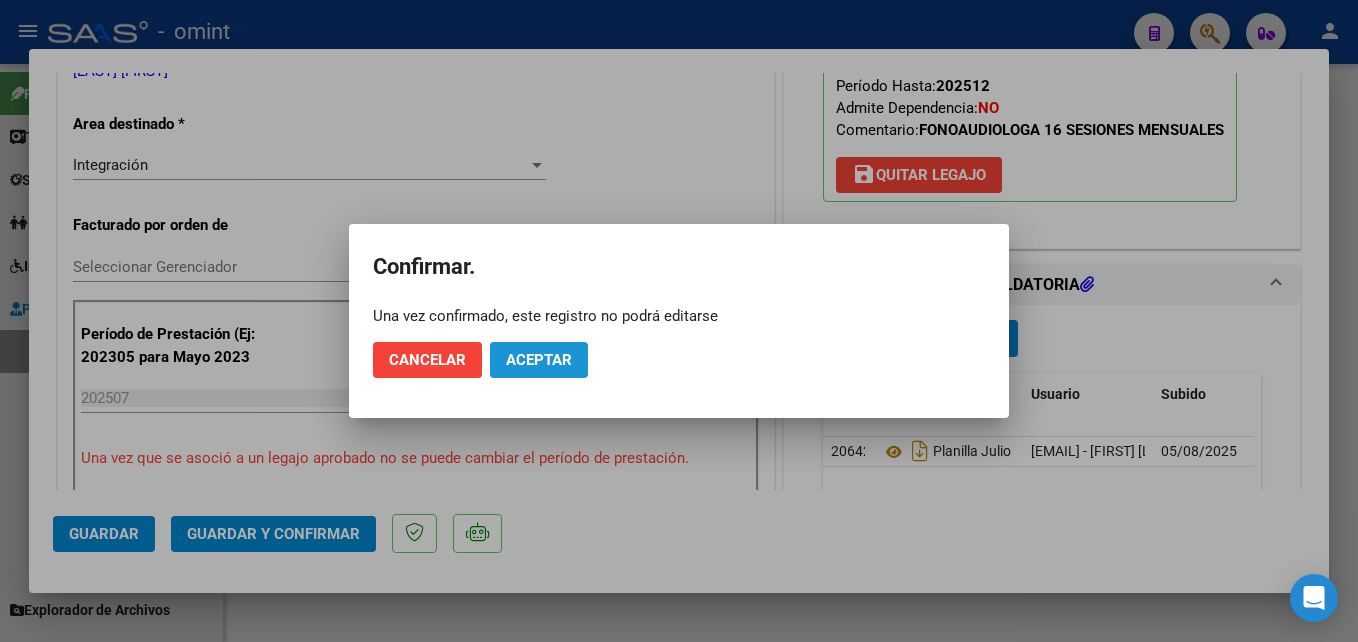 click on "Aceptar" 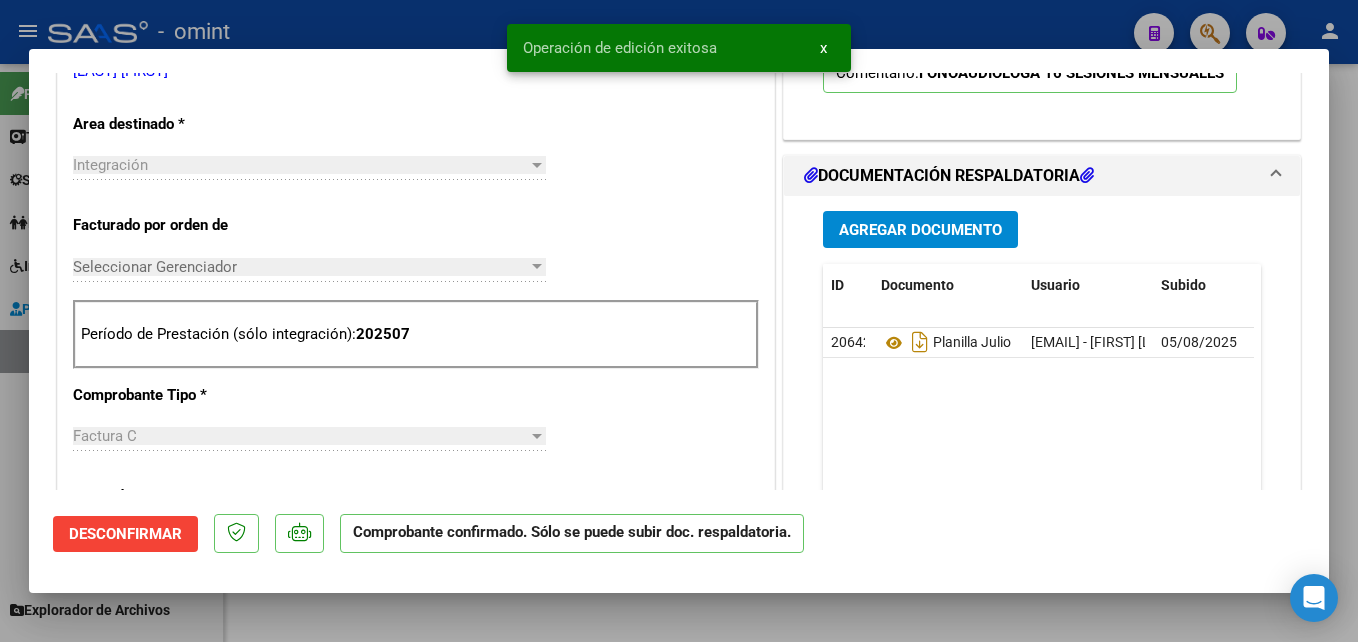 click at bounding box center (679, 321) 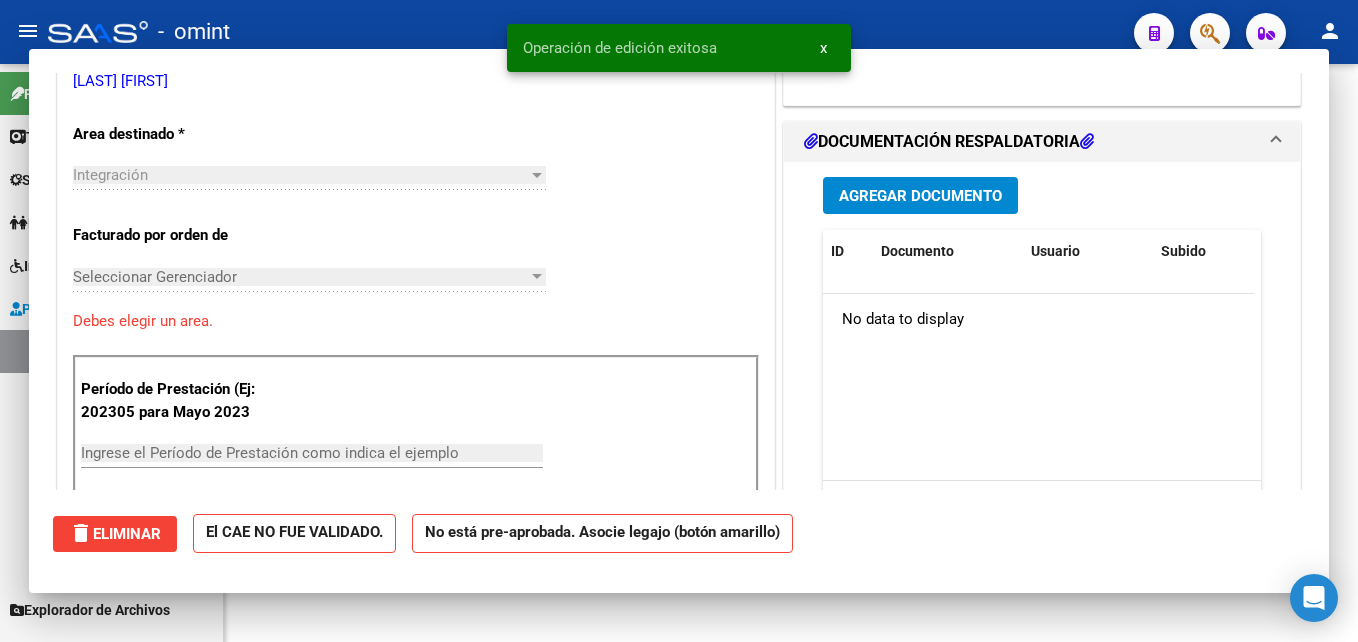 scroll, scrollTop: 0, scrollLeft: 0, axis: both 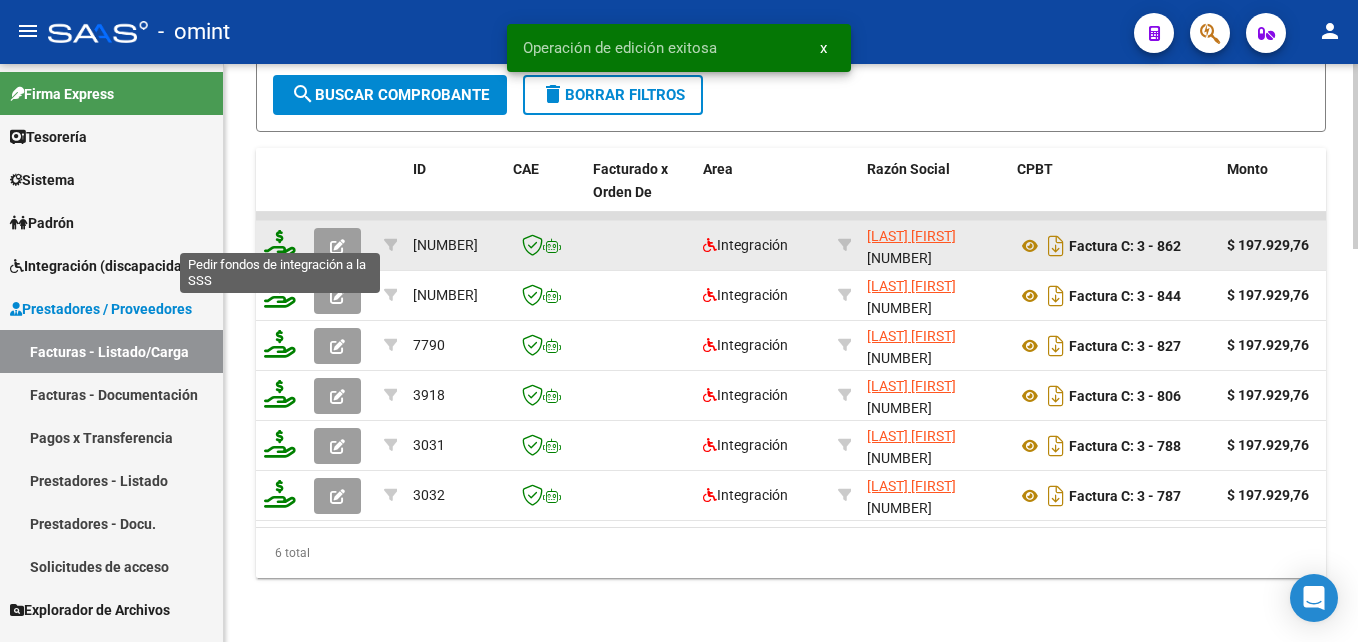 click 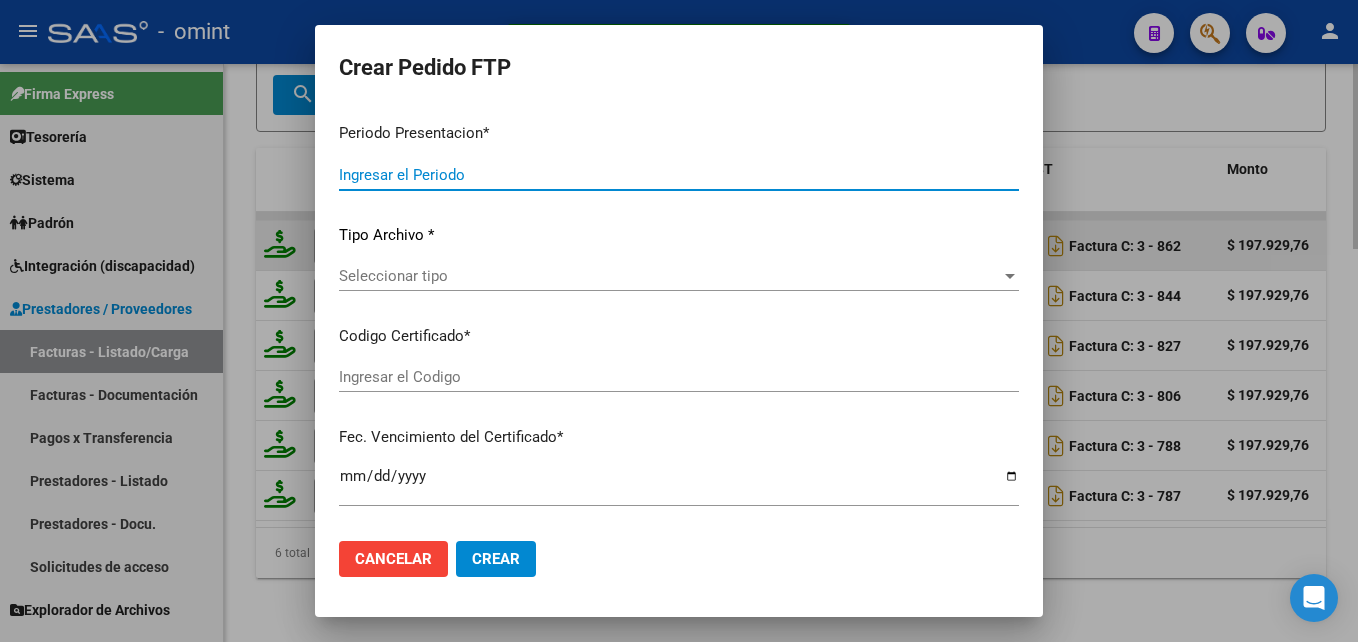type on "202507" 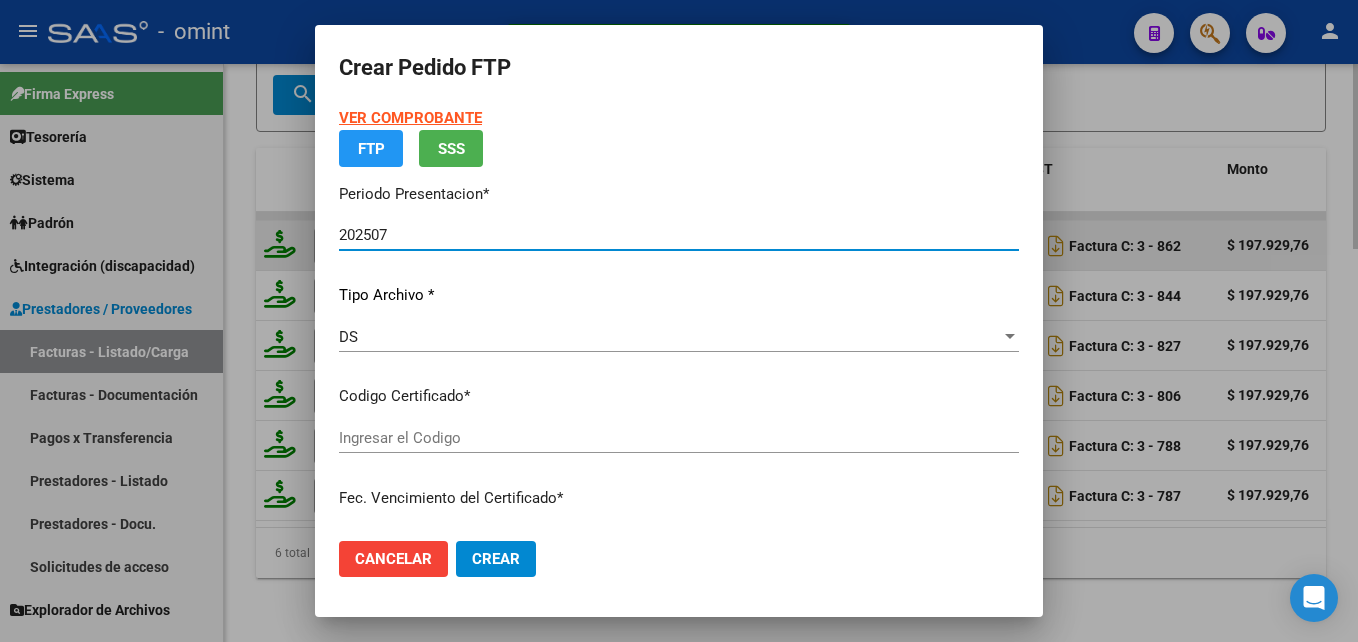 type on "8683257086" 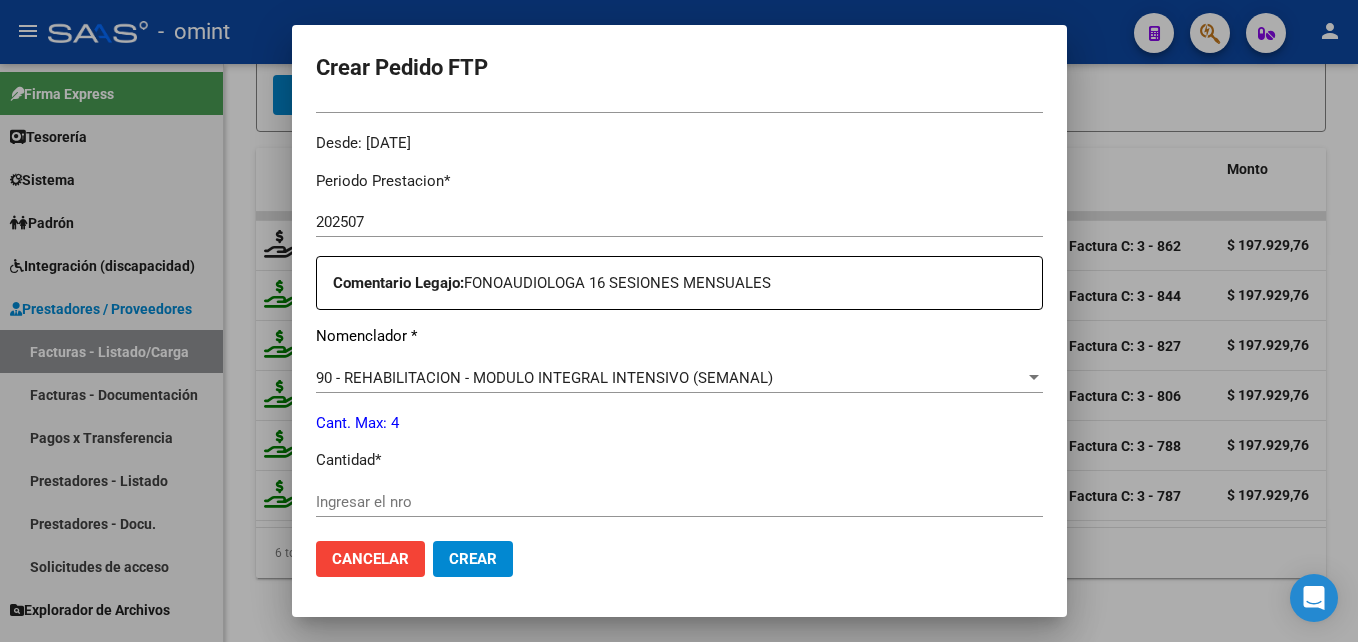scroll, scrollTop: 611, scrollLeft: 0, axis: vertical 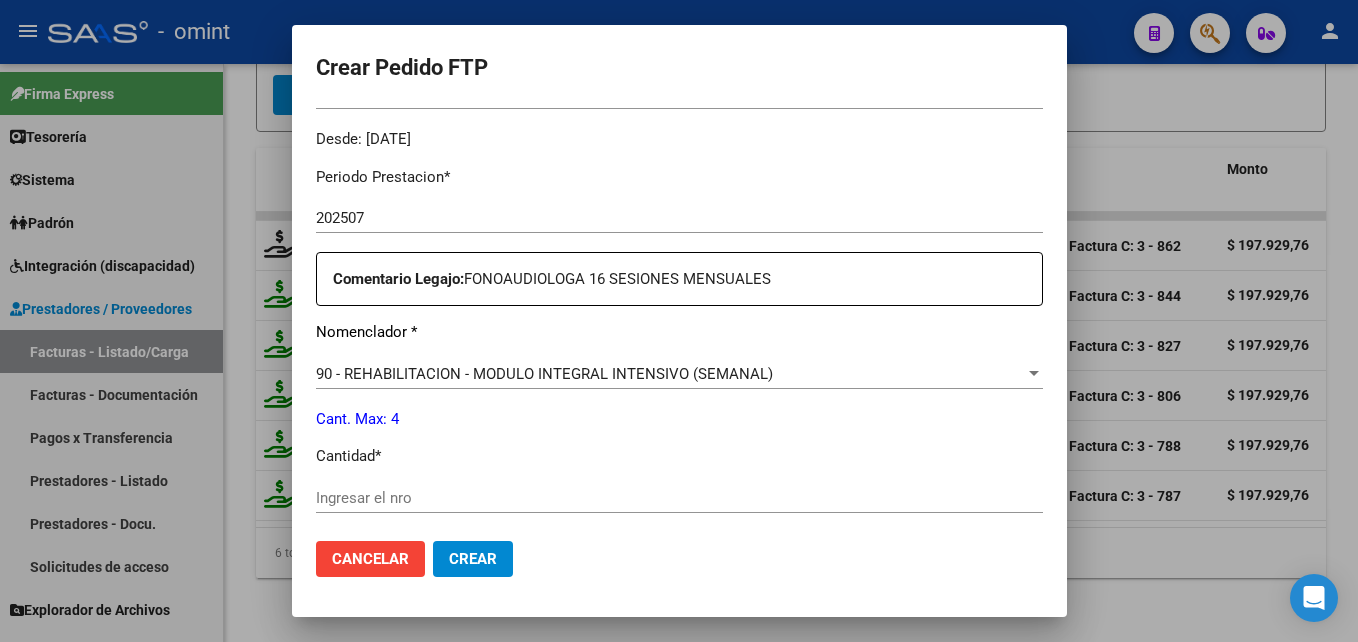 click on "Ingresar el nro" 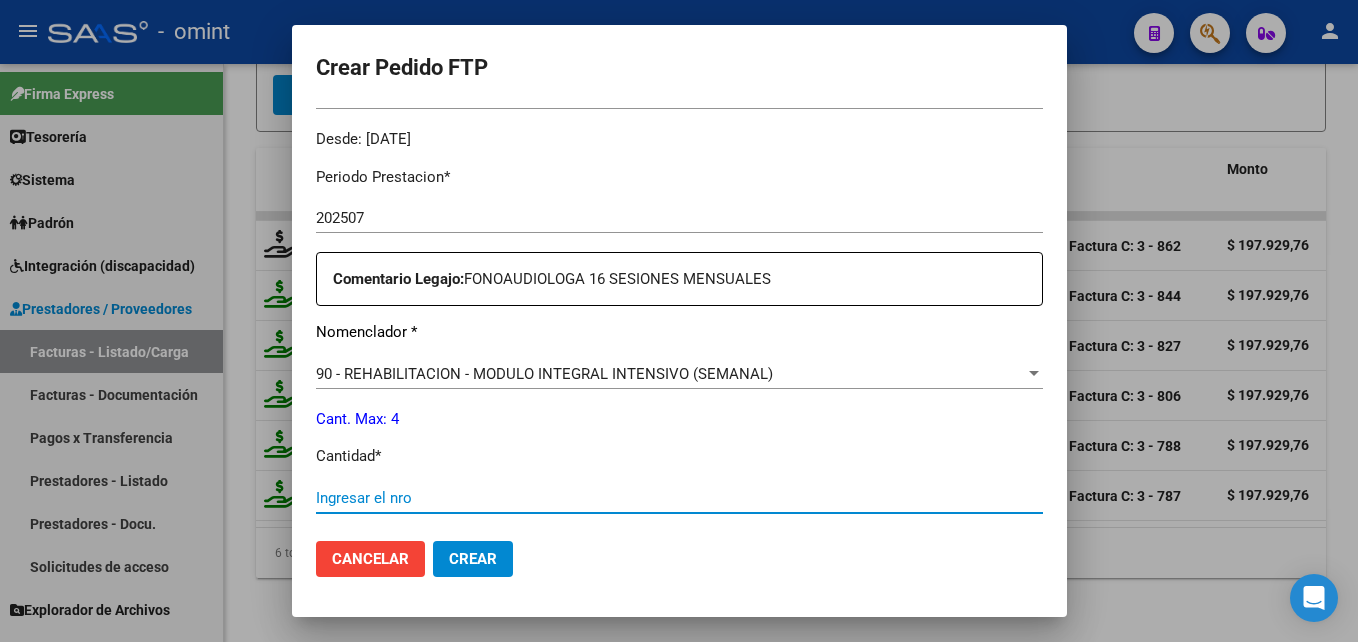 click on "Ingresar el nro" at bounding box center [679, 498] 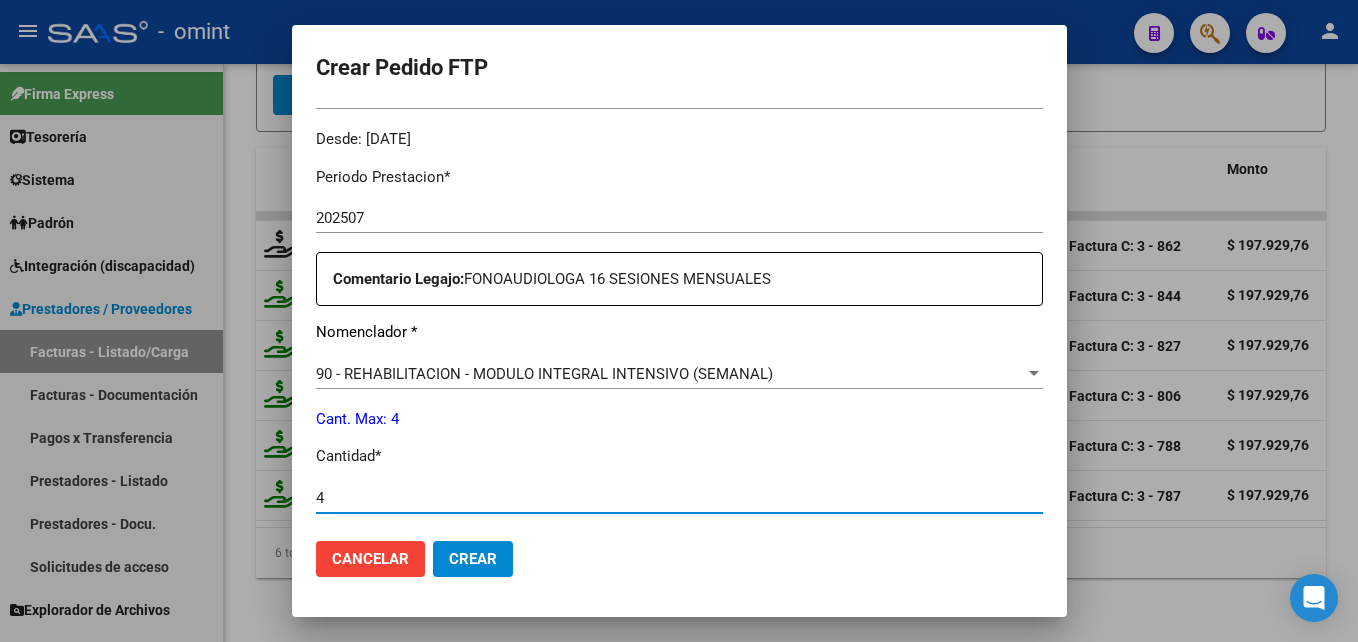 type on "4" 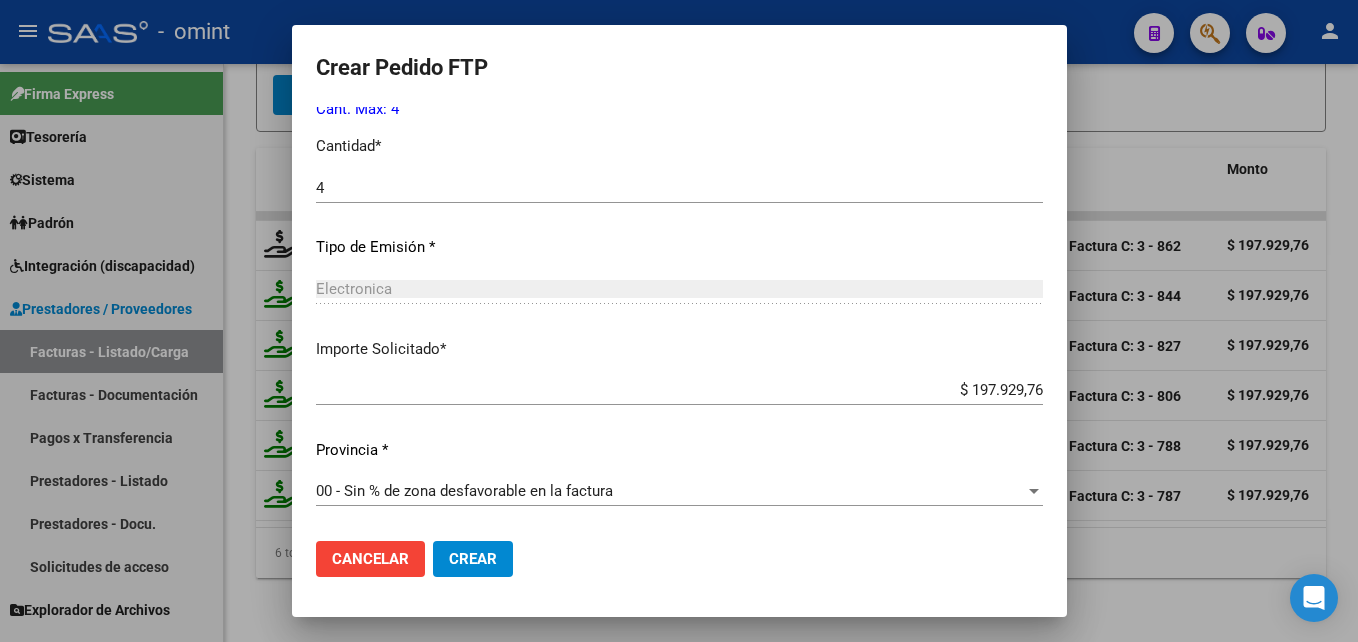 scroll, scrollTop: 622, scrollLeft: 0, axis: vertical 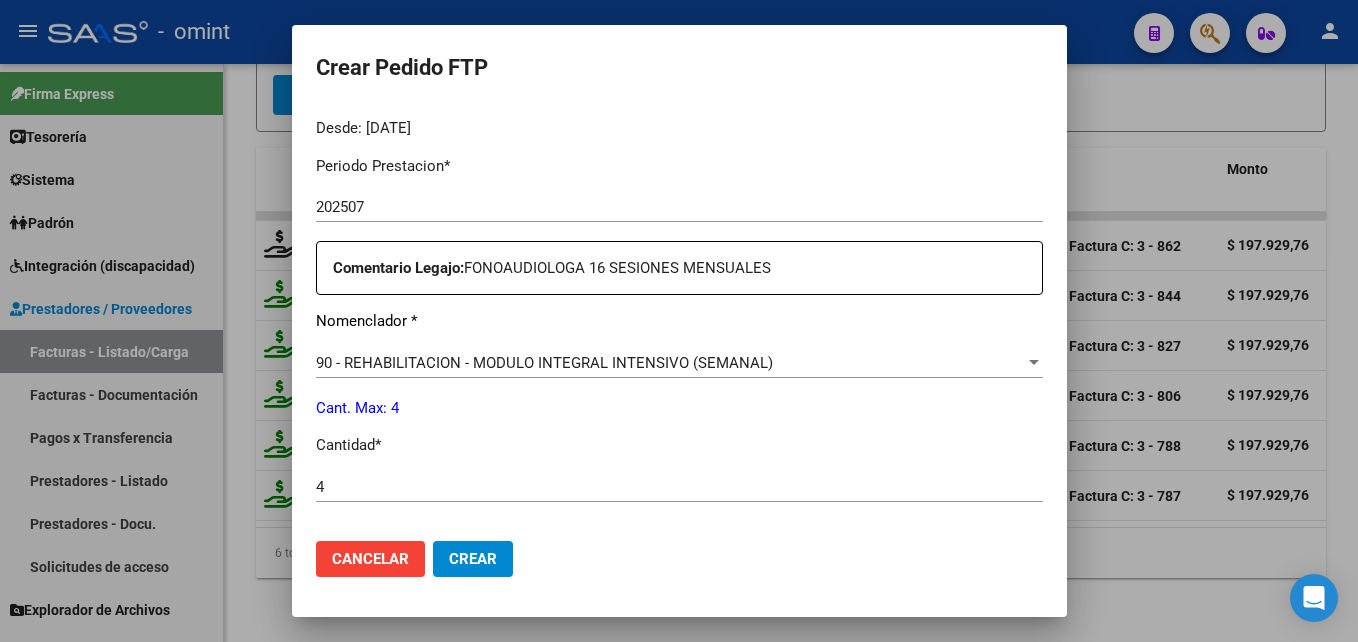 click on "Crear" 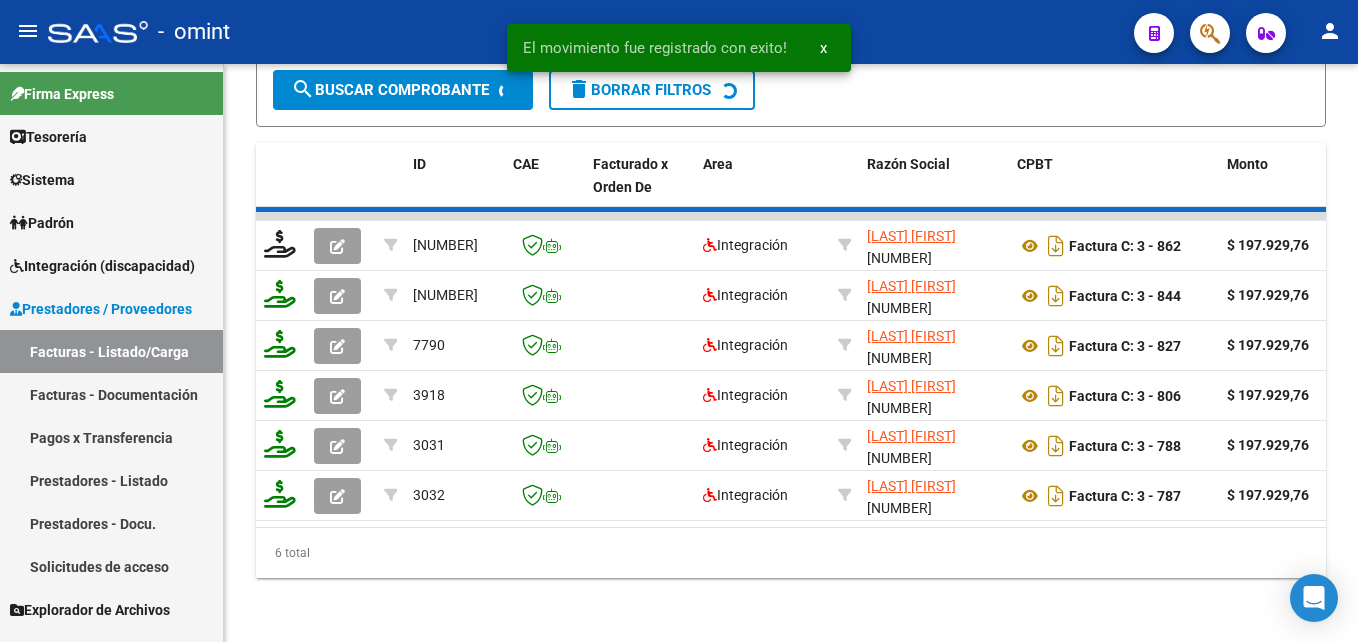 scroll, scrollTop: 1227, scrollLeft: 0, axis: vertical 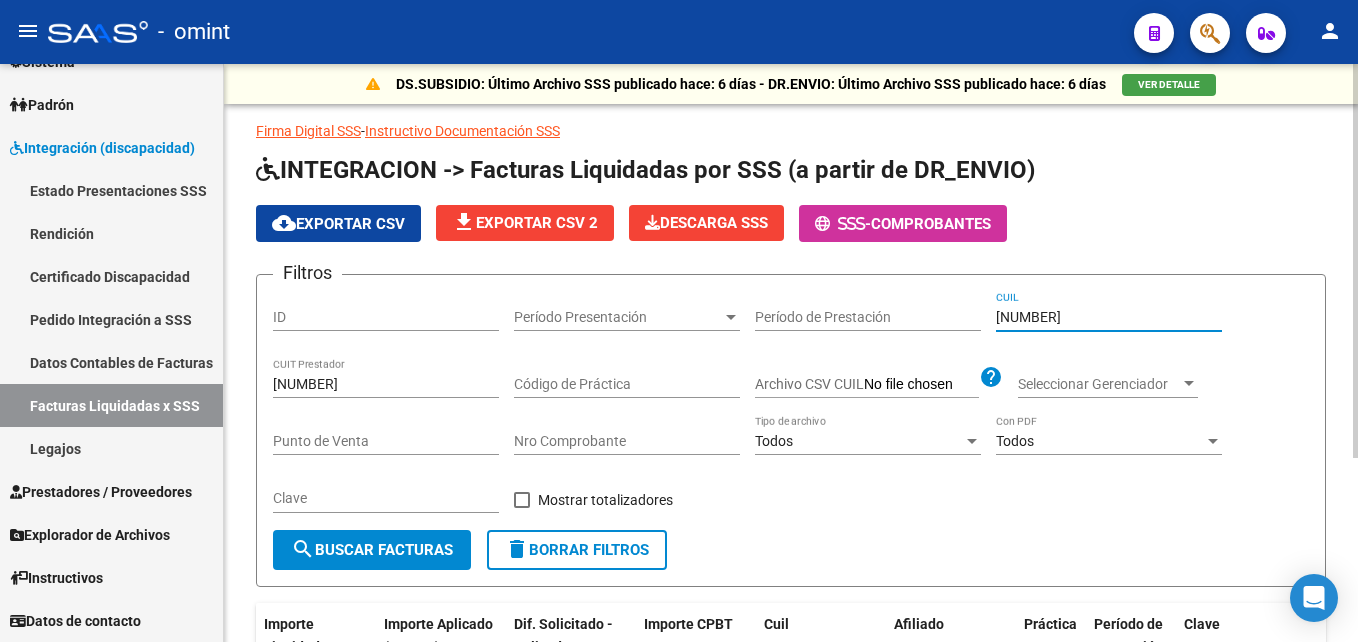 drag, startPoint x: 1117, startPoint y: 315, endPoint x: 984, endPoint y: 329, distance: 133.73482 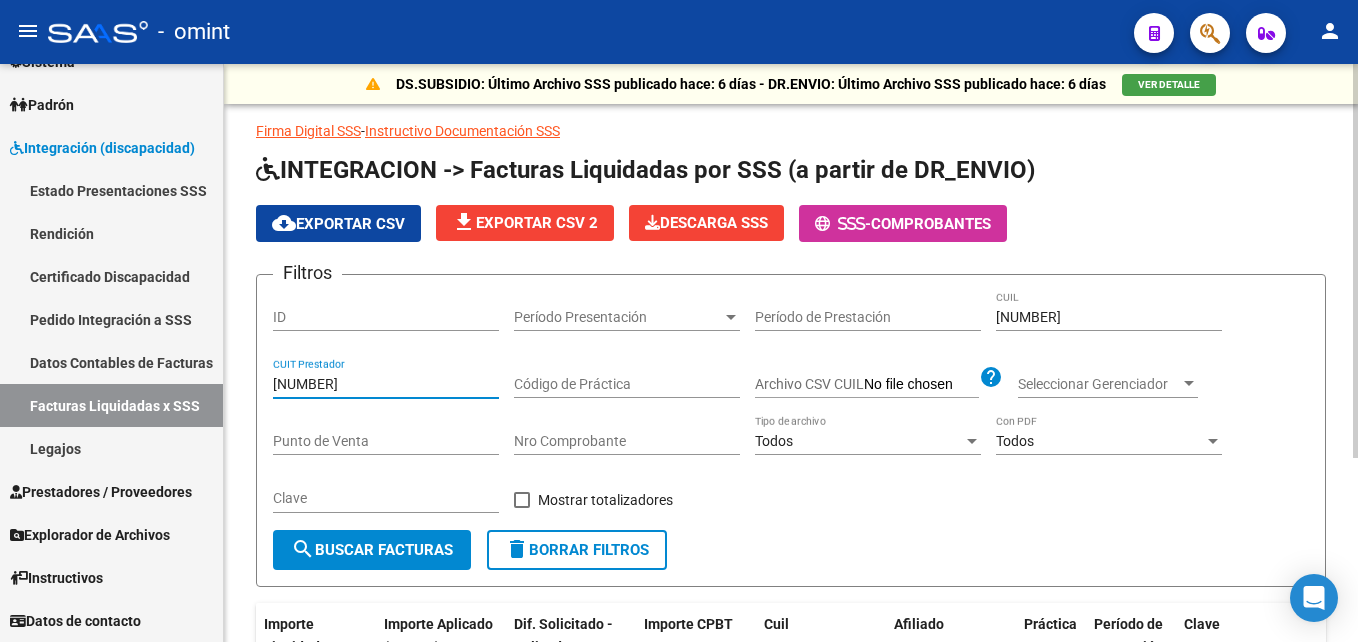 click on "[NUMBER]" at bounding box center [386, 384] 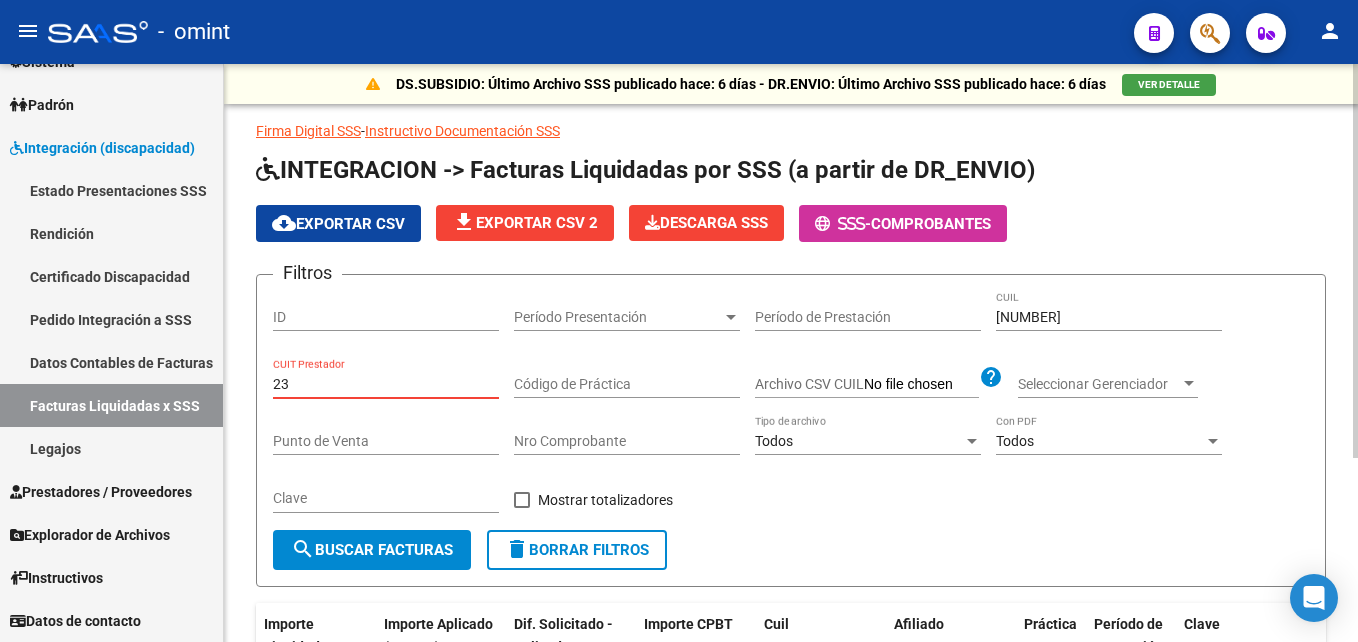 type on "2" 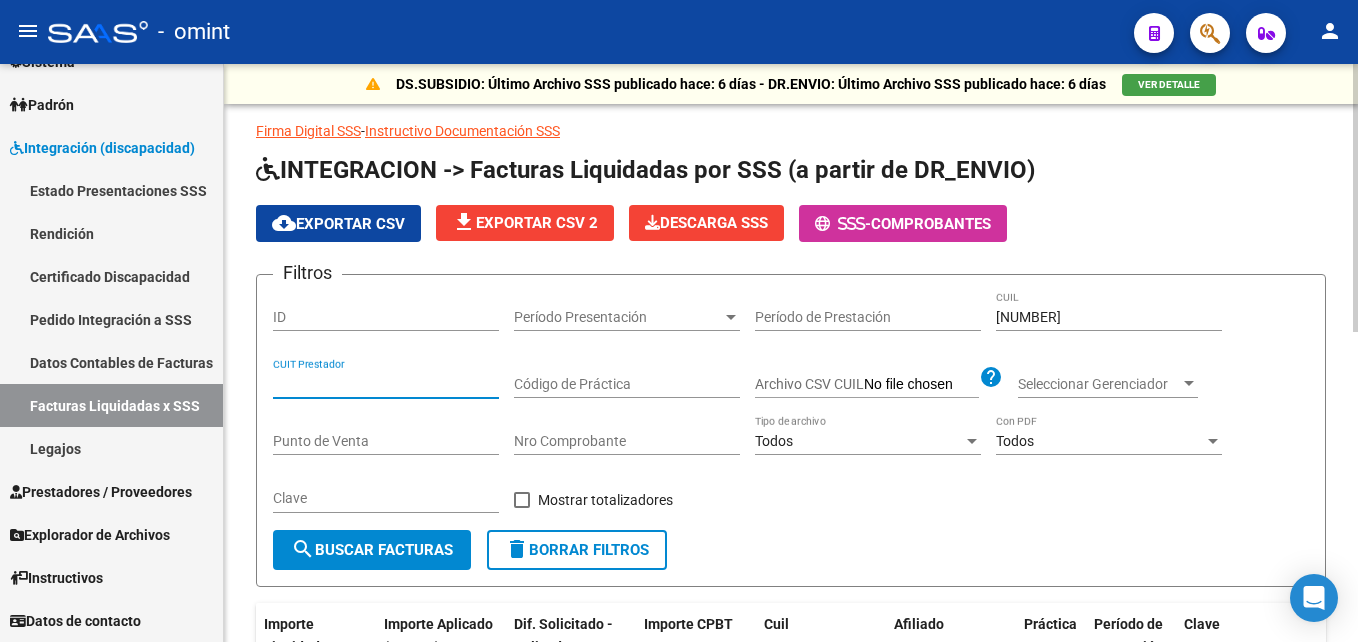 paste on "[NUMBER]" 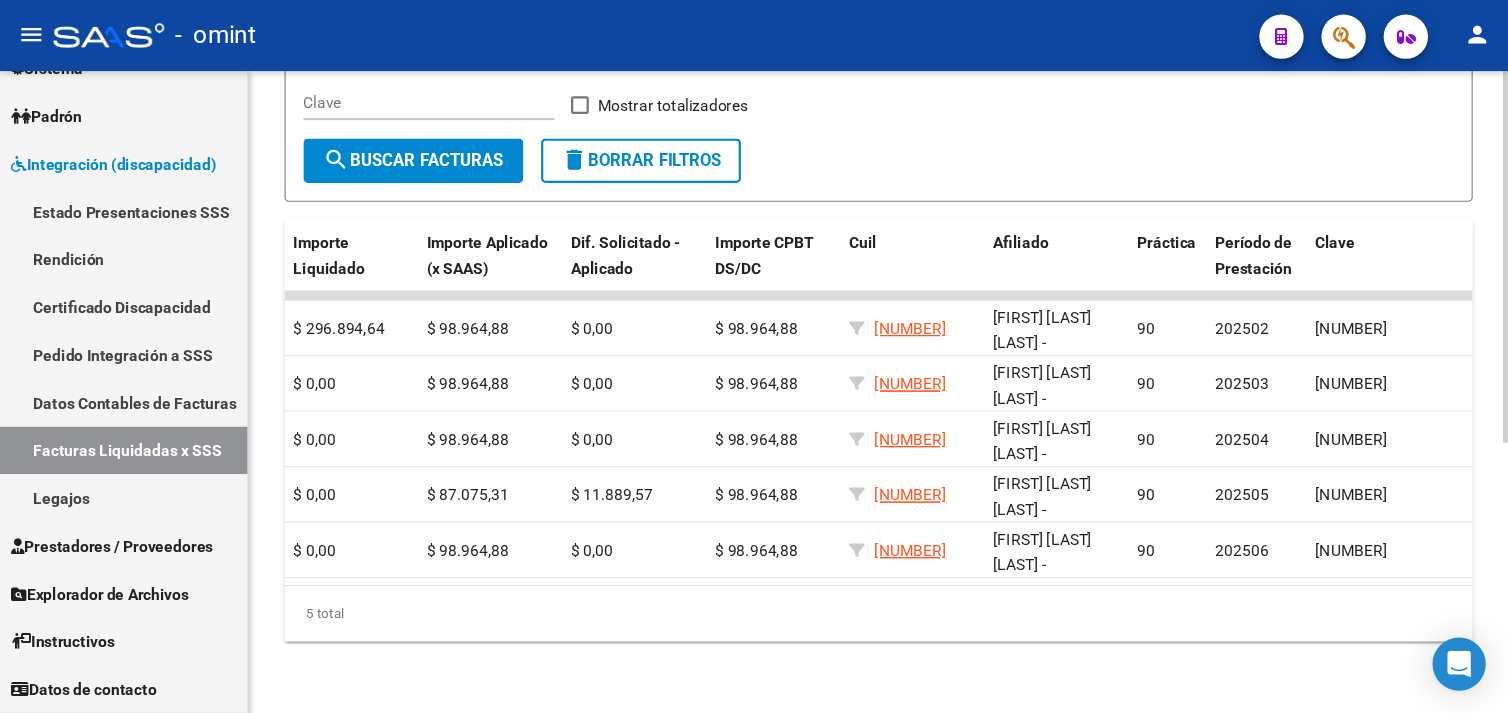 scroll, scrollTop: 419, scrollLeft: 0, axis: vertical 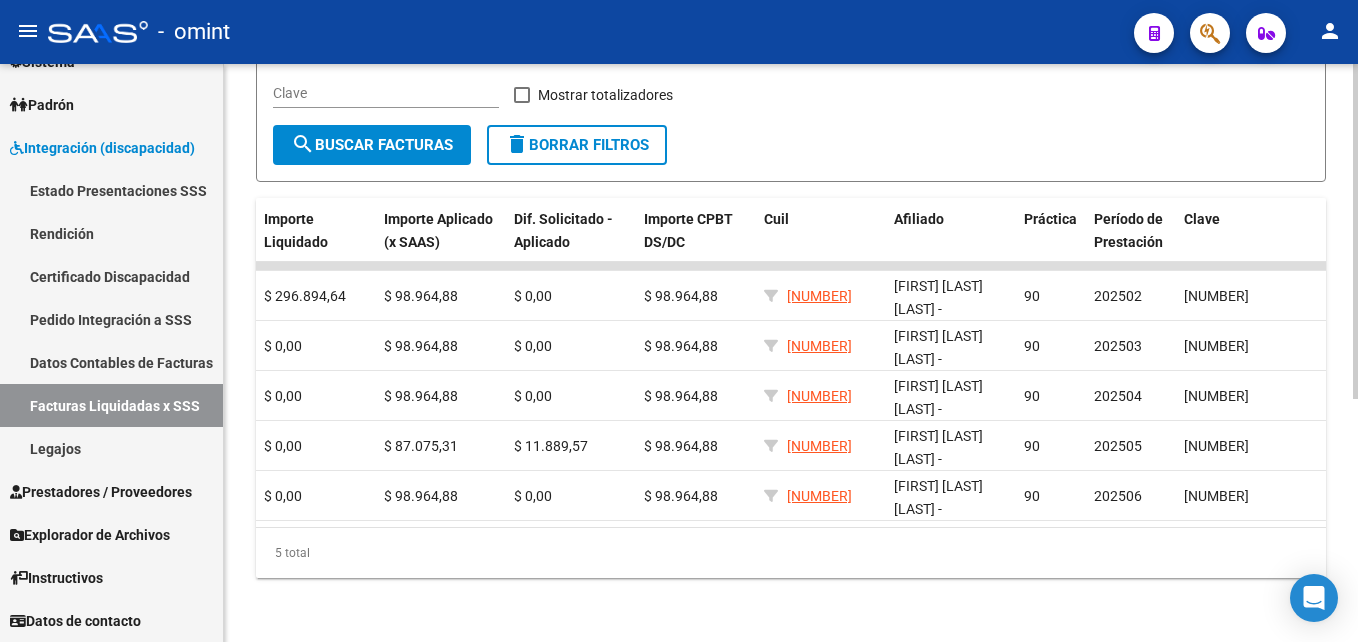type on "[NUMBER]" 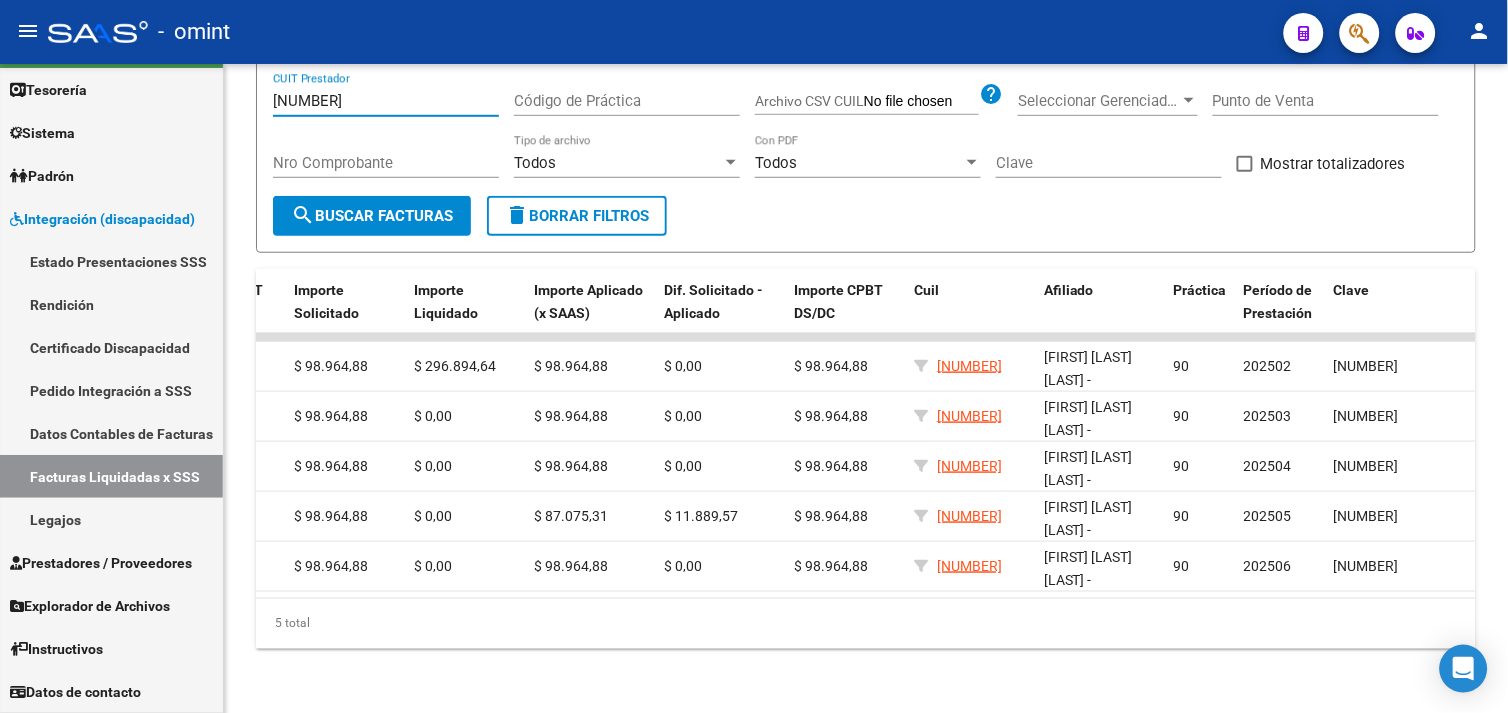 scroll, scrollTop: 46, scrollLeft: 0, axis: vertical 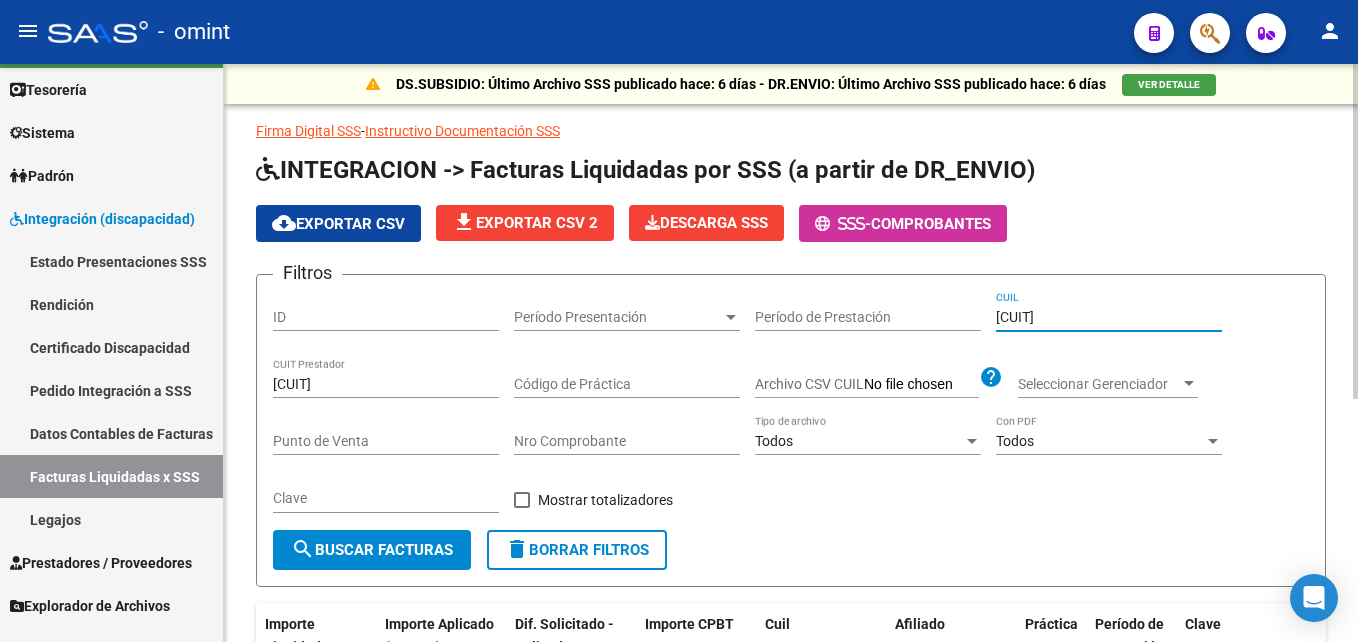 drag, startPoint x: 1093, startPoint y: 315, endPoint x: 980, endPoint y: 314, distance: 113.004425 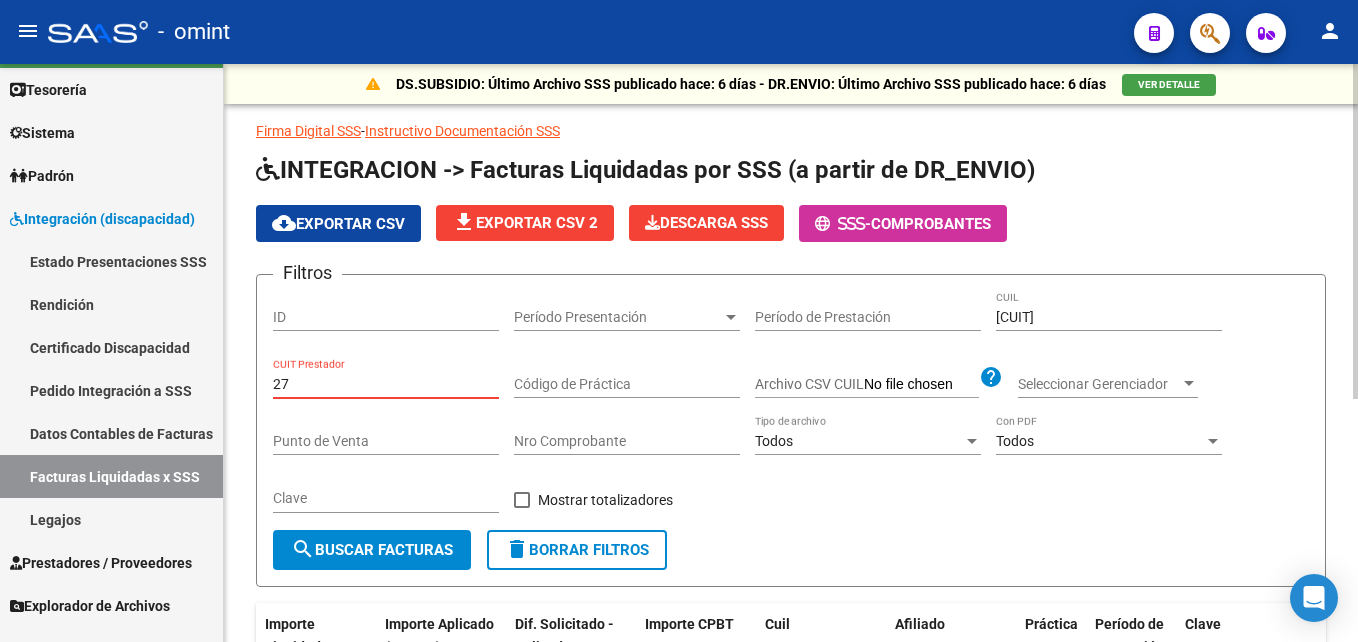 type on "2" 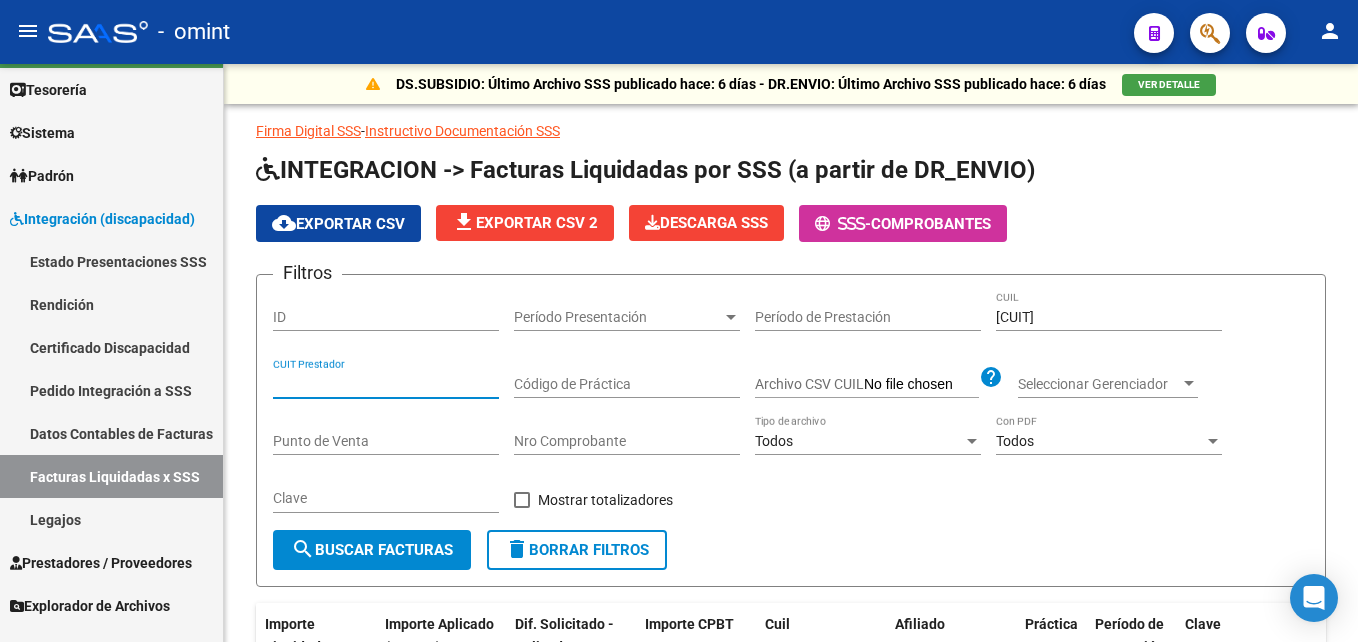 type 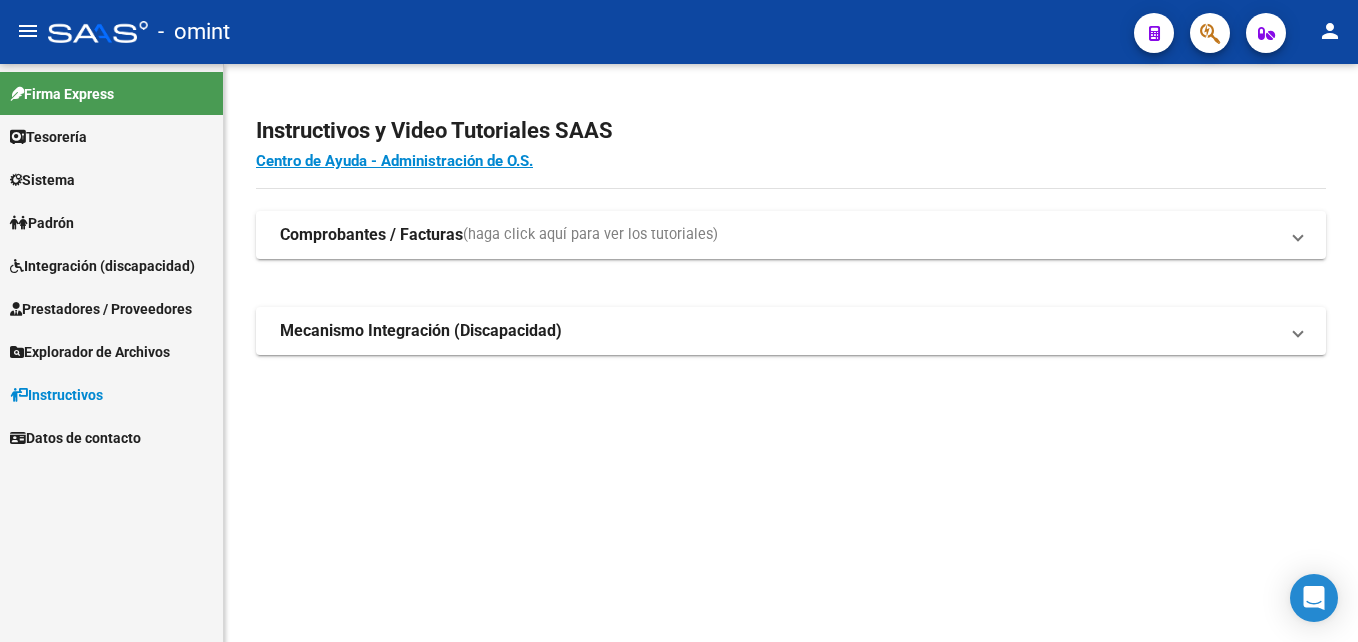 scroll, scrollTop: 0, scrollLeft: 0, axis: both 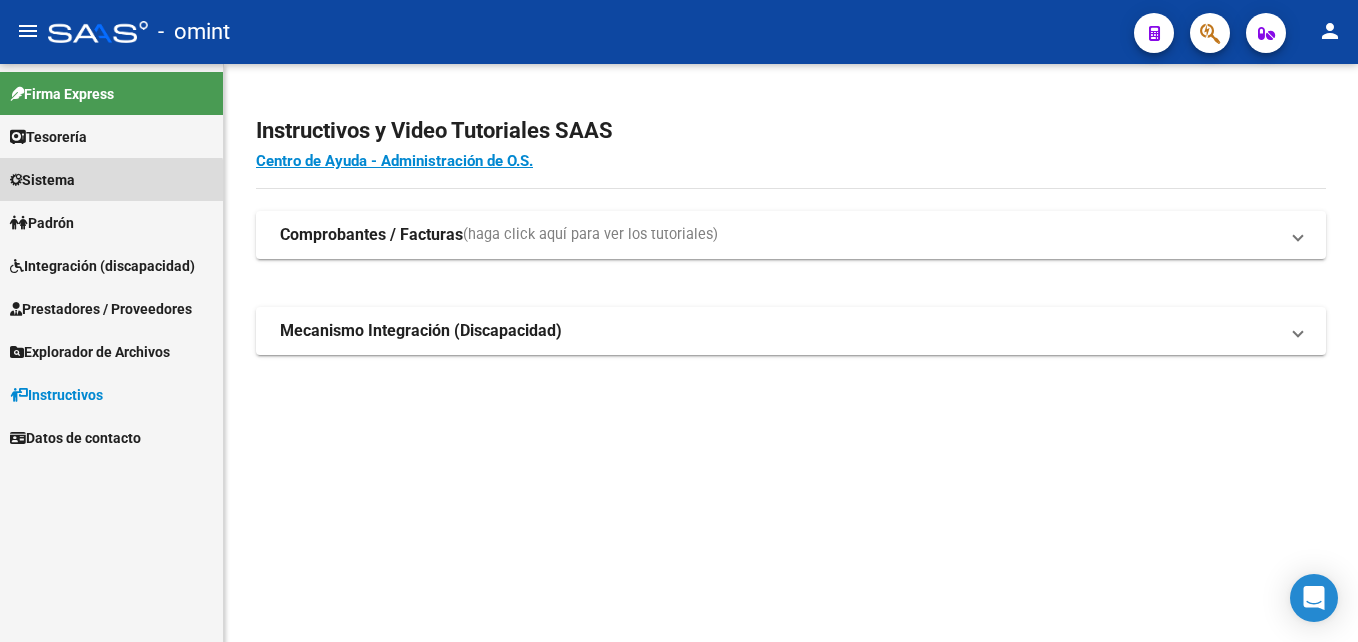 click on "Sistema" at bounding box center (42, 180) 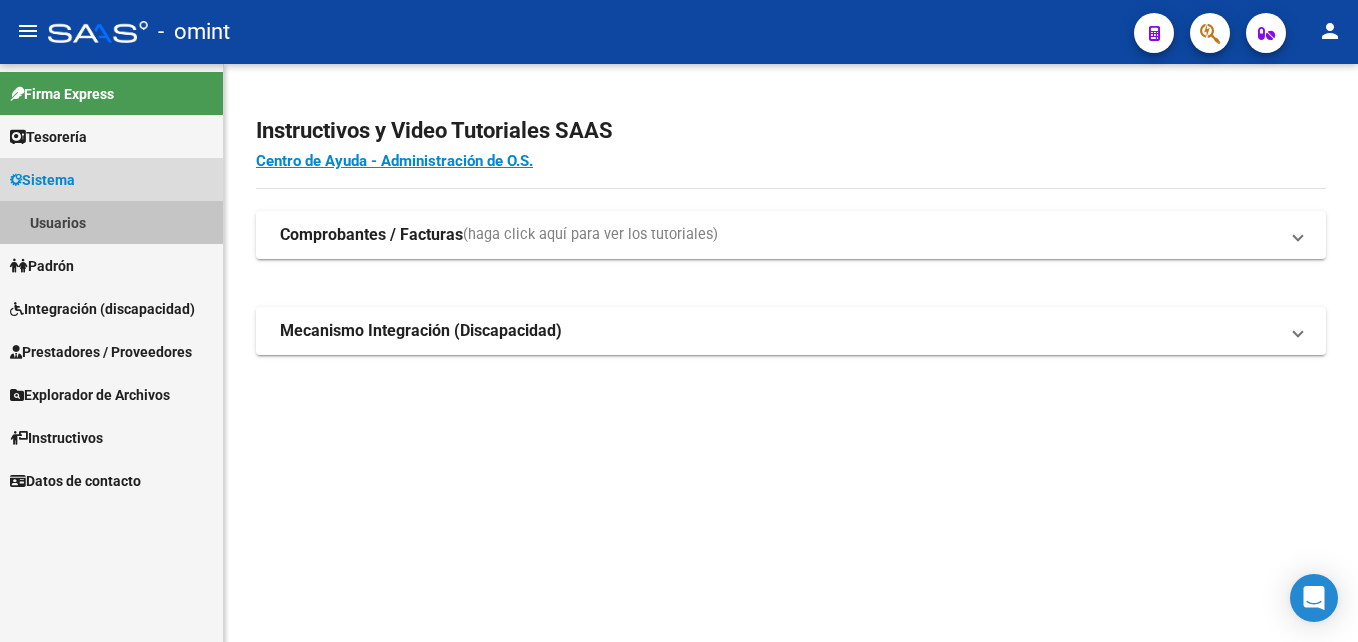 click on "Usuarios" at bounding box center [111, 222] 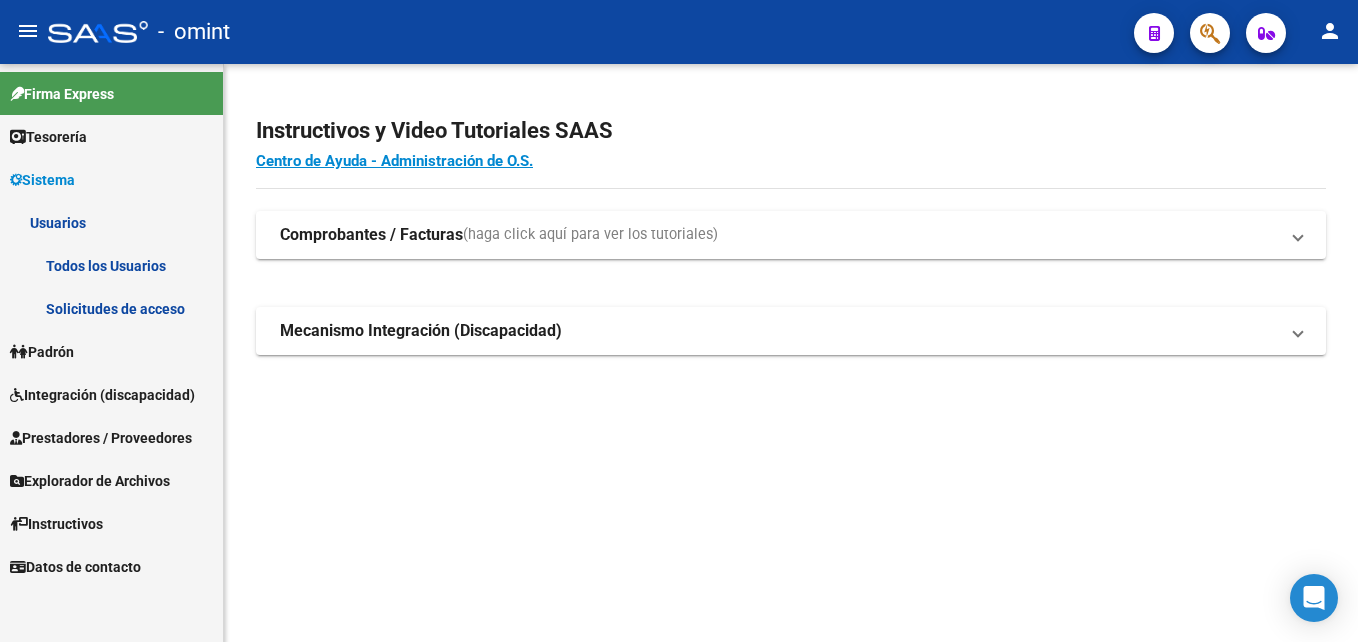 click on "Solicitudes de acceso" at bounding box center (111, 308) 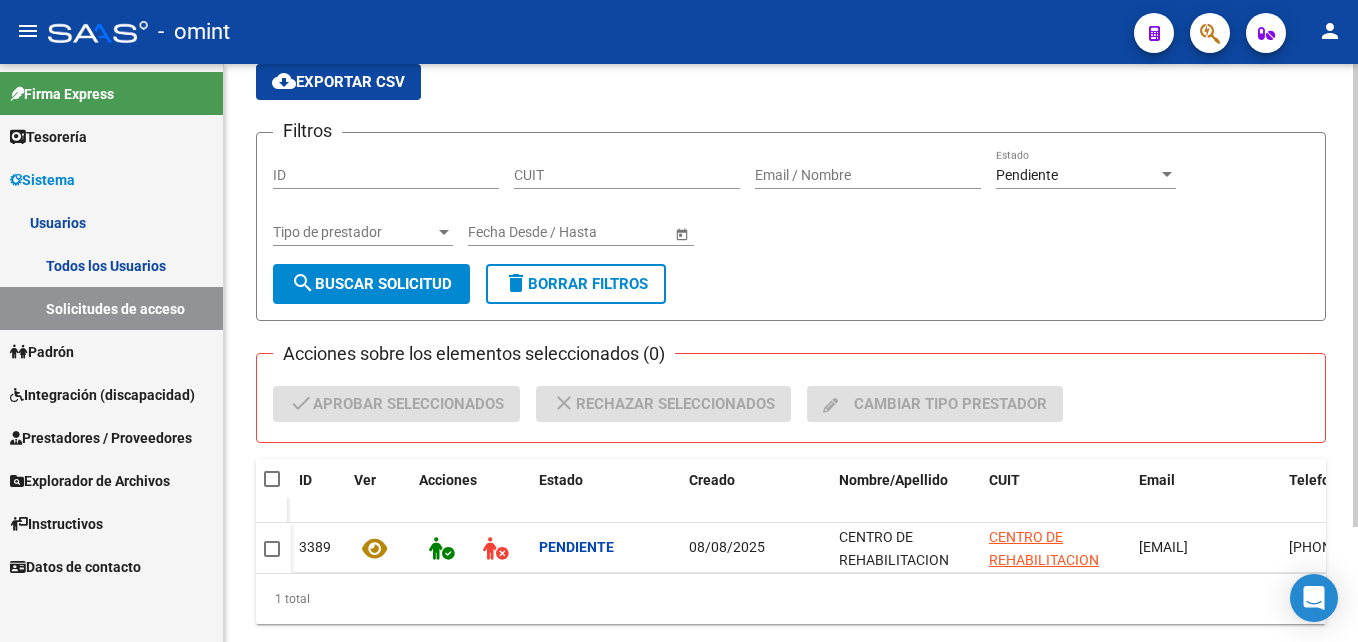 scroll, scrollTop: 144, scrollLeft: 0, axis: vertical 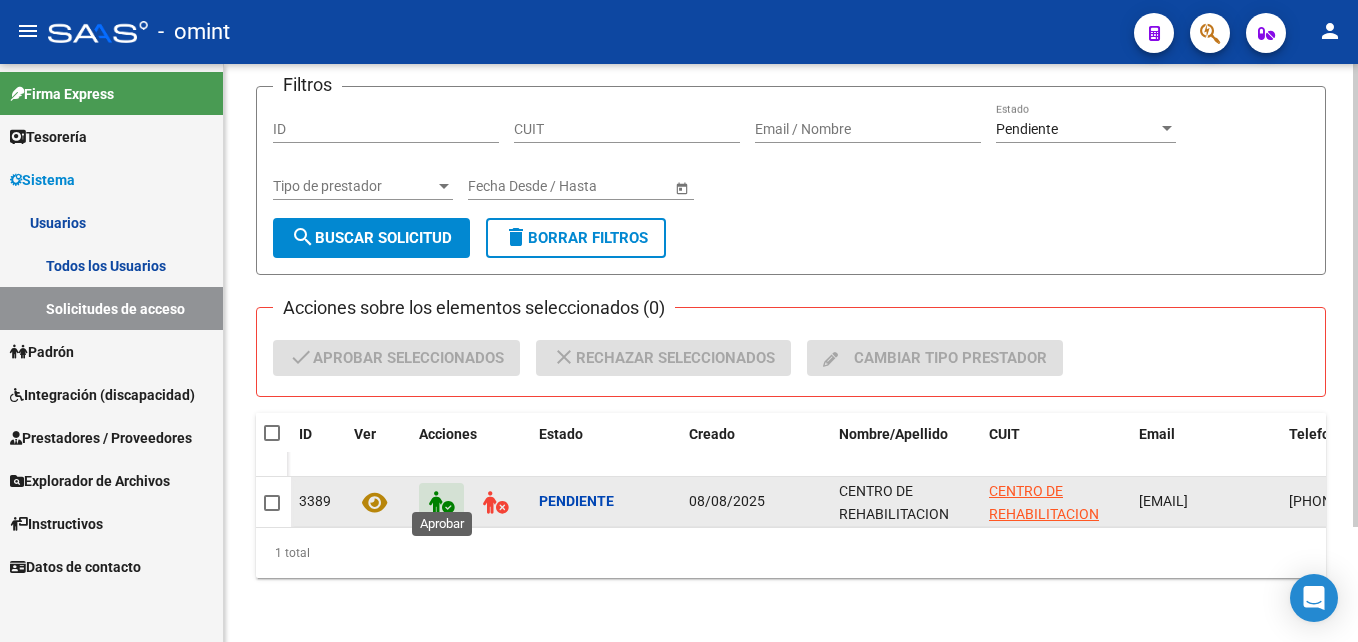 click 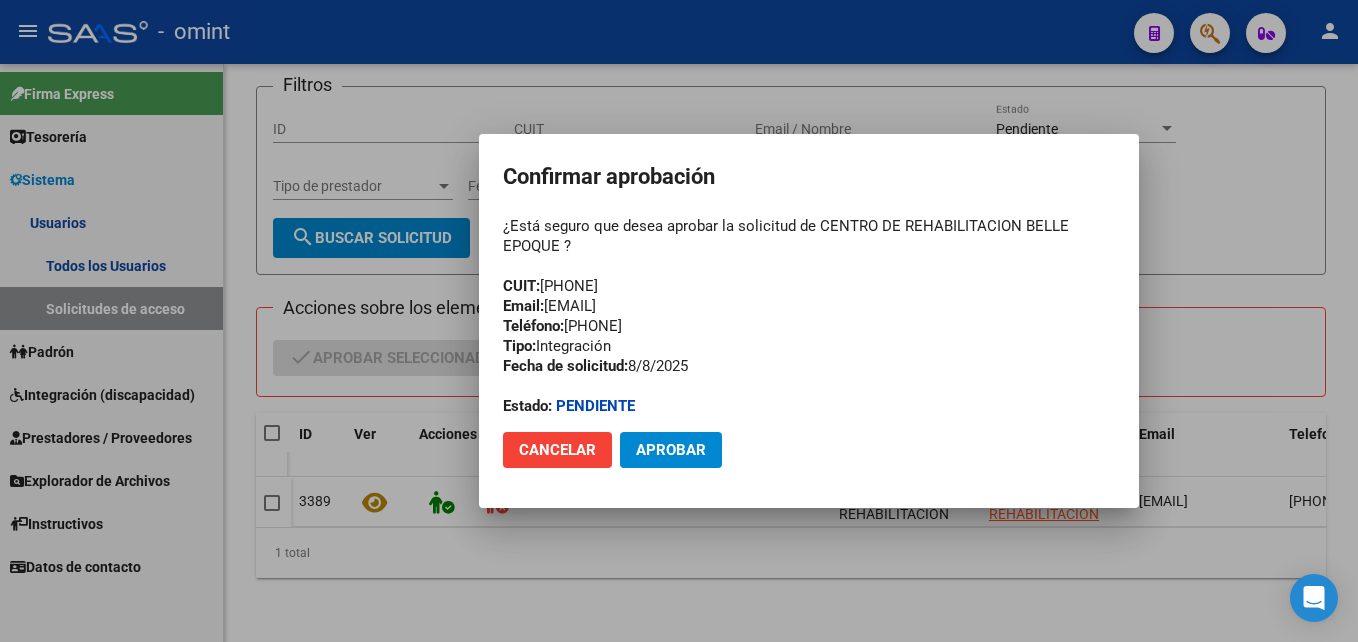 click on "¿Está seguro que desea aprobar la solicitud de CENTRO DE REHABILITACION BELLE EPOQUE ?
CUIT:  [PHONE]
Email:  [EMAIL]
Teléfono:  [PHONE]
Tipo:  Integración
Fecha de solicitud:  [DATE]
Estado:
Pendiente" at bounding box center (809, 316) 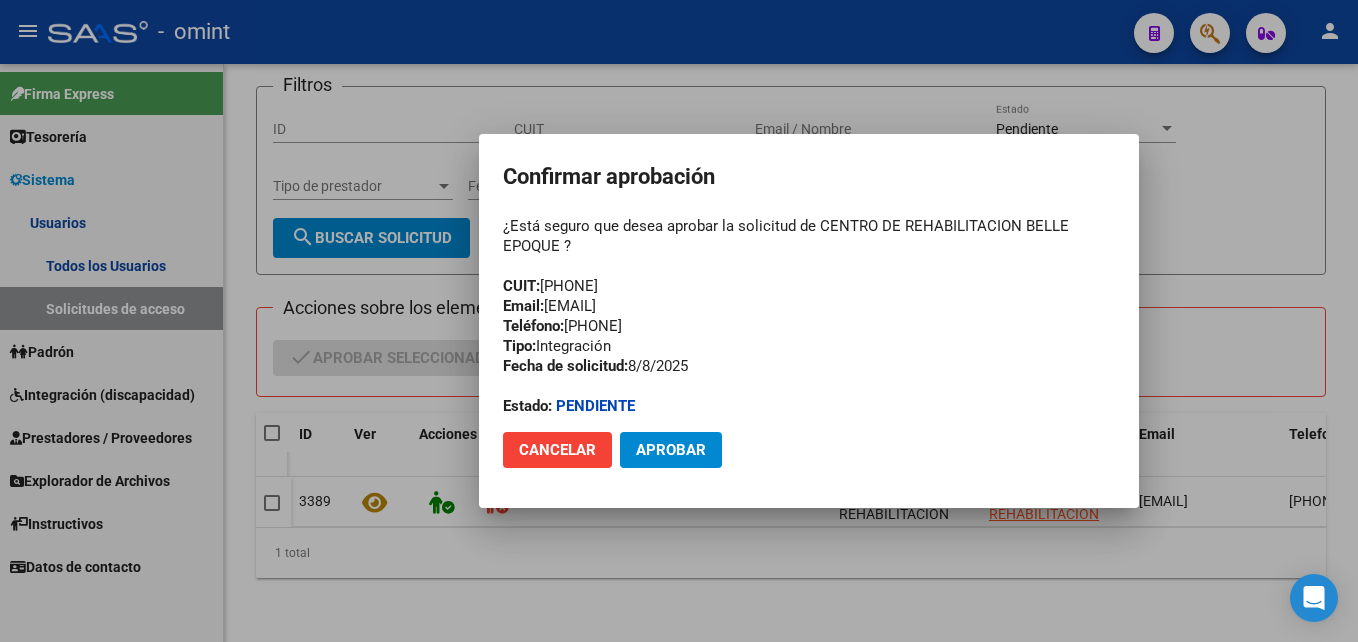 copy on "[PHONE]" 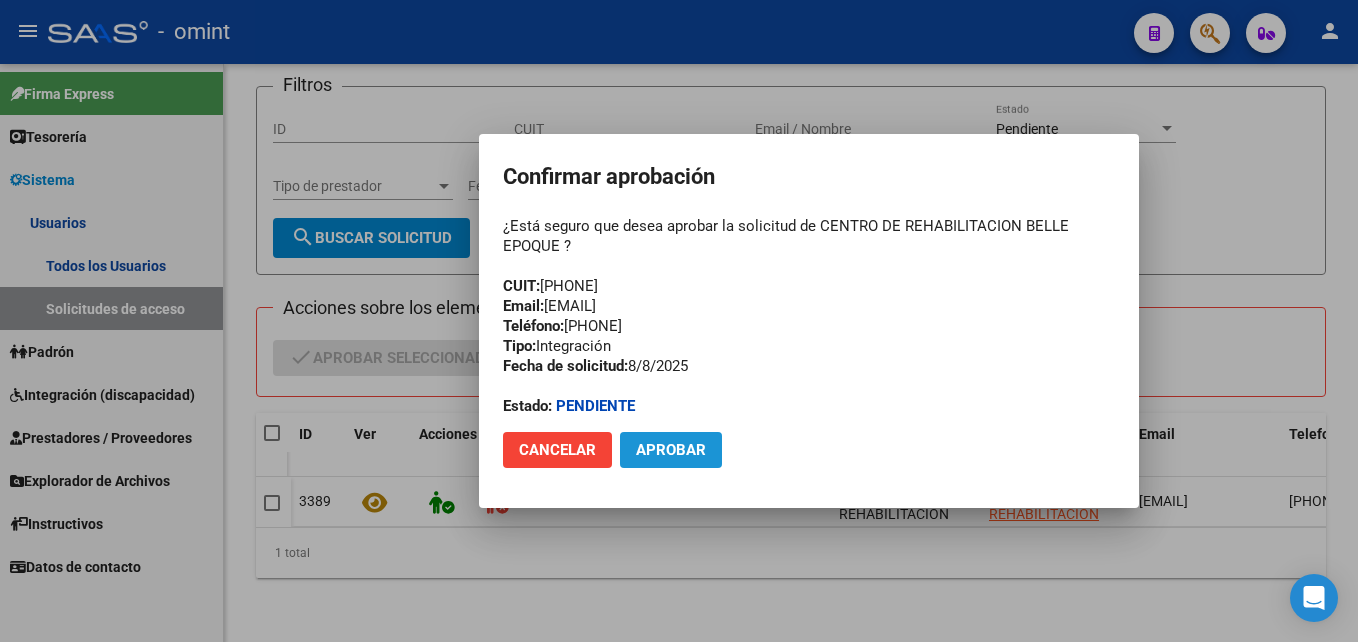 click on "Aprobar" 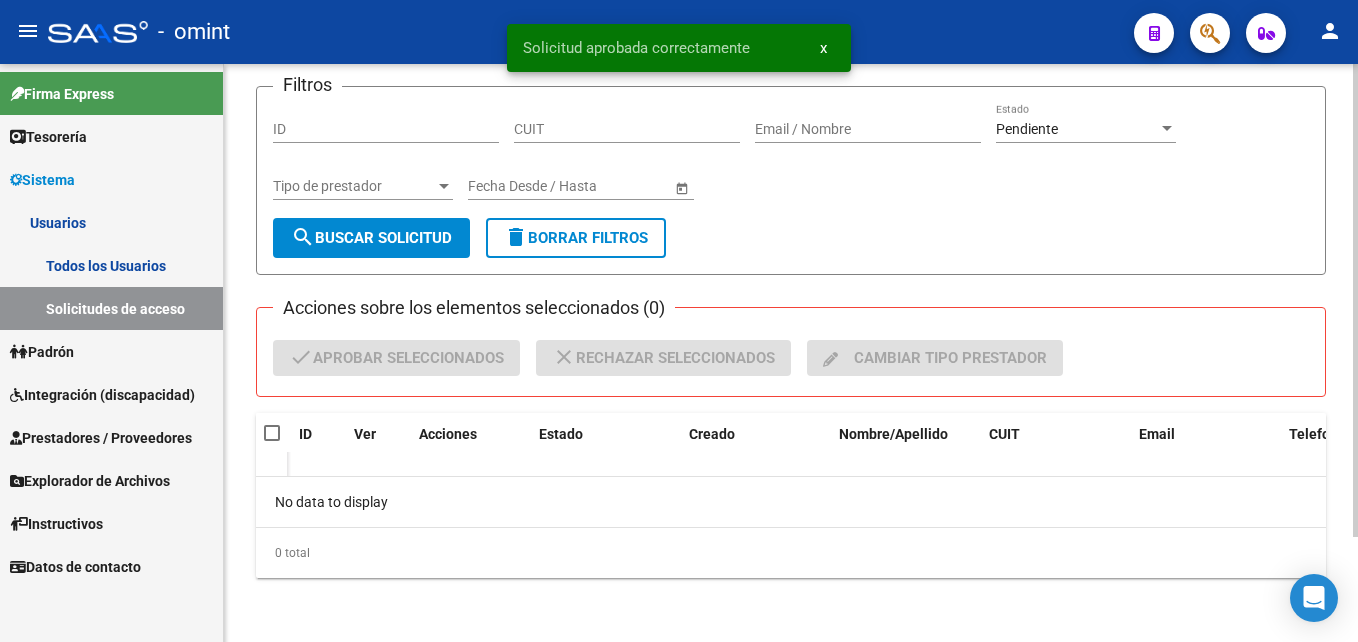 scroll, scrollTop: 129, scrollLeft: 0, axis: vertical 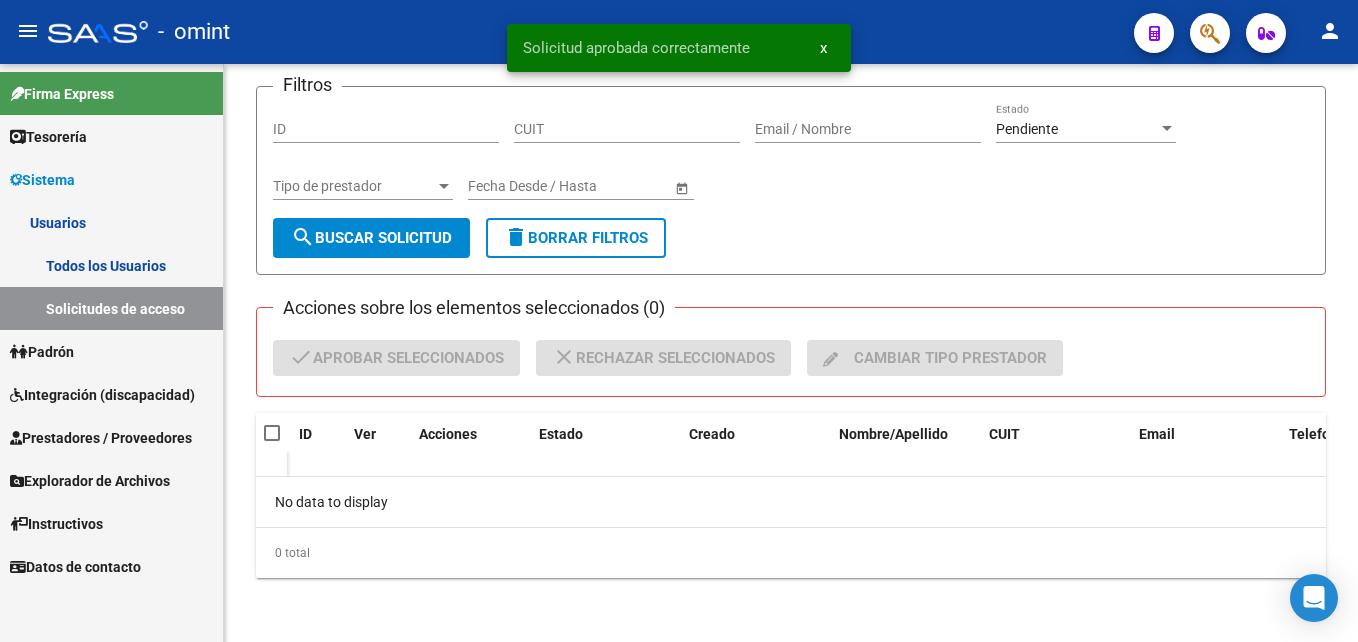 click on "Todos los Usuarios" at bounding box center [111, 265] 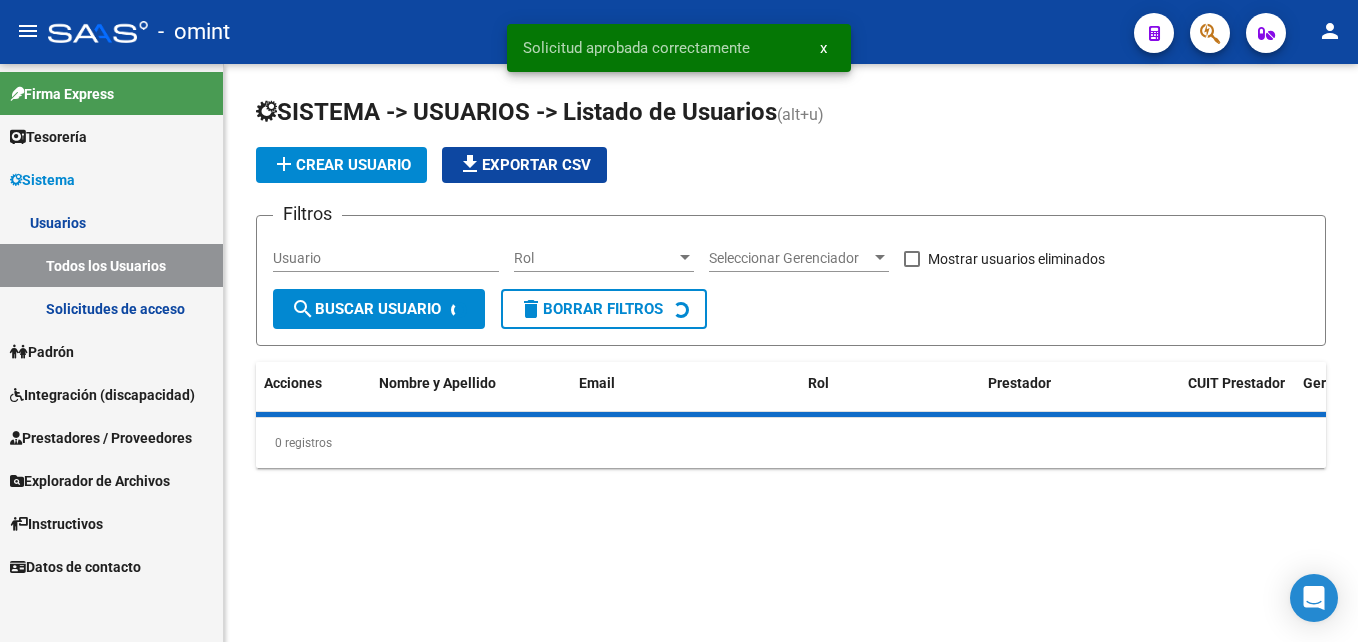 scroll, scrollTop: 0, scrollLeft: 0, axis: both 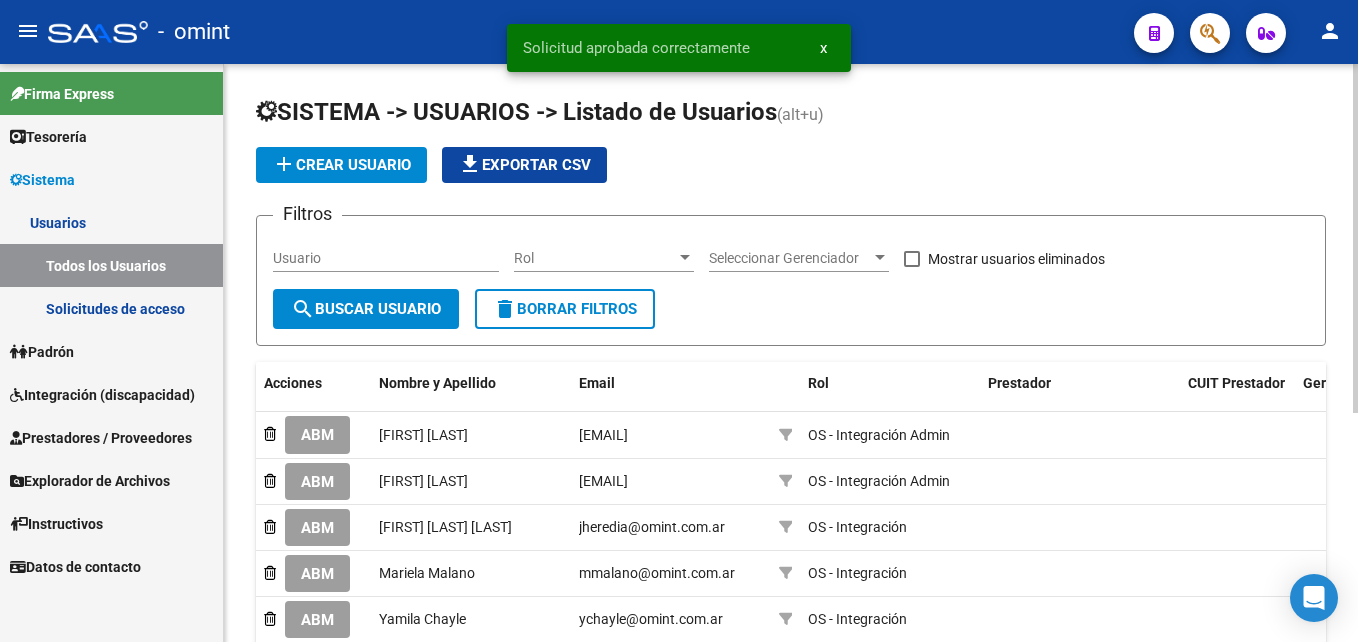 click on "Usuario" at bounding box center (386, 258) 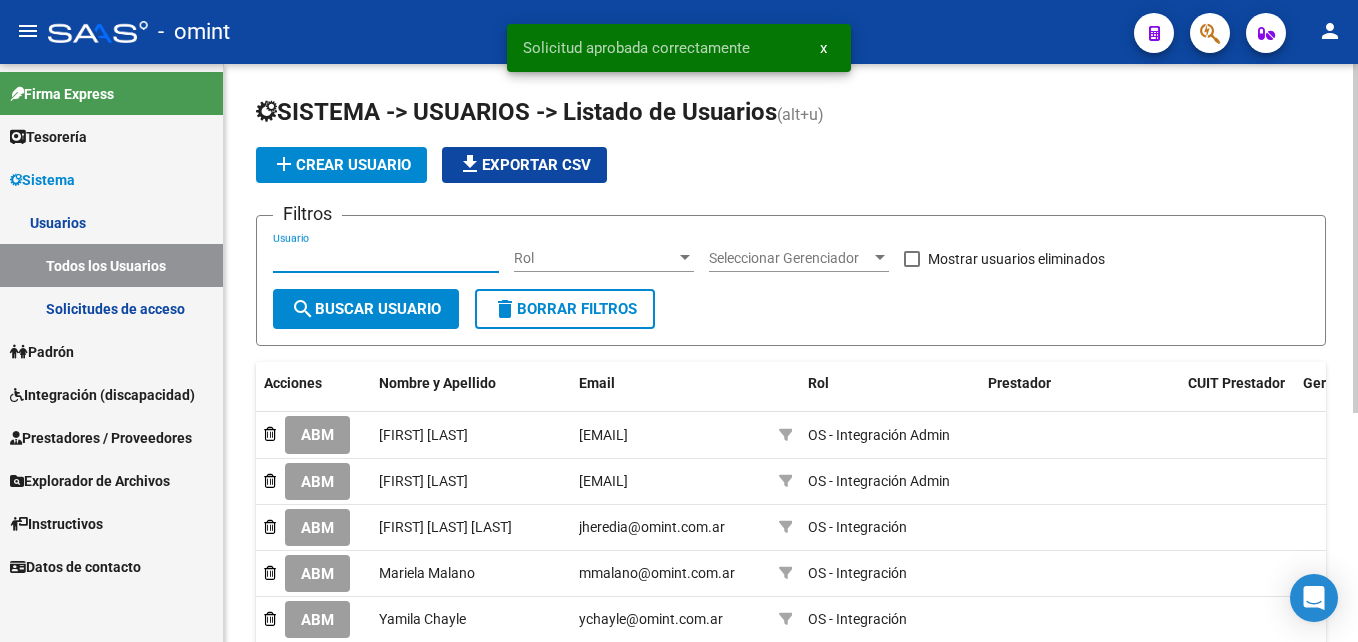 paste on "[PHONE]" 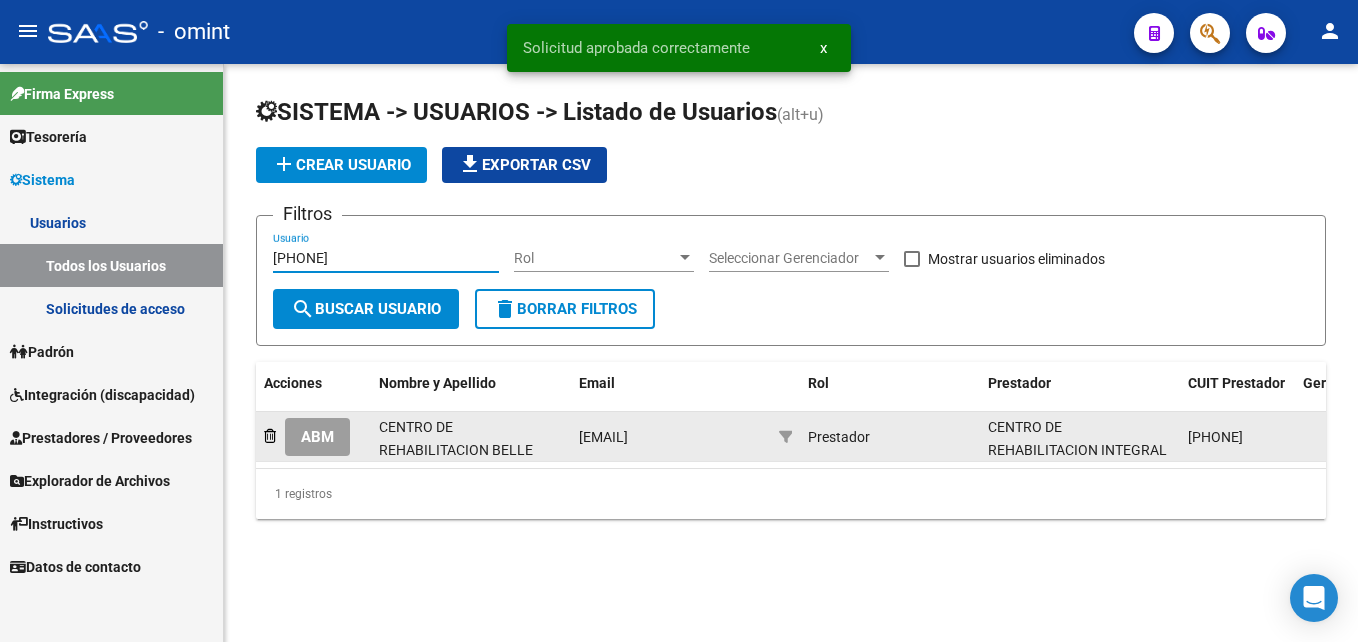 type on "[PHONE]" 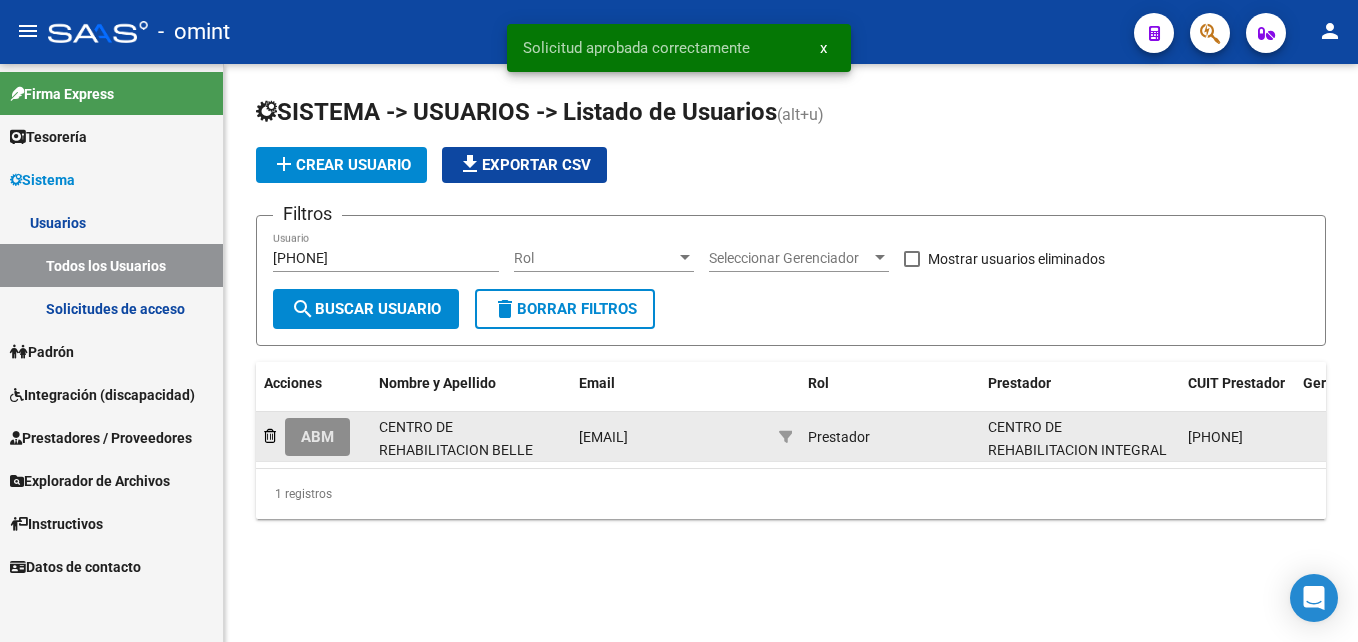click on "ABM" 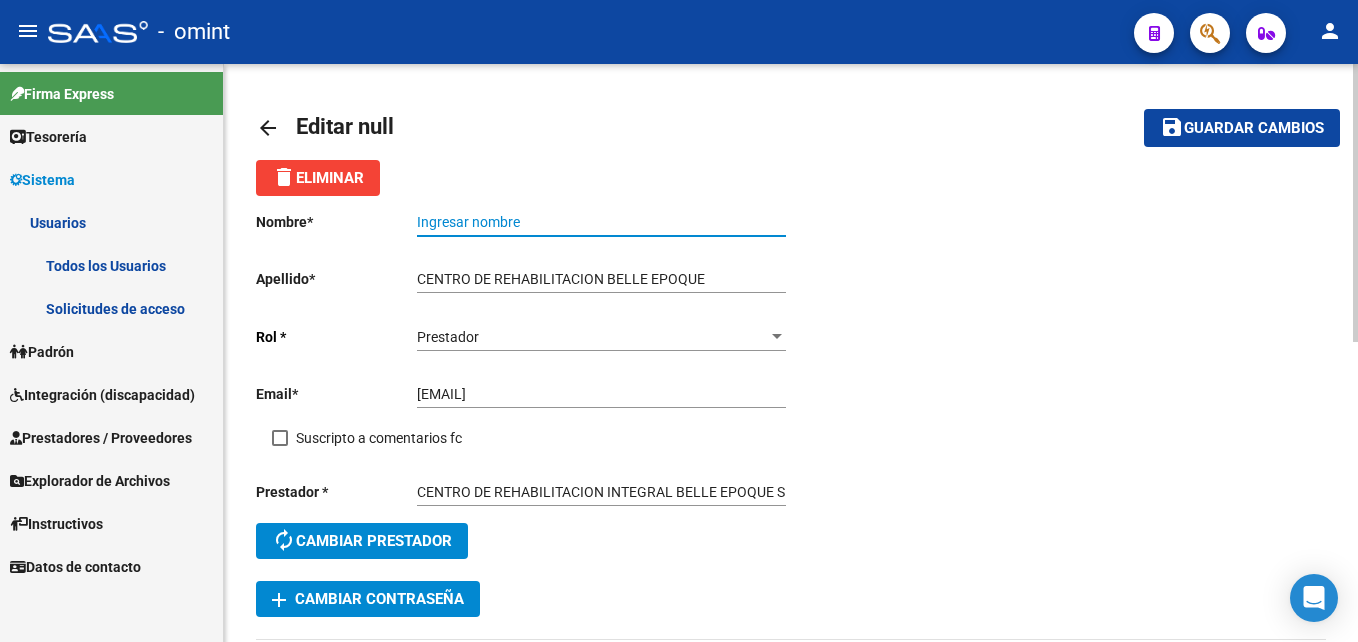 click on "Ingresar nombre" at bounding box center [601, 222] 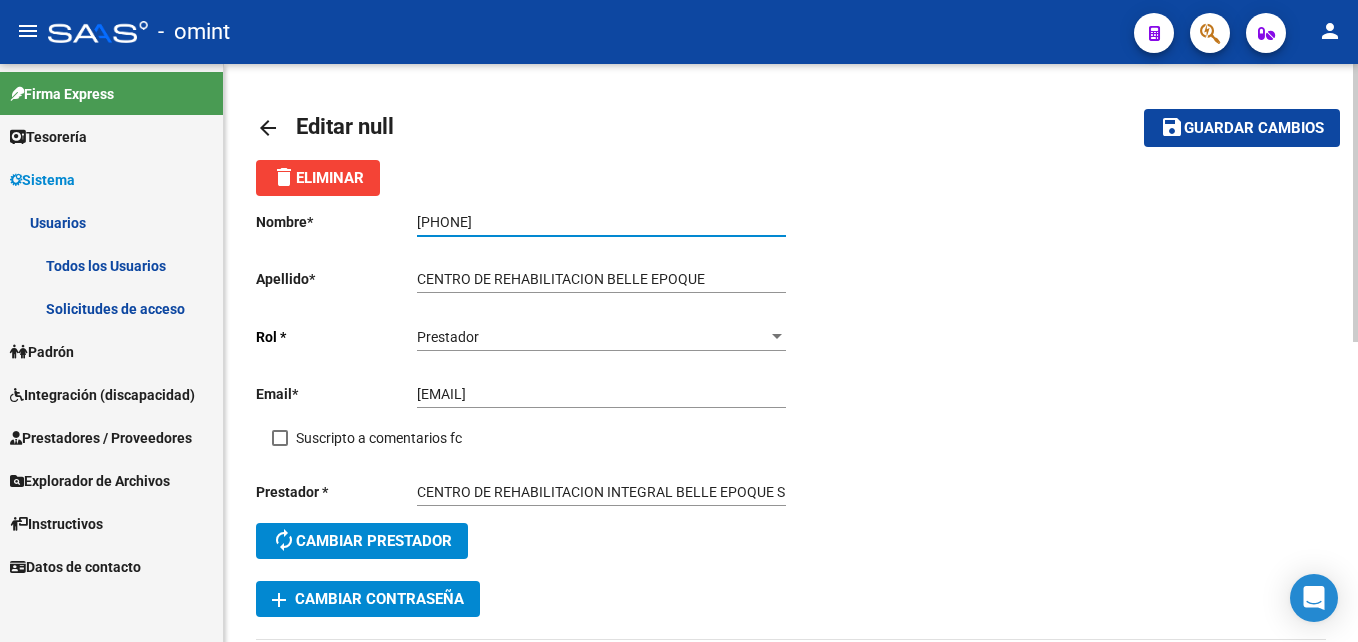 click on "[PHONE]" at bounding box center (601, 222) 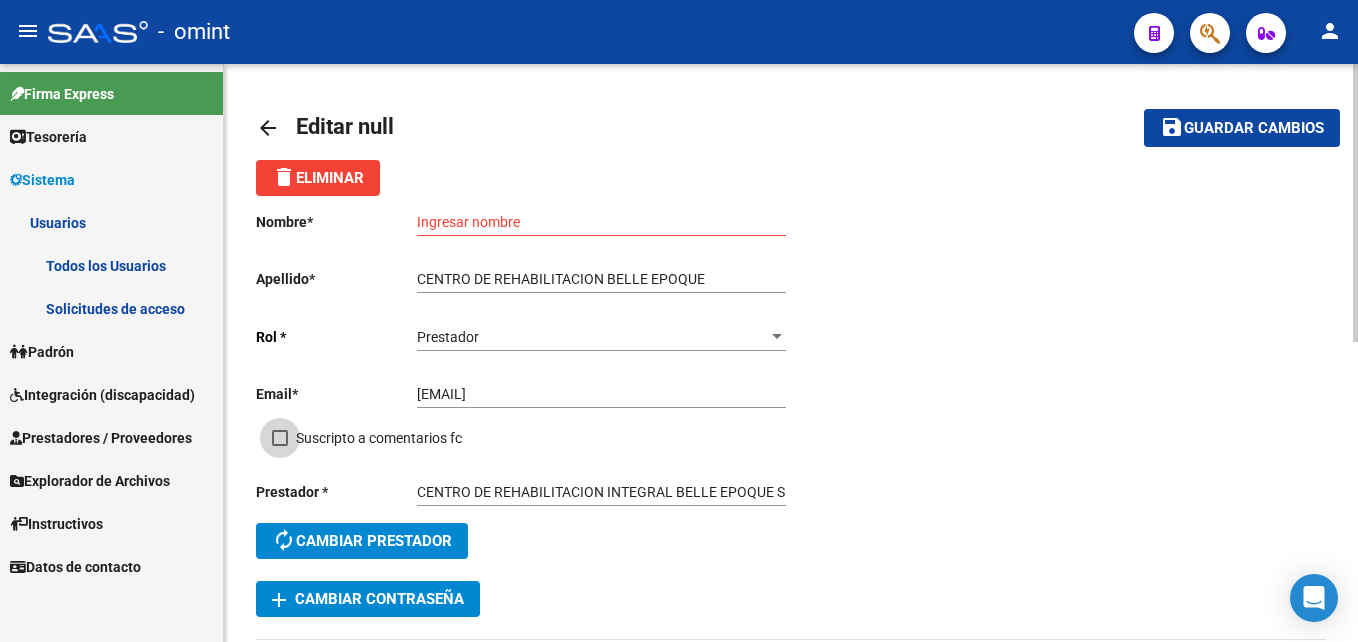 click at bounding box center [280, 438] 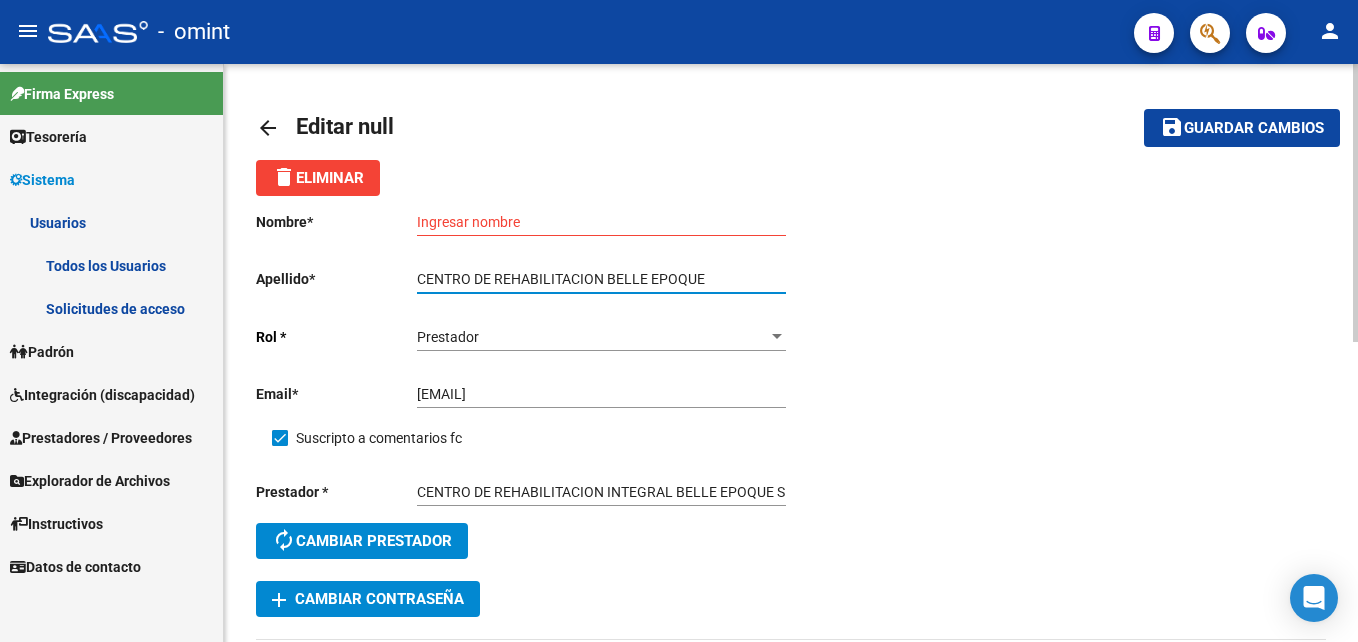 drag, startPoint x: 709, startPoint y: 279, endPoint x: 405, endPoint y: 277, distance: 304.0066 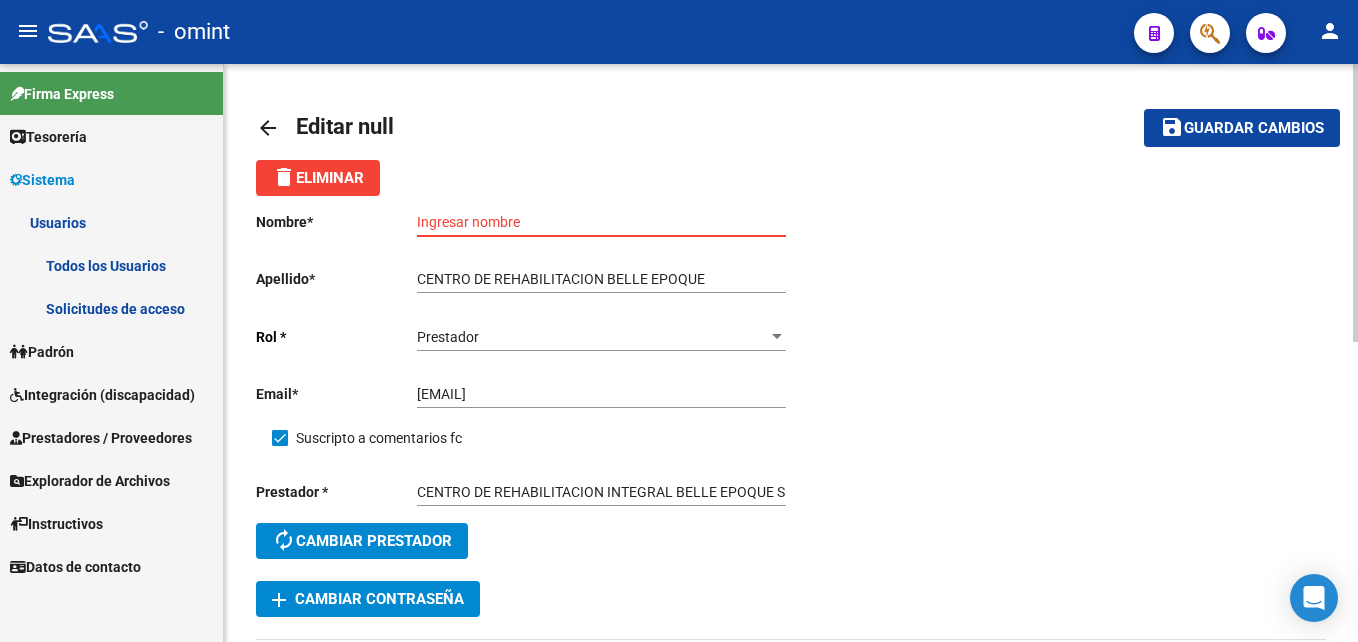 click on "Ingresar nombre" at bounding box center [601, 222] 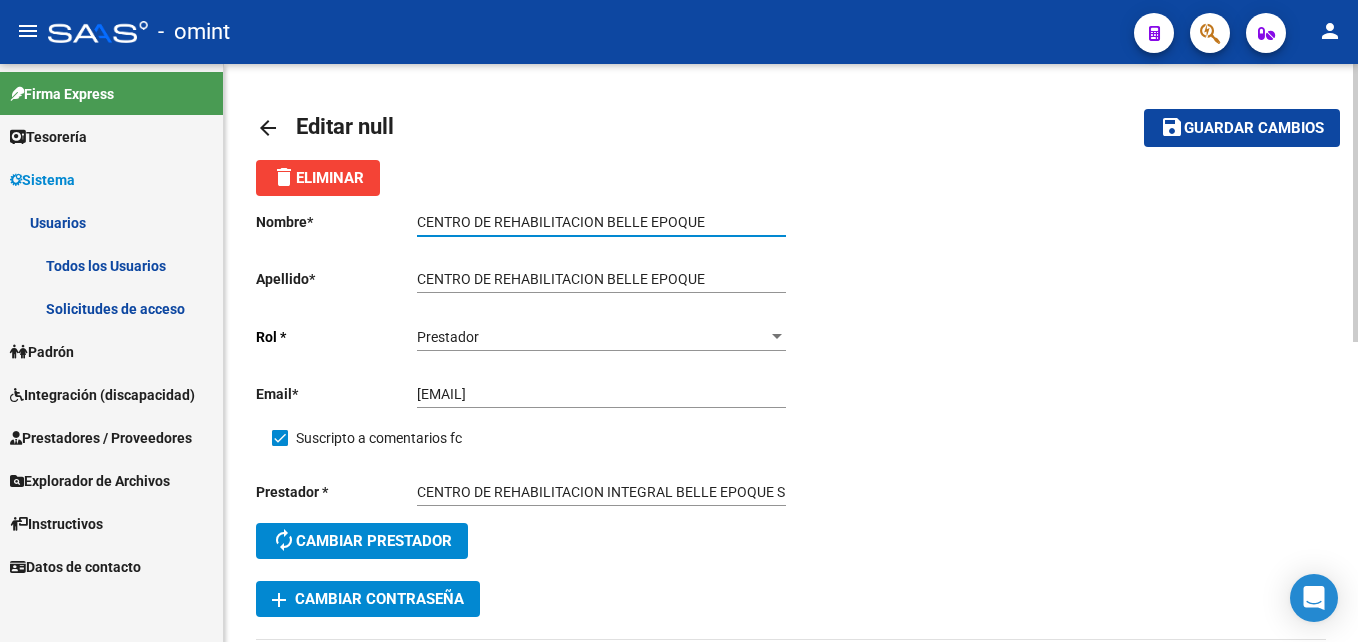 paste on "CENTRO DE REHABILITACION BELLE EPOQUE" 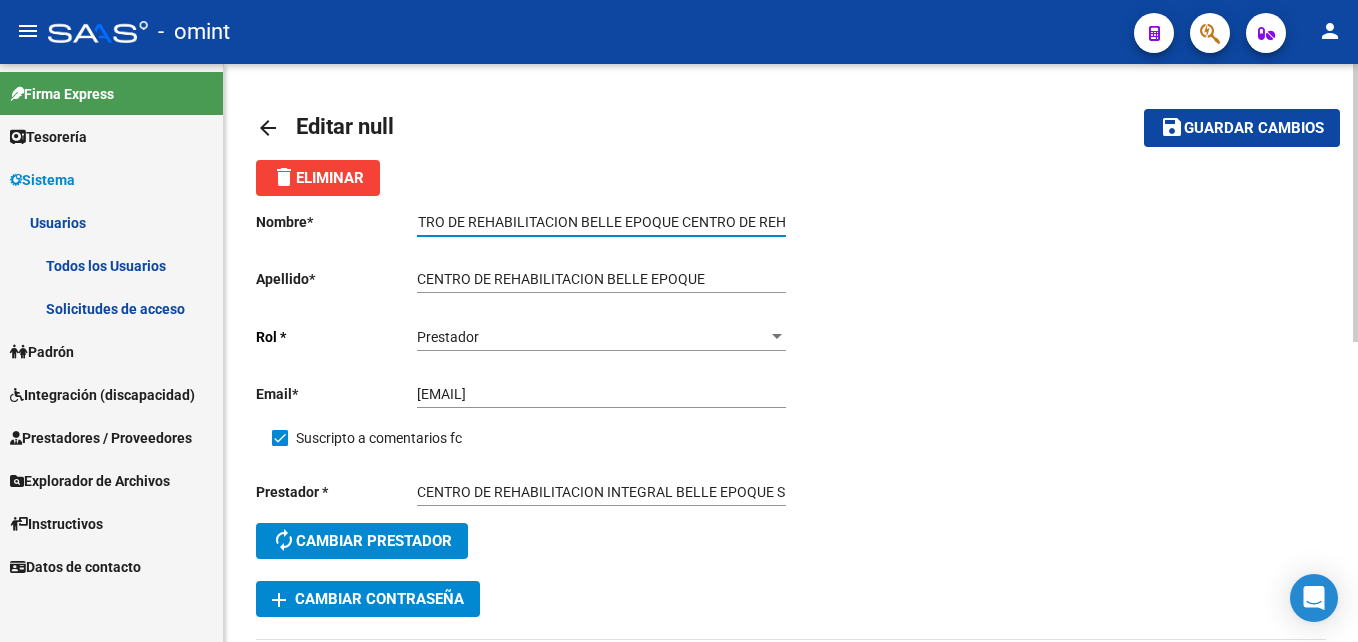 scroll, scrollTop: 0, scrollLeft: 0, axis: both 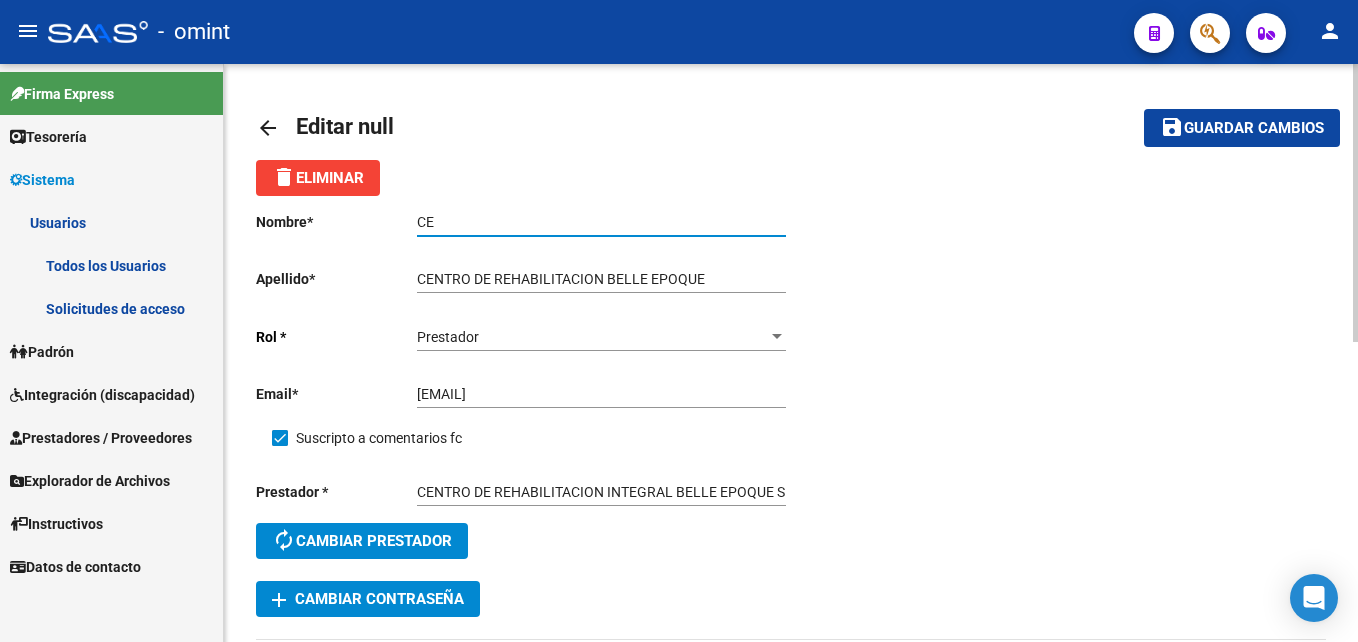 type on "C" 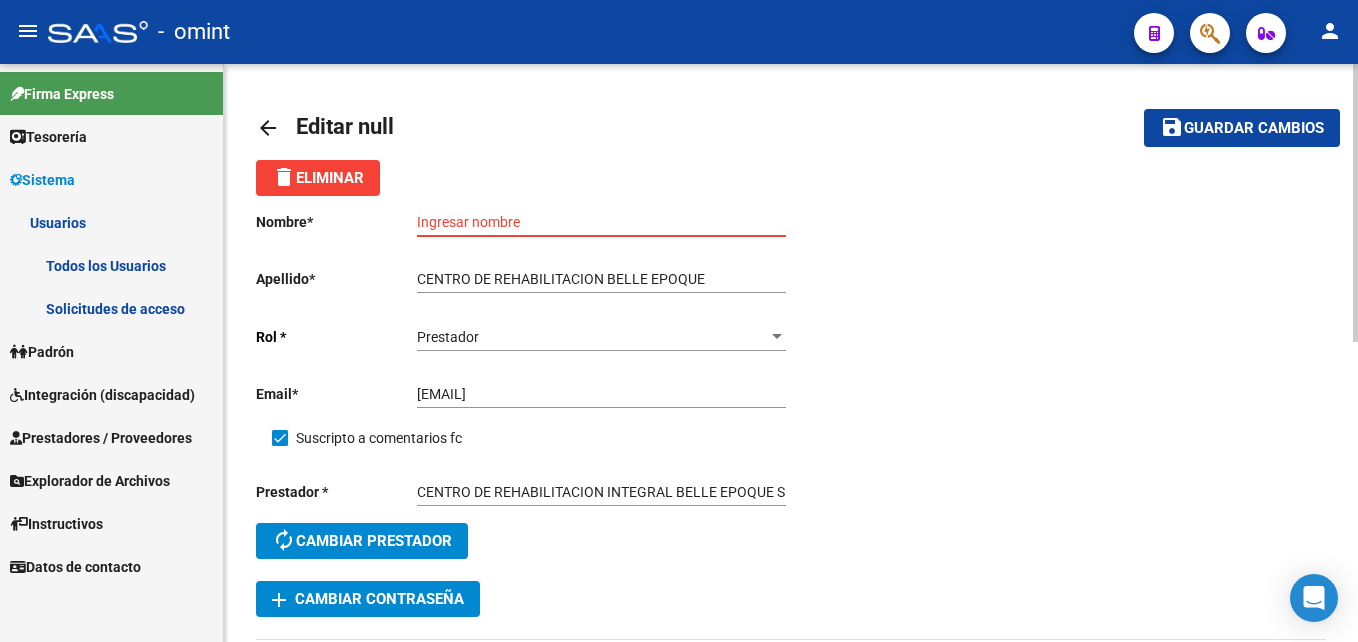 paste on "CENTRO DE REHABILITACION BELLE EPOQUE" 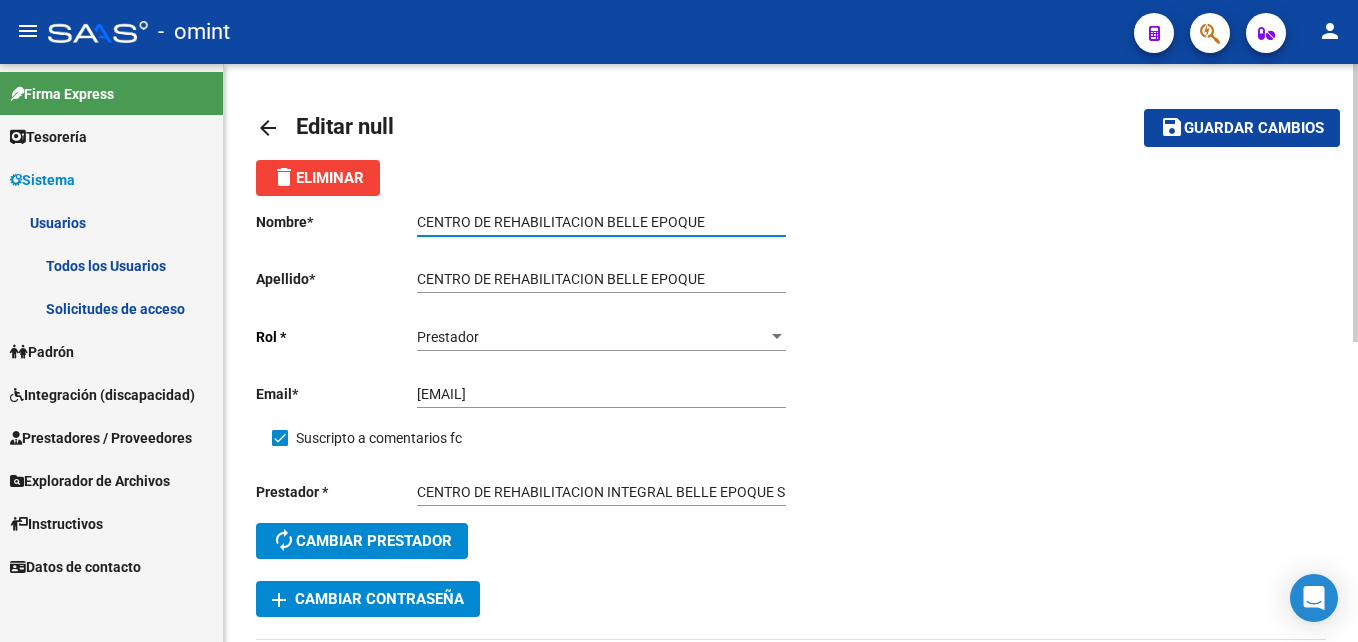 type on "CENTRO DE REHABILITACION BELLE EPOQUE" 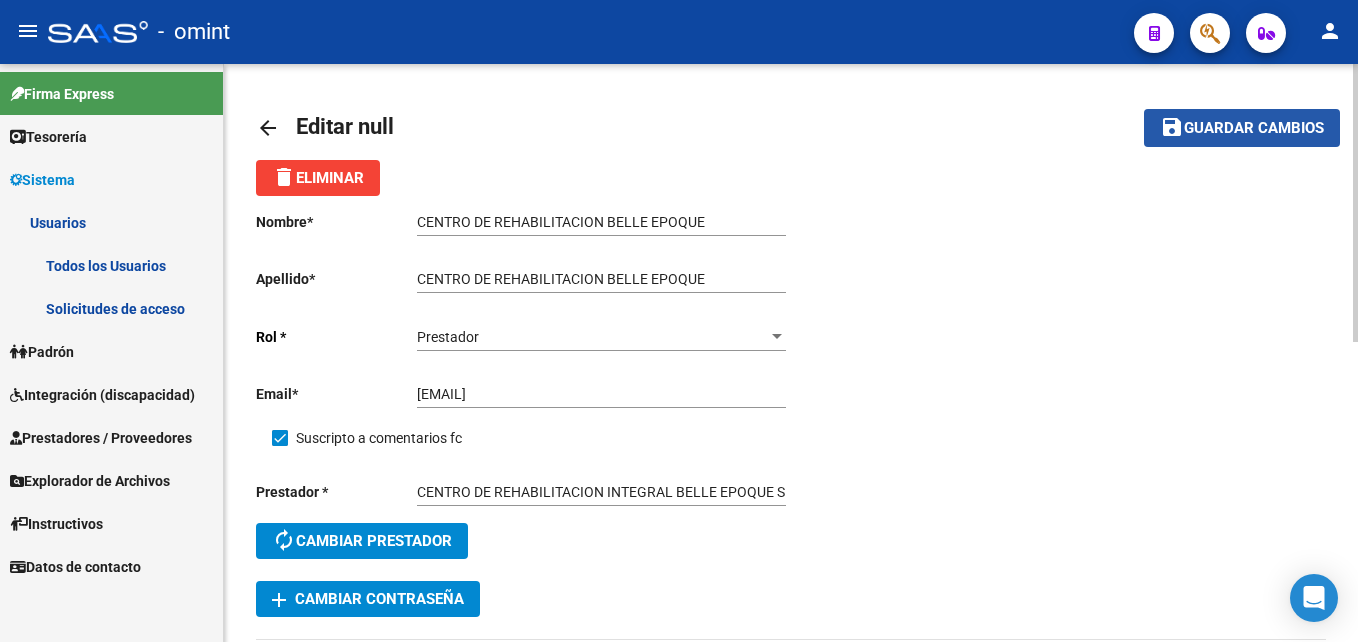 click on "Guardar cambios" 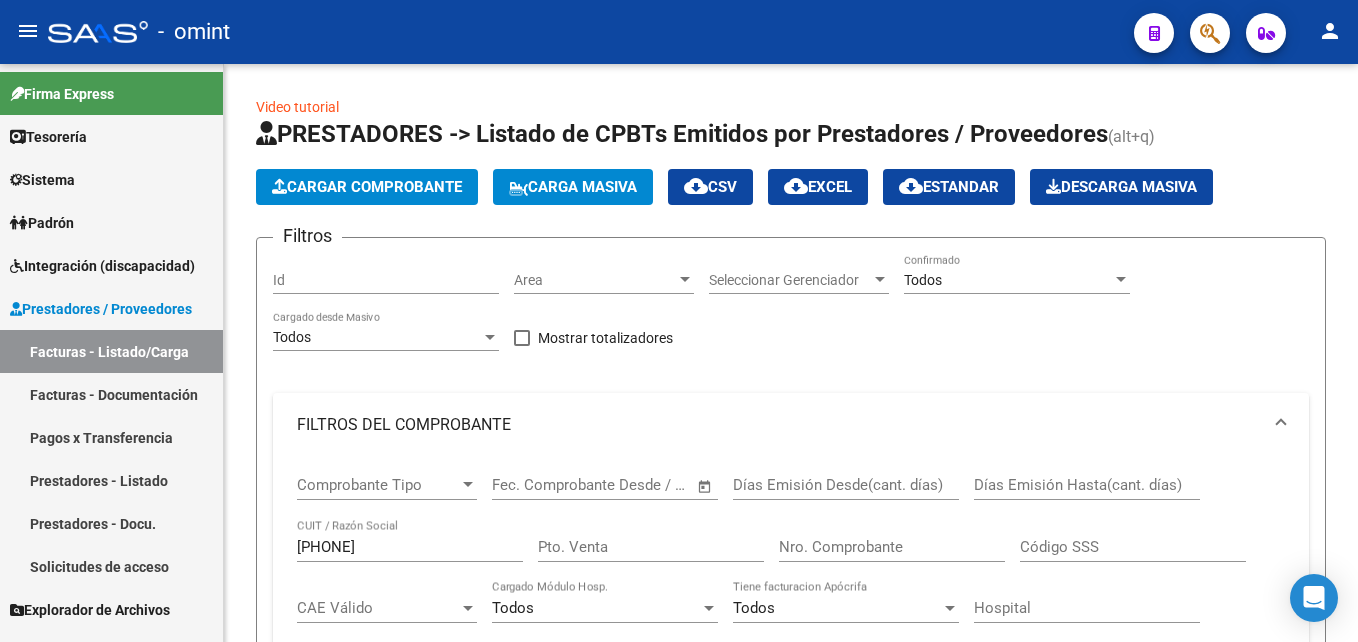 scroll, scrollTop: 0, scrollLeft: 0, axis: both 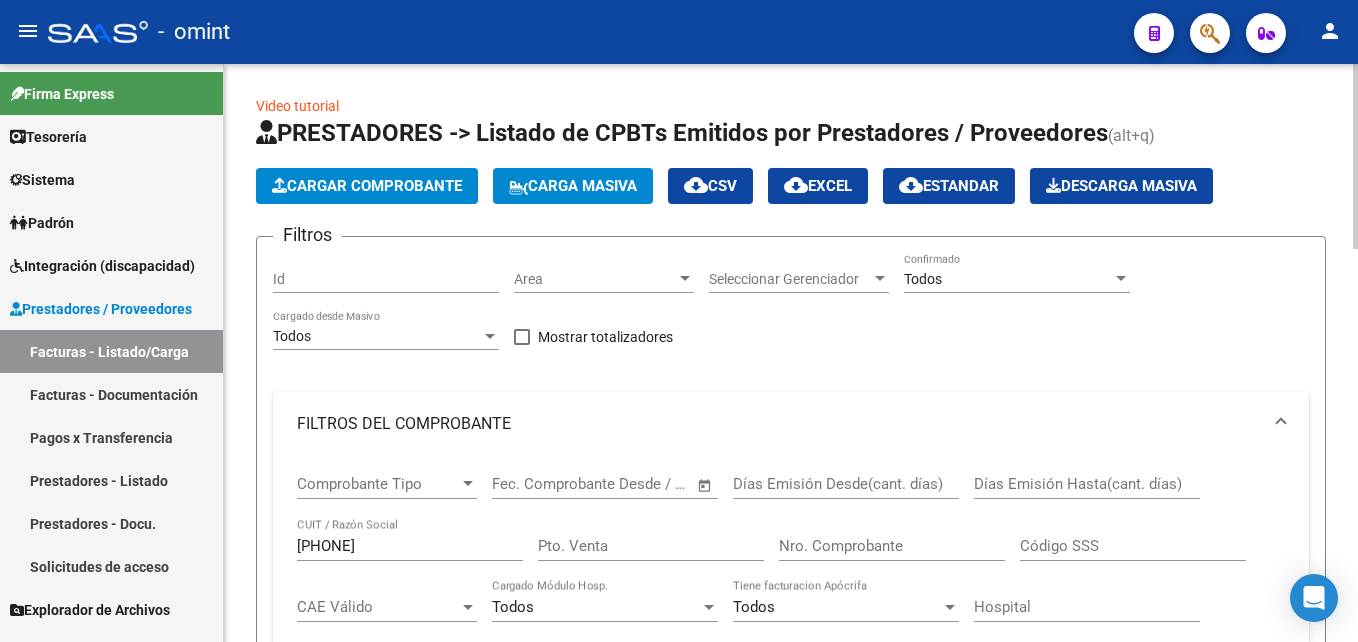 click on "[NUMBER]" at bounding box center [410, 546] 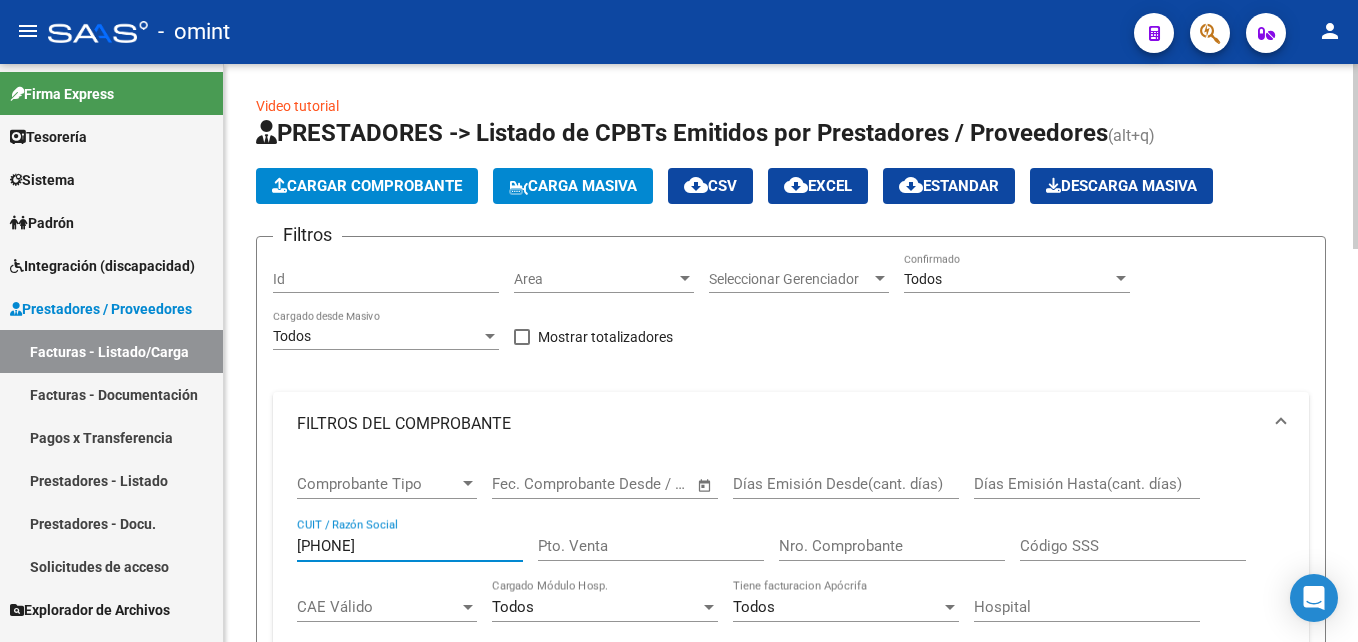 click on "[NUMBER]" at bounding box center (410, 546) 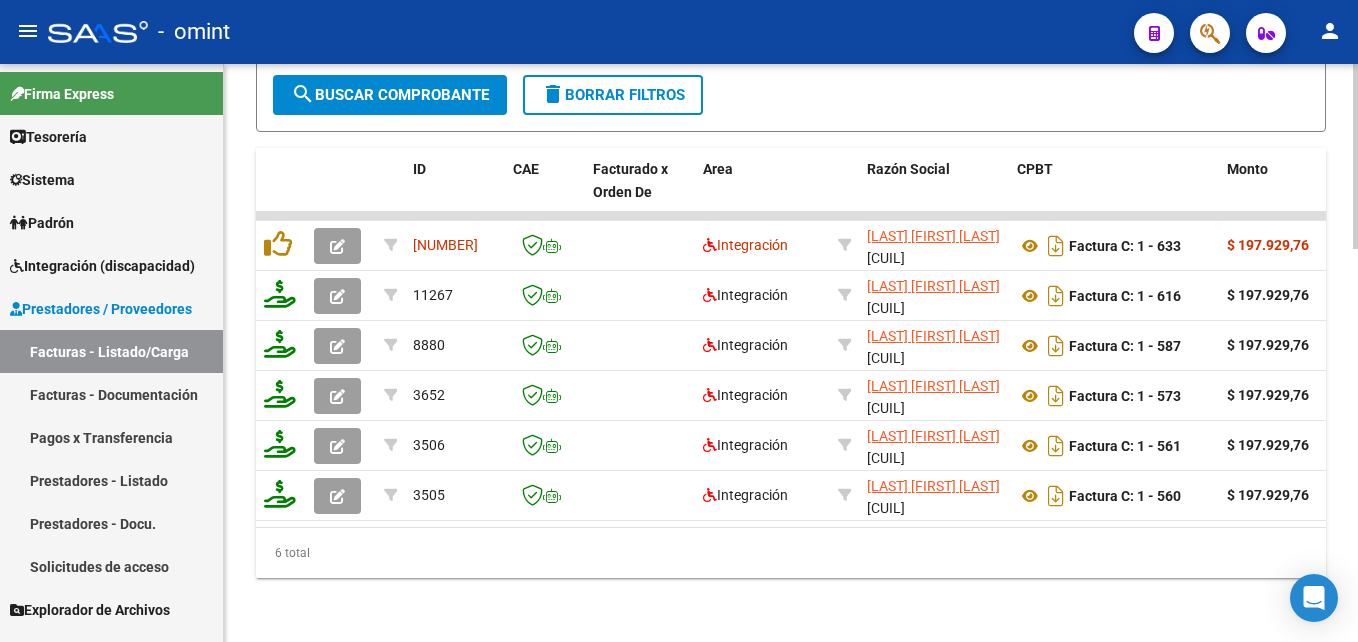 scroll, scrollTop: 1226, scrollLeft: 0, axis: vertical 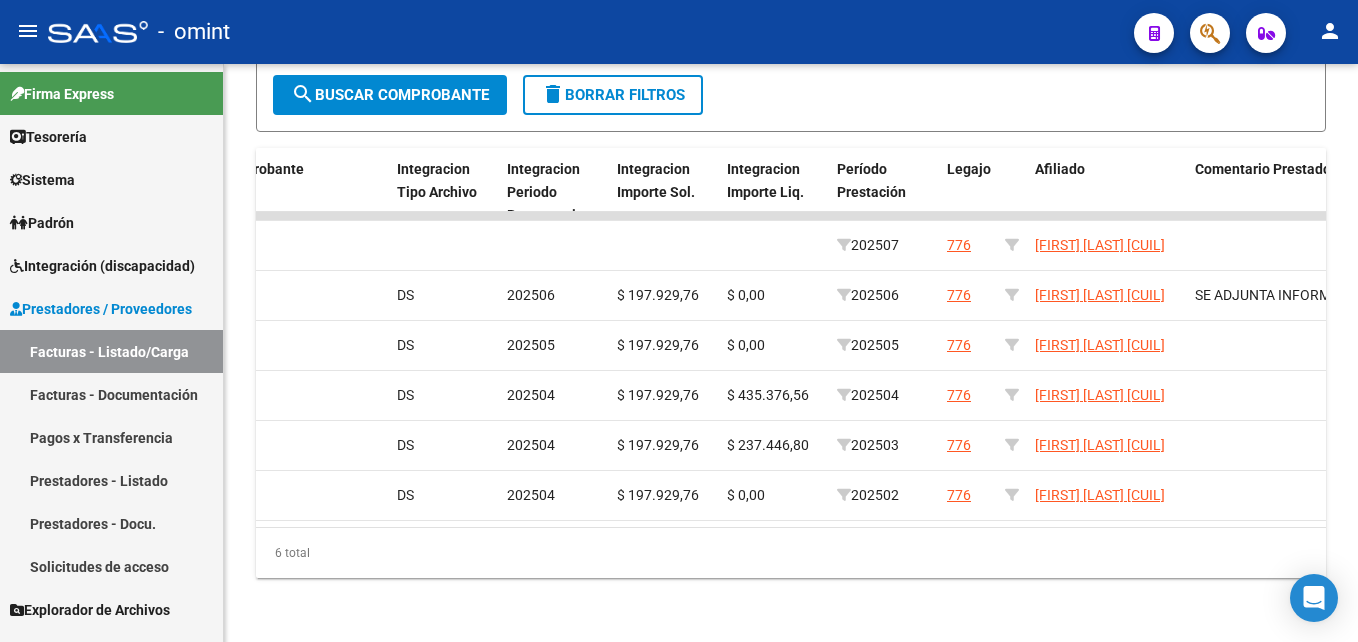 type on "[NUMBER]" 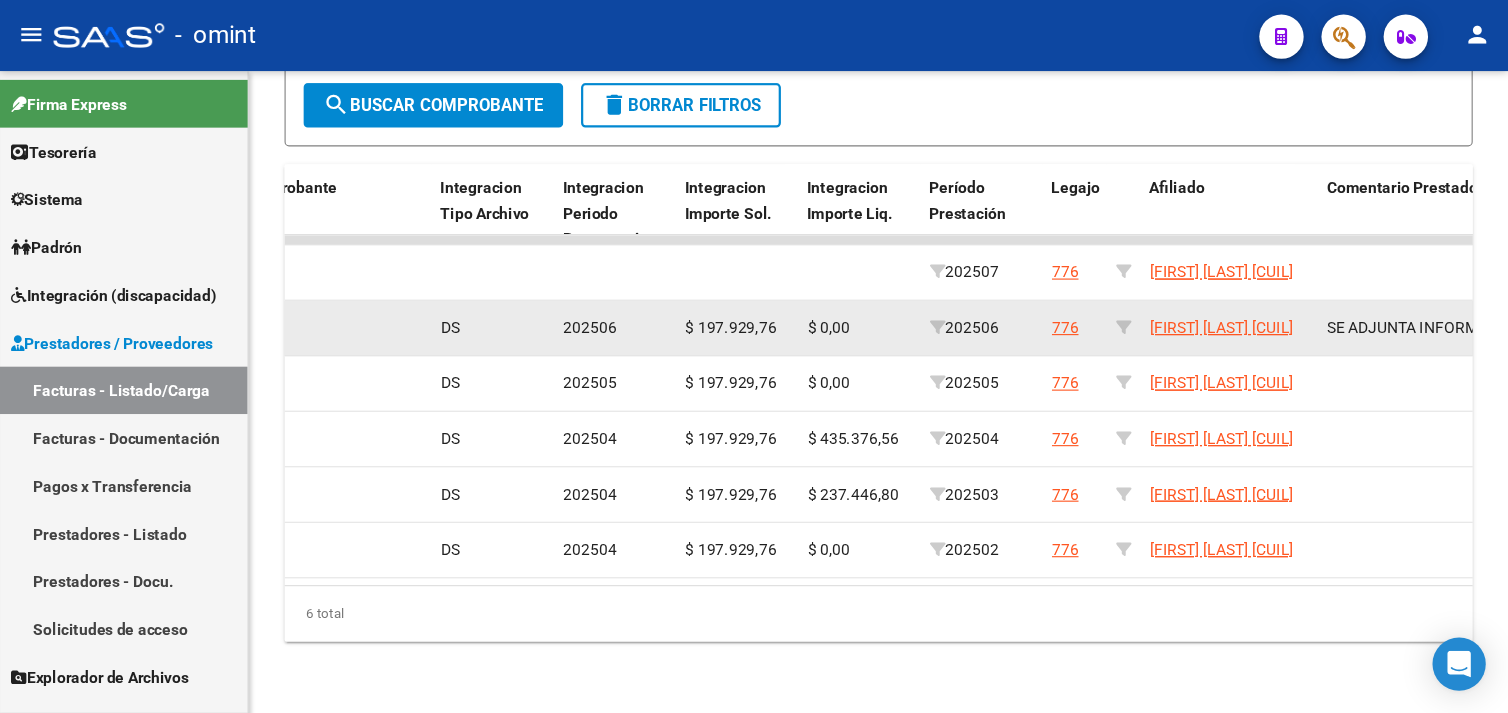 scroll, scrollTop: 1144, scrollLeft: 0, axis: vertical 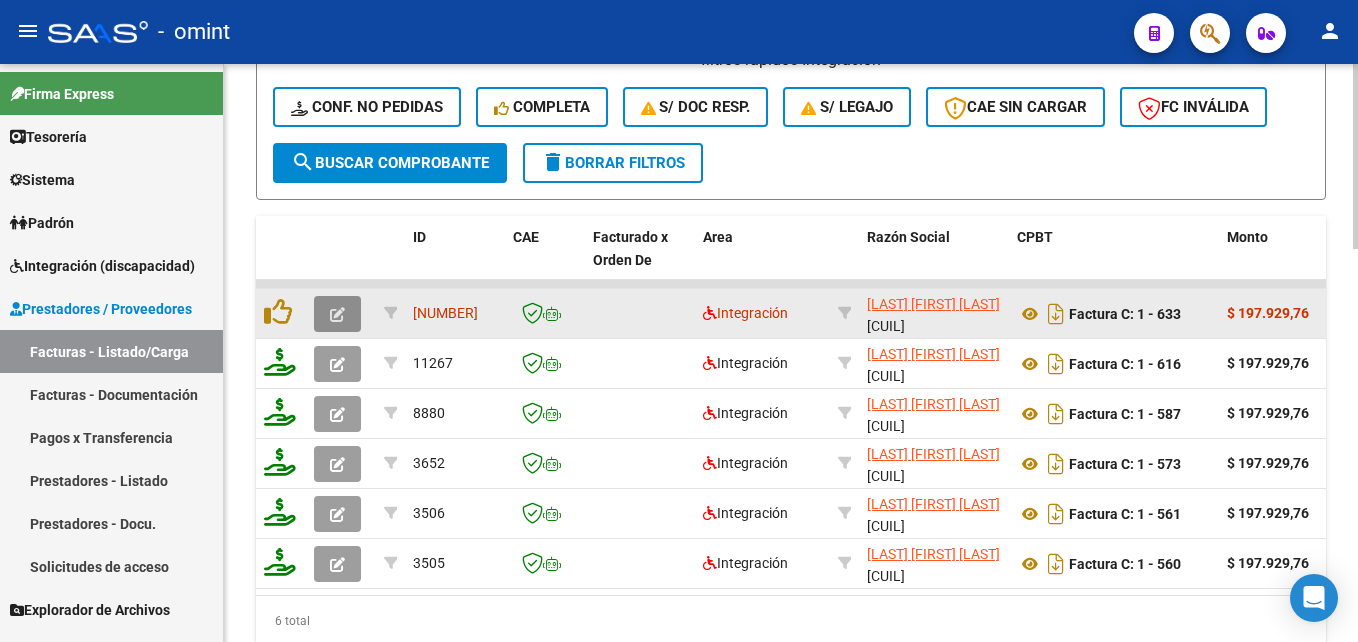 click 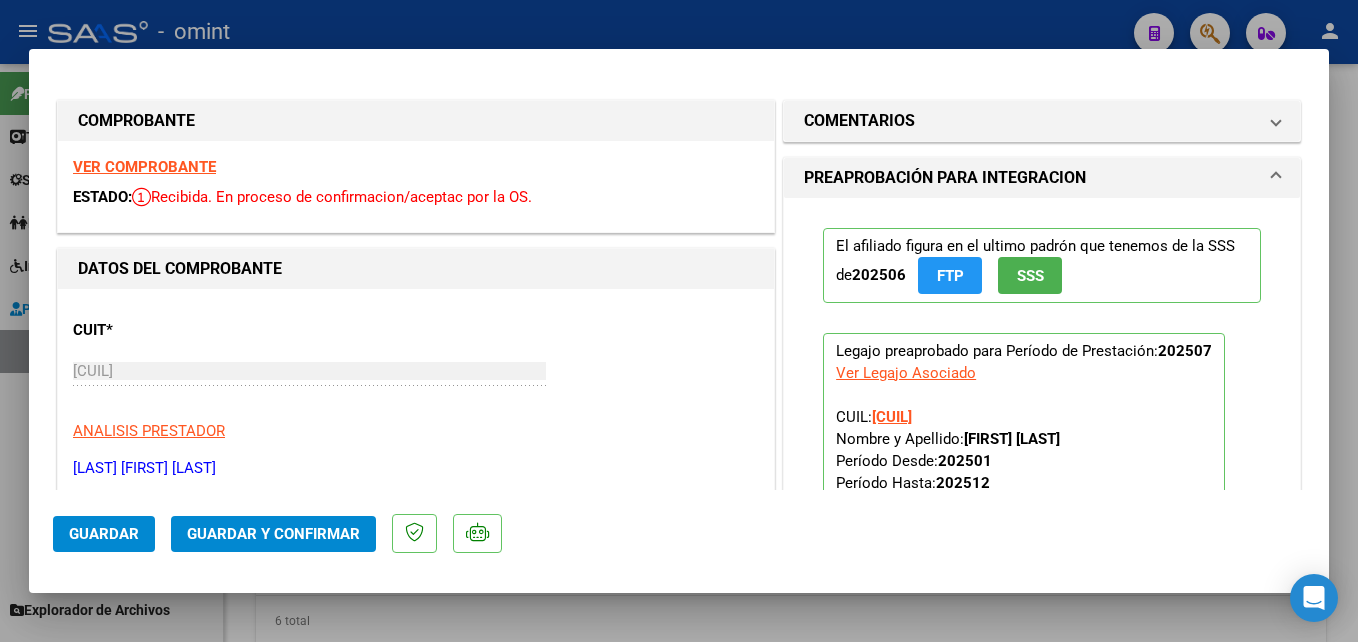click on "VER COMPROBANTE" at bounding box center [144, 167] 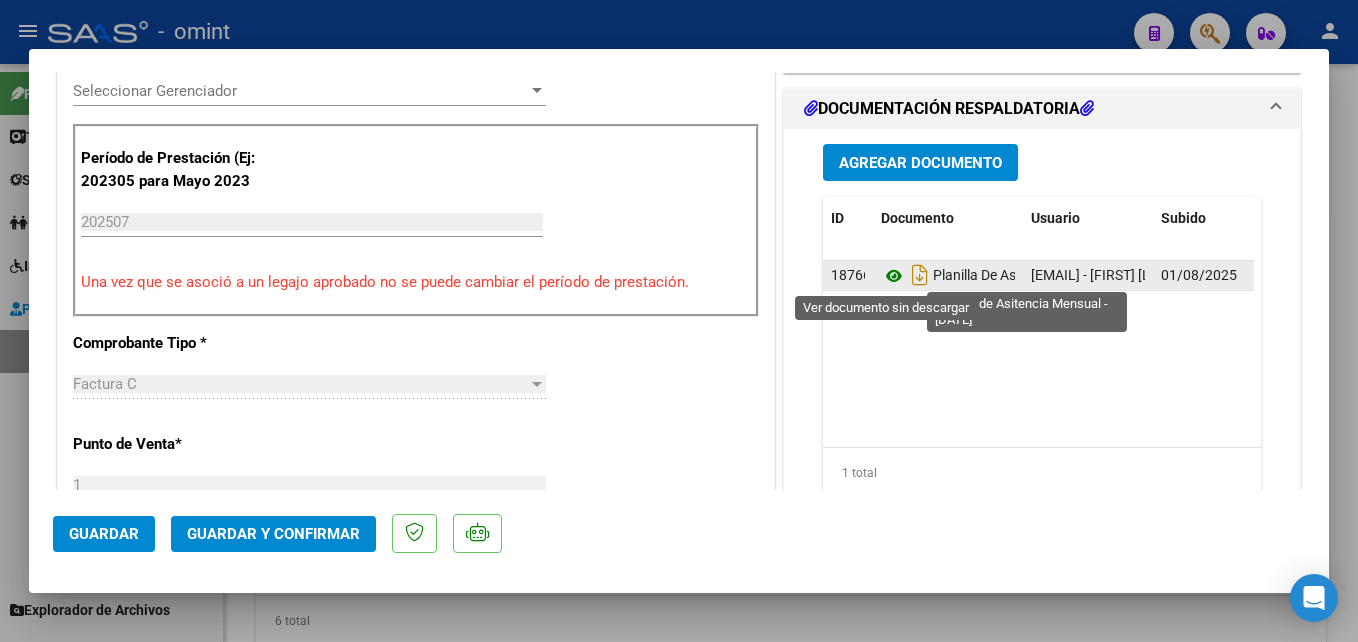 click 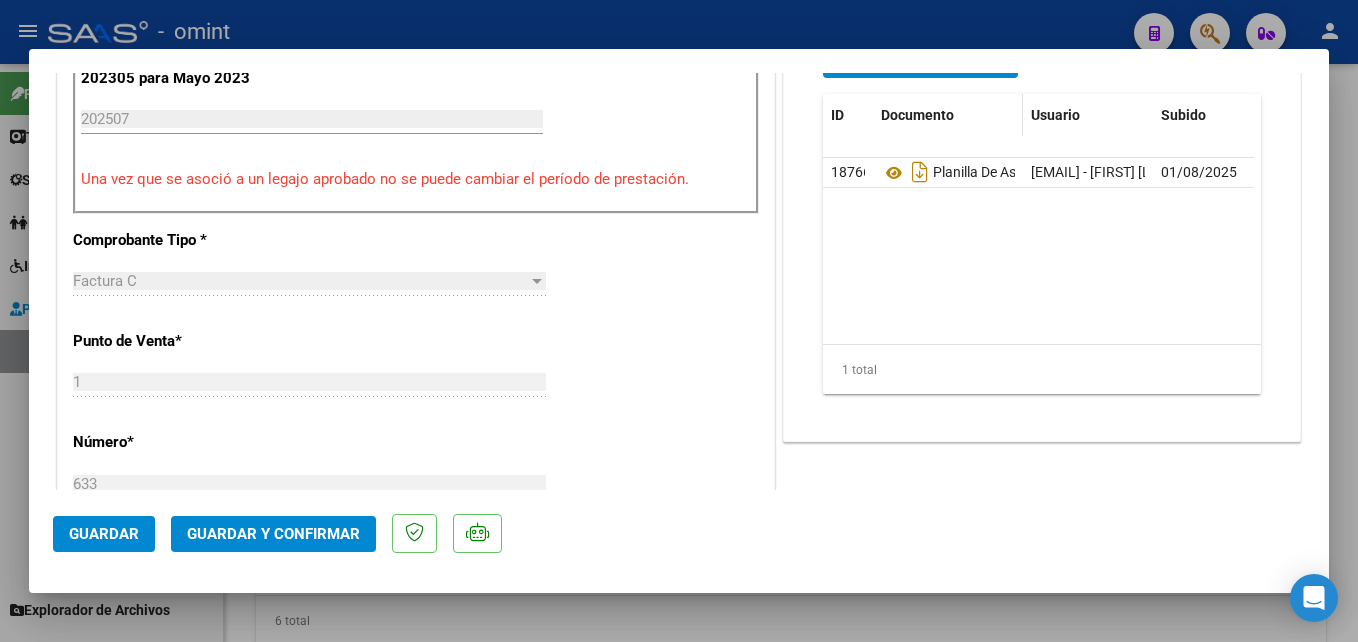 scroll, scrollTop: 675, scrollLeft: 0, axis: vertical 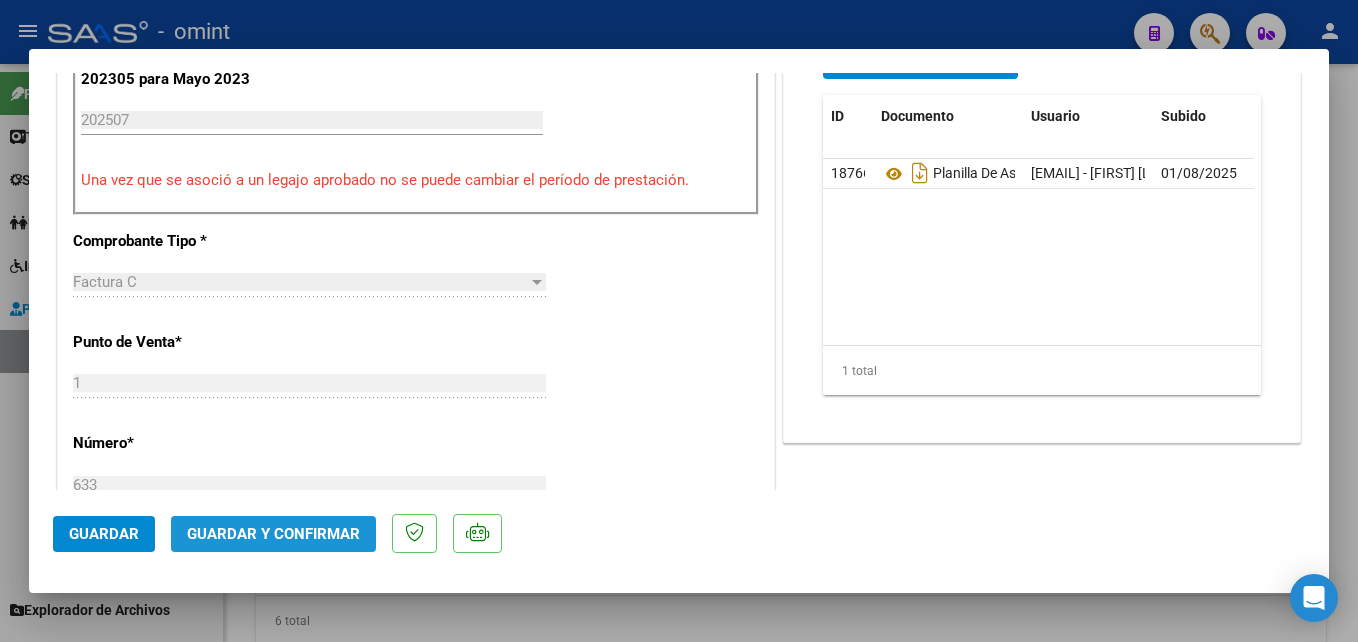 click on "Guardar y Confirmar" 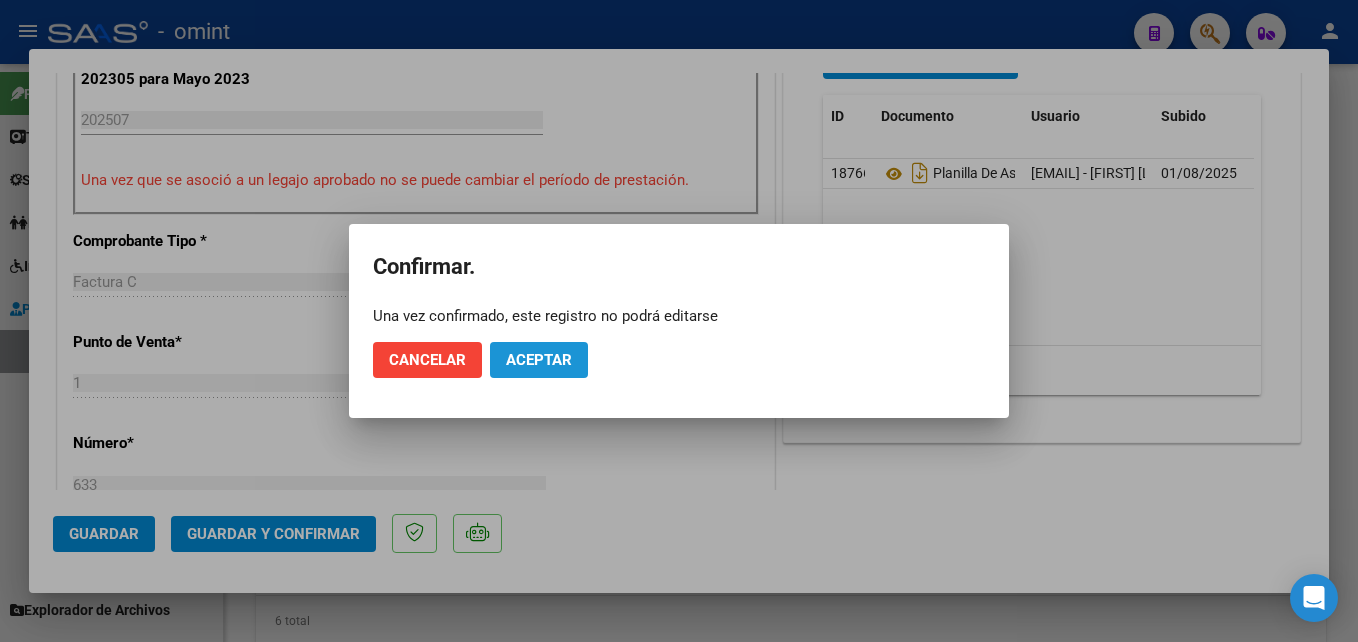 click on "Aceptar" 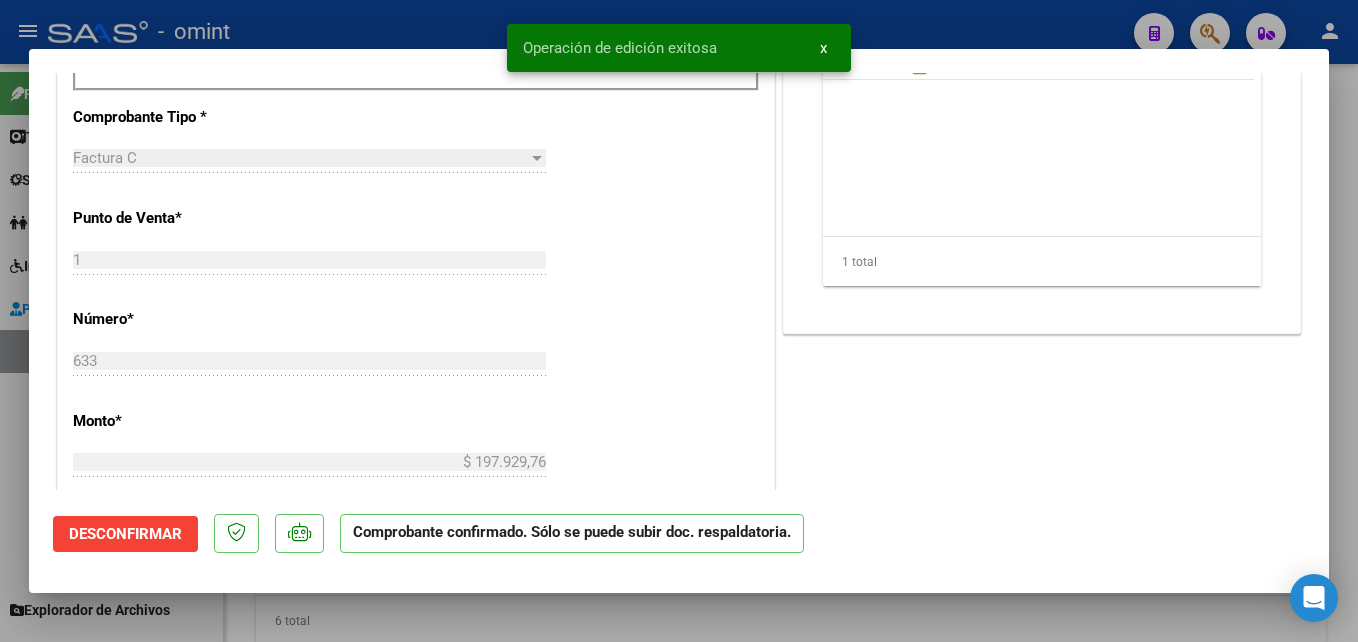 click at bounding box center (679, 321) 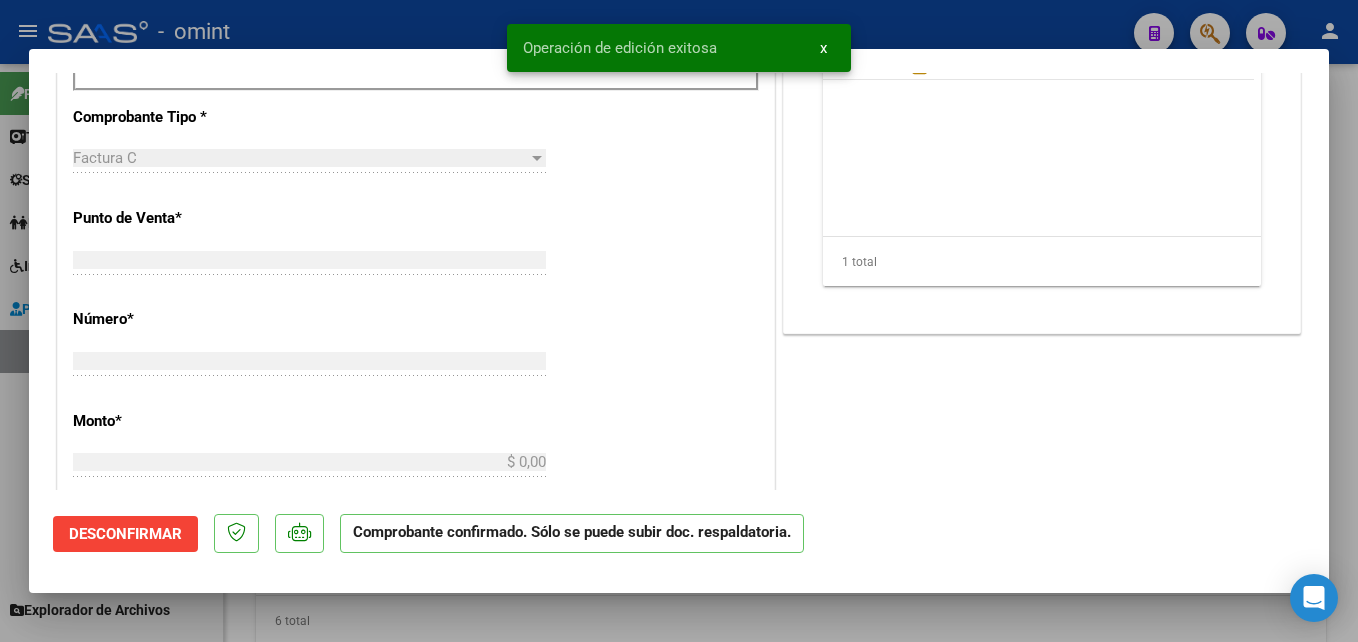 scroll, scrollTop: 710, scrollLeft: 0, axis: vertical 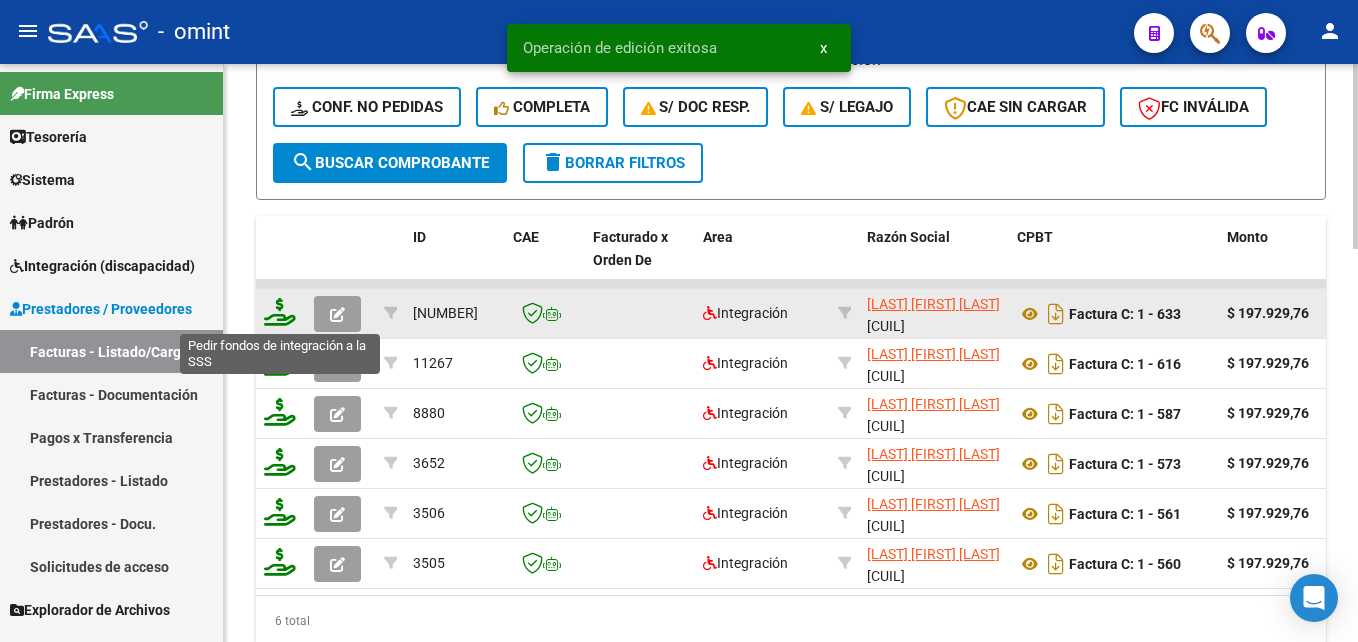 click 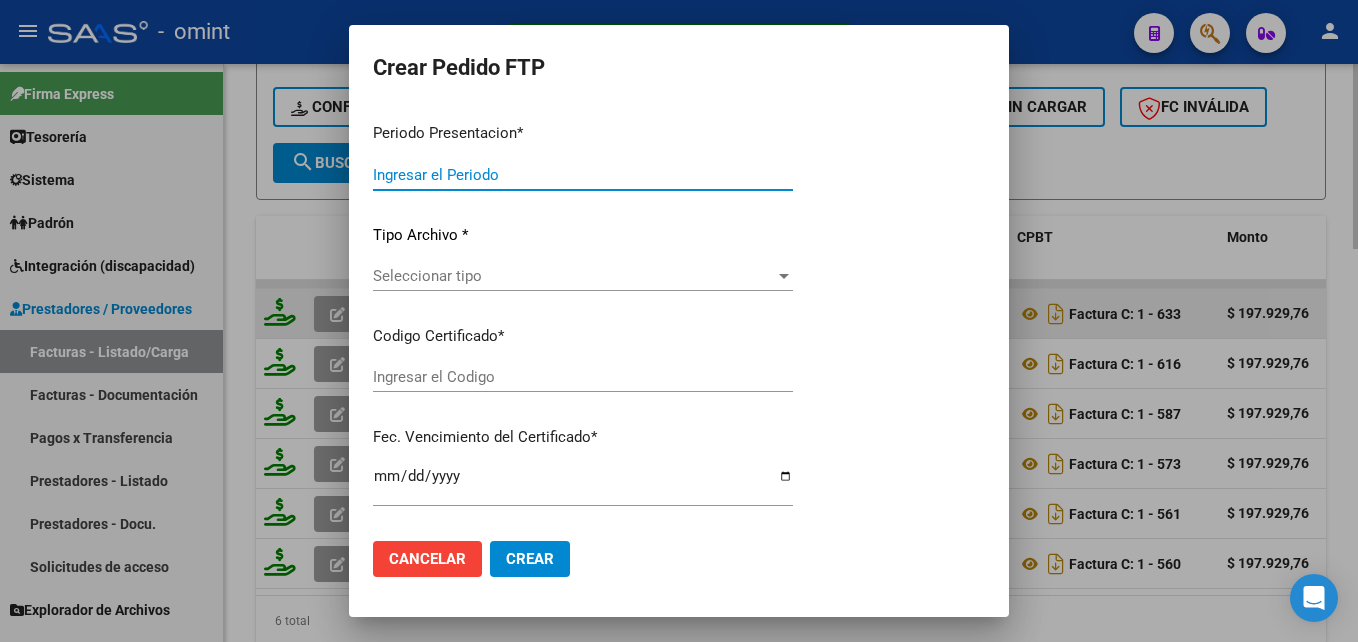 type on "202507" 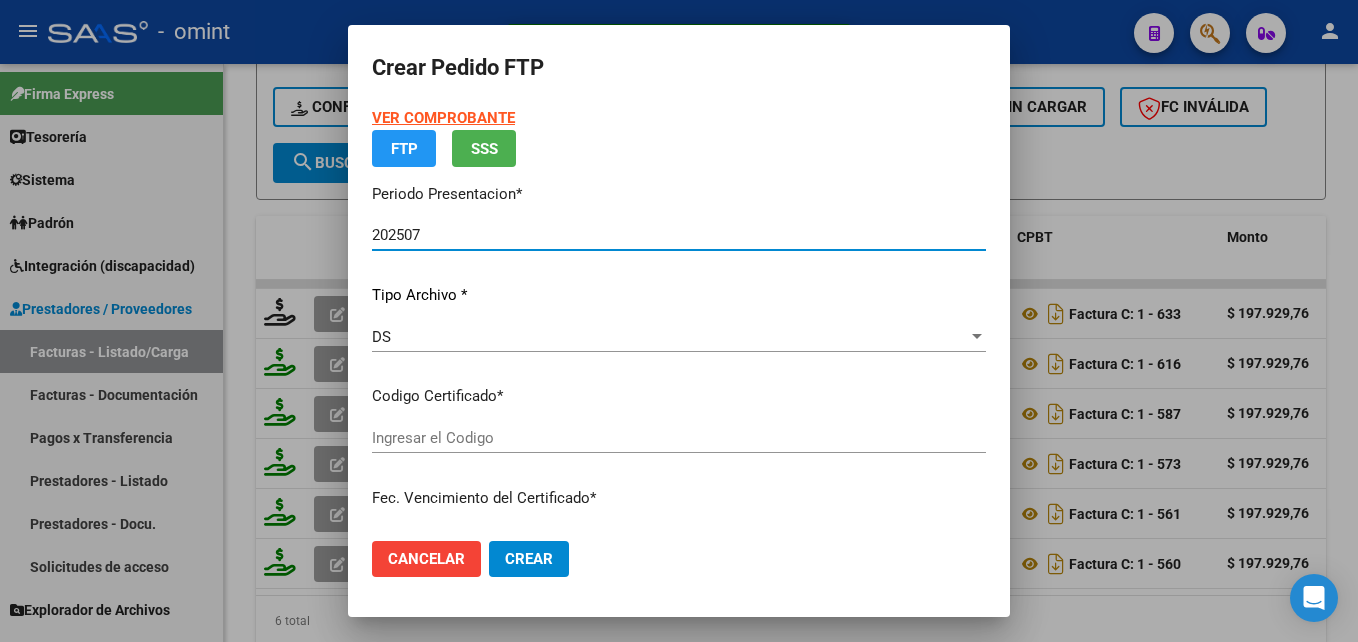type on "8683257086" 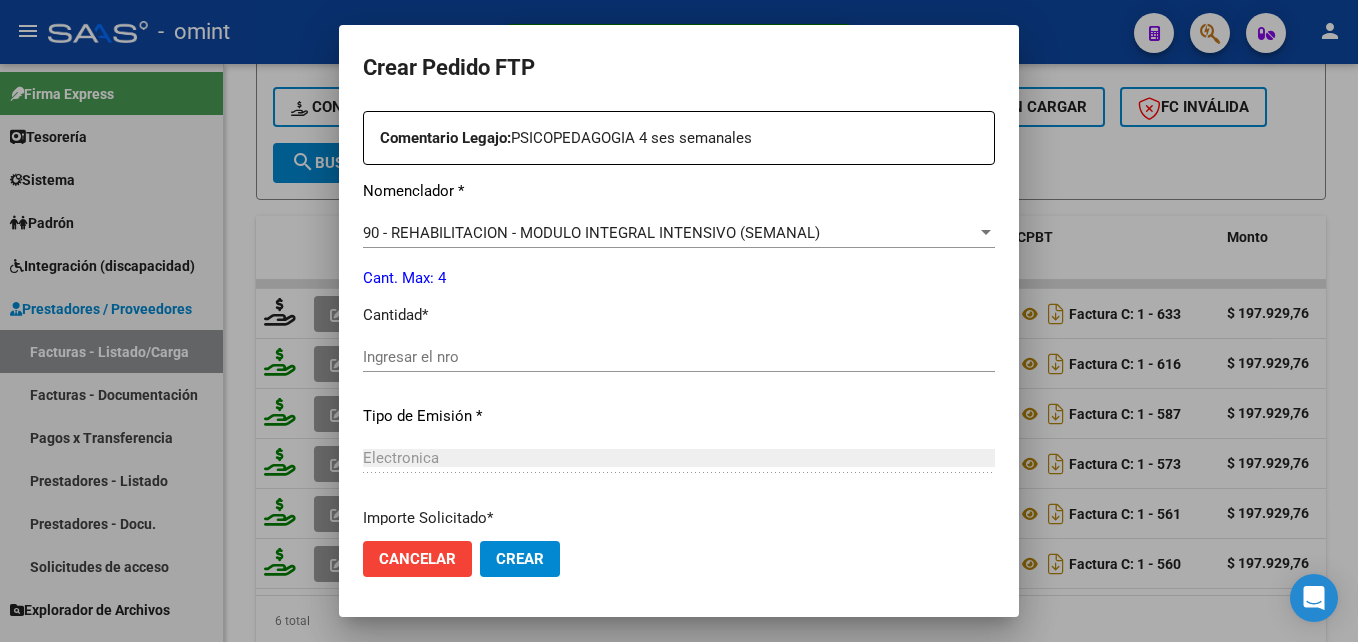 scroll, scrollTop: 753, scrollLeft: 0, axis: vertical 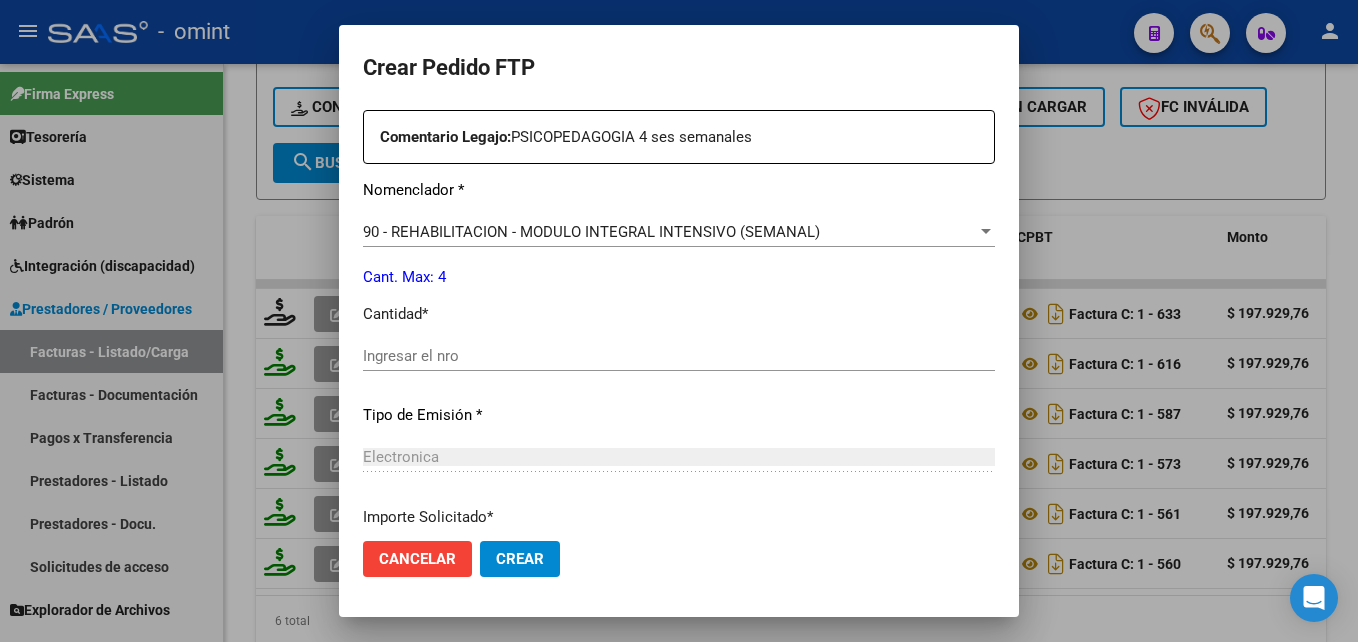 click on "Periodo Prestacion  *   202507 Ingresar el Periodo Prestacion  Comentario Legajo:    PSICOPEDAGOGIA
4 ses semanales  Nomenclador * 90 - REHABILITACION - MODULO INTEGRAL INTENSIVO (SEMANAL) Seleccionar nomenclador Cant. Max: 4 Cantidad  *   Ingresar el nro   Tipo de Emisión * Electronica Seleccionar tipo Importe Solicitado  *   $ 197.929,76 Ingresar imp. solicitado   Provincia * 00 - Sin % de zona desfavorable en la factura Seleccionar provincia" at bounding box center (679, 351) 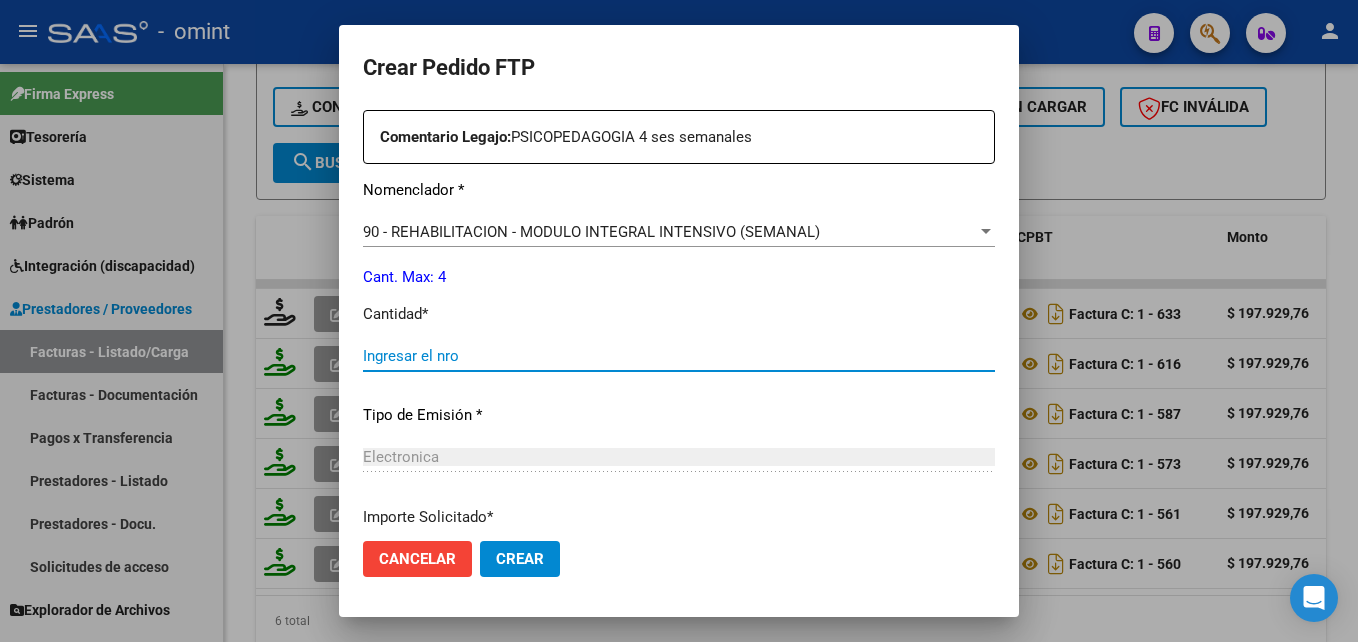 click on "Ingresar el nro" at bounding box center (679, 356) 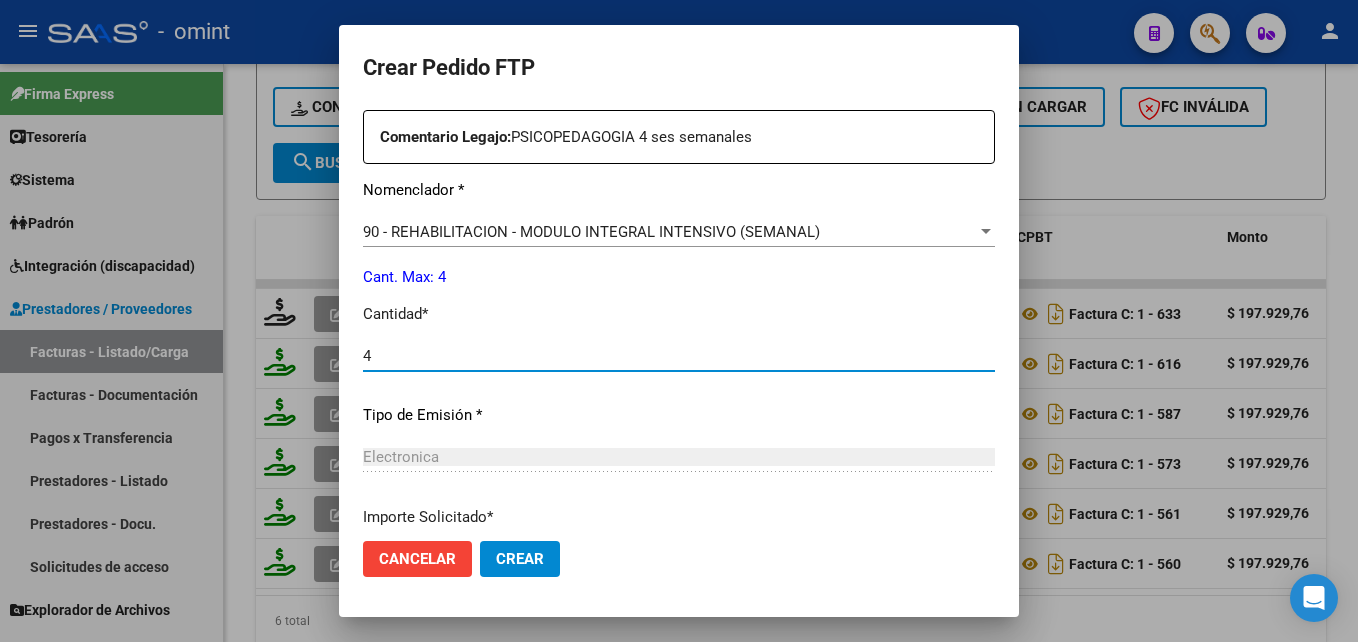scroll, scrollTop: 921, scrollLeft: 0, axis: vertical 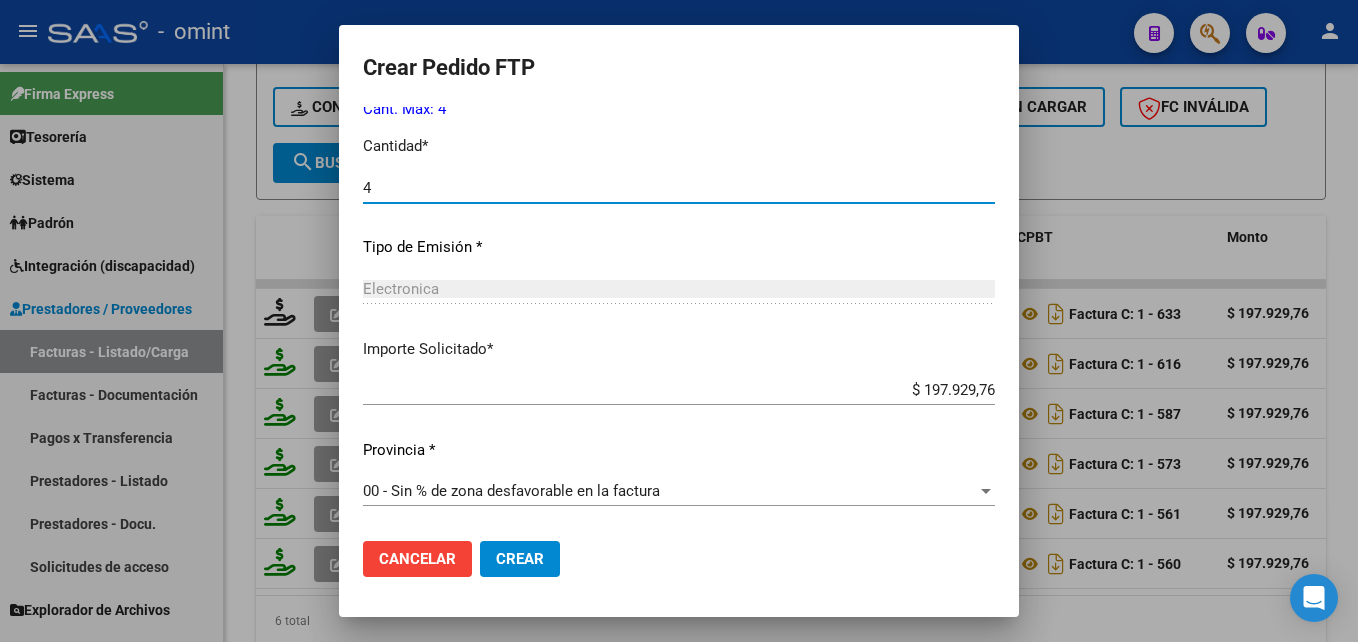 type on "4" 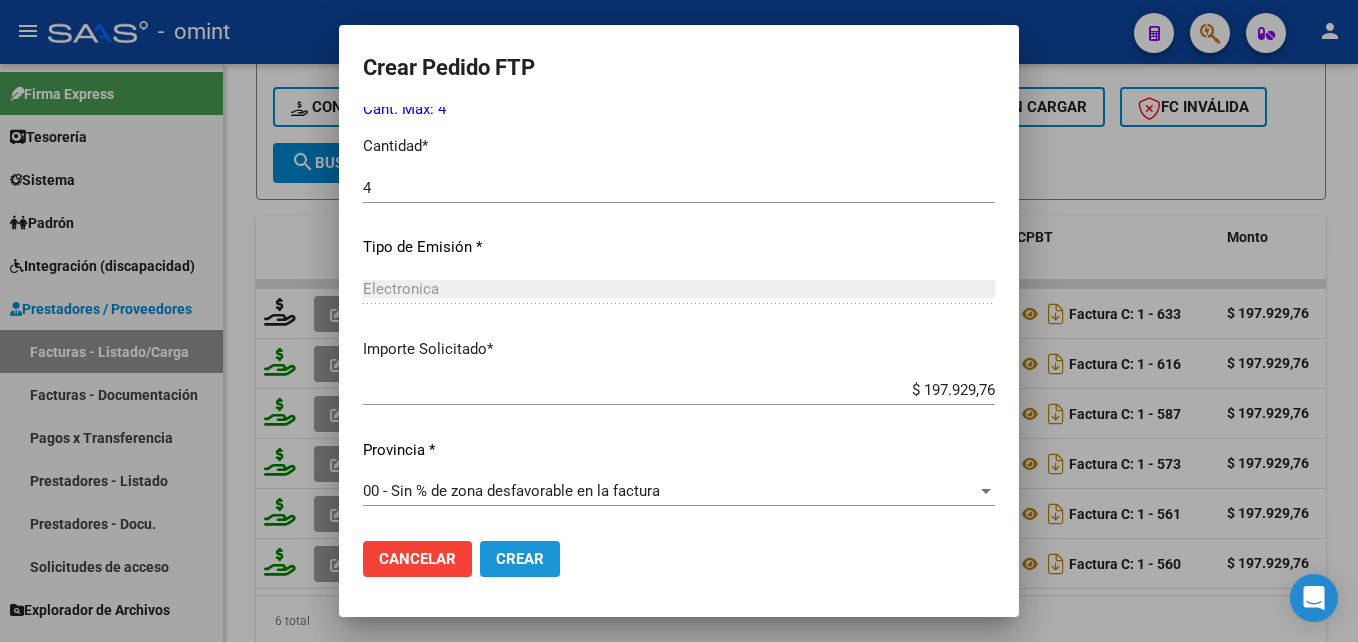 click on "Crear" 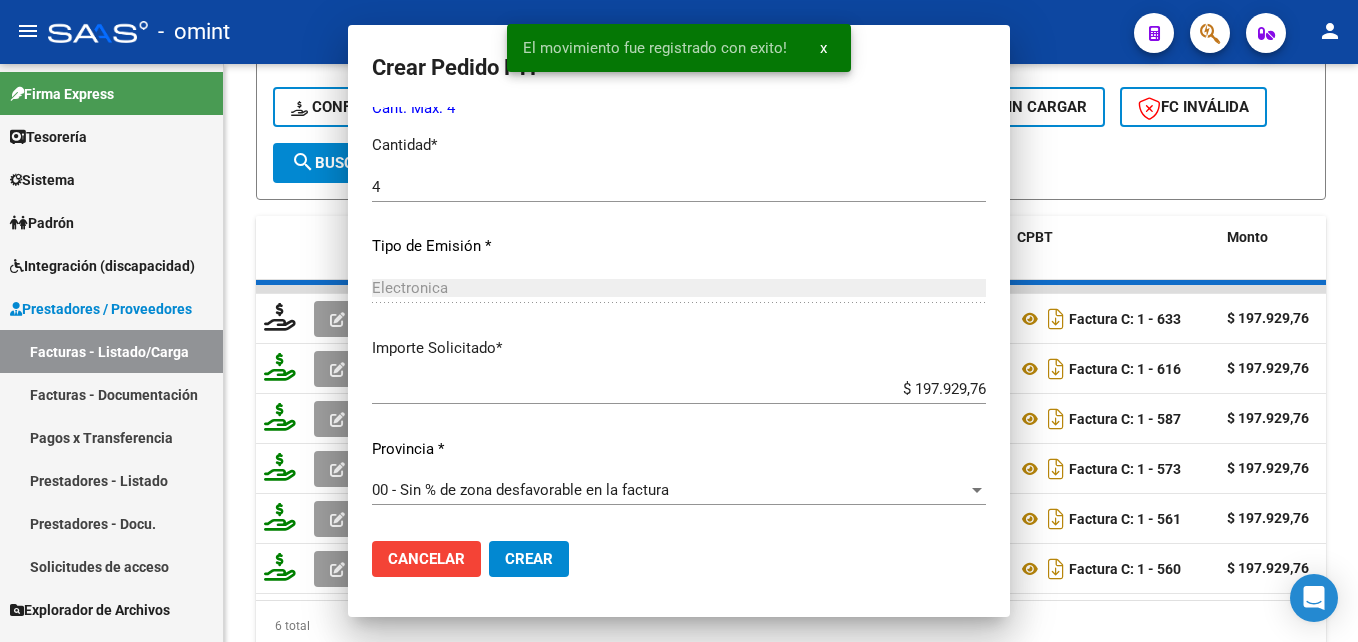 scroll, scrollTop: 808, scrollLeft: 0, axis: vertical 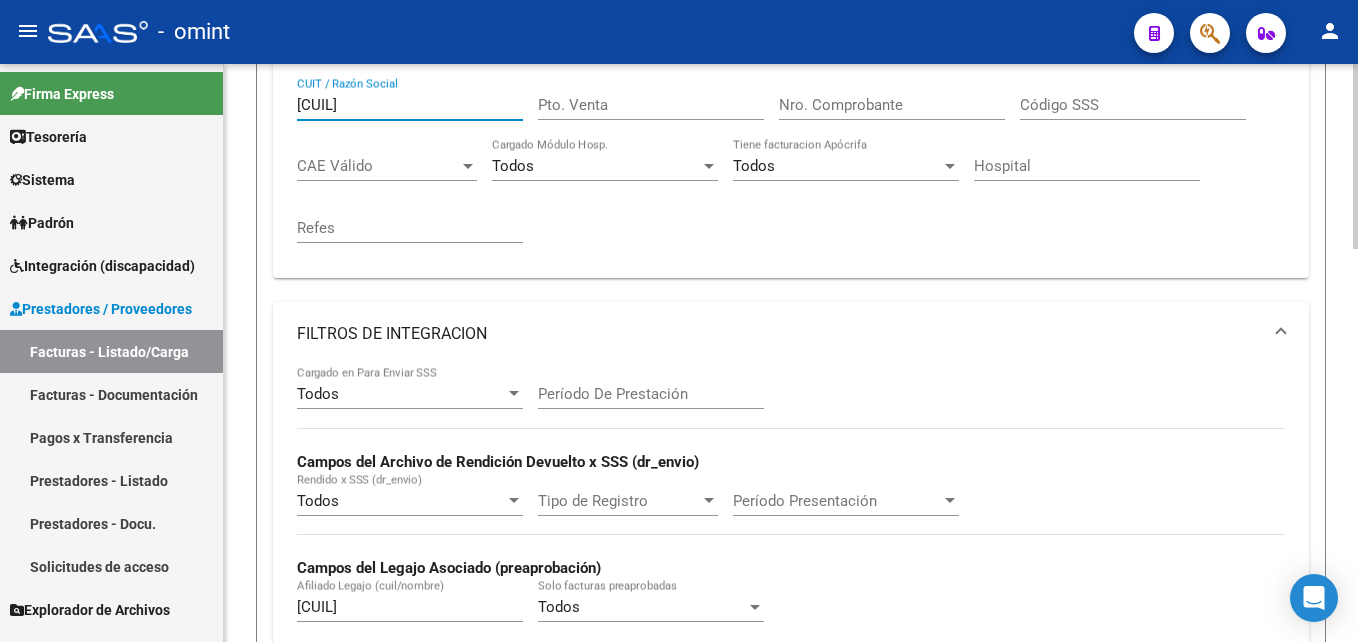 click on "[NUMBER]" at bounding box center (410, 105) 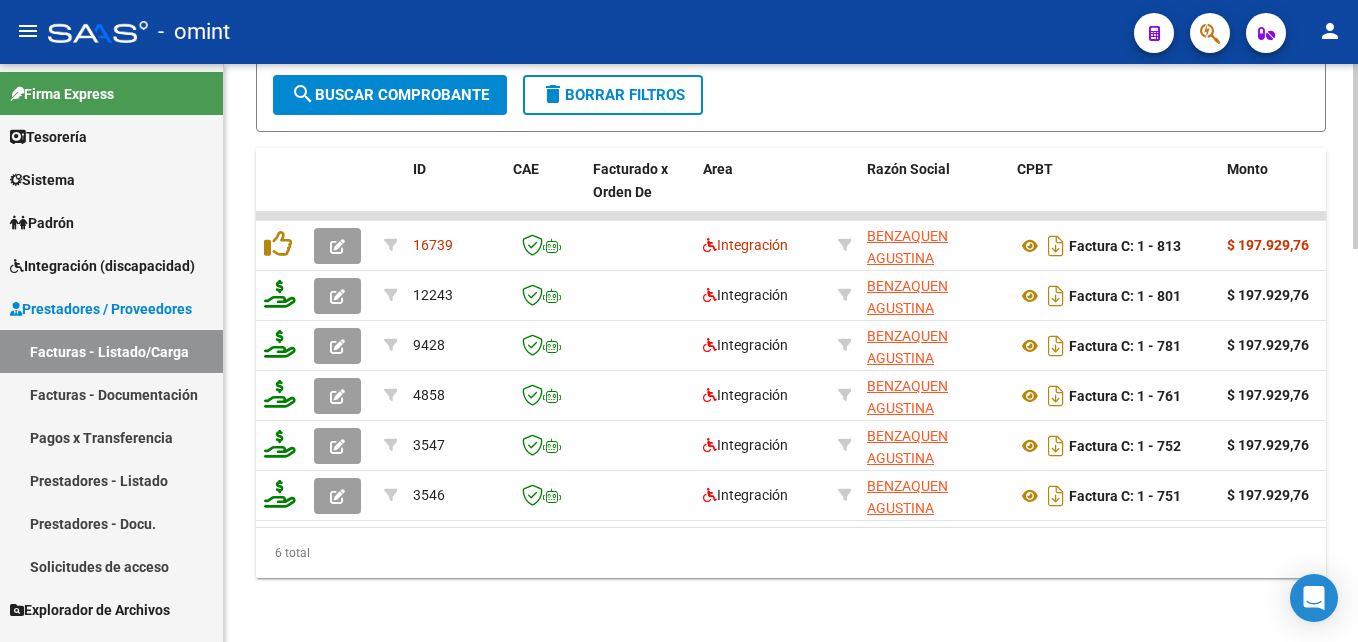 scroll, scrollTop: 1227, scrollLeft: 0, axis: vertical 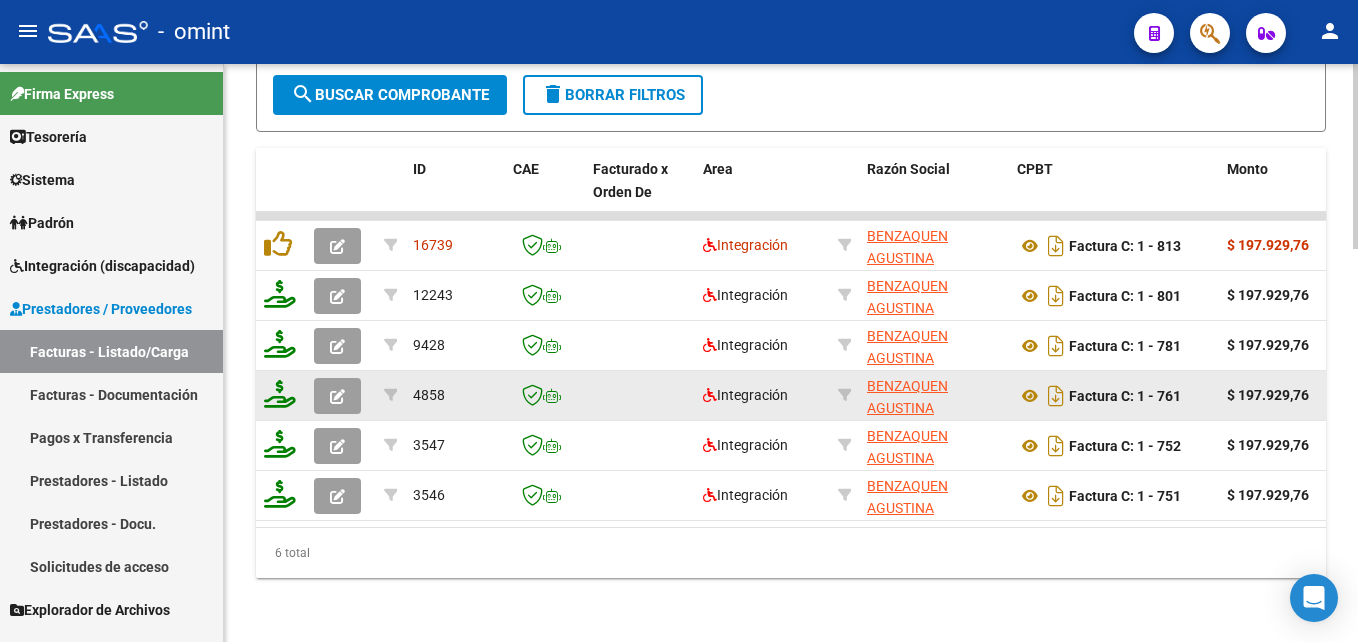 type on "[NUMBER]" 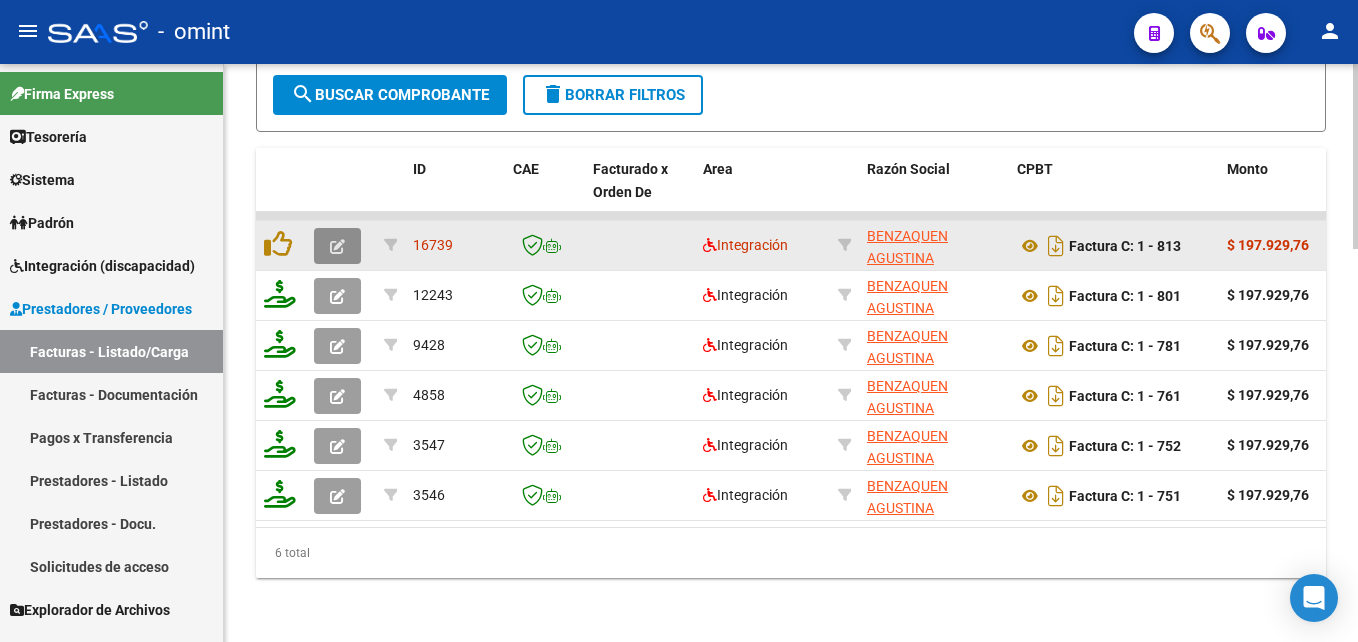 click 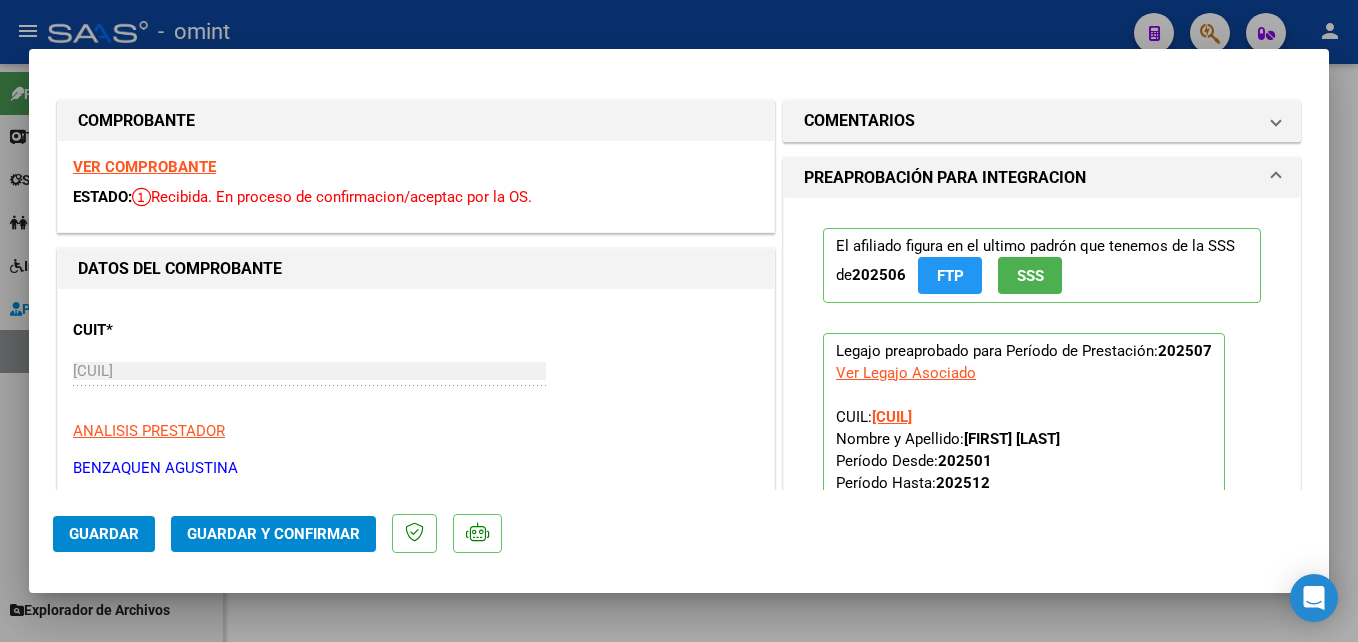 click on "VER COMPROBANTE" at bounding box center (144, 167) 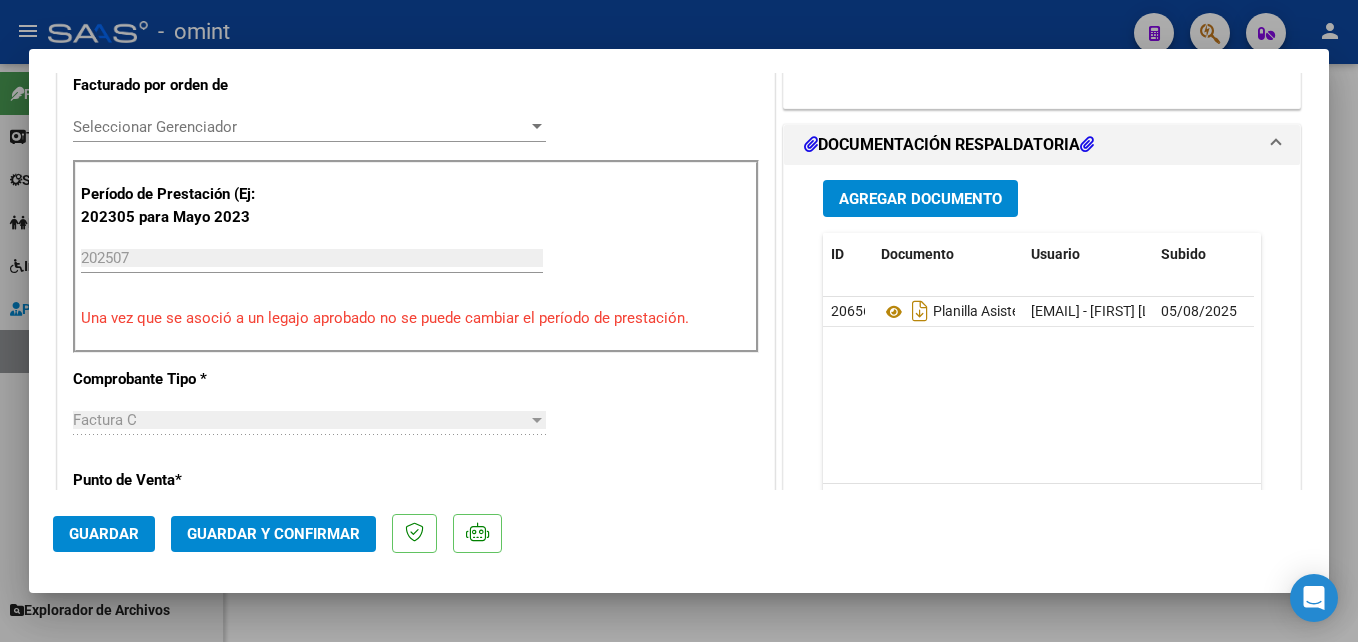 scroll, scrollTop: 536, scrollLeft: 0, axis: vertical 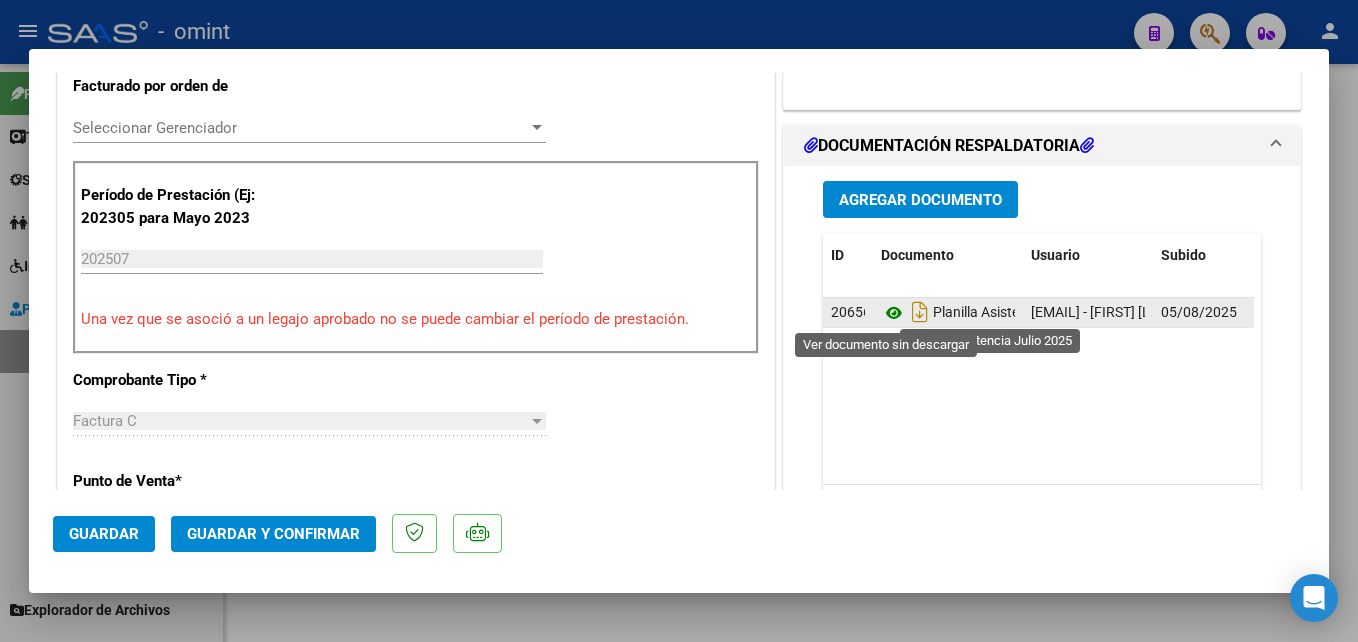 click 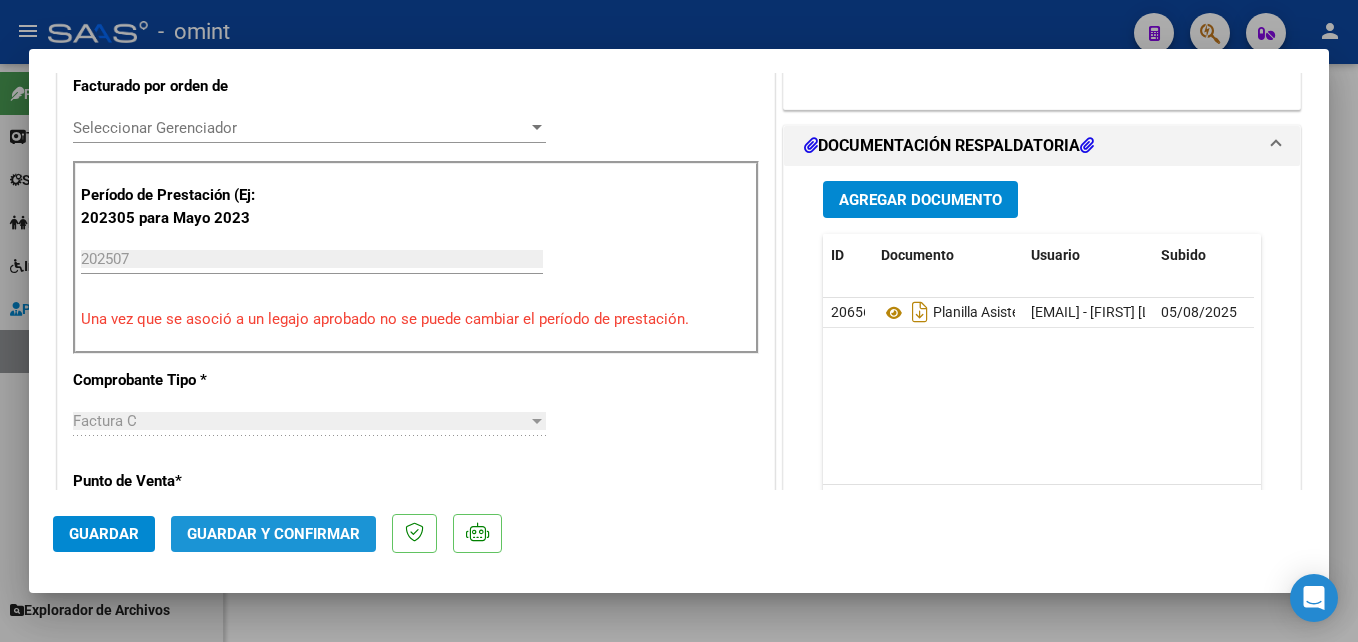 click on "Guardar y Confirmar" 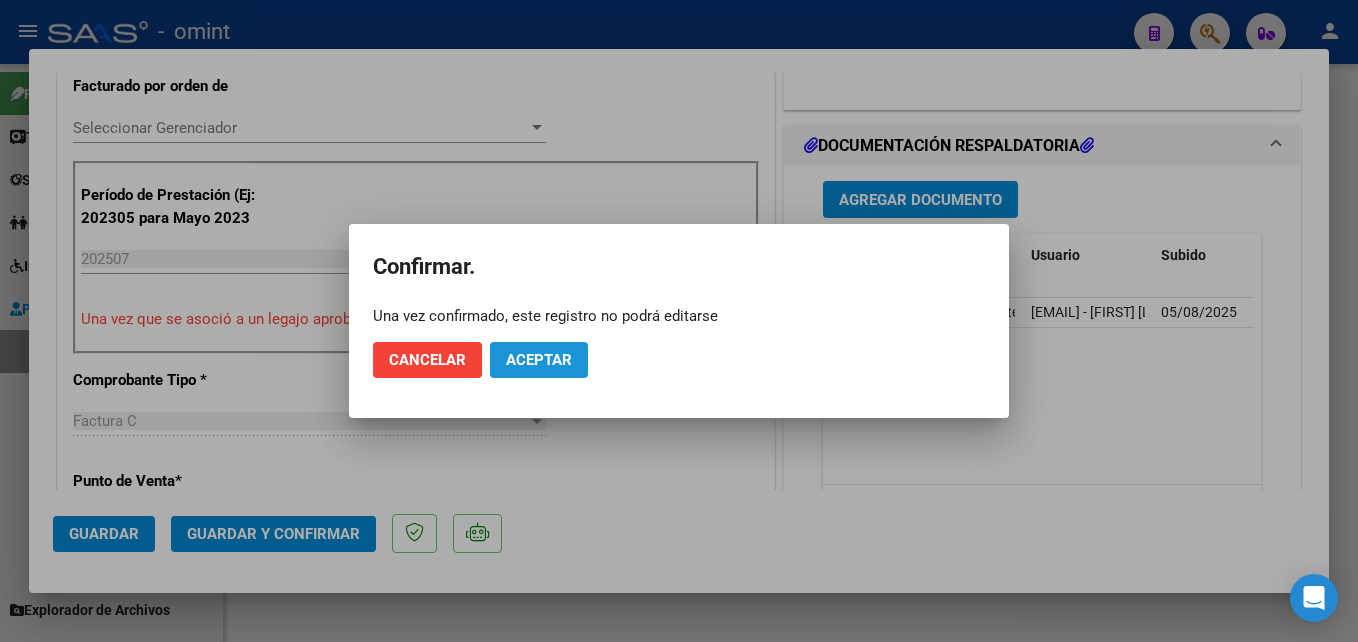 click on "Aceptar" 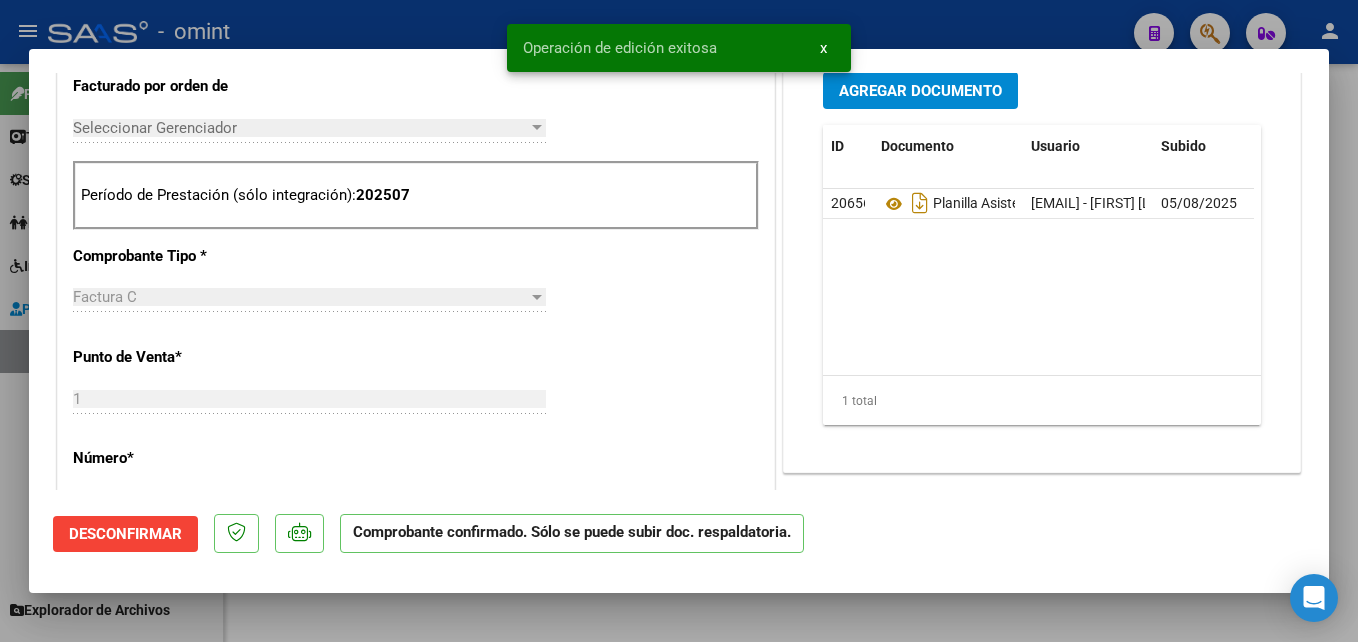 click at bounding box center [679, 321] 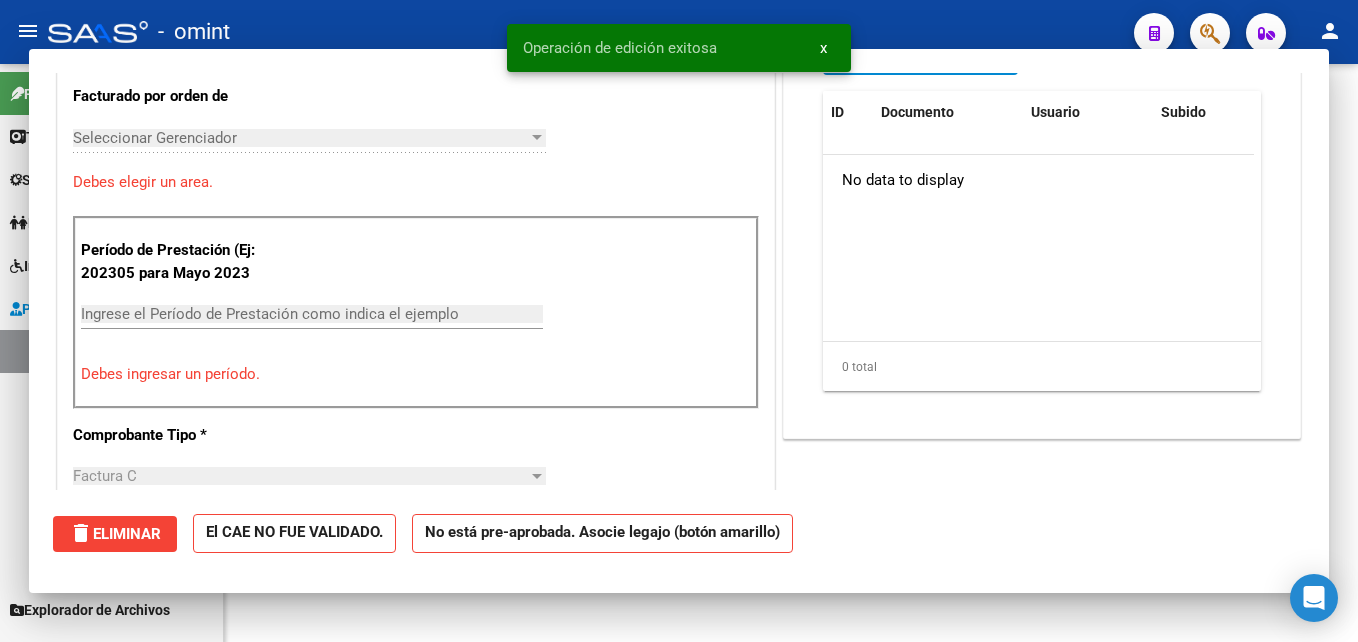 scroll, scrollTop: 0, scrollLeft: 0, axis: both 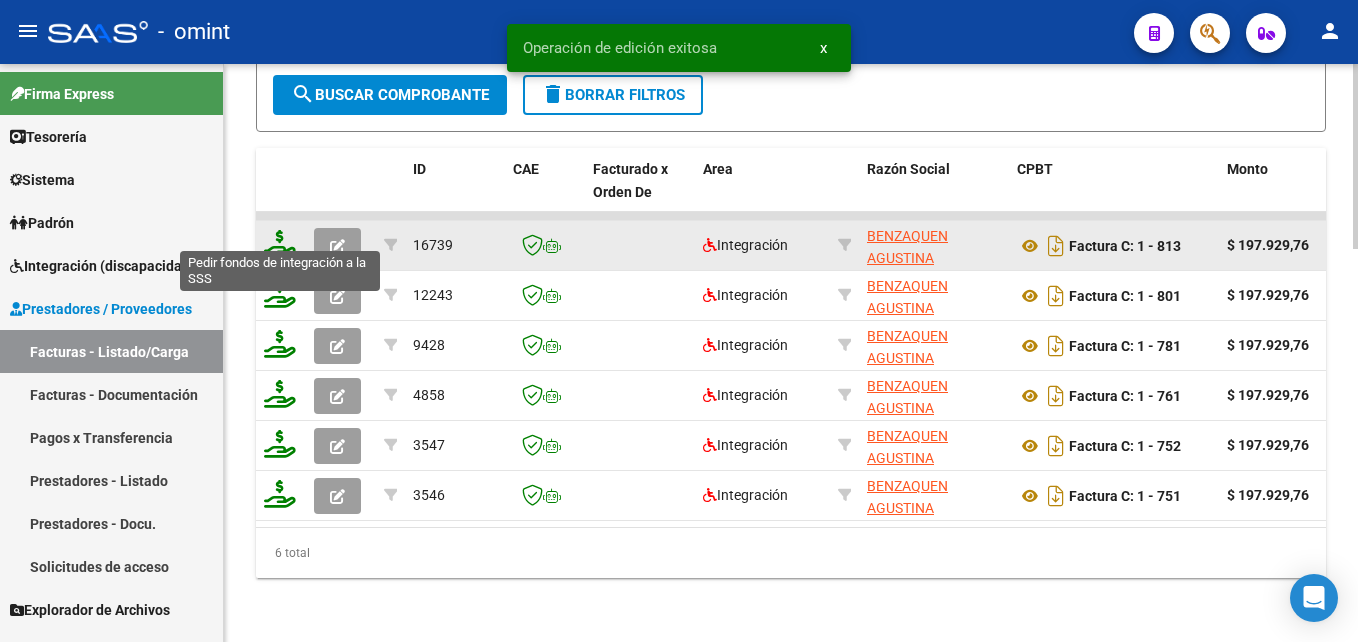click 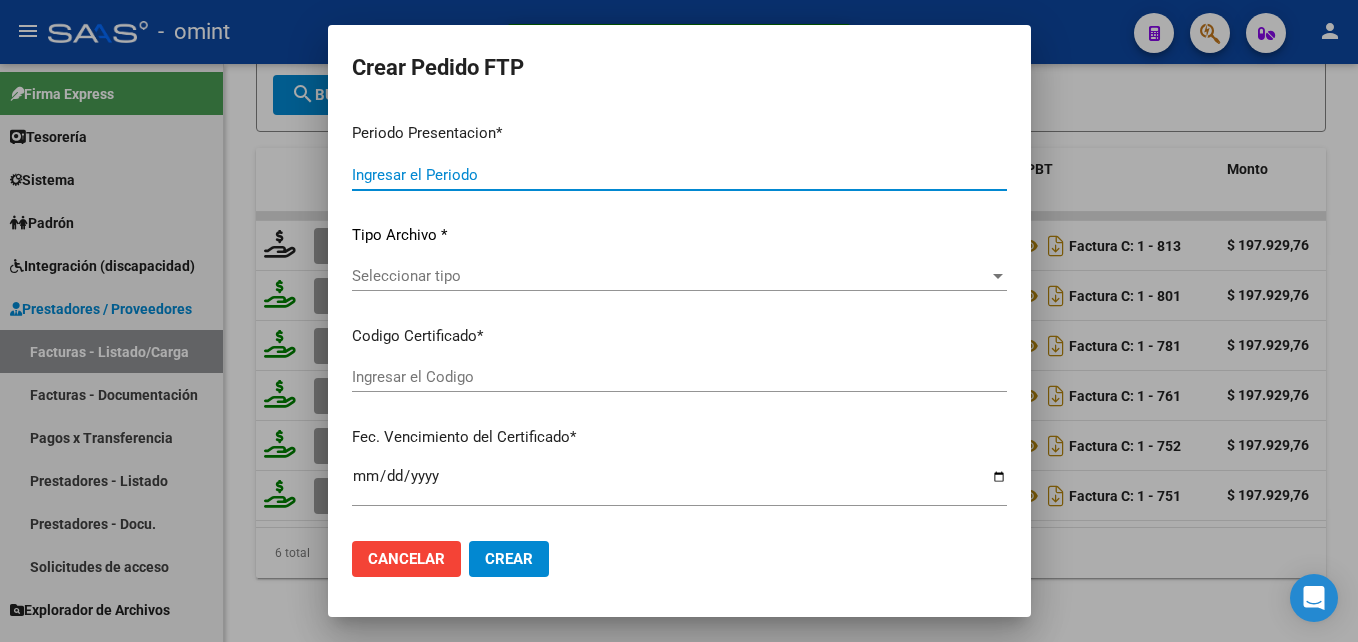 type on "202507" 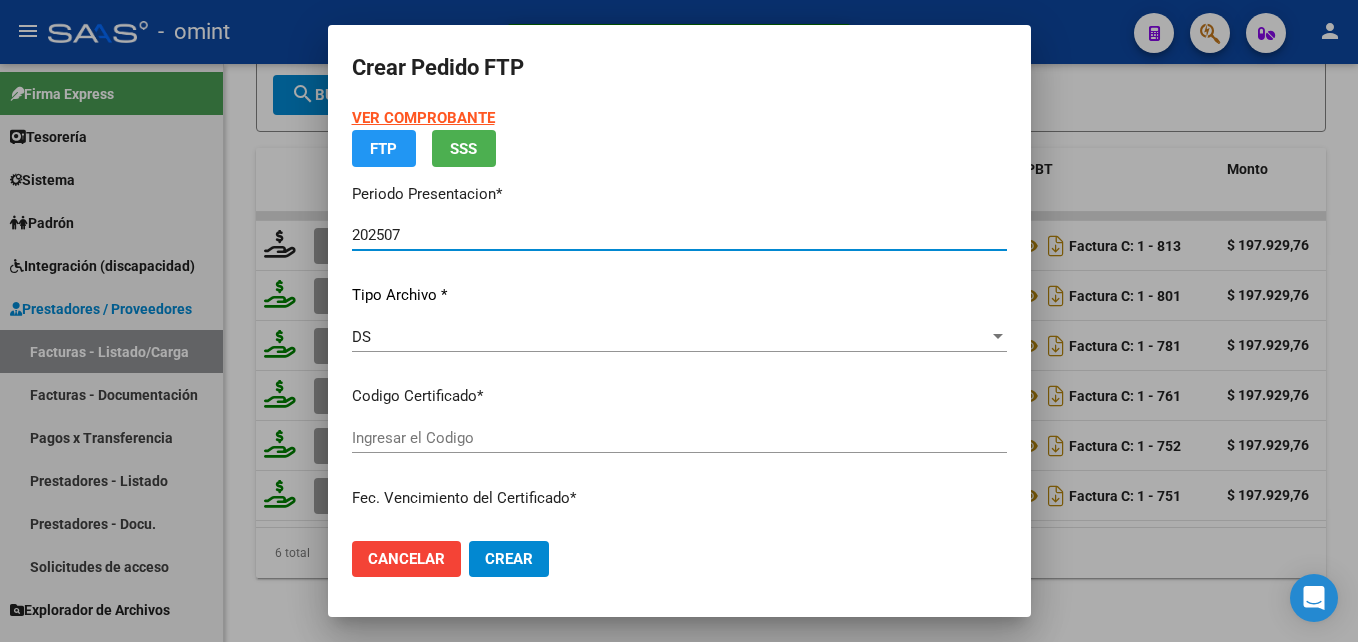 type on "8683257086" 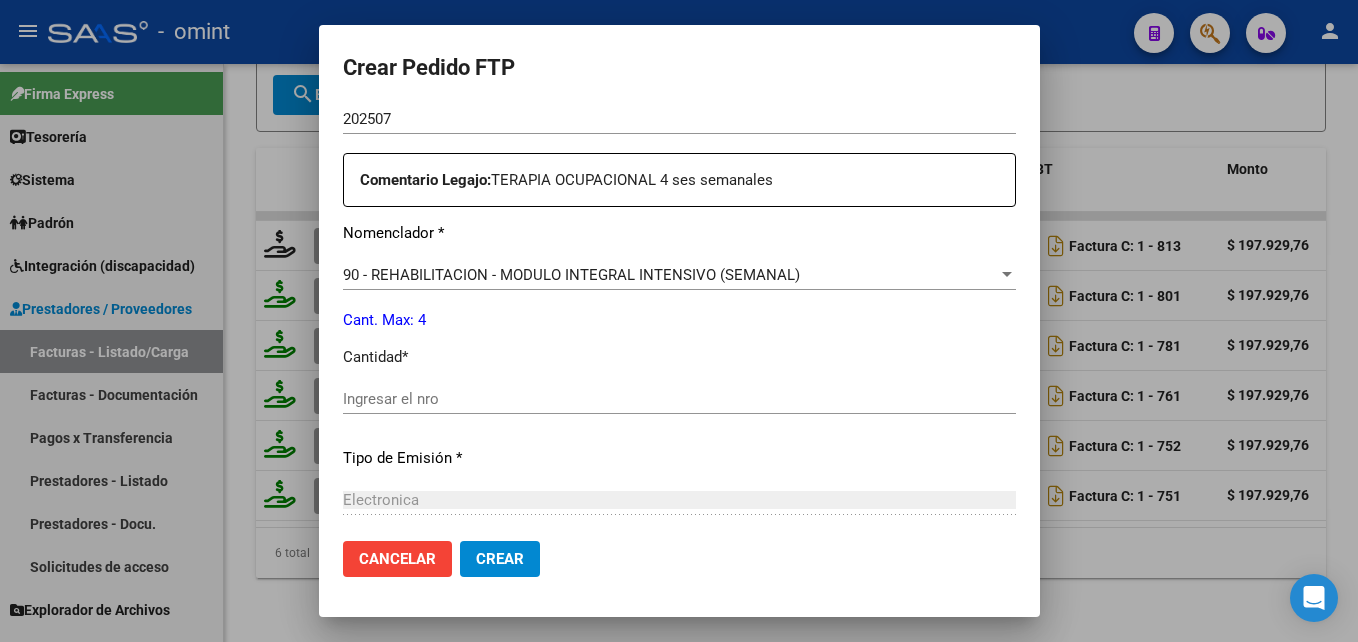 scroll, scrollTop: 712, scrollLeft: 0, axis: vertical 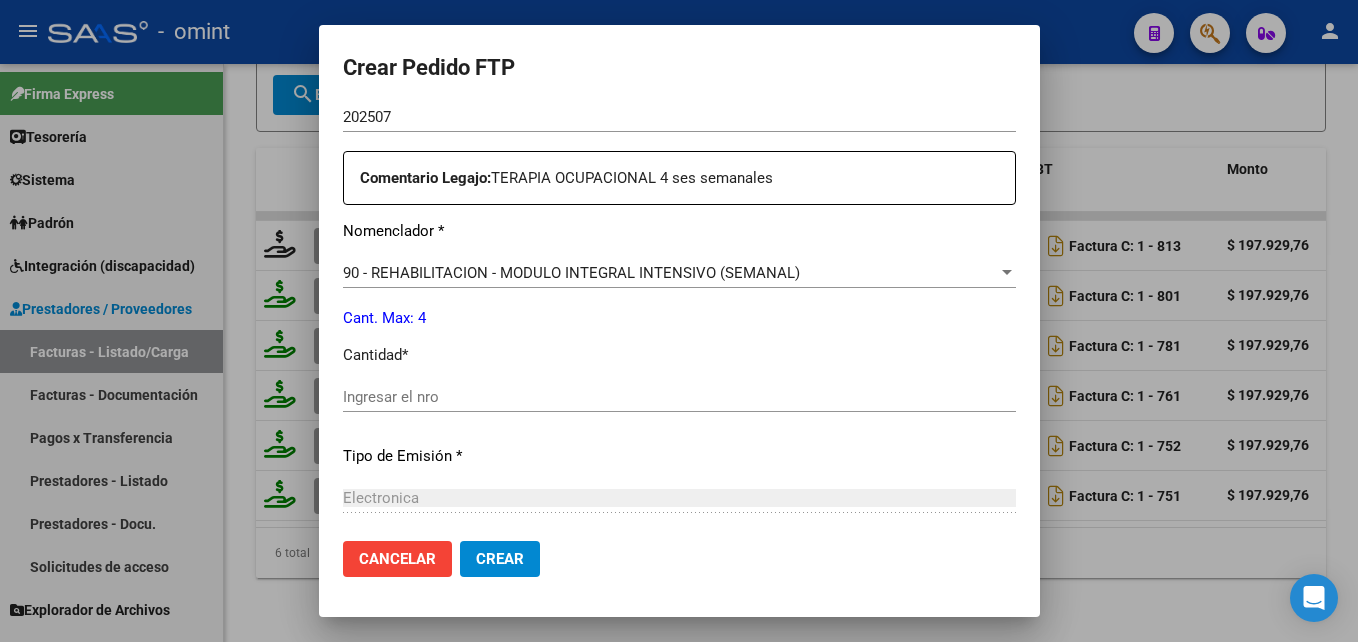 click on "Ingresar el nro" 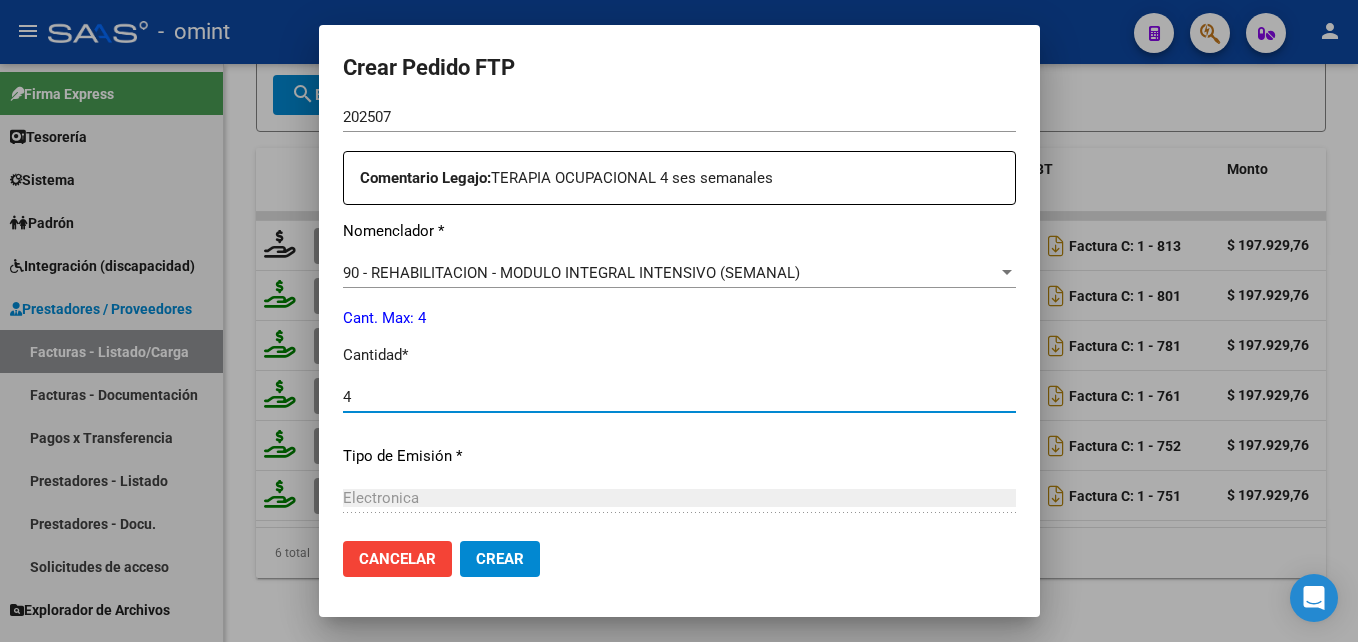 type on "4" 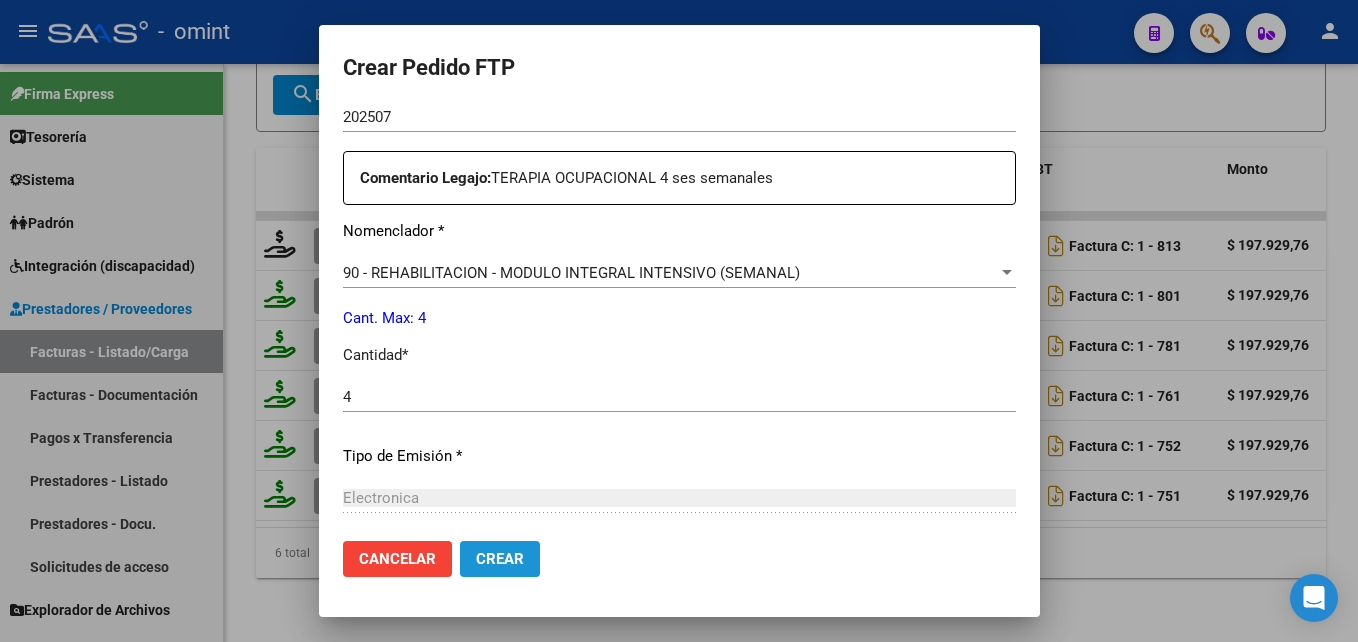 click on "Crear" 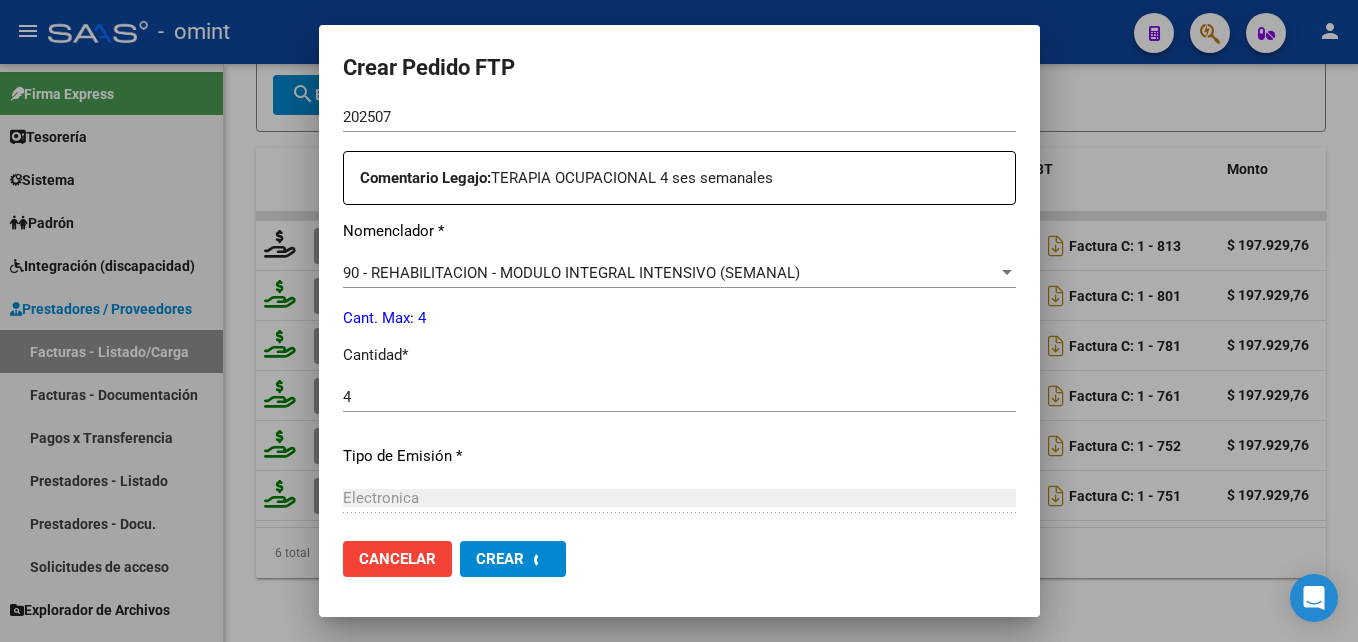scroll, scrollTop: 1229, scrollLeft: 0, axis: vertical 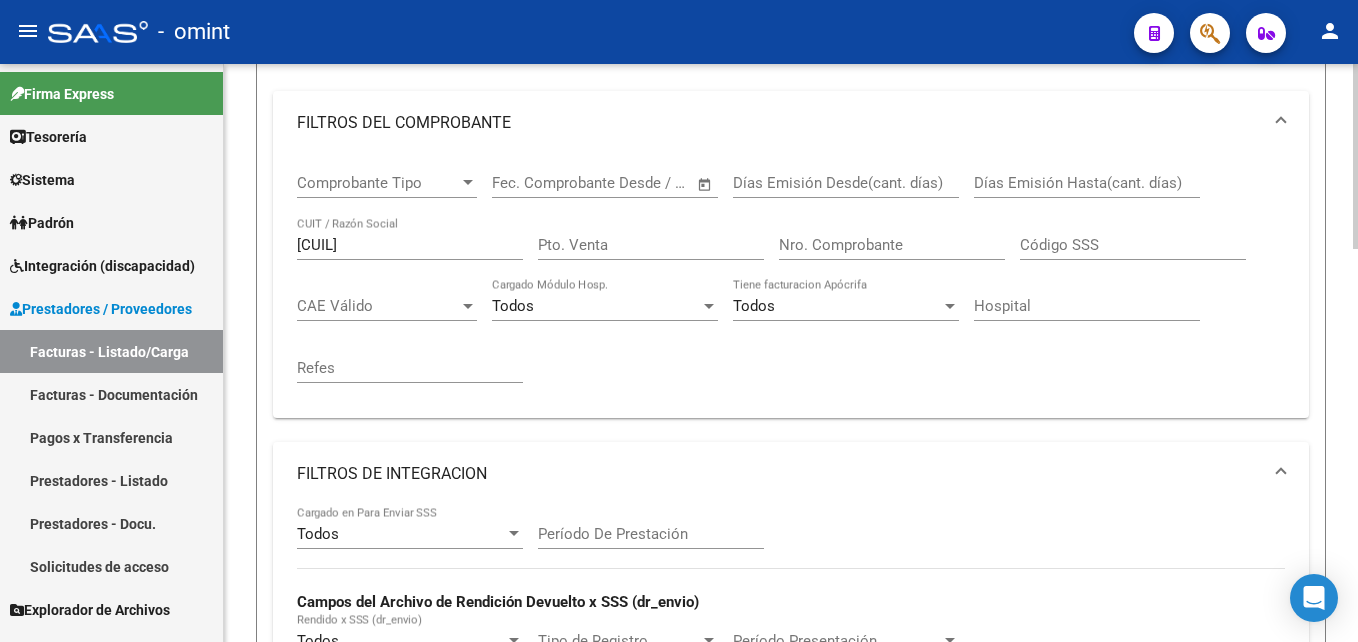 click on "[NUMBER]" at bounding box center (410, 245) 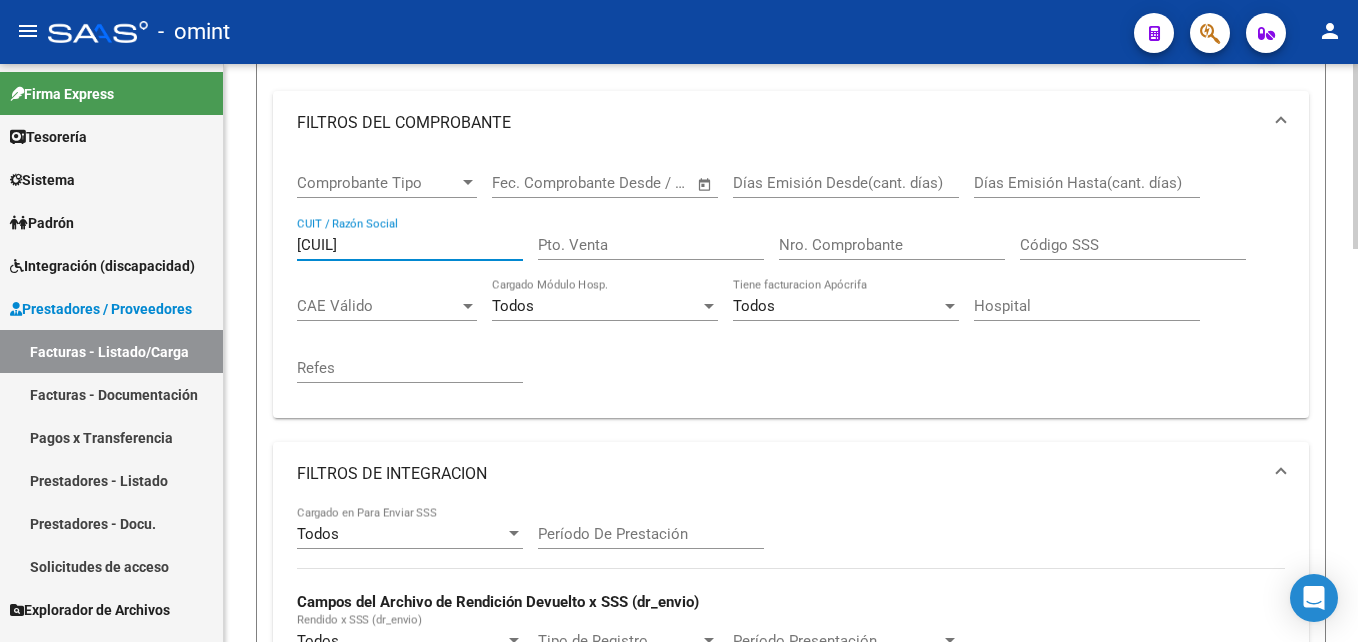 click on "[NUMBER]" at bounding box center (410, 245) 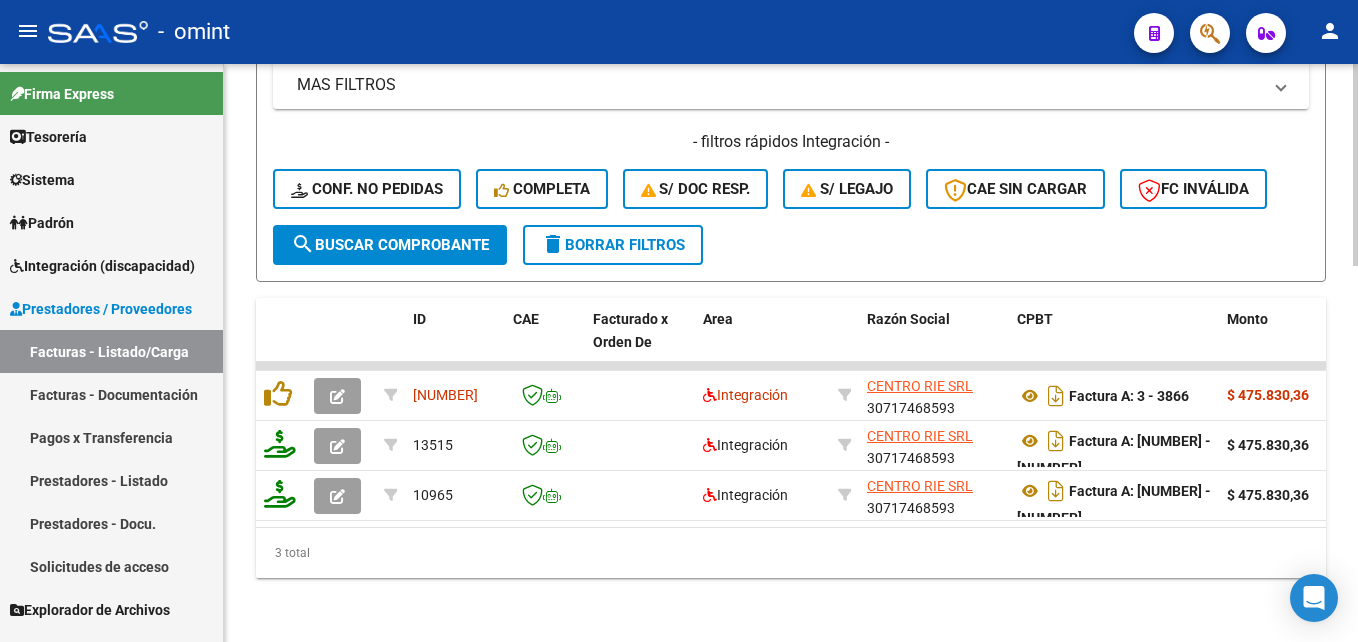 scroll, scrollTop: 1076, scrollLeft: 0, axis: vertical 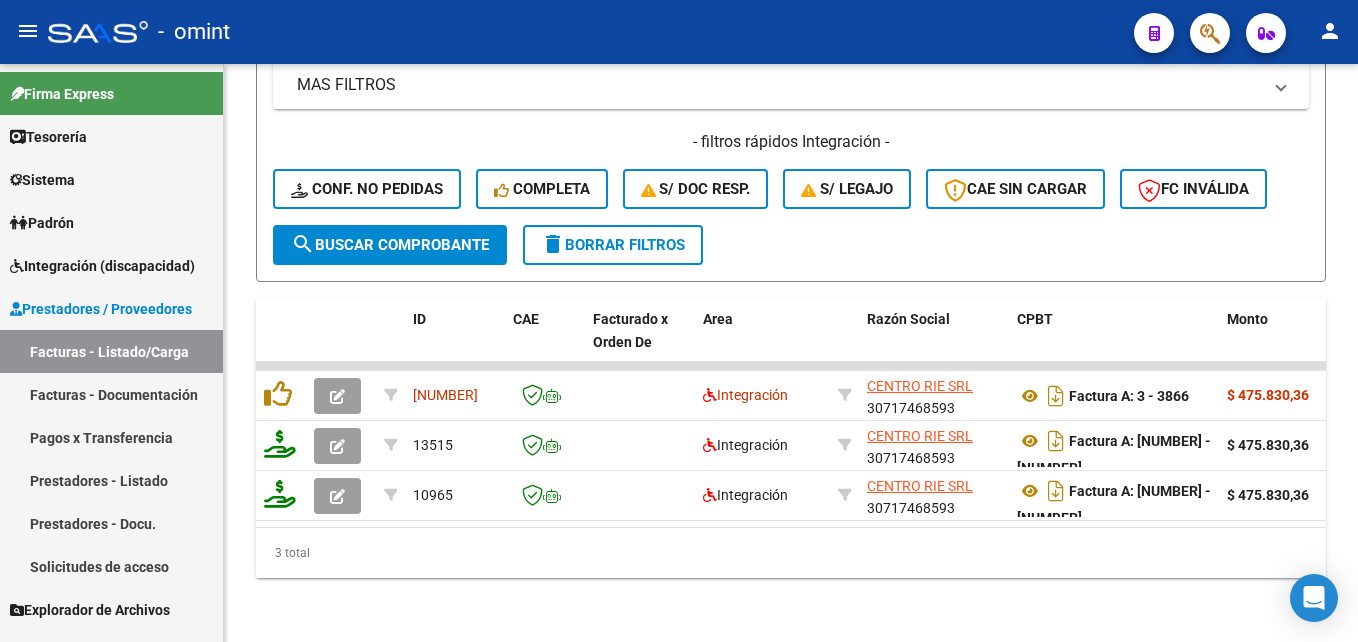 type on "30717468593" 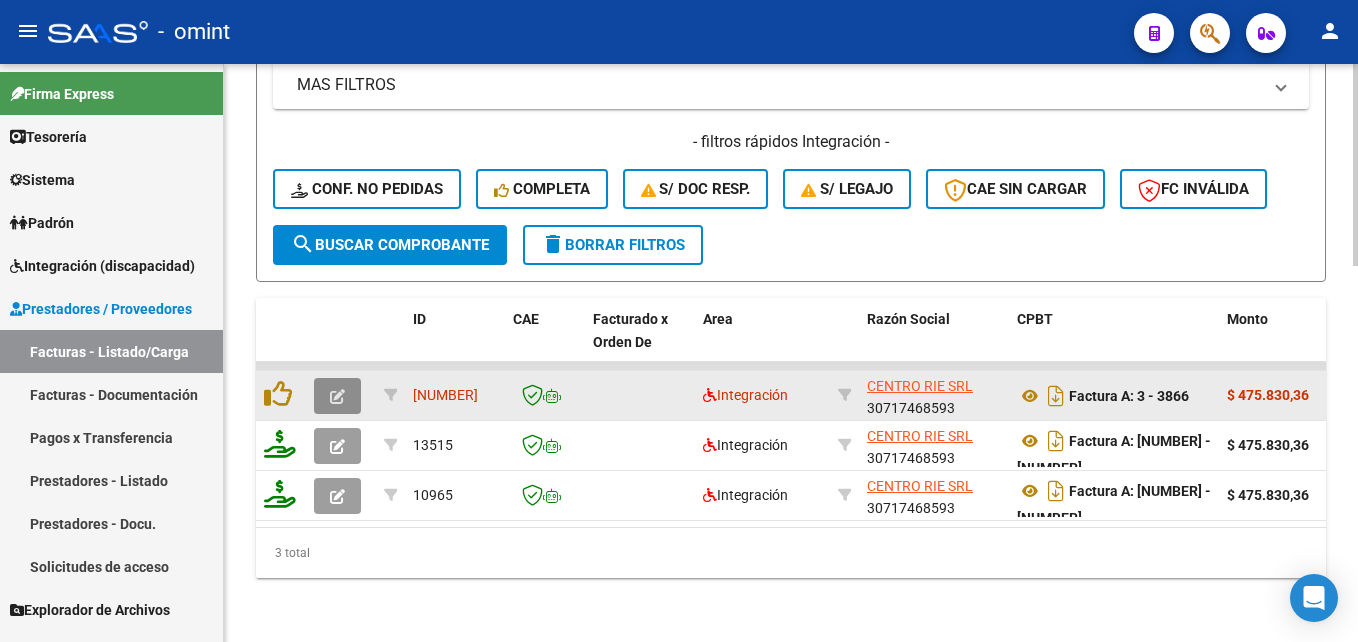 click 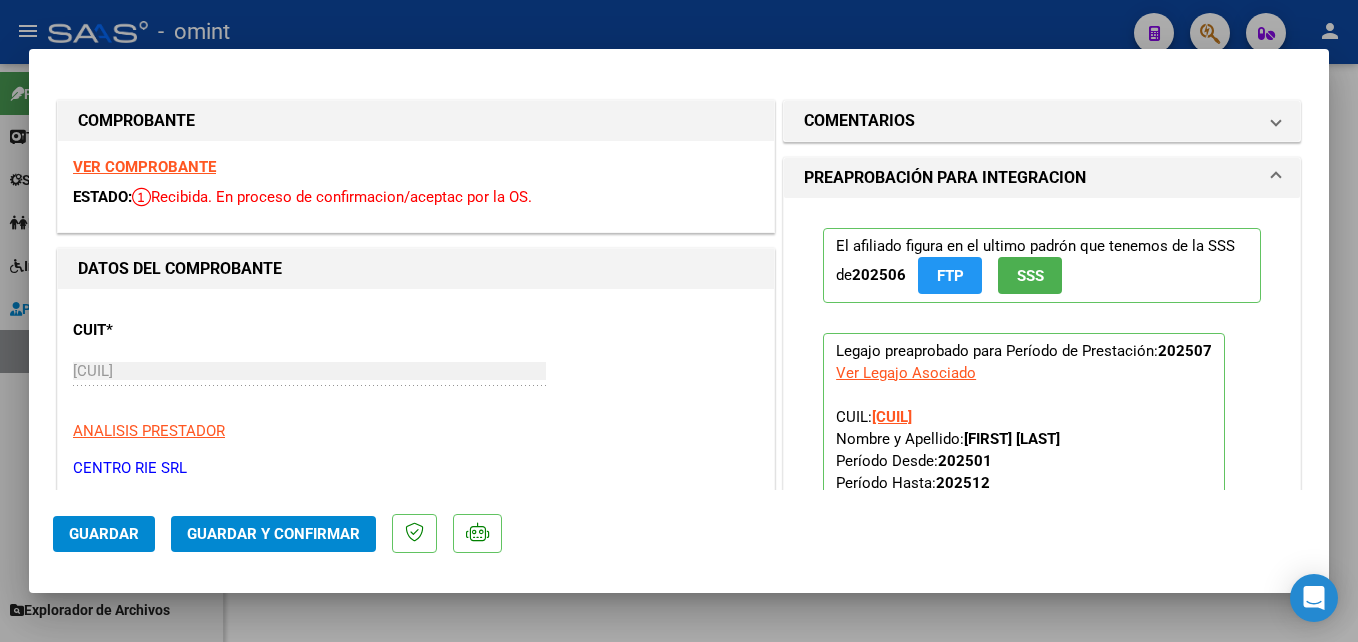 click on "VER COMPROBANTE" at bounding box center [144, 167] 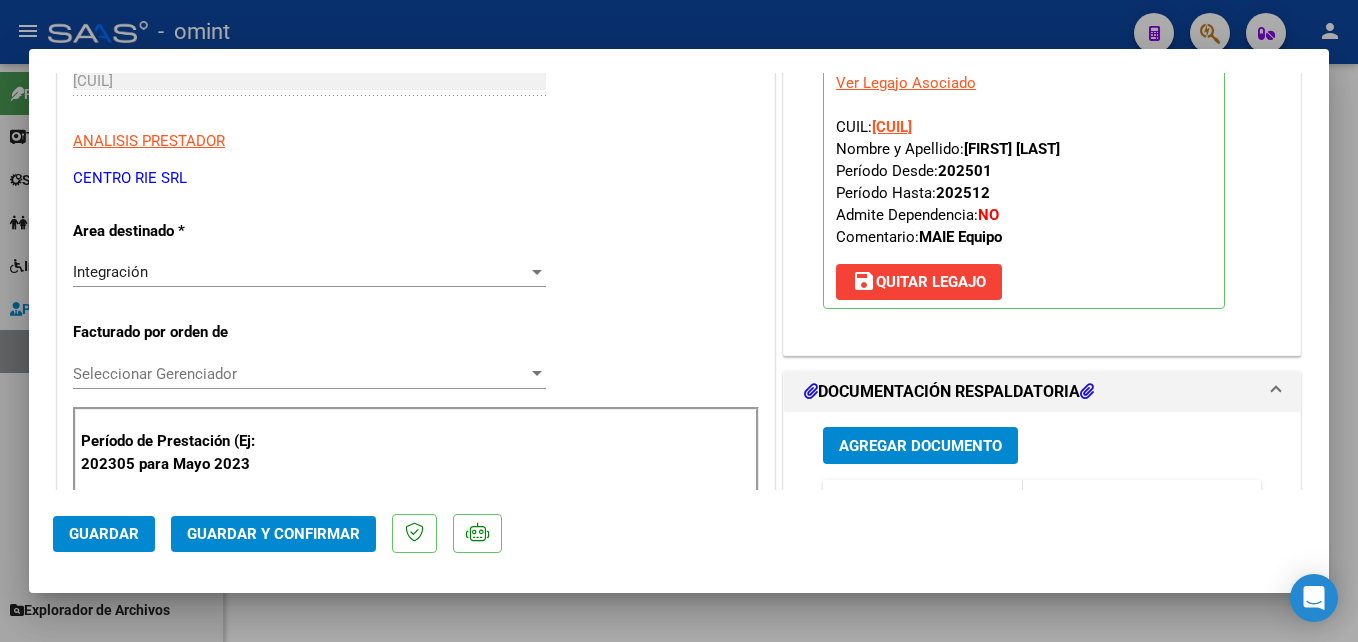 scroll, scrollTop: 605, scrollLeft: 0, axis: vertical 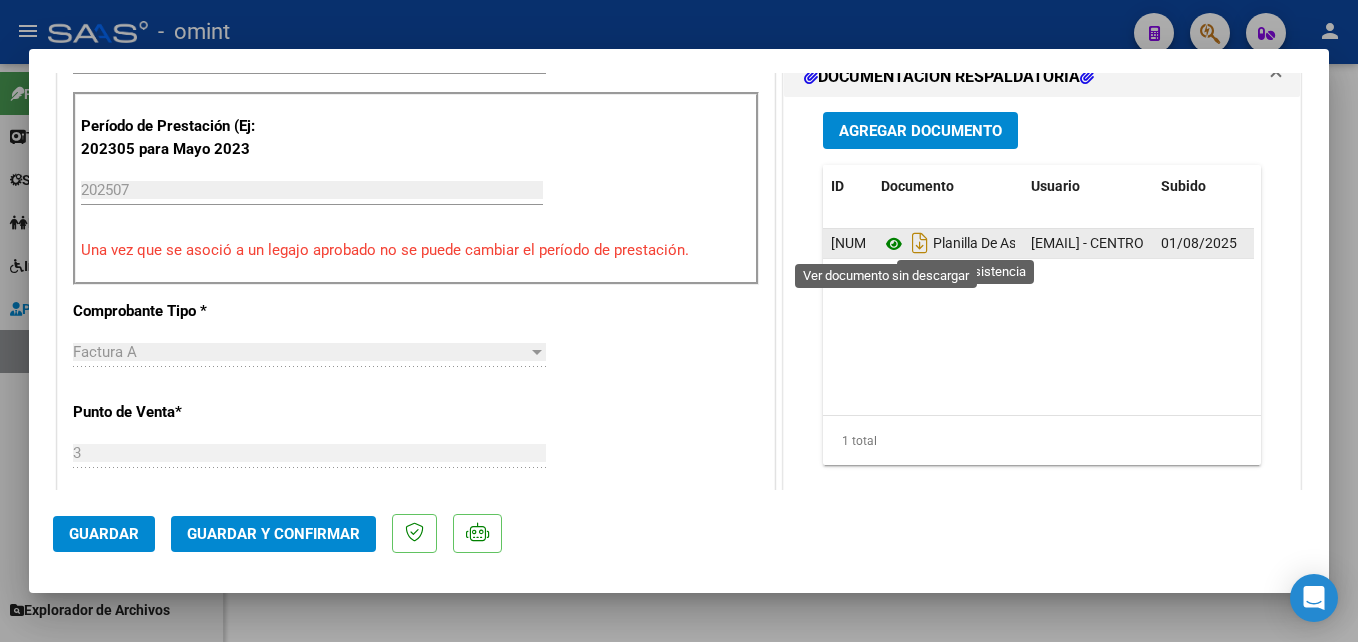 click 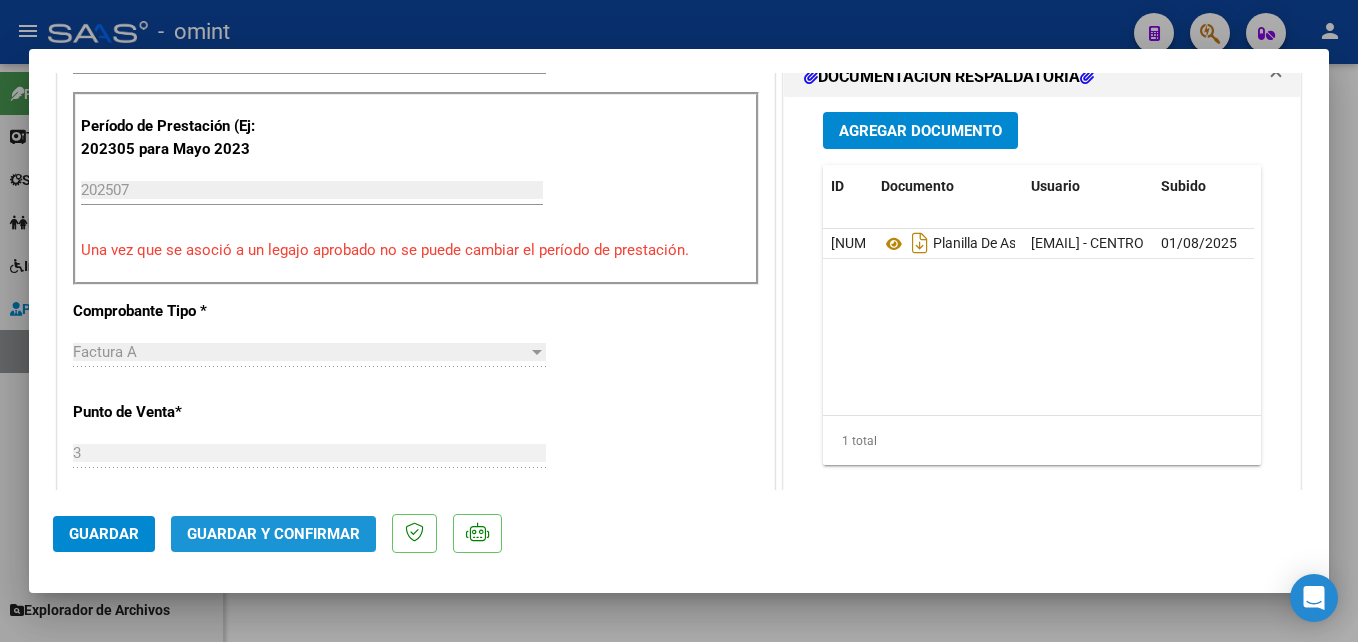 click on "Guardar y Confirmar" 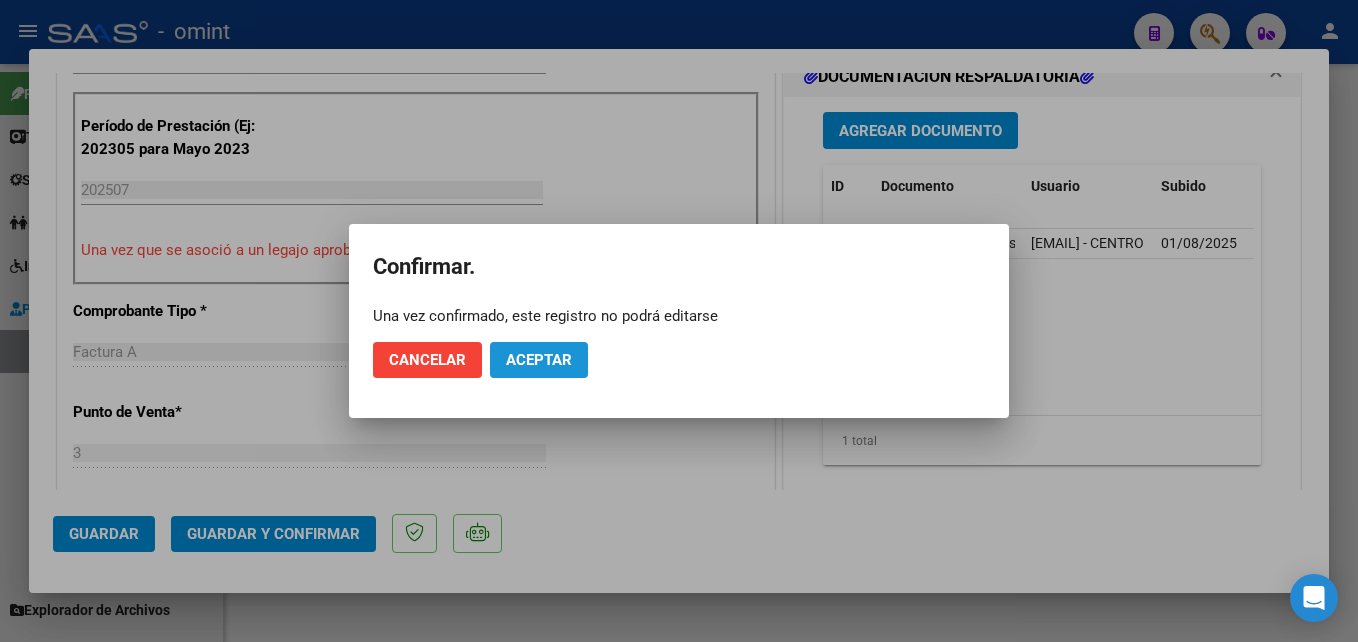 click on "Aceptar" 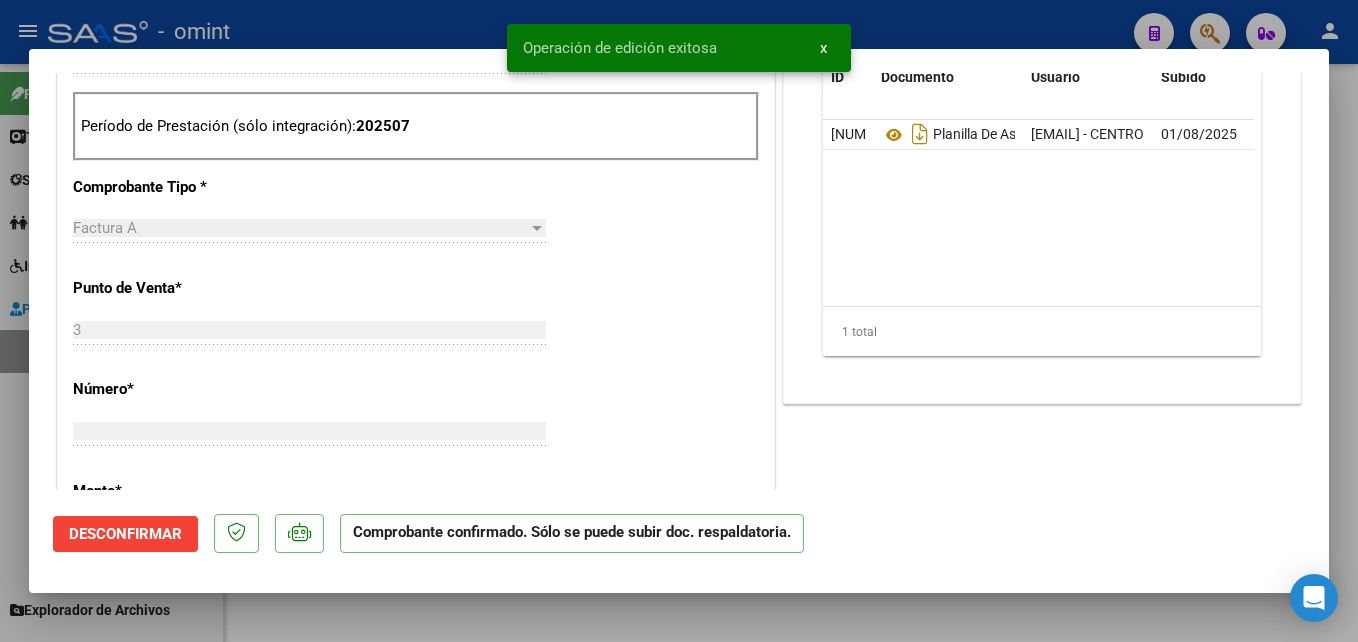 click at bounding box center (679, 321) 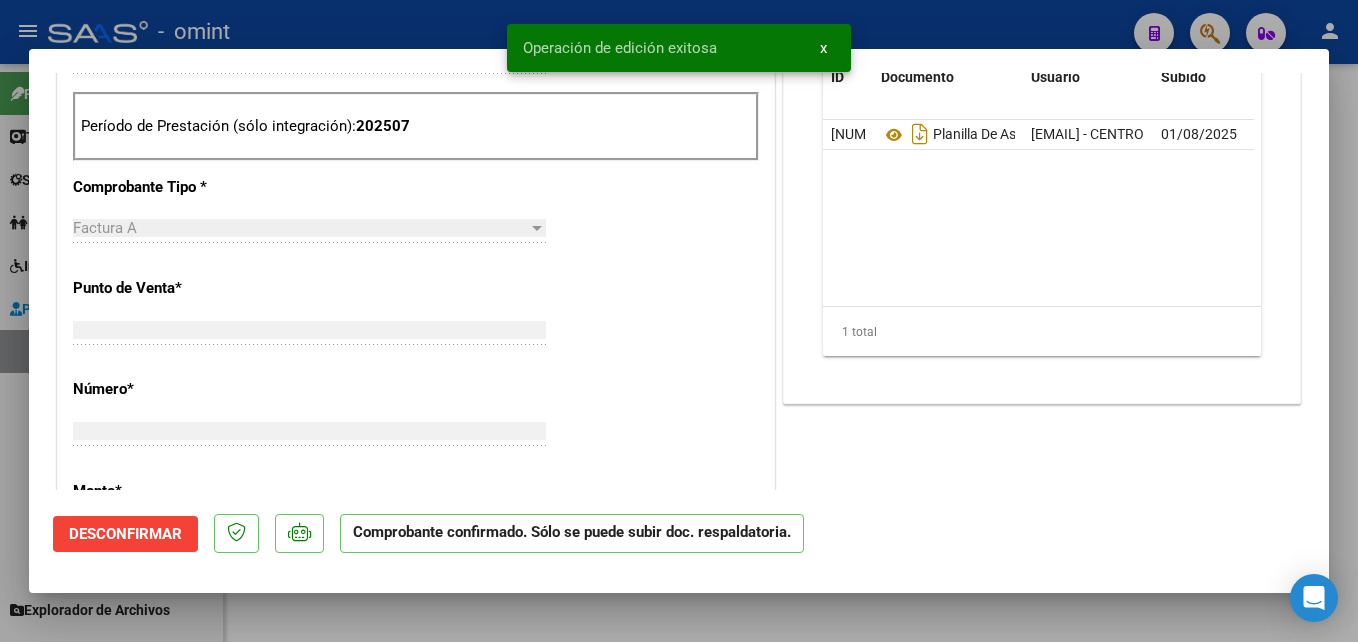 scroll, scrollTop: 640, scrollLeft: 0, axis: vertical 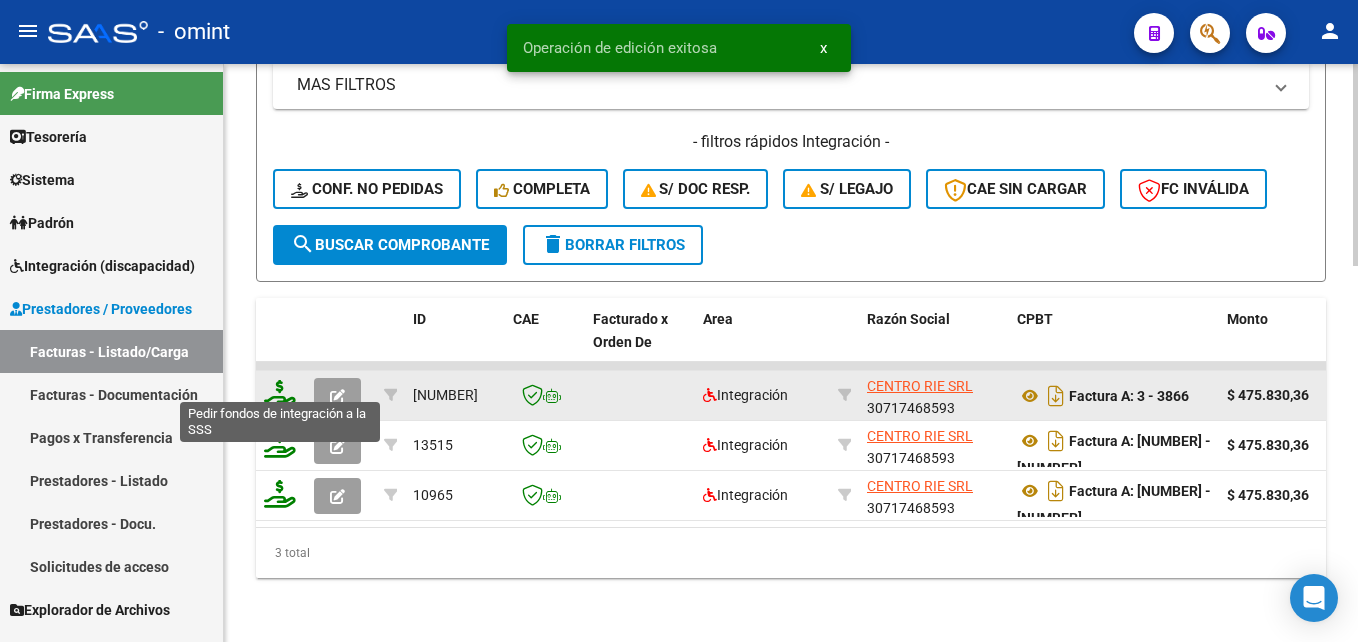click 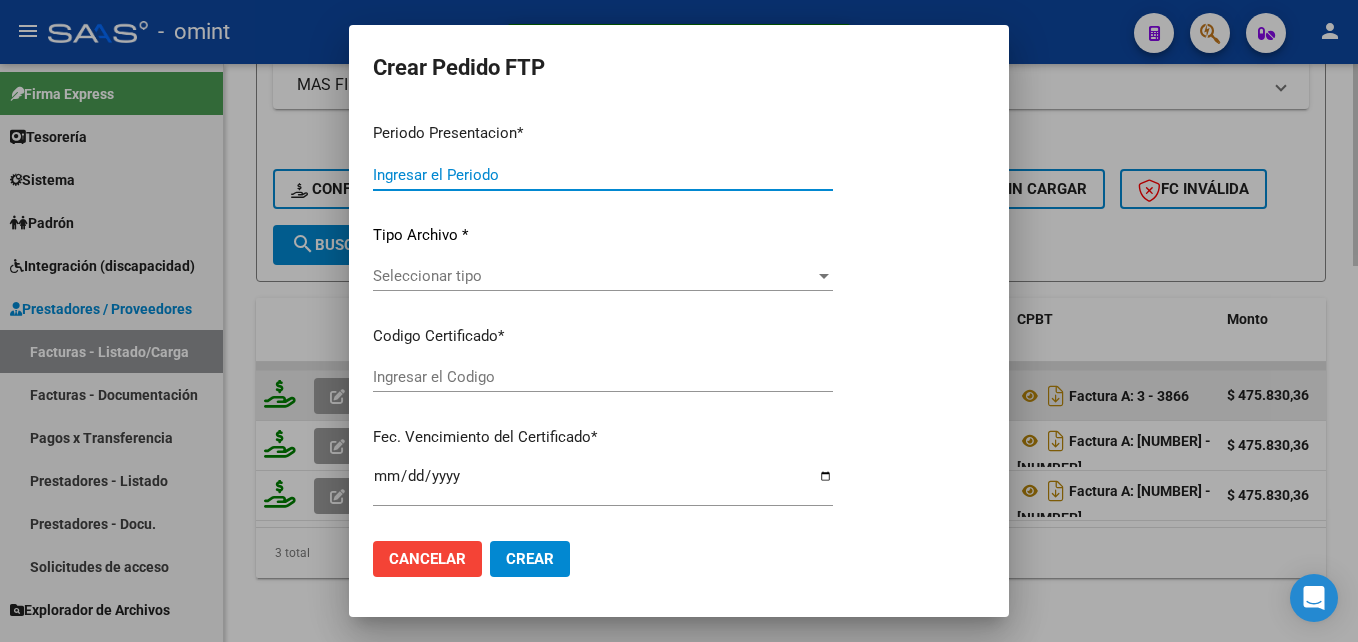 type on "202507" 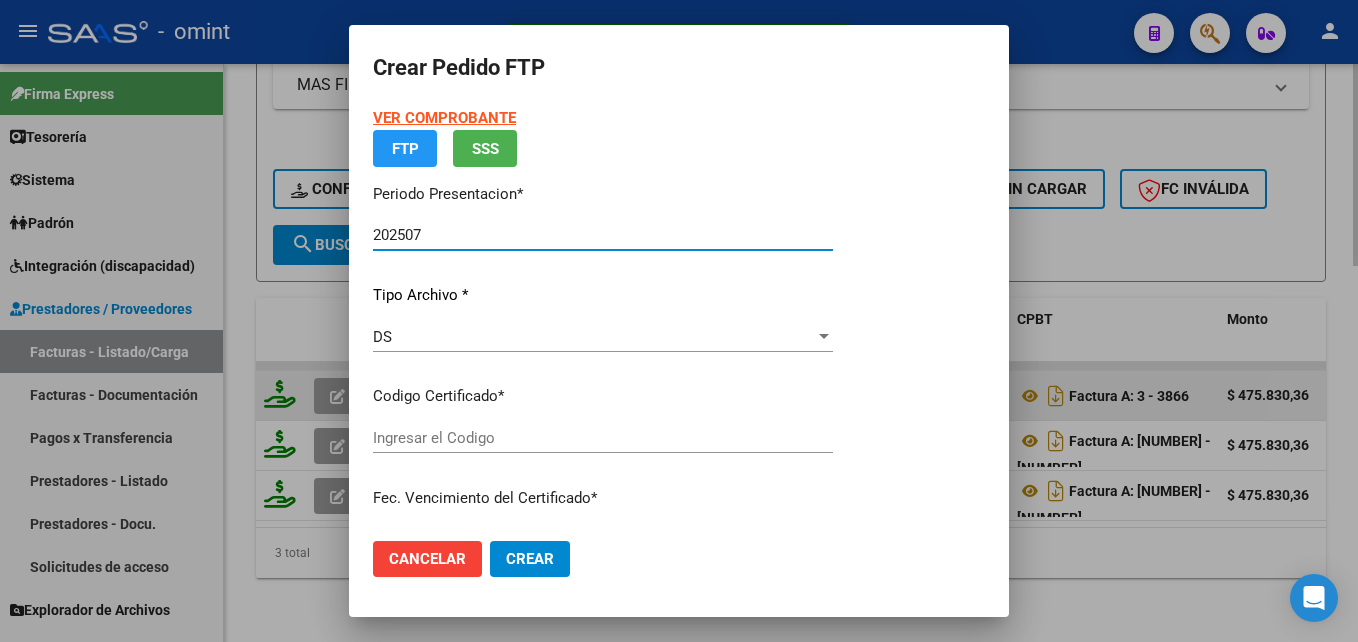 type on "8683257086" 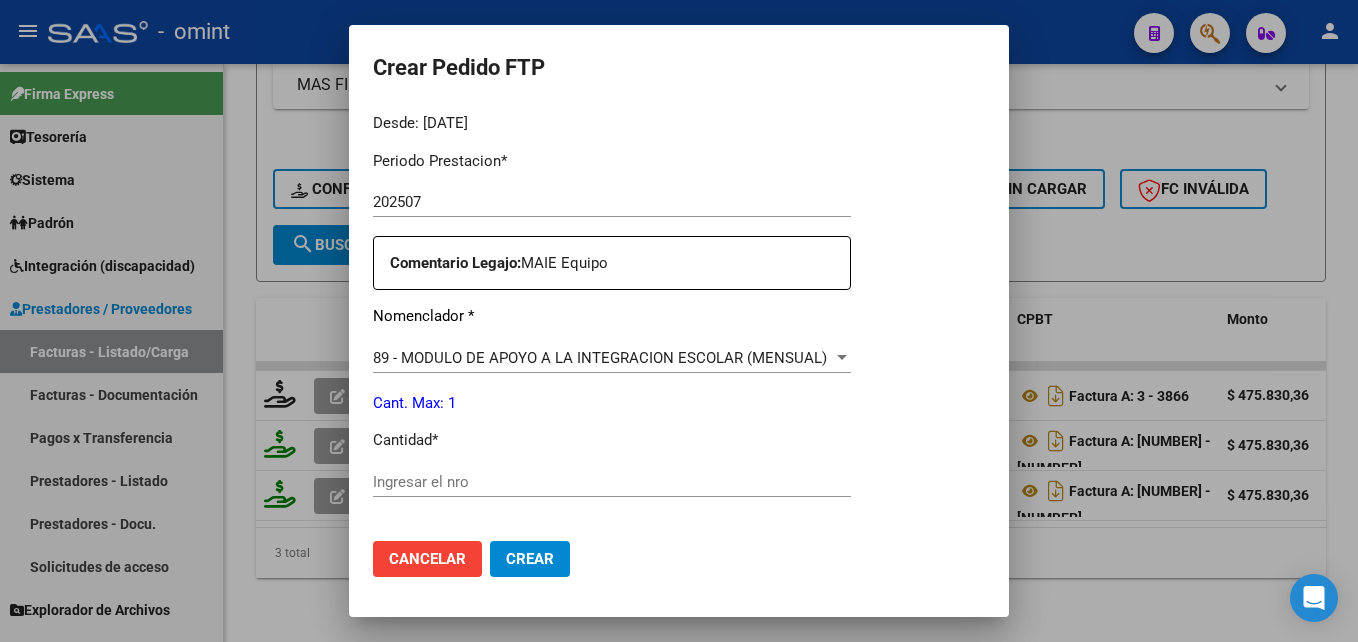 scroll, scrollTop: 633, scrollLeft: 0, axis: vertical 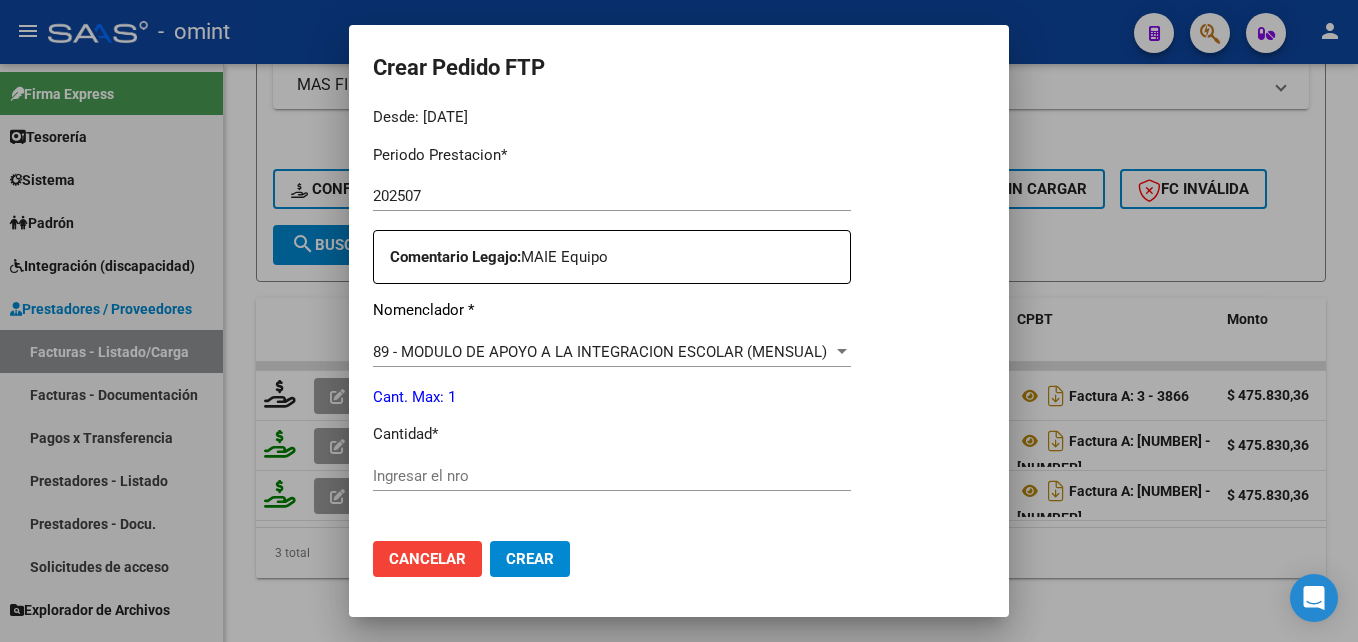 click on "Cantidad  *" 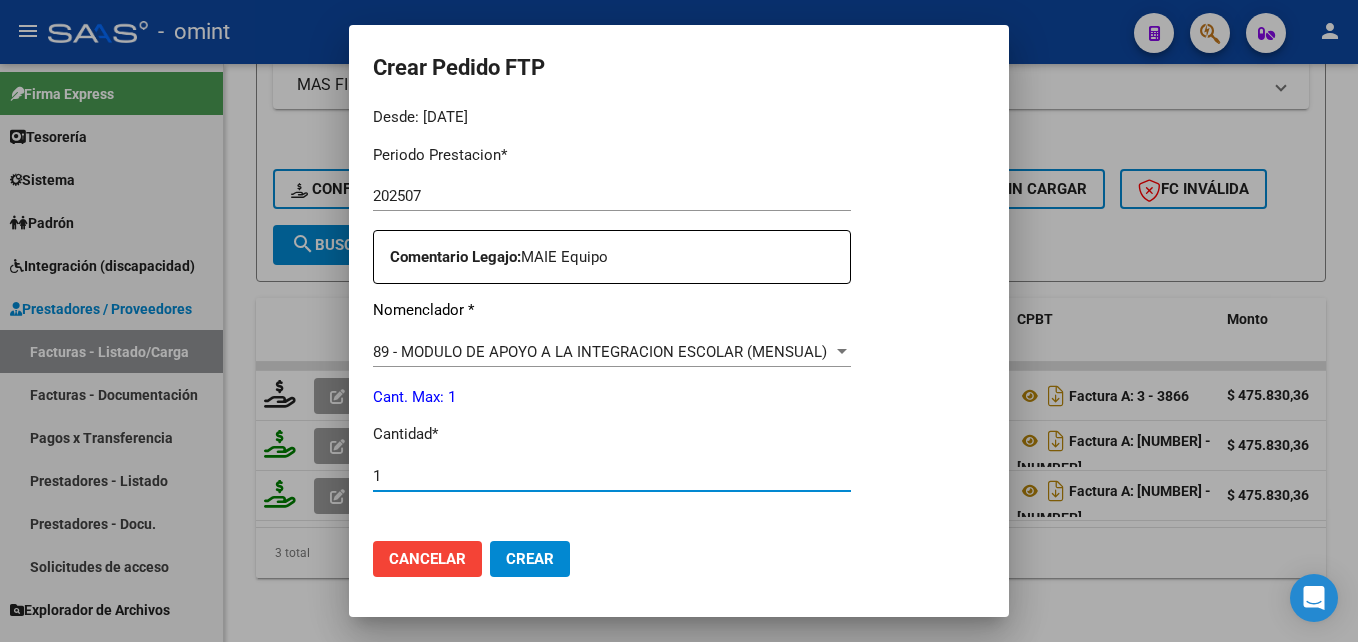 type on "1" 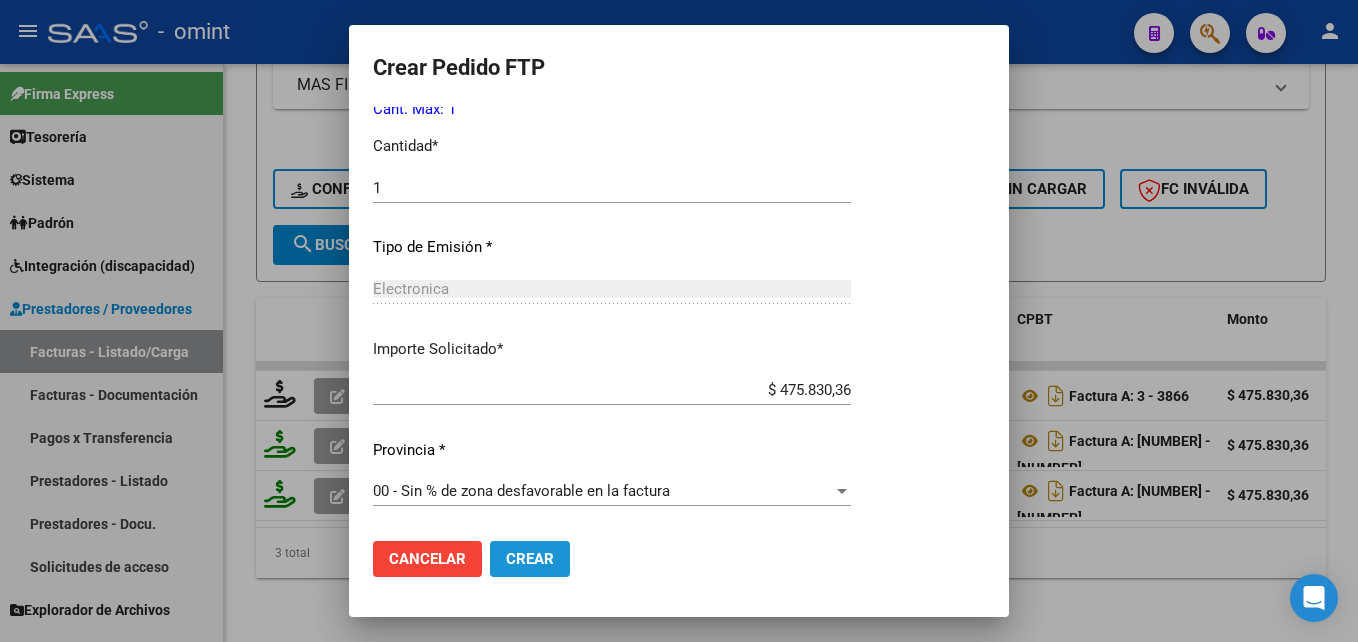 click on "Crear" 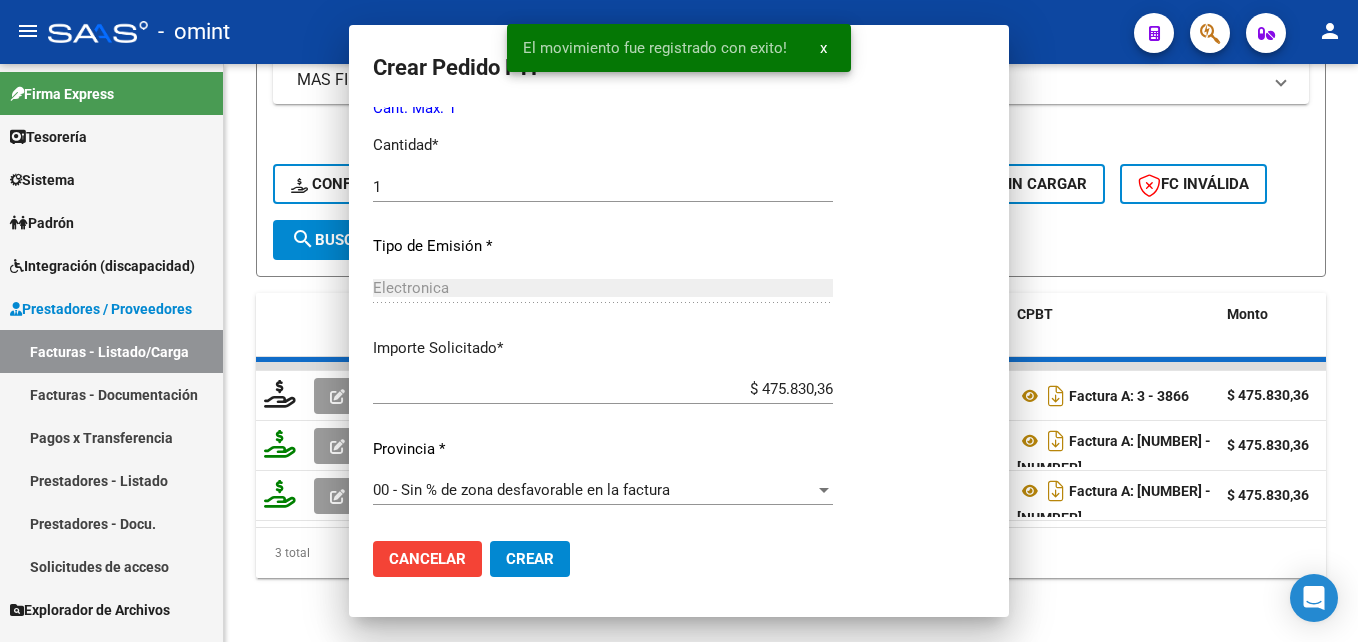 scroll, scrollTop: 0, scrollLeft: 0, axis: both 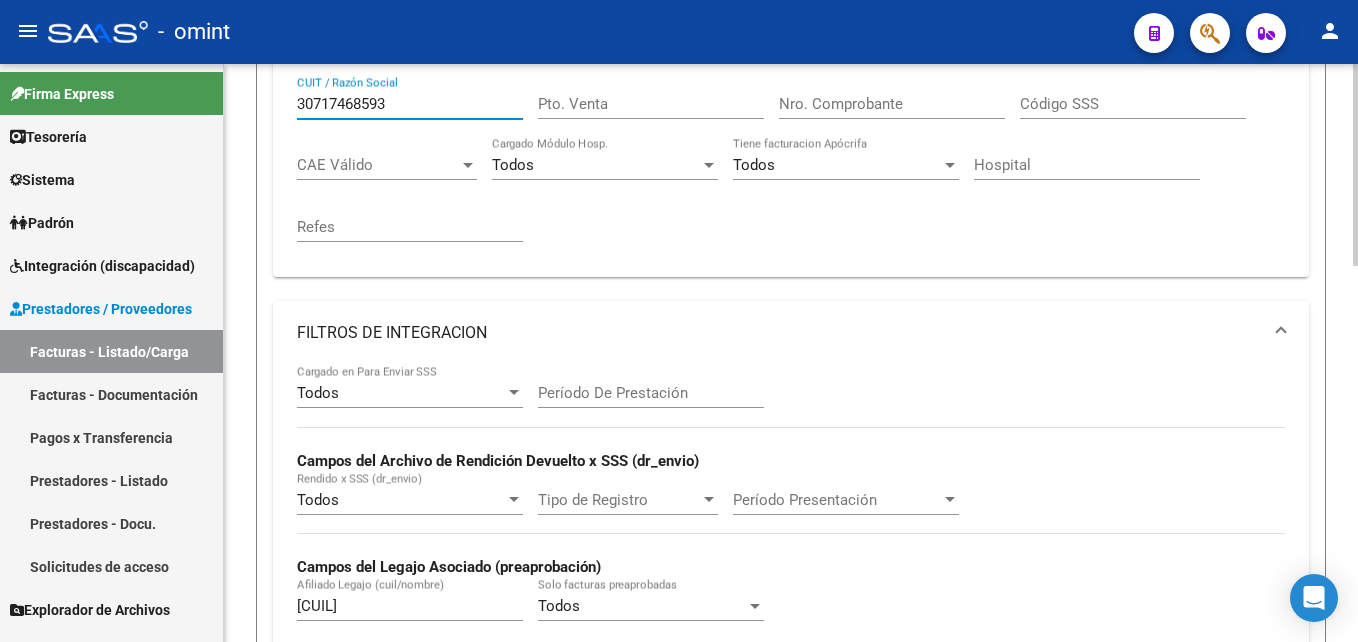 click on "30717468593" at bounding box center (410, 104) 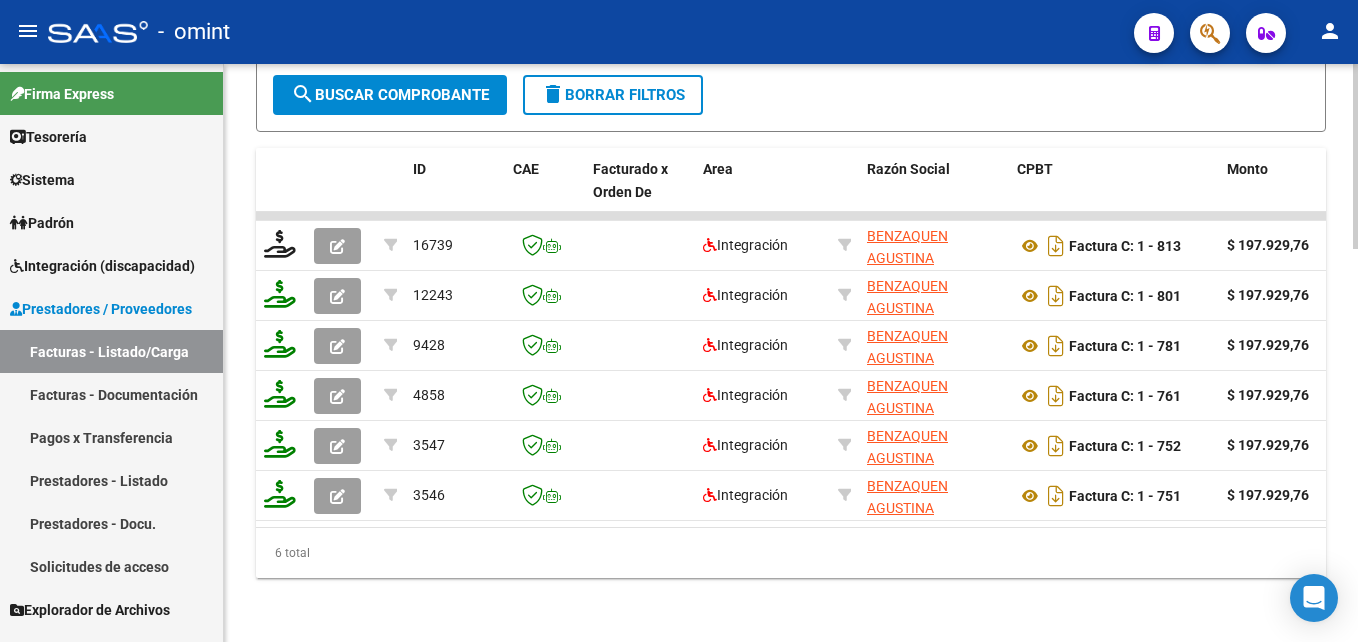 scroll, scrollTop: 1226, scrollLeft: 0, axis: vertical 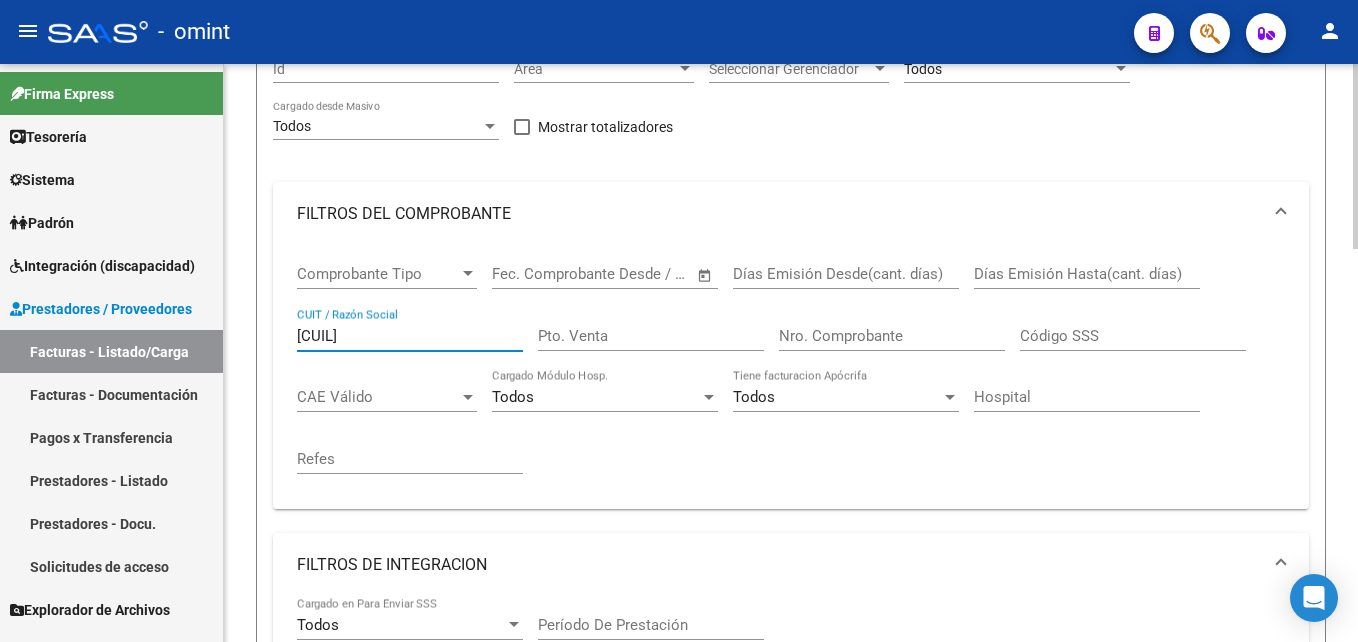 click on "[NUMBER]" at bounding box center (410, 336) 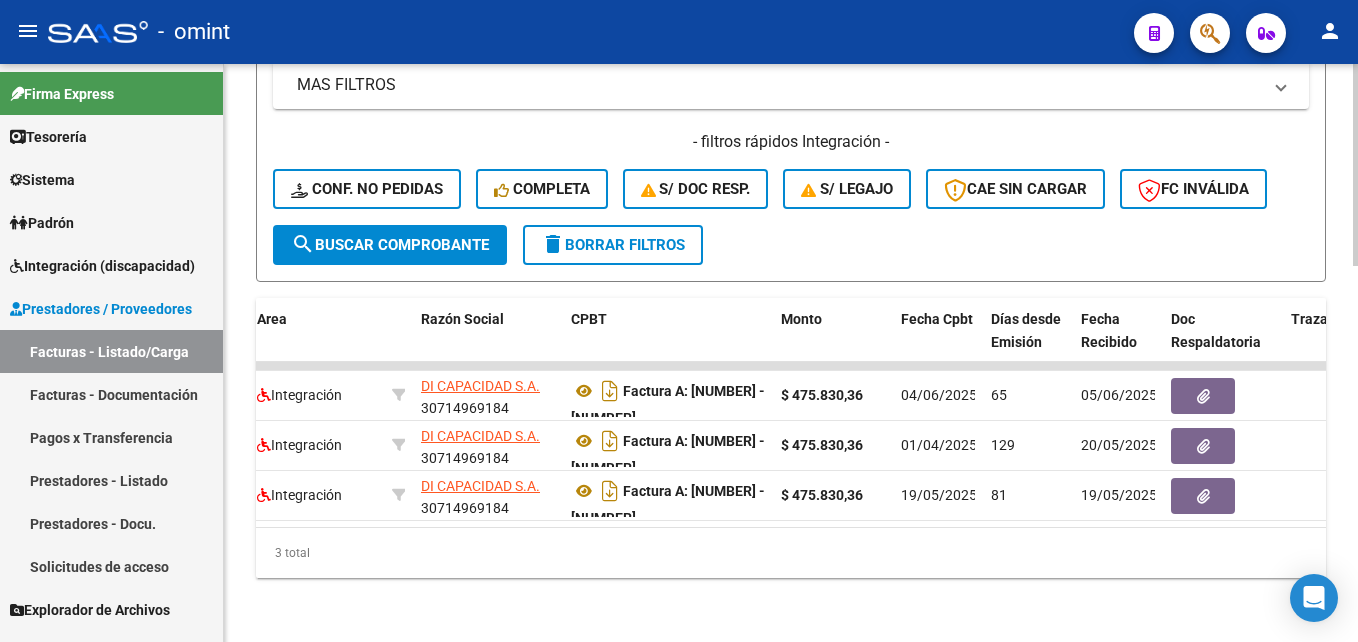 scroll, scrollTop: 1074, scrollLeft: 0, axis: vertical 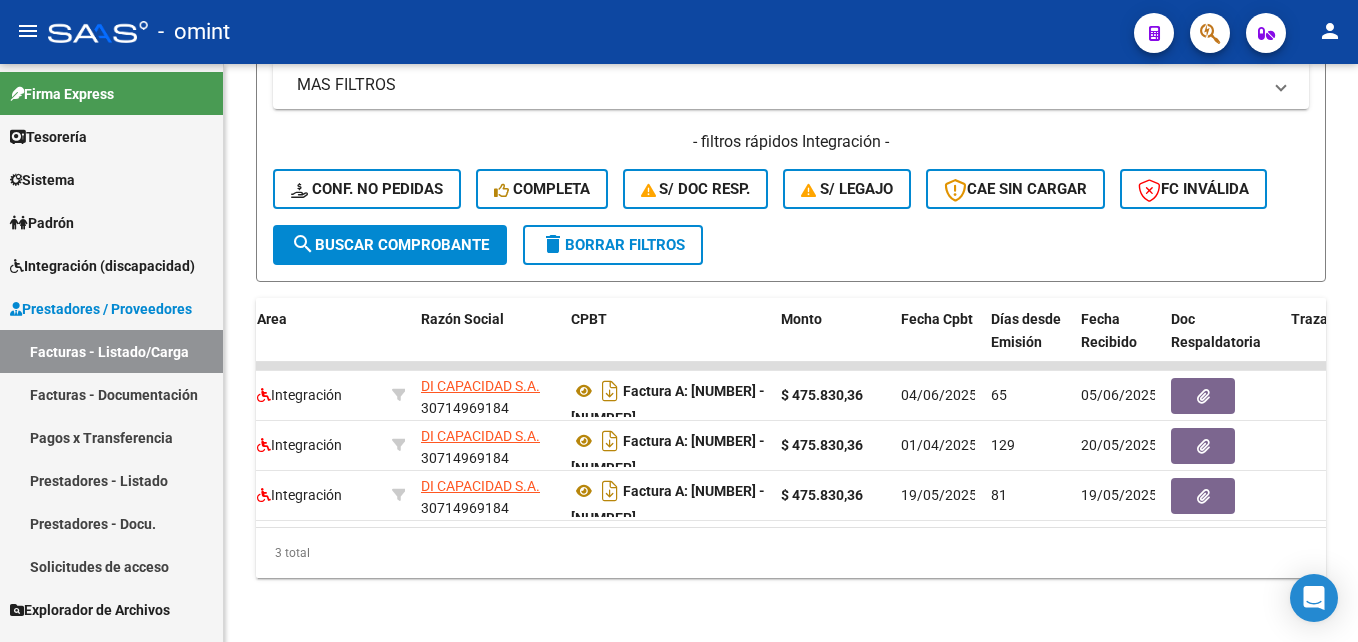 type on "30714969184" 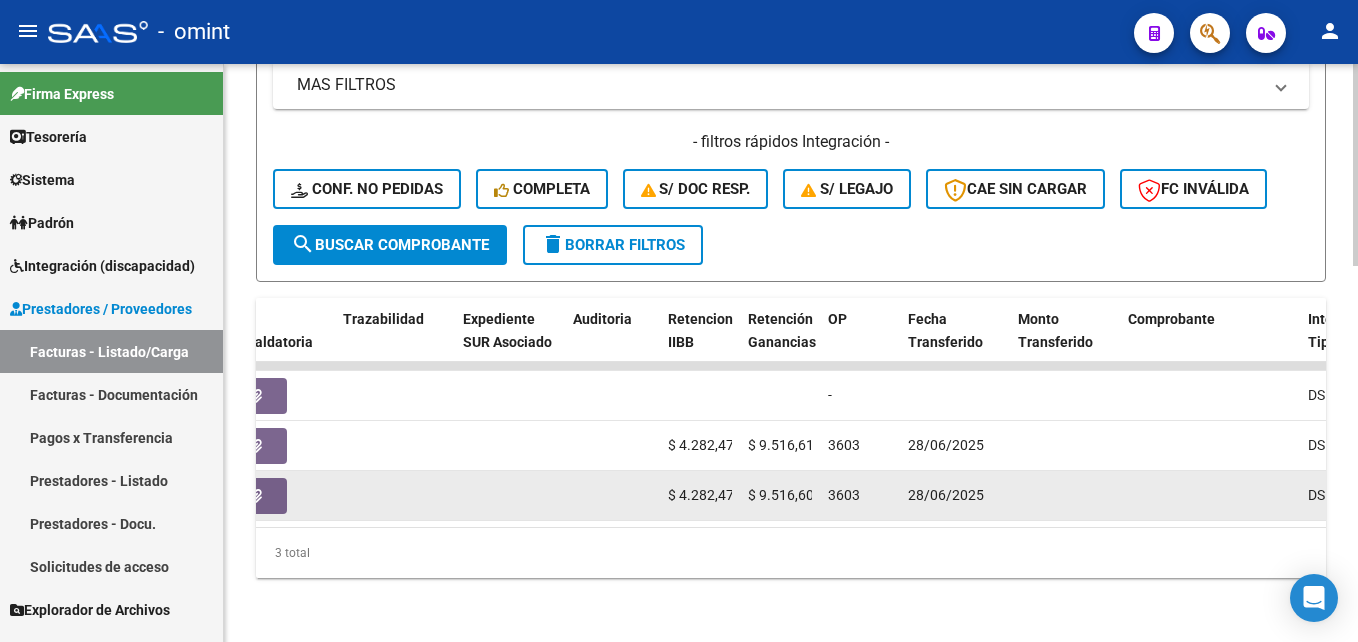 scroll, scrollTop: 0, scrollLeft: 1405, axis: horizontal 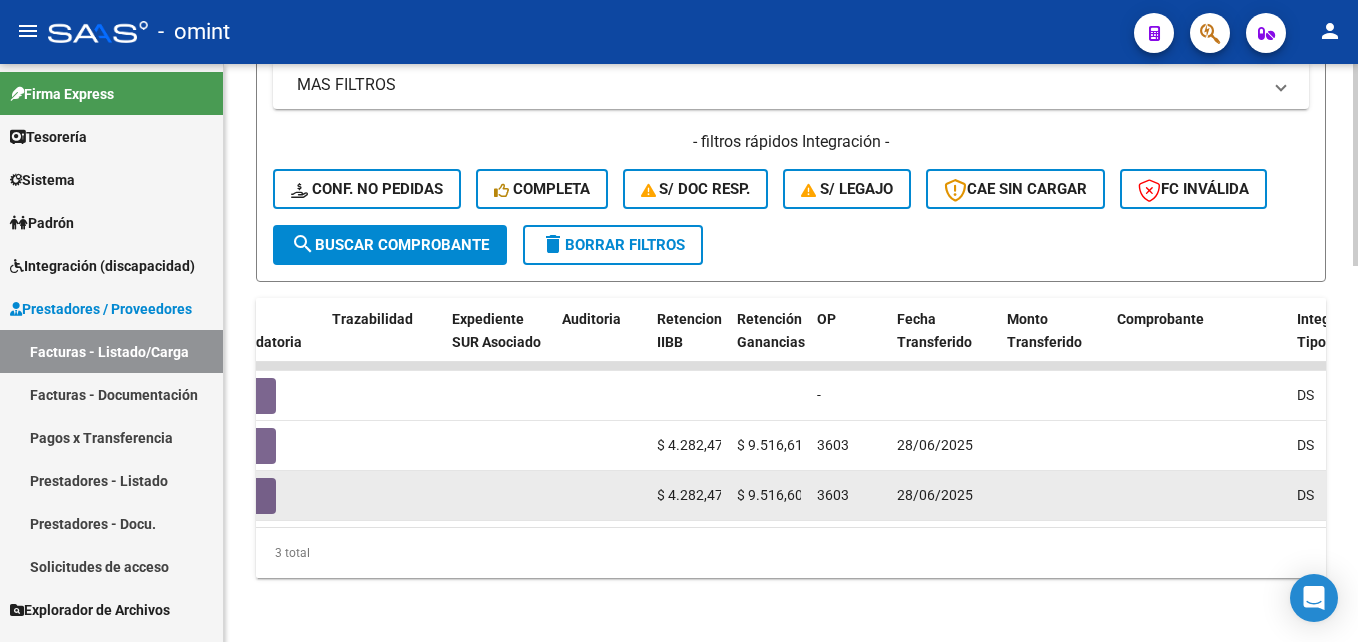 drag, startPoint x: 978, startPoint y: 483, endPoint x: 901, endPoint y: 485, distance: 77.02597 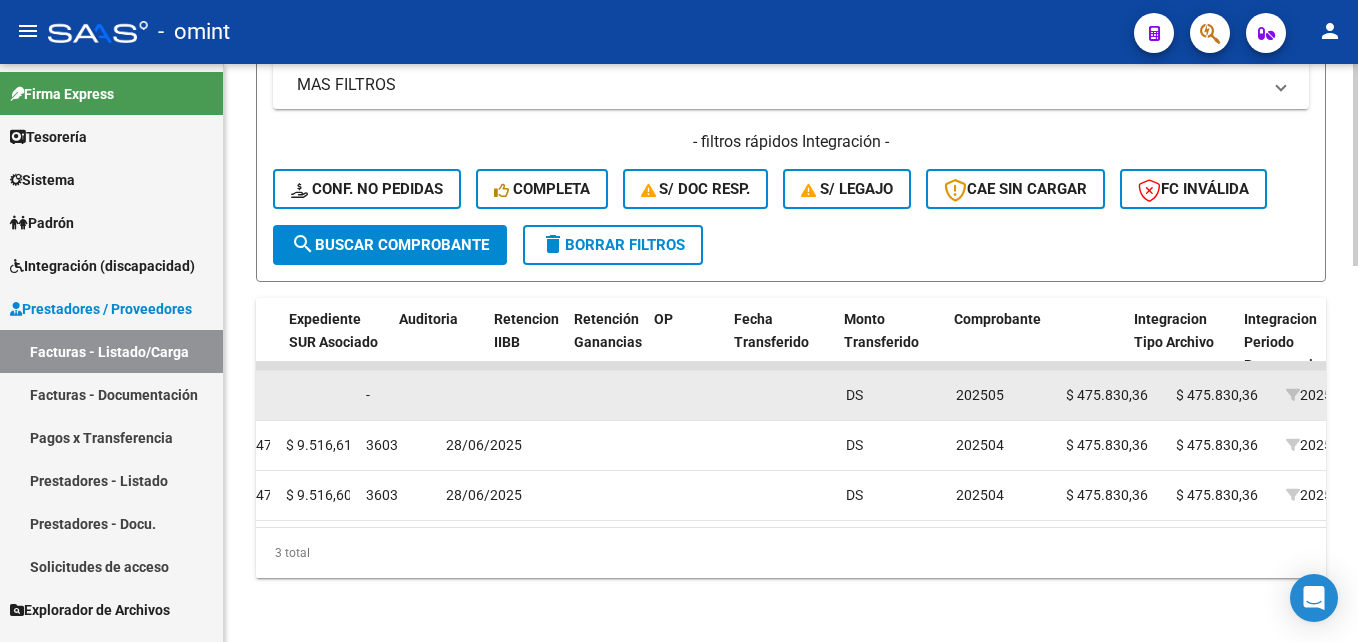 scroll, scrollTop: 0, scrollLeft: 1390, axis: horizontal 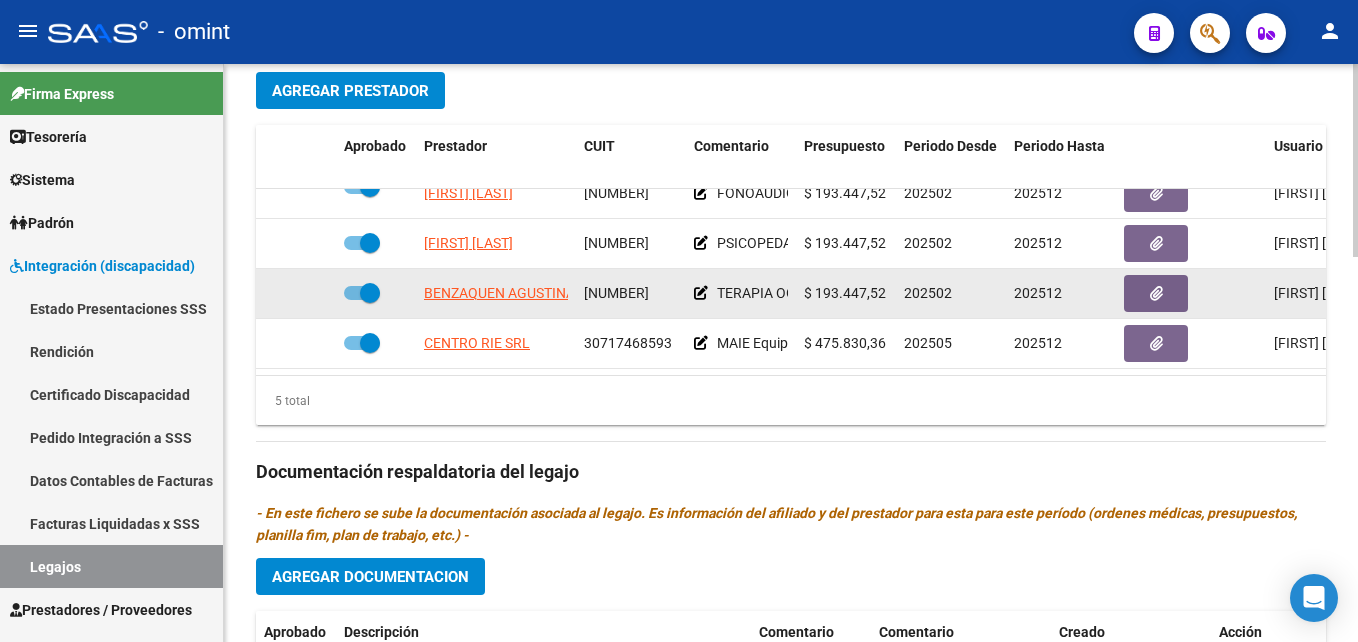 click on "[NUMBER]" 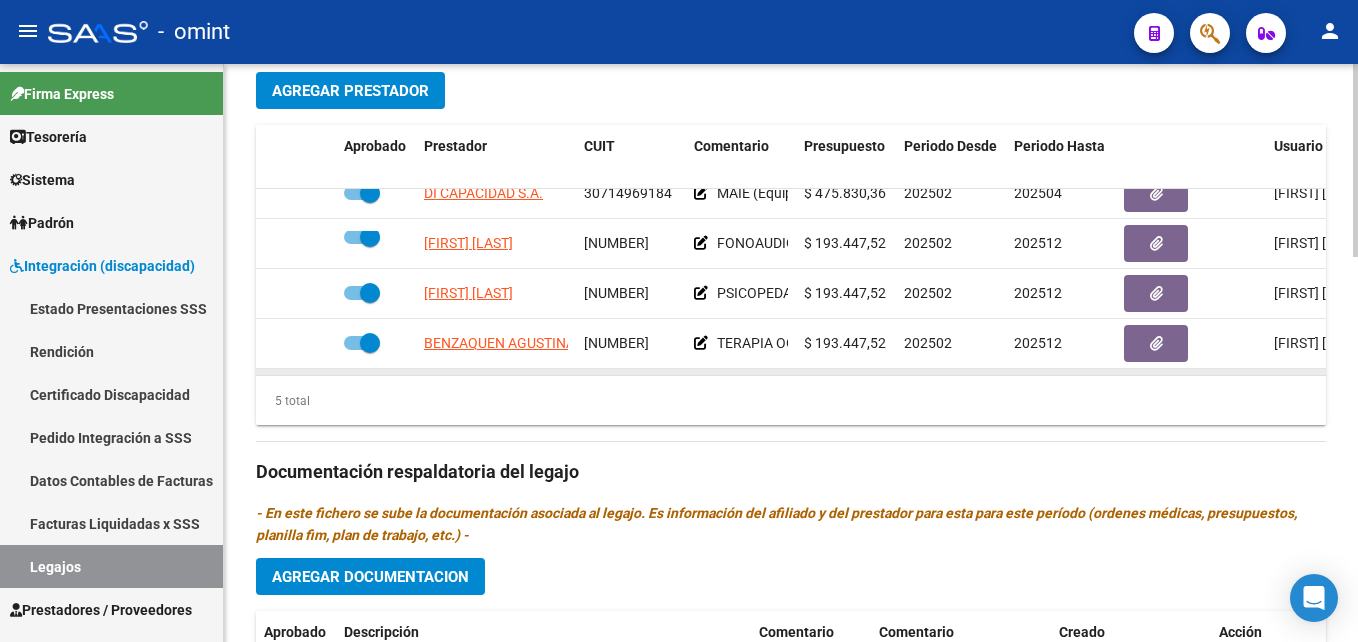 scroll, scrollTop: 0, scrollLeft: 0, axis: both 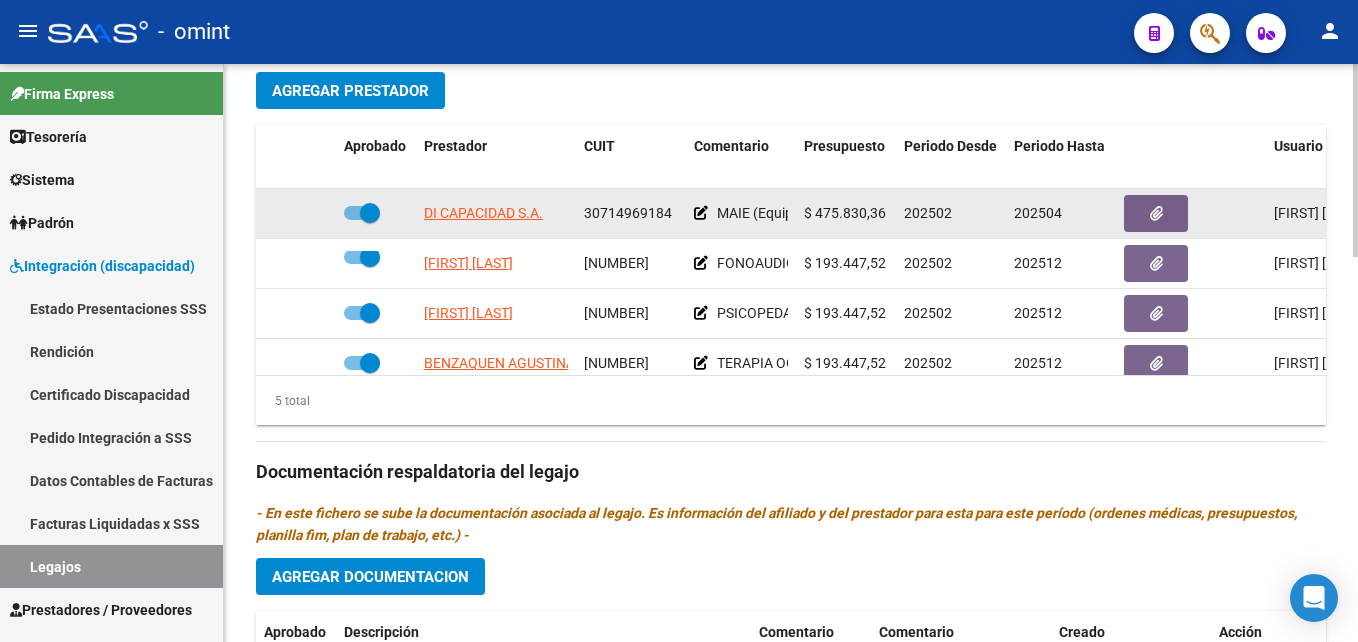 click on "30714969184" 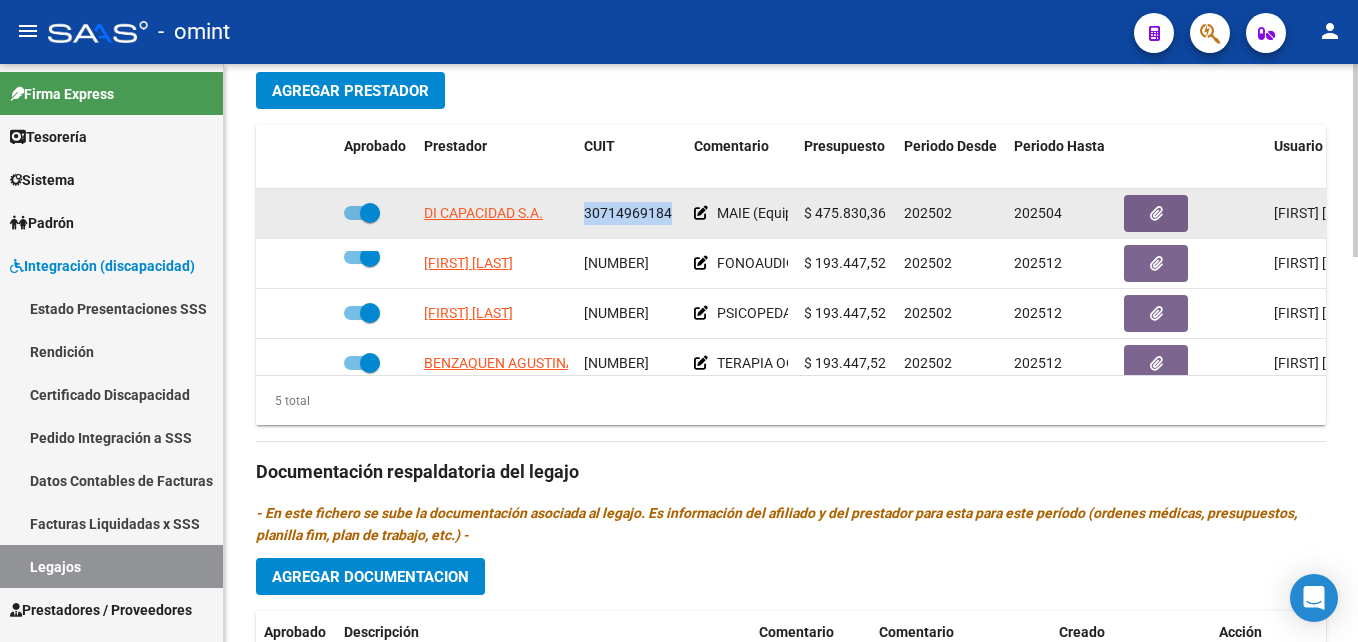 click on "30714969184" 